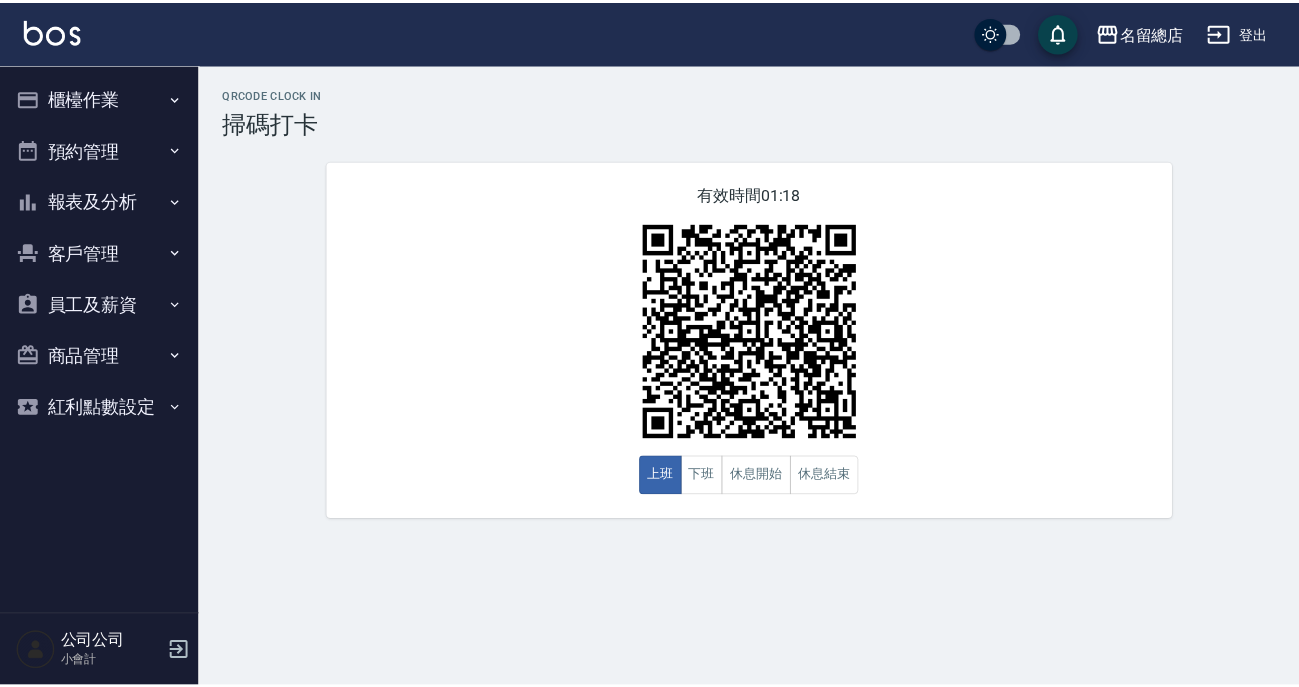 scroll, scrollTop: 0, scrollLeft: 0, axis: both 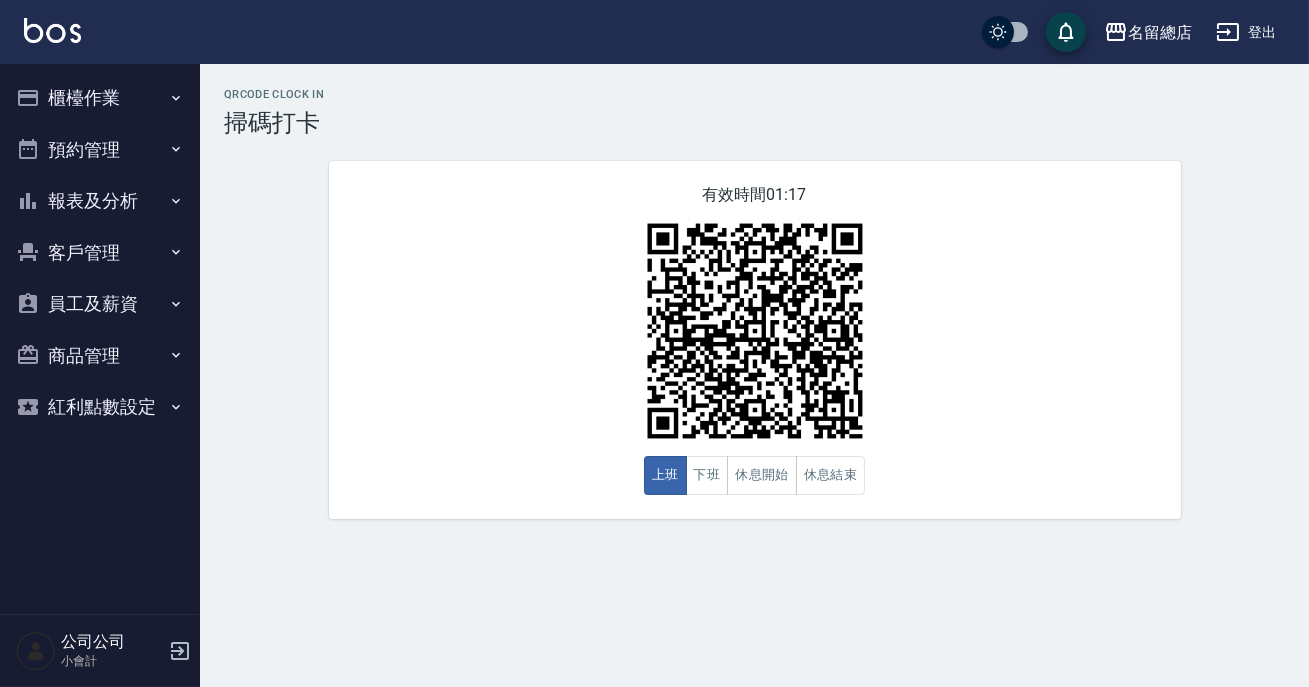 drag, startPoint x: 0, startPoint y: 0, endPoint x: 116, endPoint y: 93, distance: 148.6775 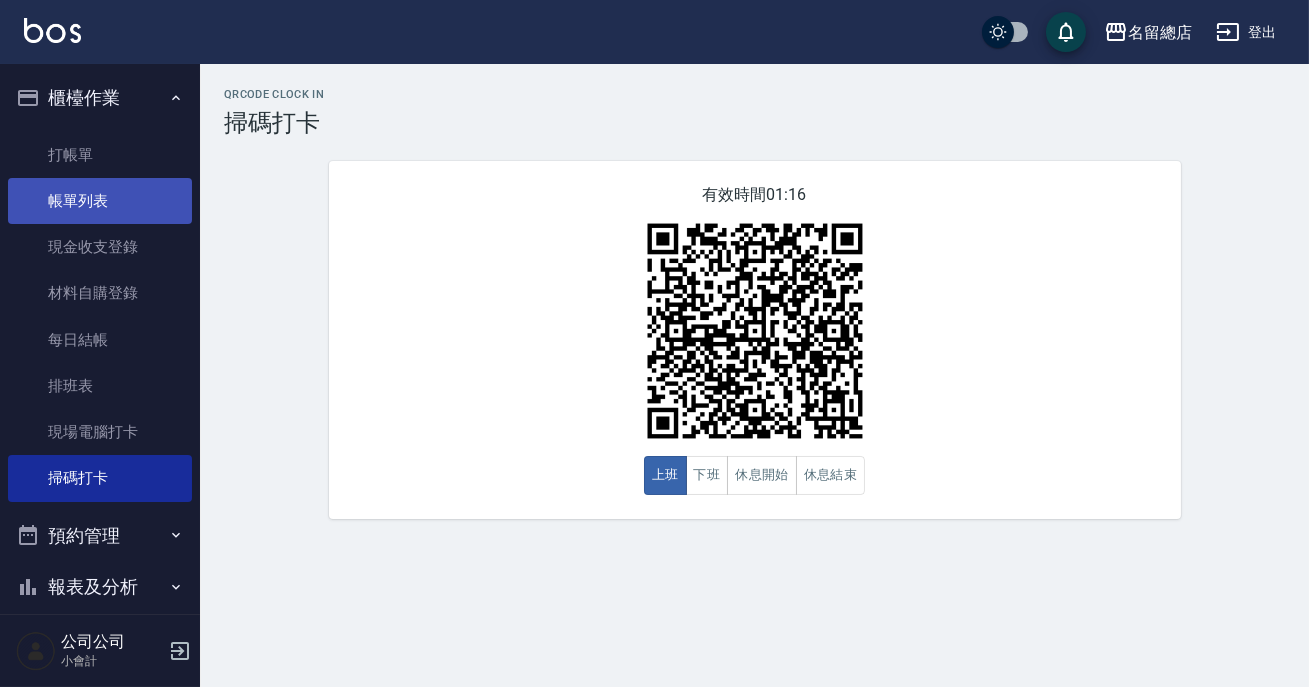 click on "帳單列表" at bounding box center (100, 201) 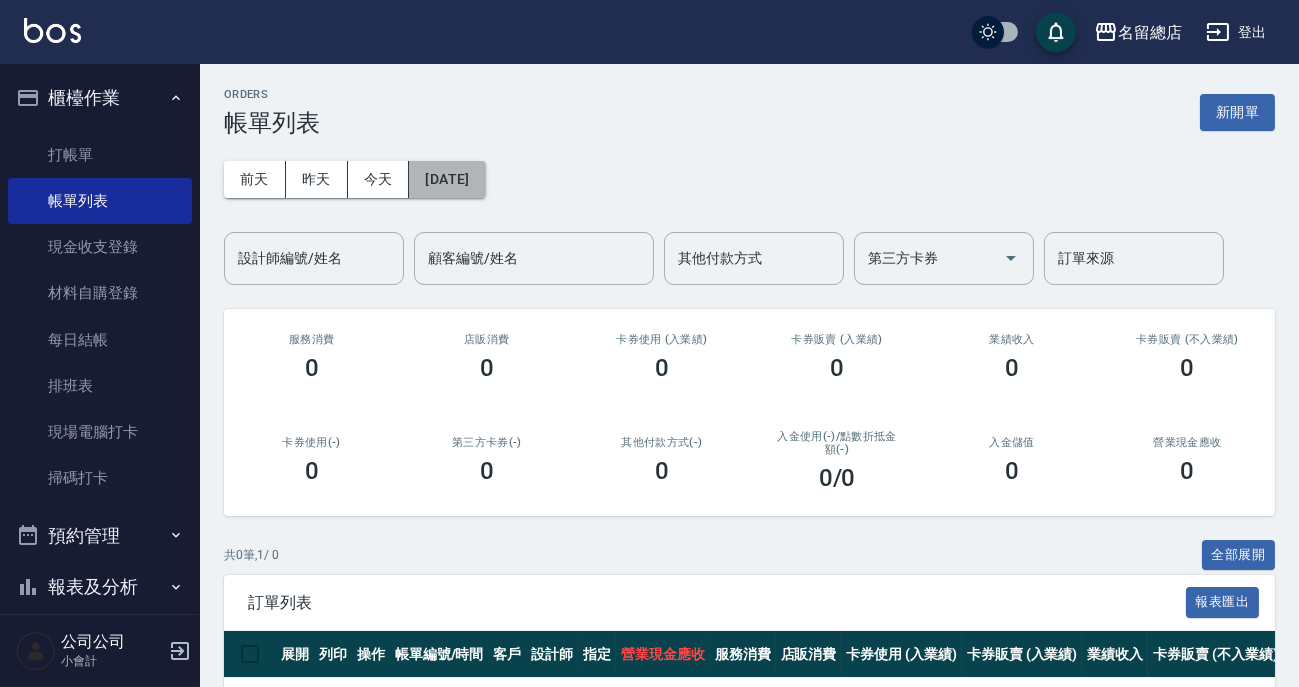 click on "[DATE]" at bounding box center (447, 179) 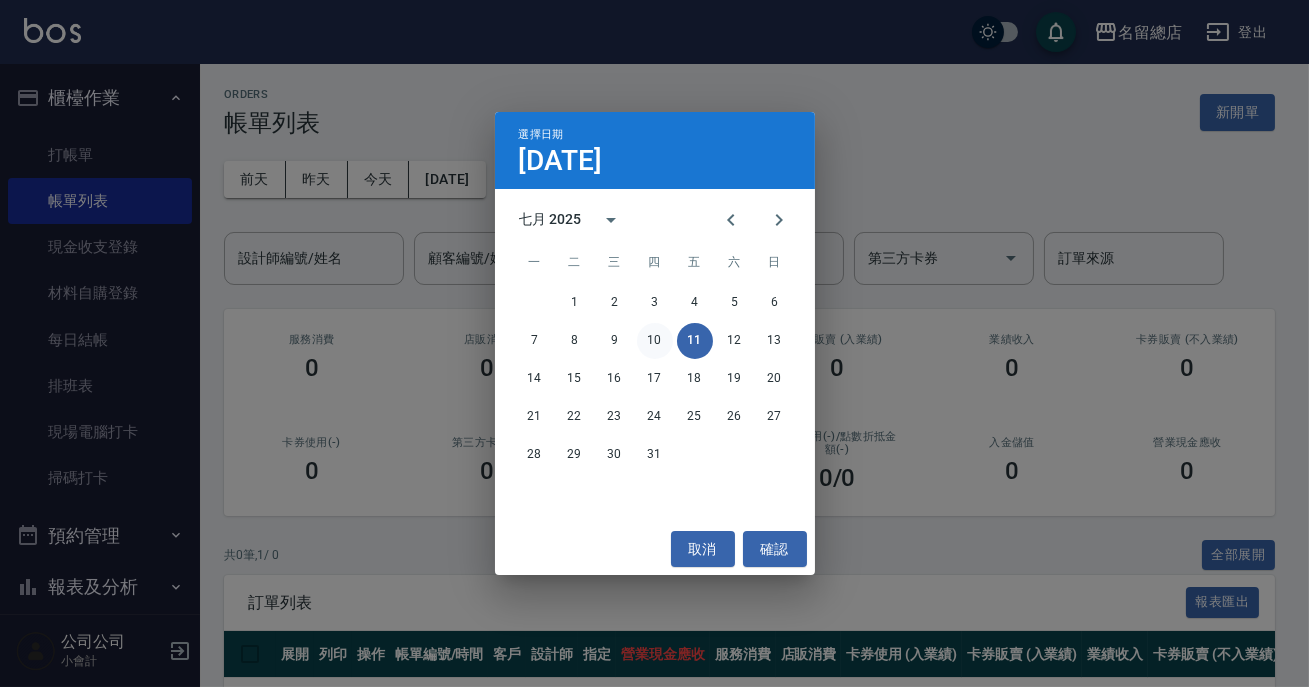click on "10" at bounding box center (655, 341) 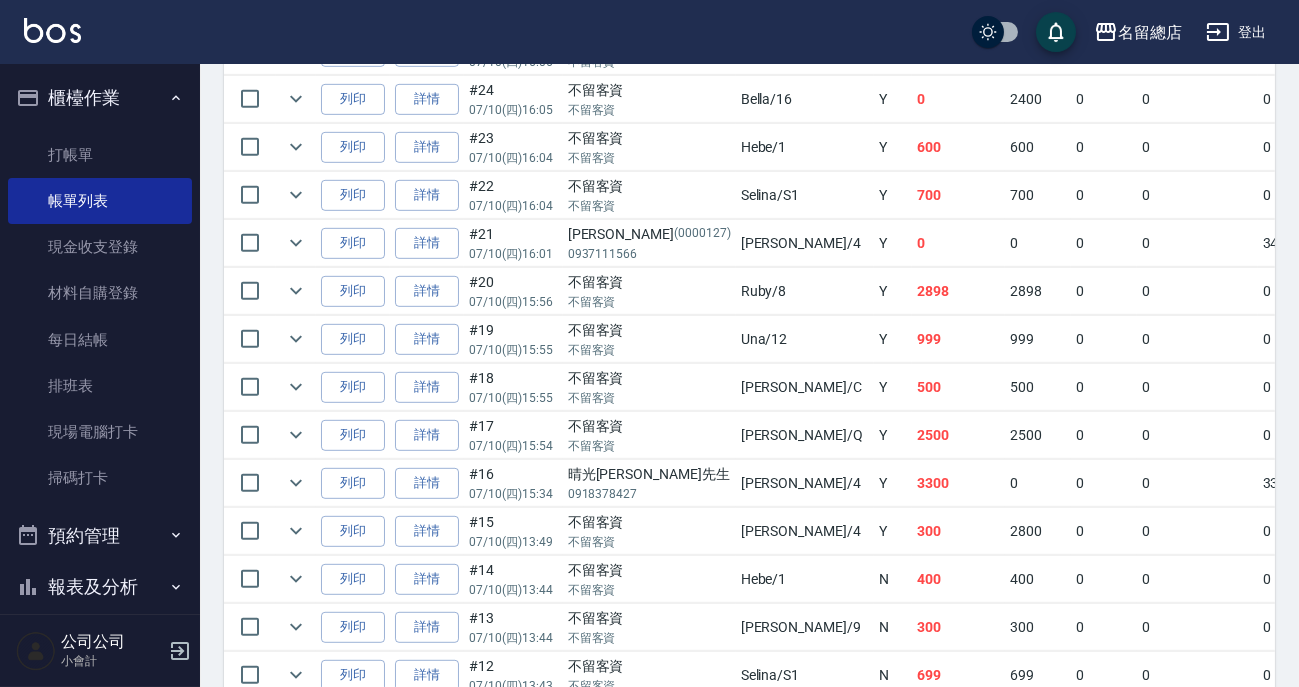 scroll, scrollTop: 2615, scrollLeft: 0, axis: vertical 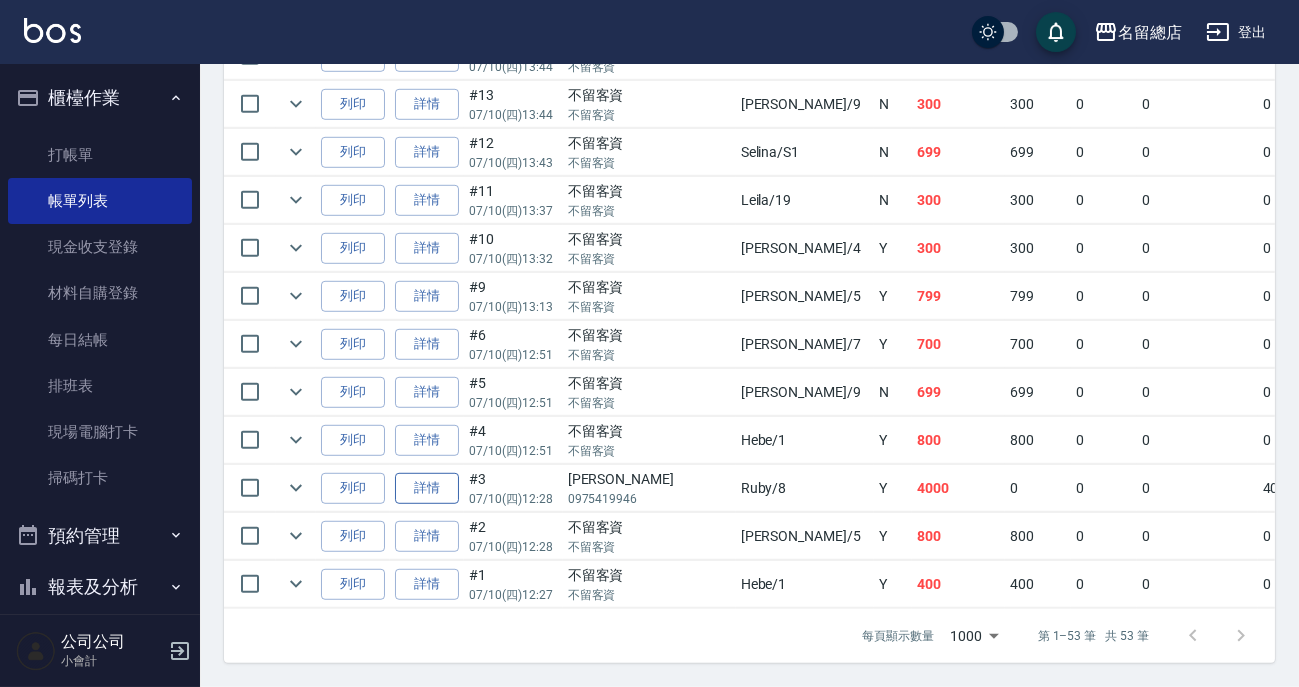 click on "詳情" at bounding box center (427, 488) 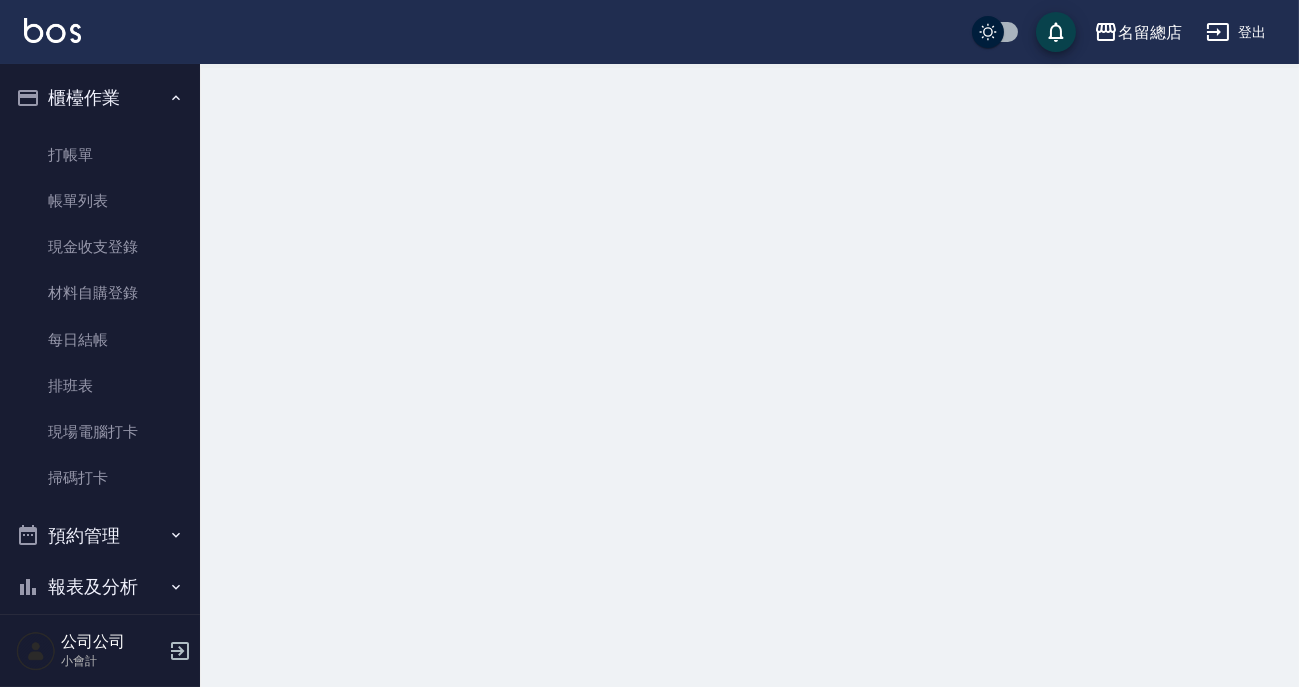scroll, scrollTop: 0, scrollLeft: 0, axis: both 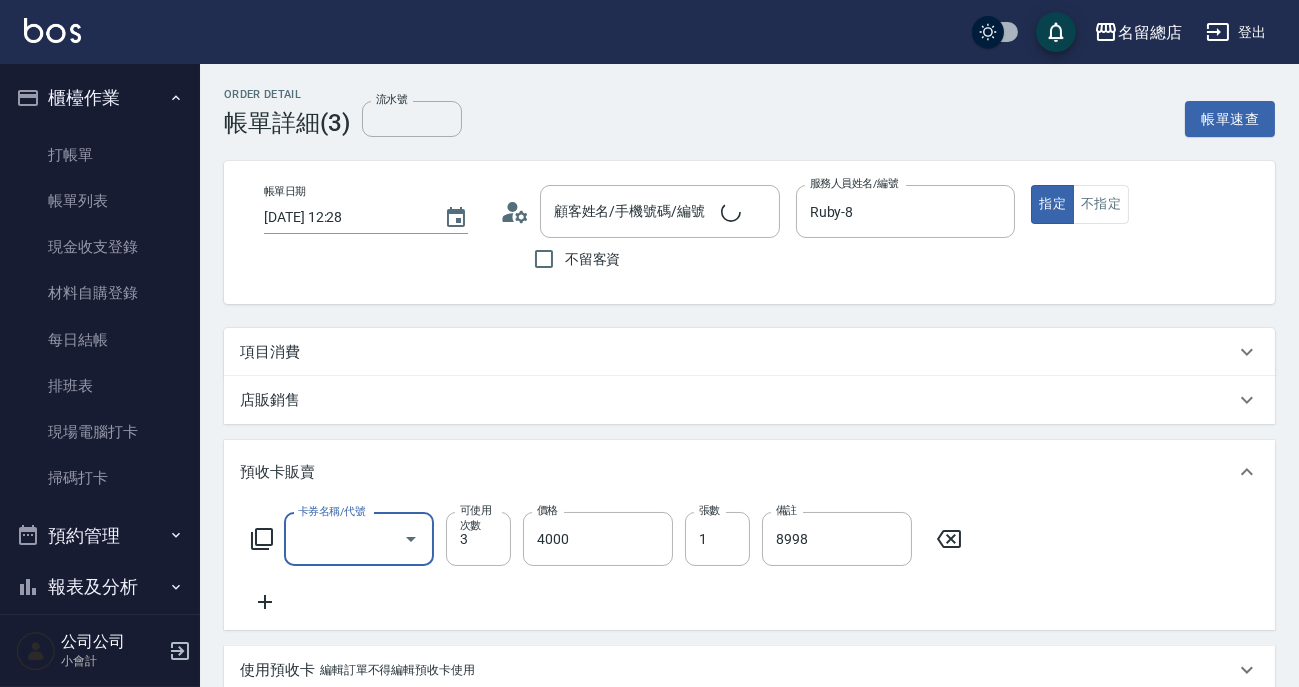 type on "[DATE] 12:28" 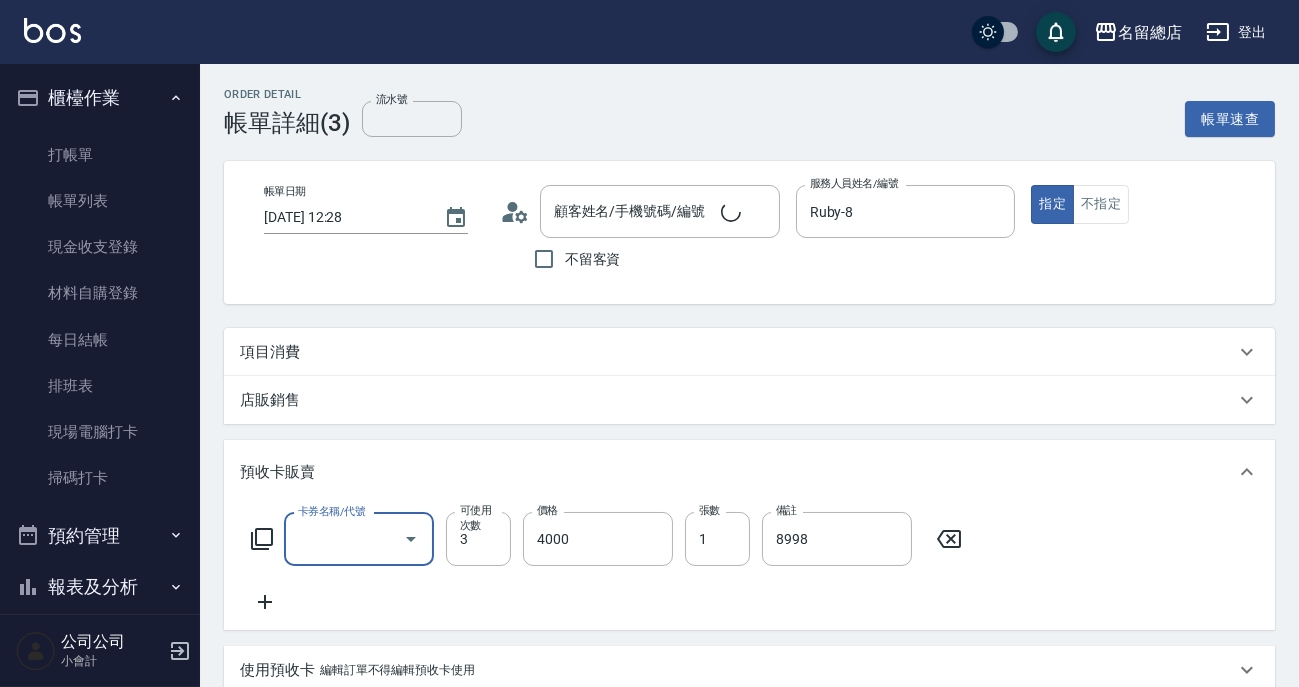 type on "Ruby-8" 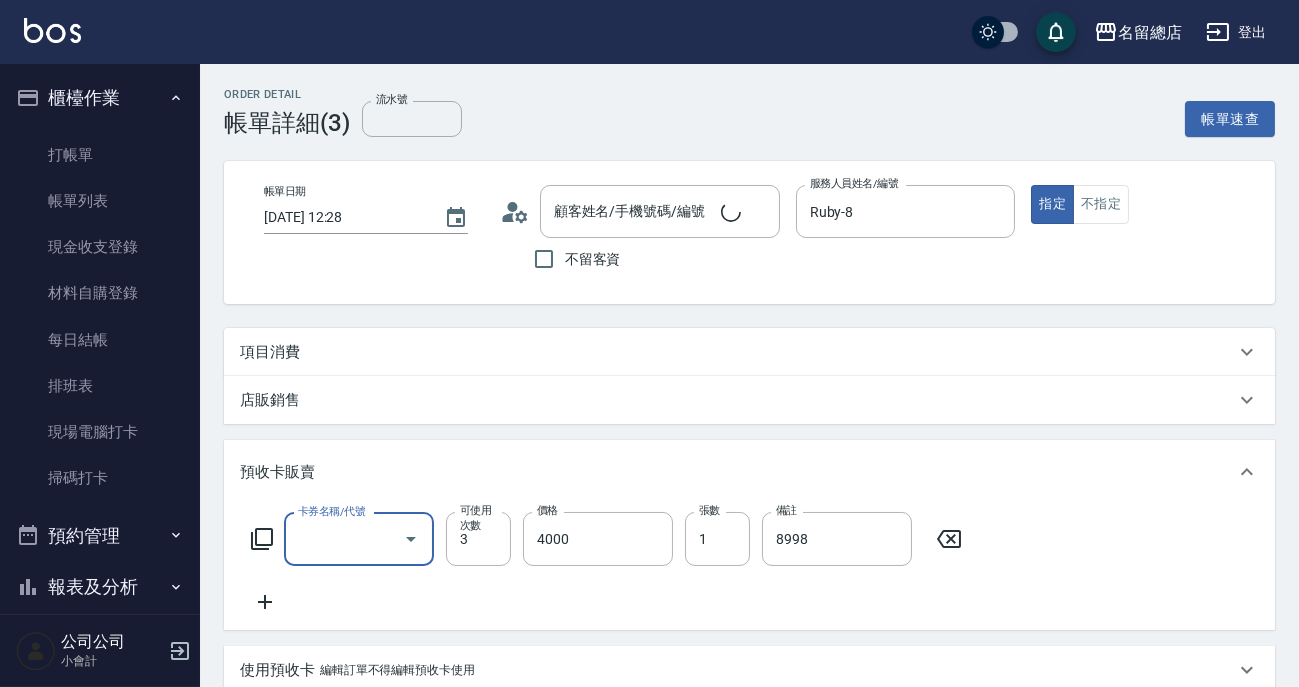 scroll, scrollTop: 0, scrollLeft: 0, axis: both 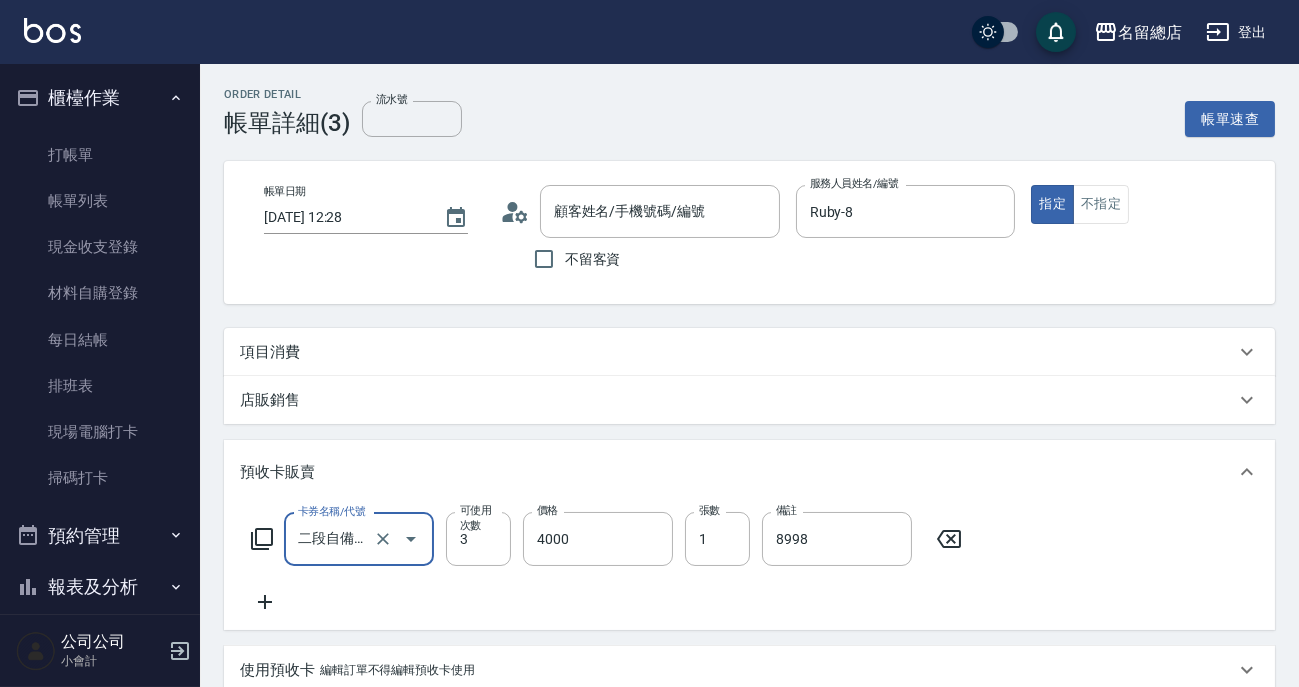 type on "[PERSON_NAME]/0975419946/null" 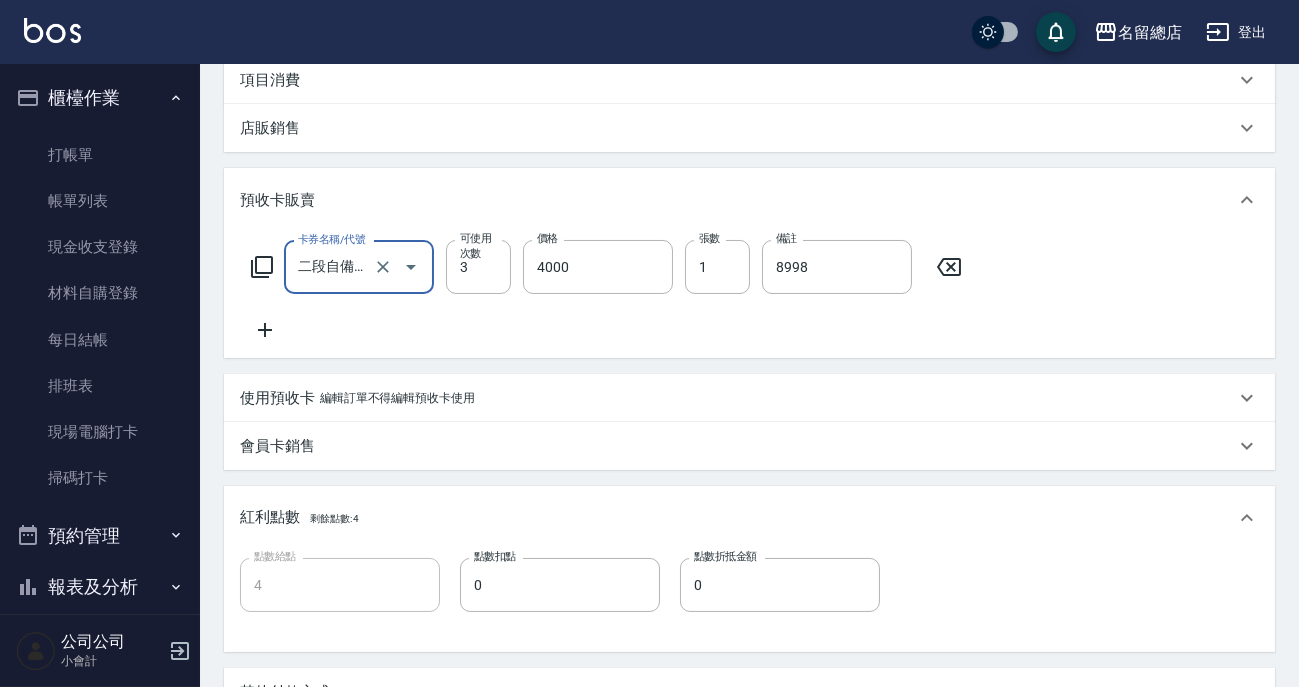 scroll, scrollTop: 90, scrollLeft: 0, axis: vertical 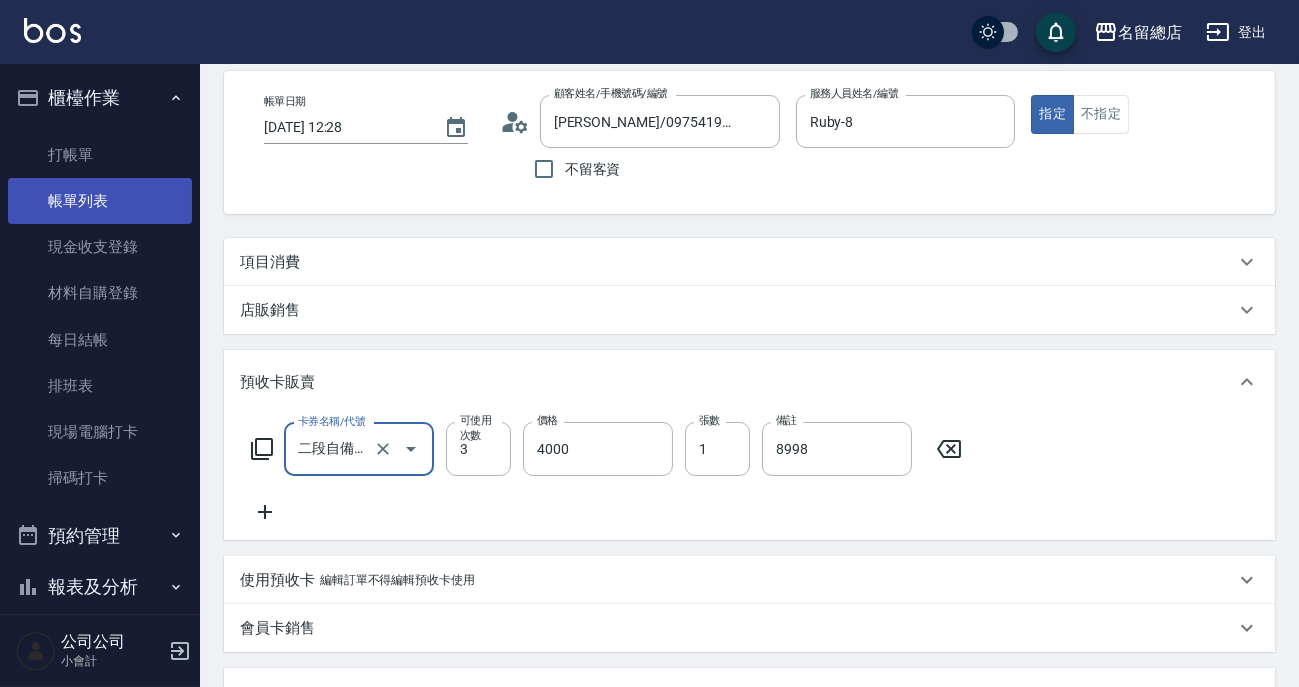 click on "帳單列表" at bounding box center [100, 201] 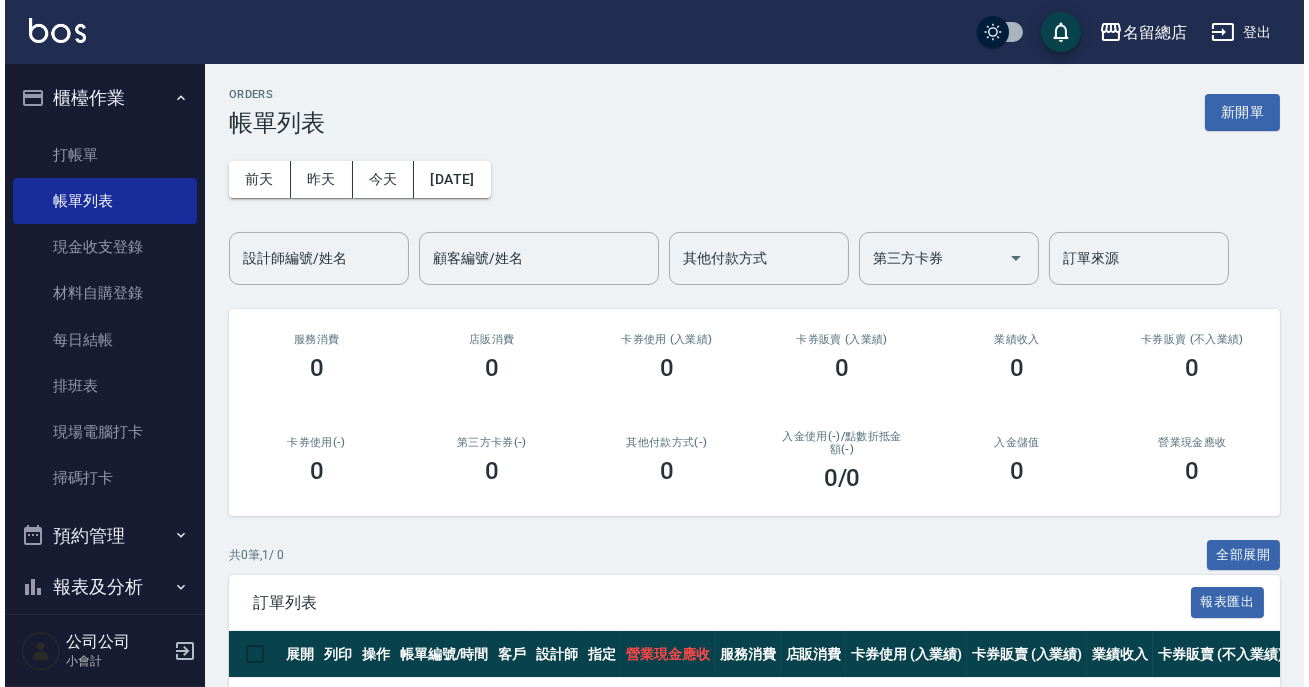 scroll, scrollTop: 83, scrollLeft: 0, axis: vertical 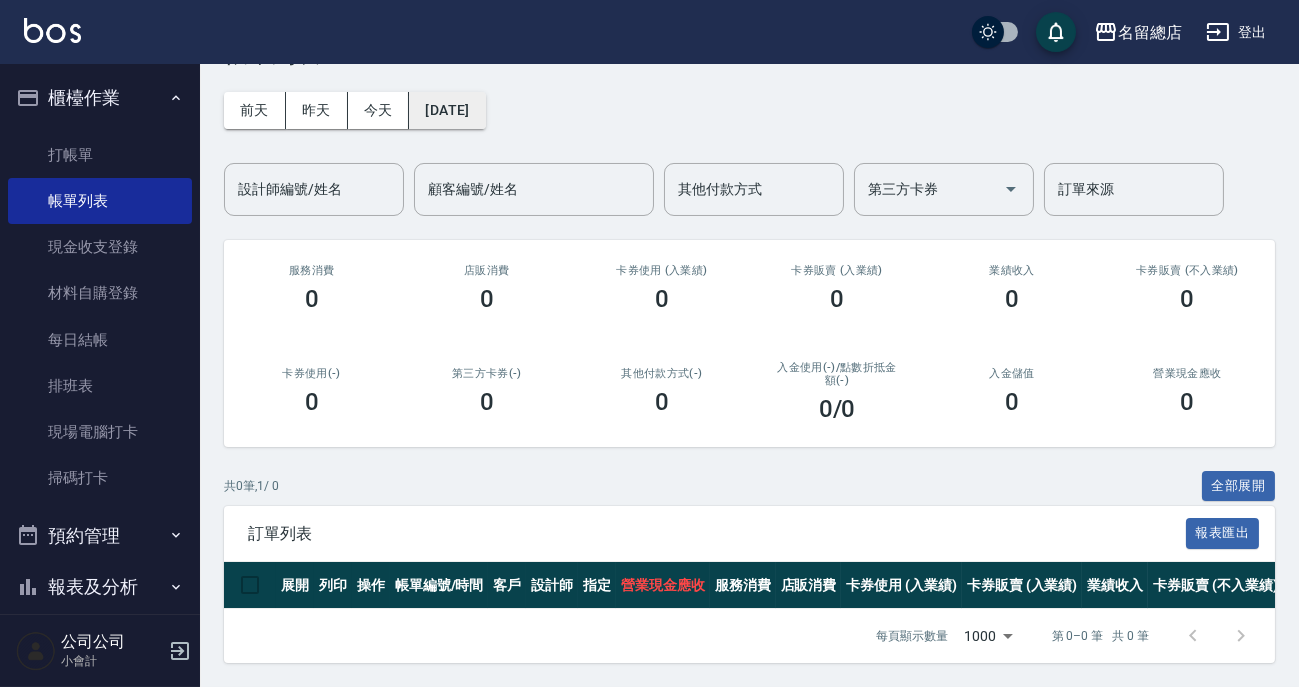 click on "[DATE]" at bounding box center [447, 110] 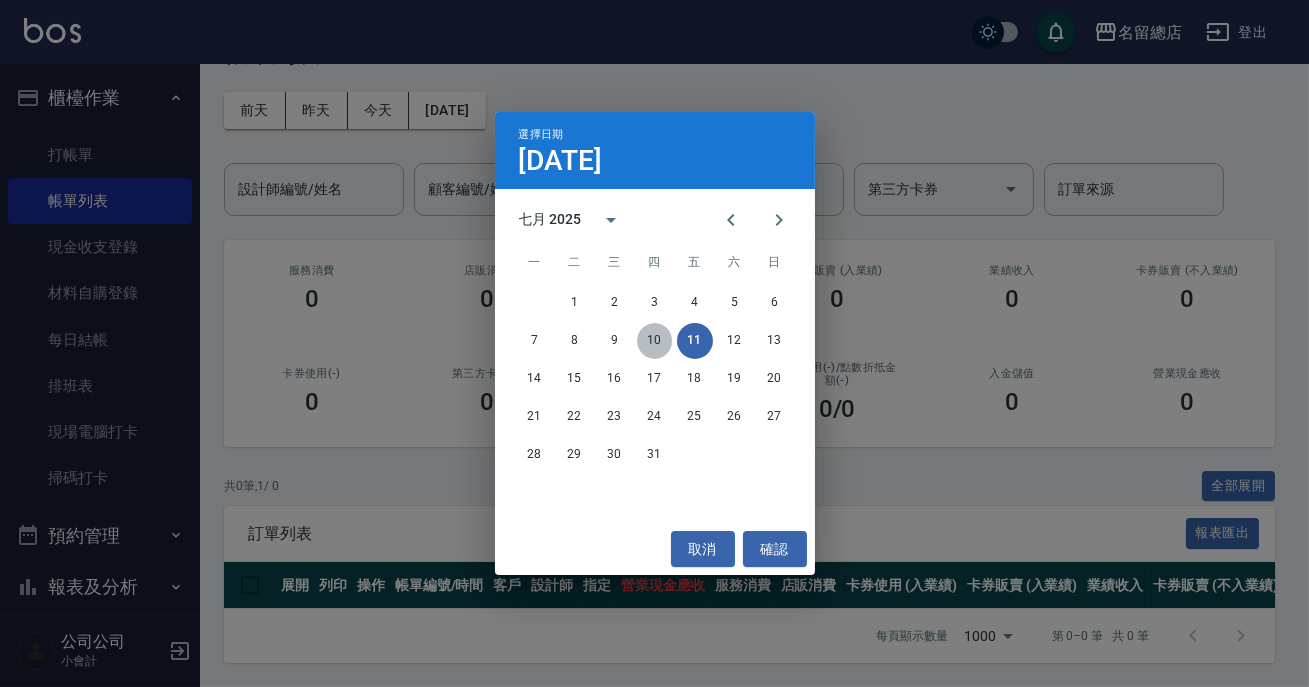 click on "10" at bounding box center [655, 341] 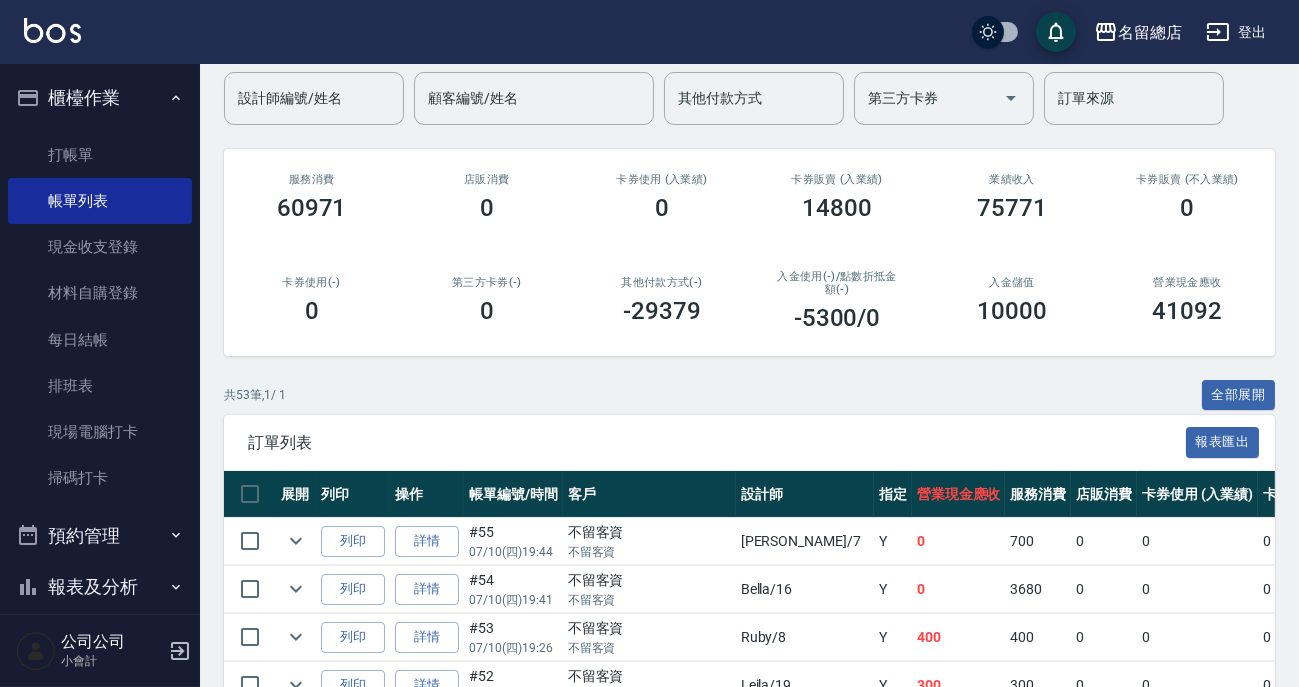 scroll, scrollTop: 0, scrollLeft: 0, axis: both 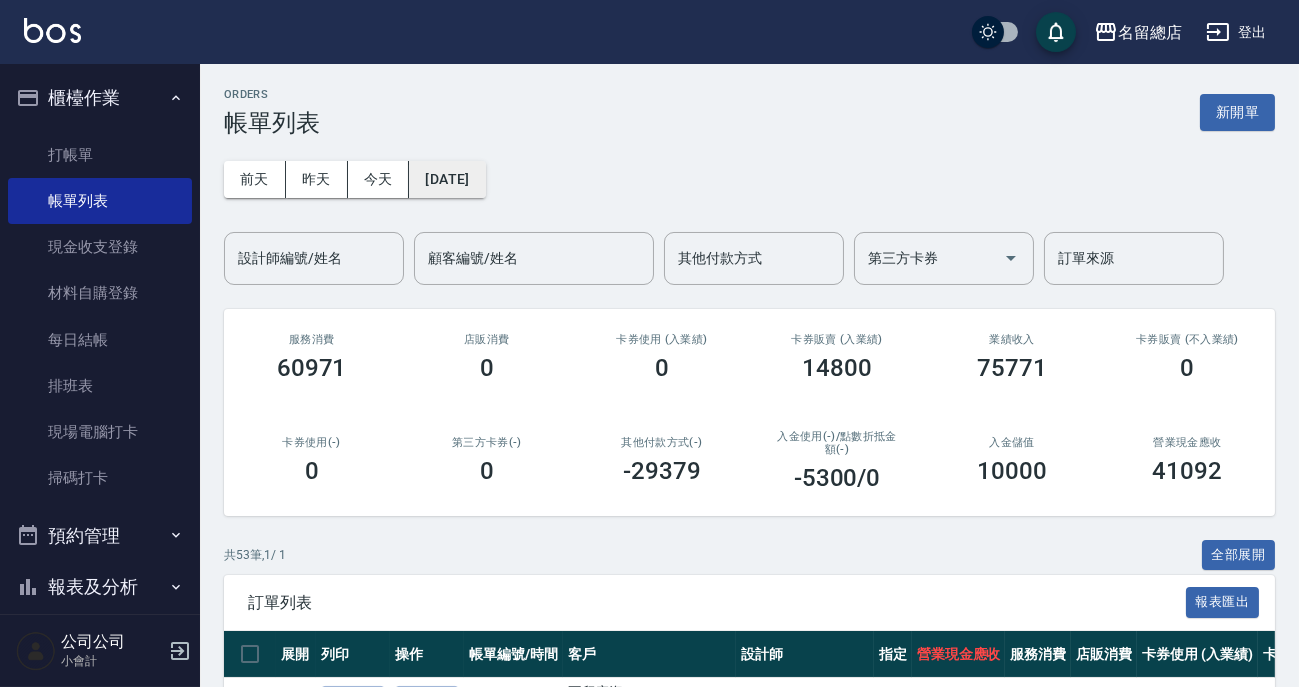 click on "[DATE]" at bounding box center [447, 179] 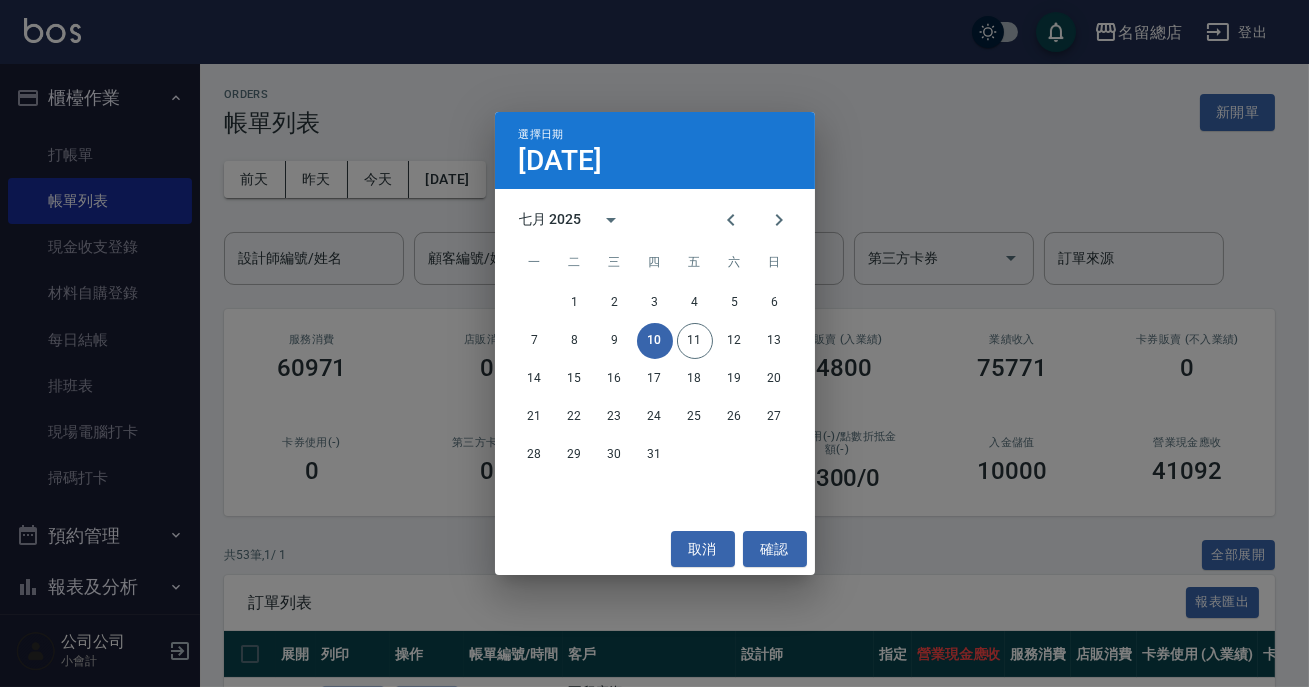click on "10" at bounding box center (655, 341) 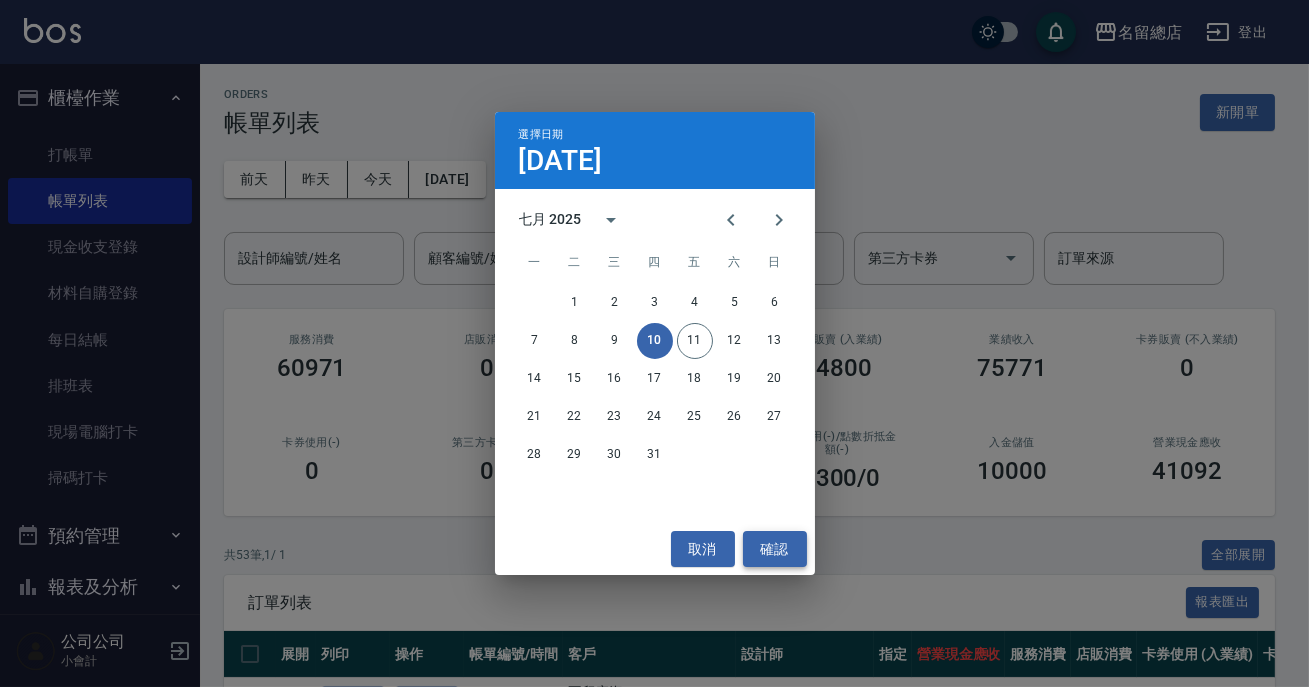 click on "確認" at bounding box center (775, 549) 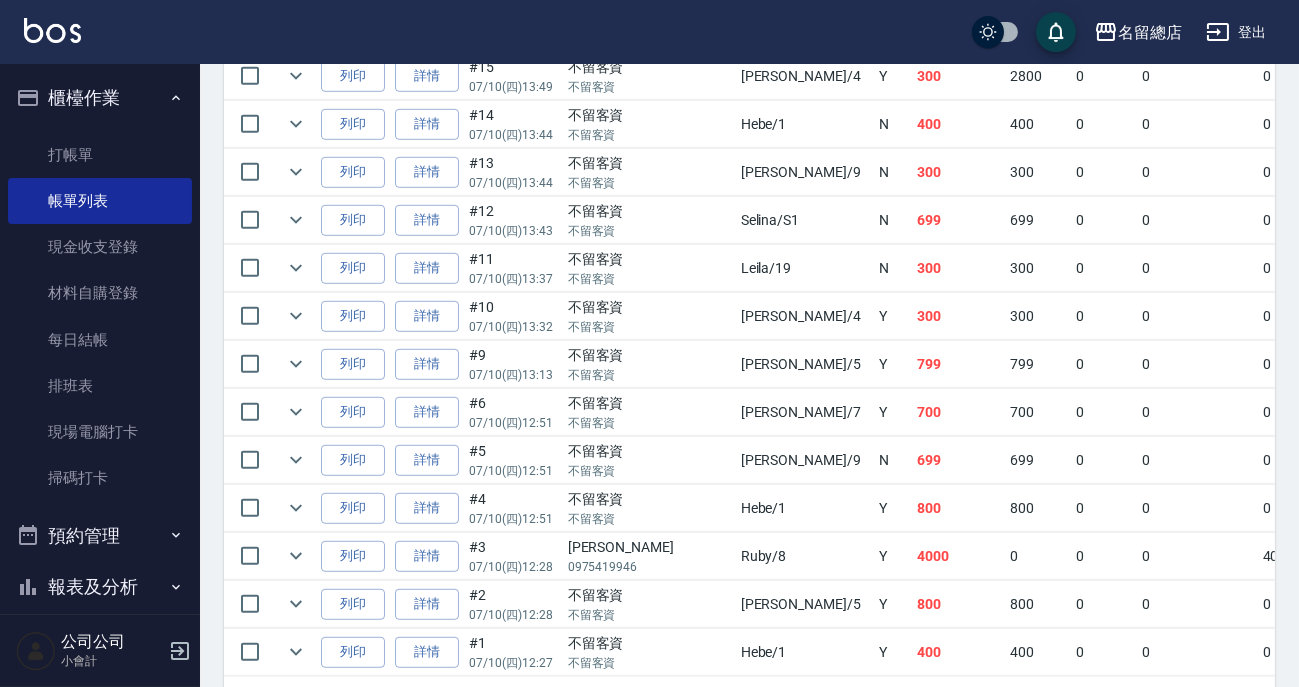 scroll, scrollTop: 2615, scrollLeft: 0, axis: vertical 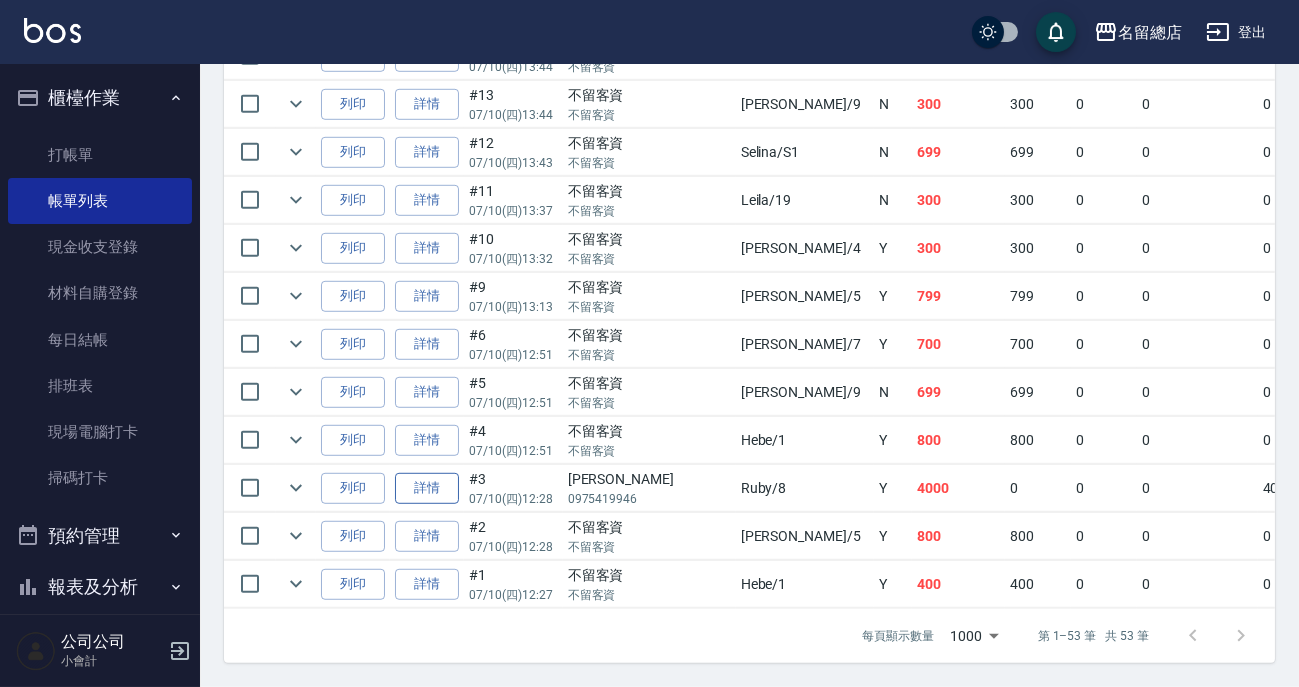 click on "詳情" at bounding box center (427, 488) 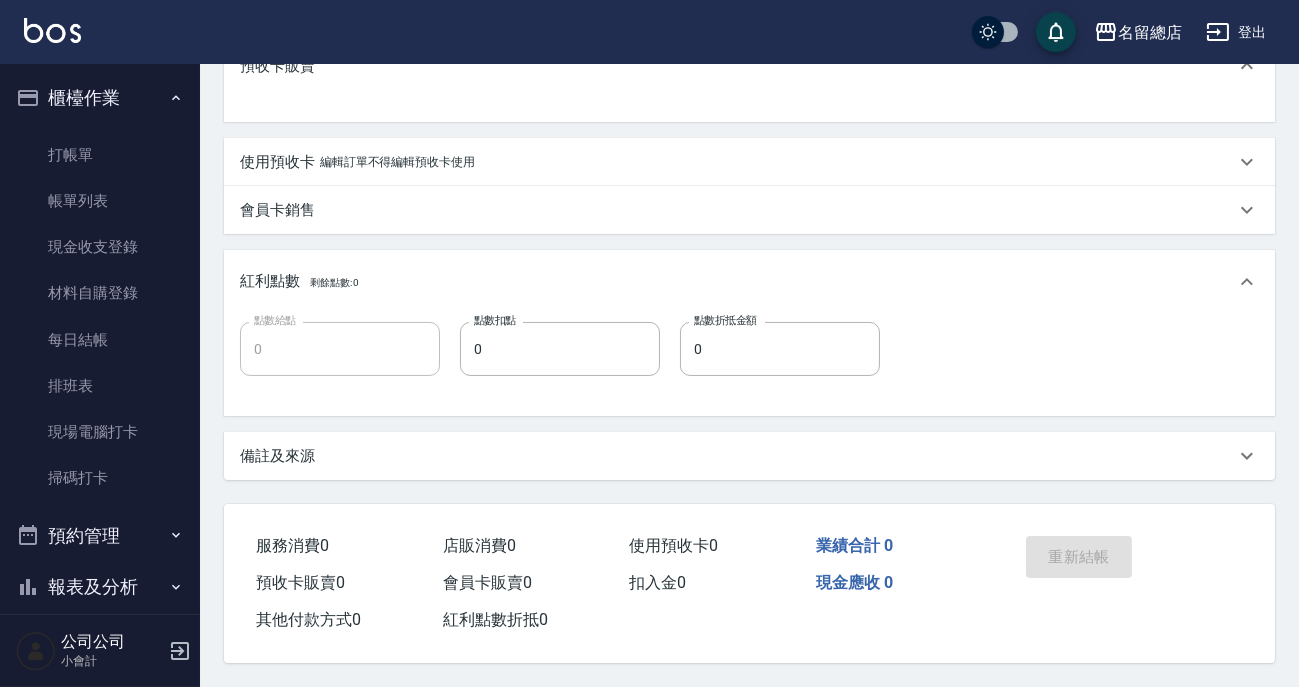 scroll, scrollTop: 0, scrollLeft: 0, axis: both 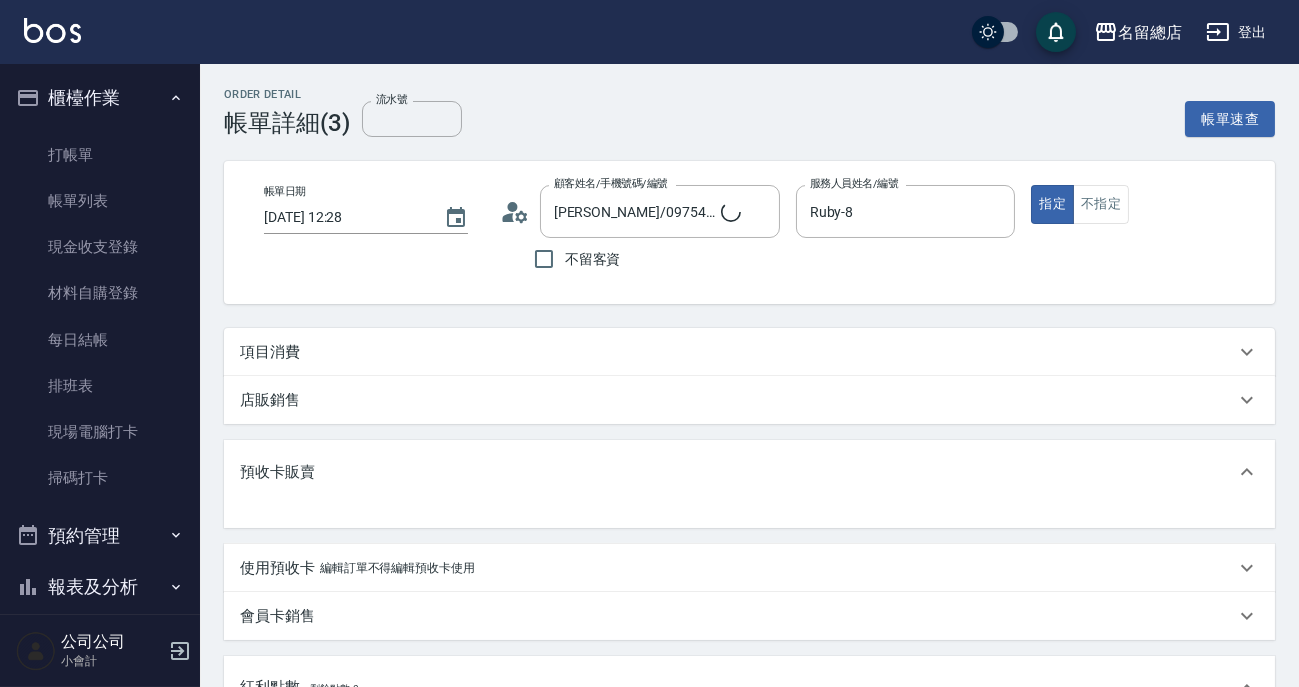 type on "[PERSON_NAME]/0975419946/null" 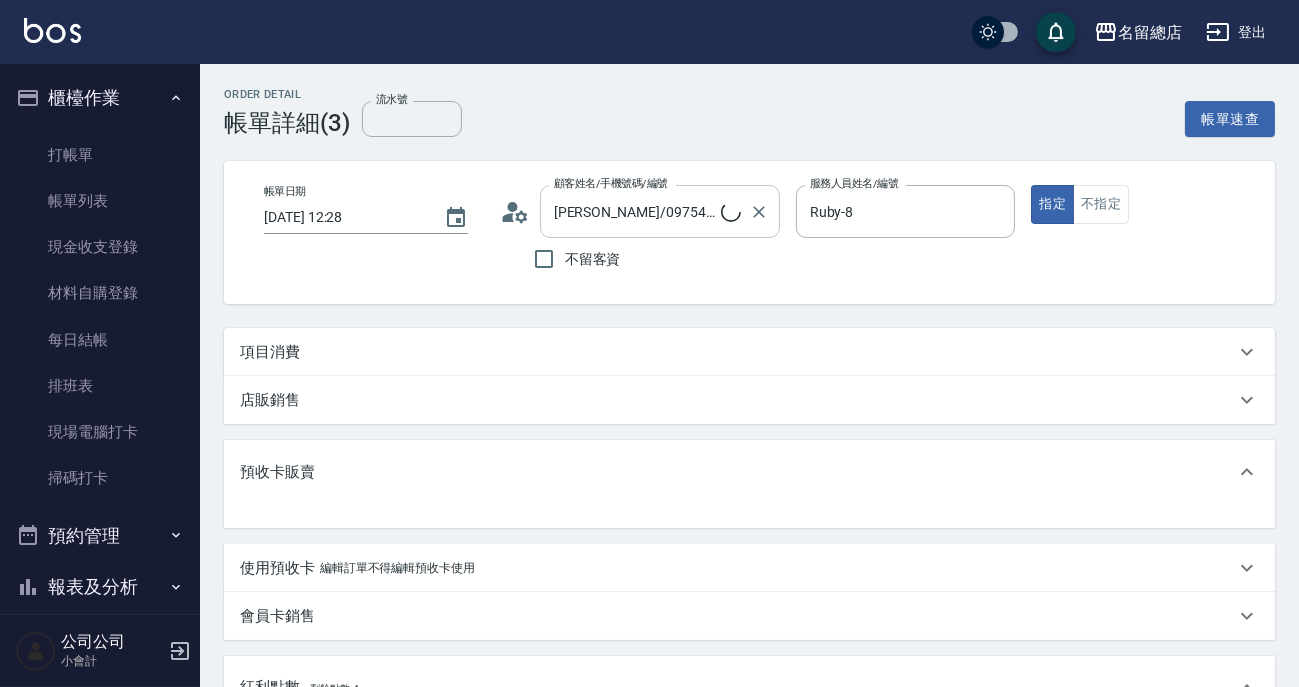 type on "4" 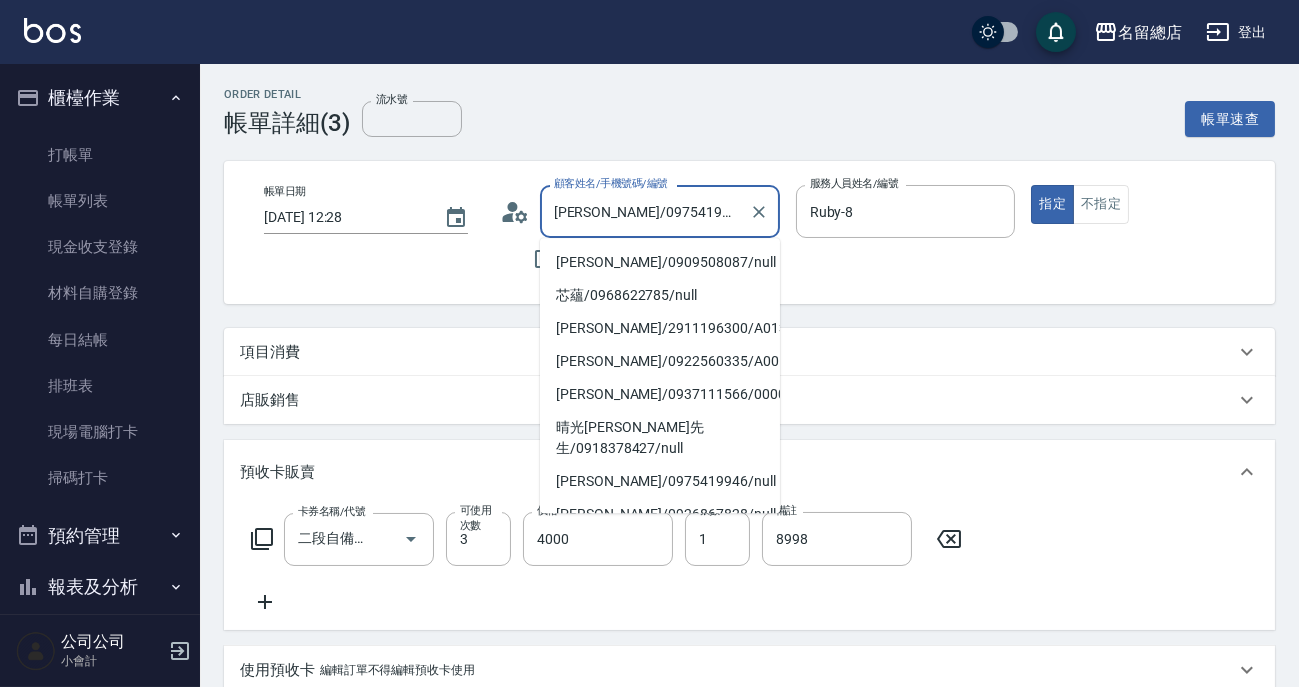 drag, startPoint x: 549, startPoint y: 221, endPoint x: 724, endPoint y: 225, distance: 175.04572 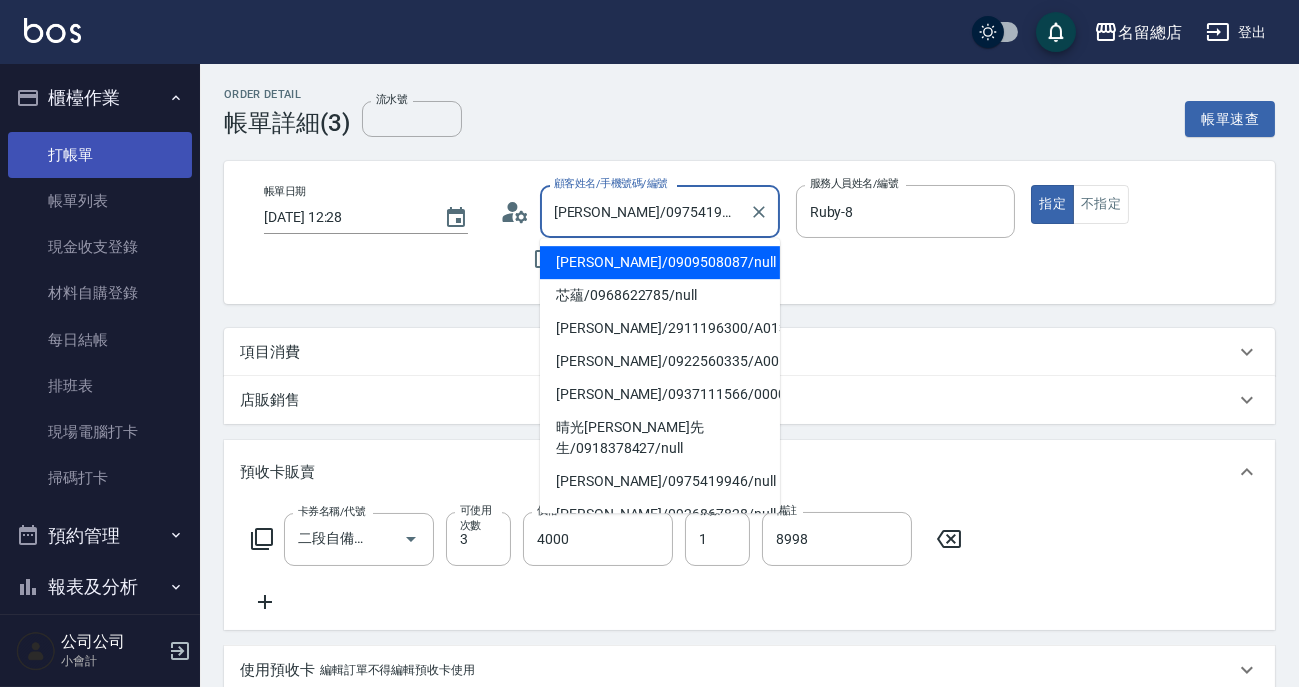 click on "打帳單" at bounding box center [100, 155] 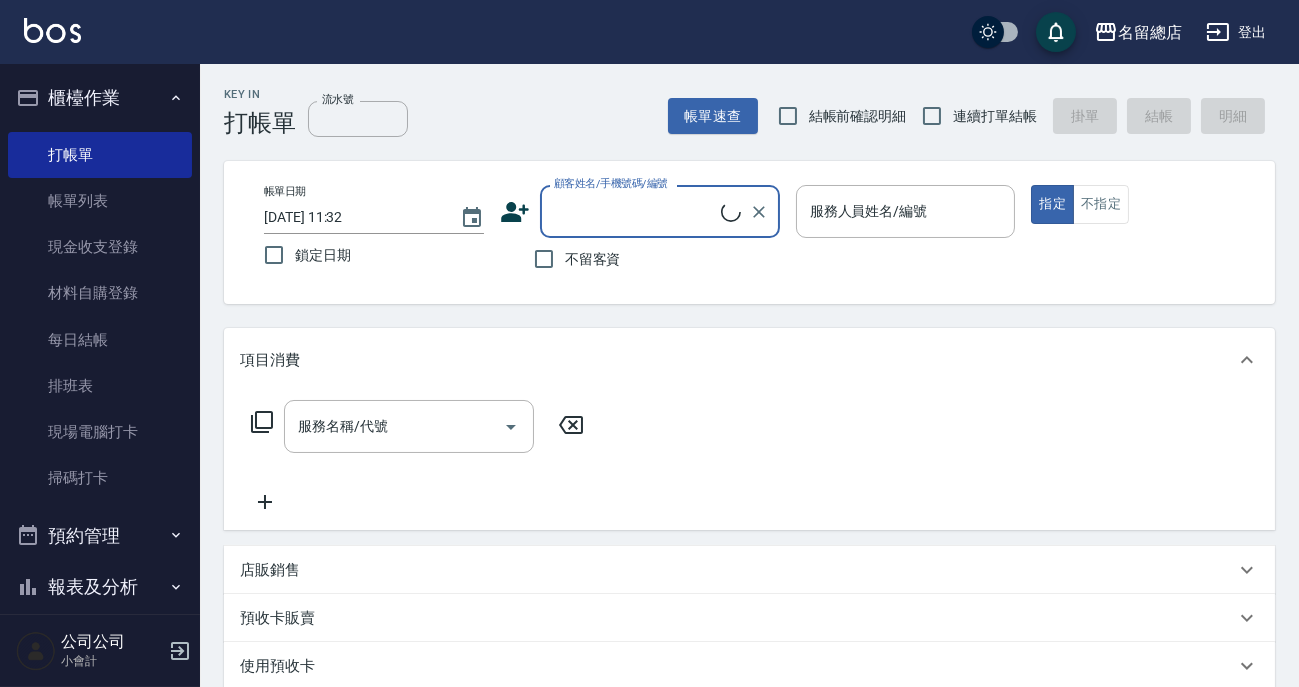 click on "[DATE] 11:32" at bounding box center (352, 217) 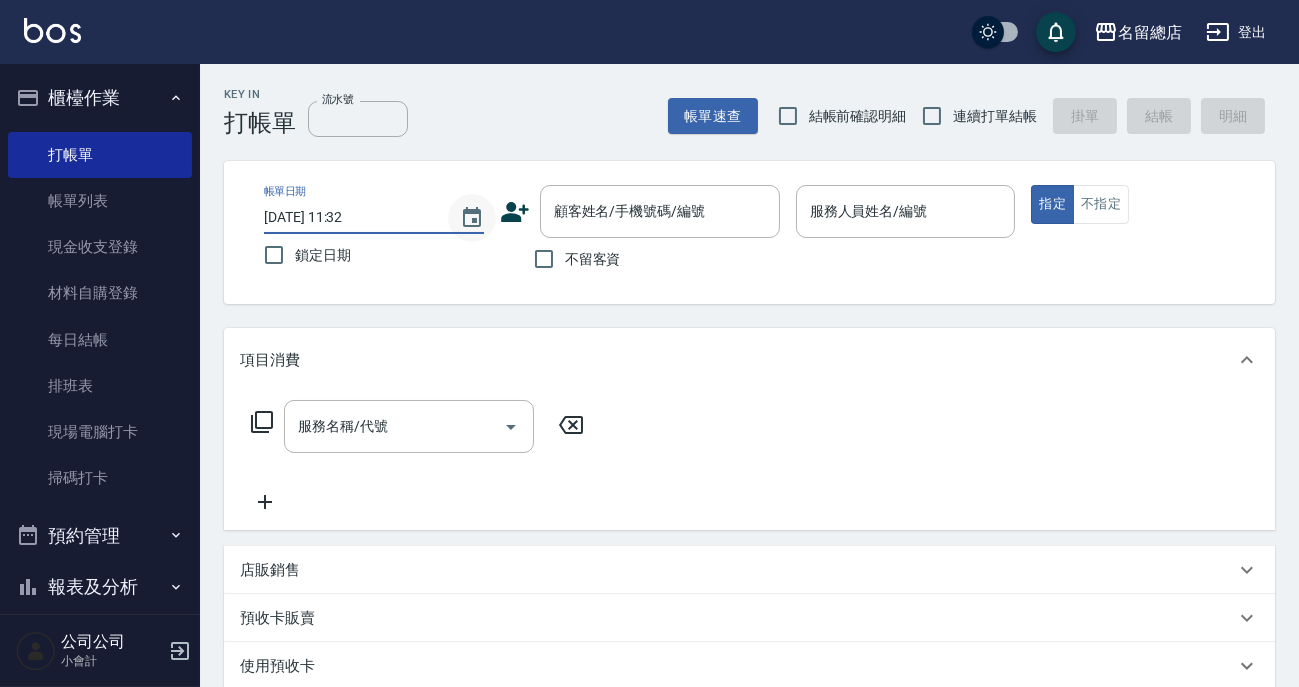 click 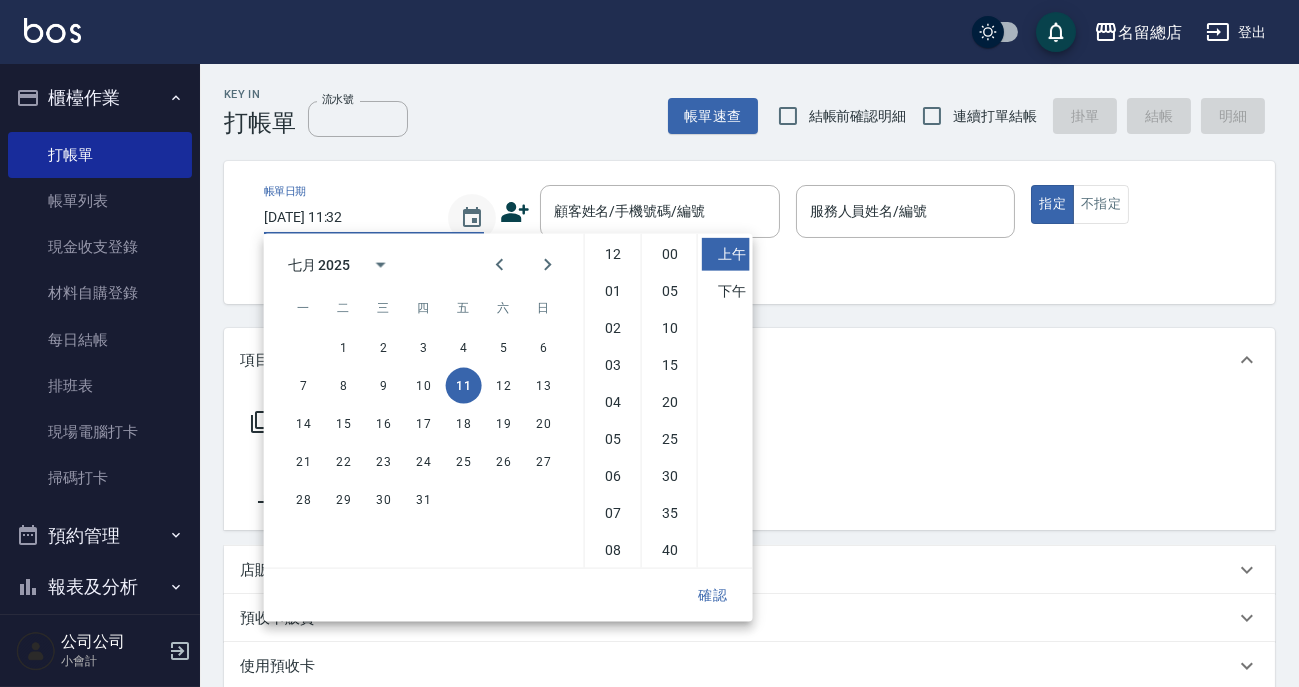 scroll, scrollTop: 111, scrollLeft: 0, axis: vertical 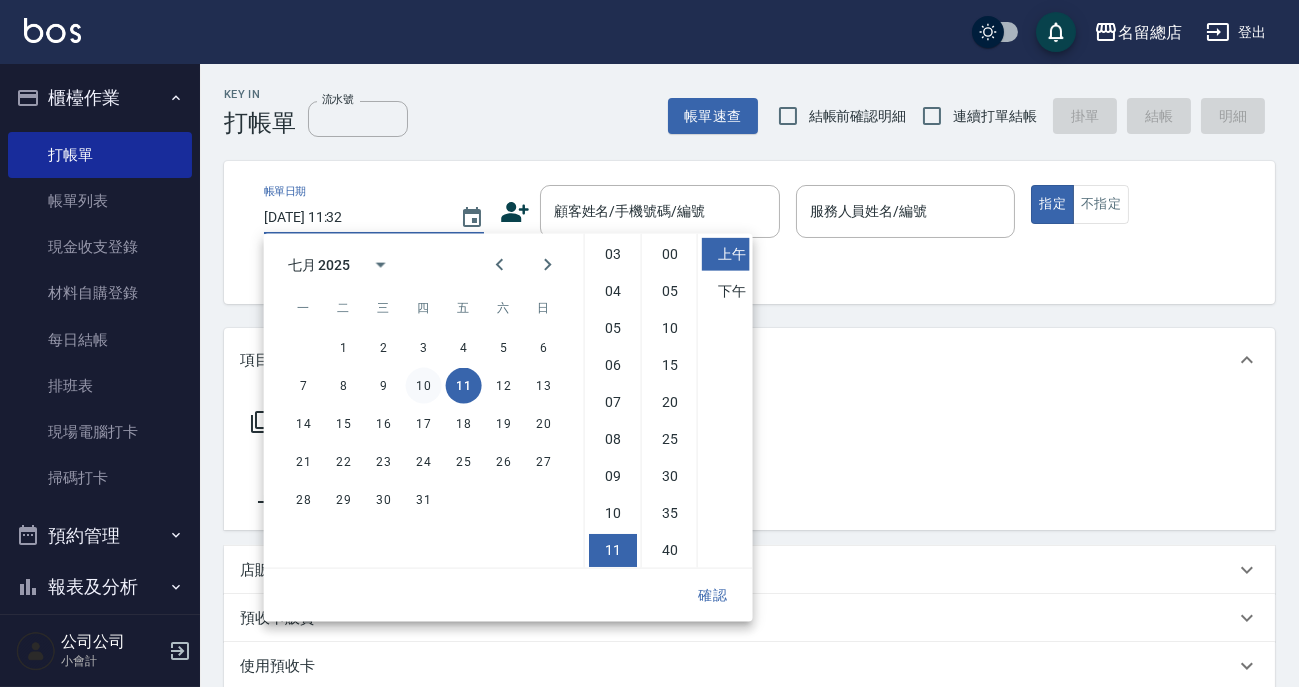 click on "10" at bounding box center (424, 386) 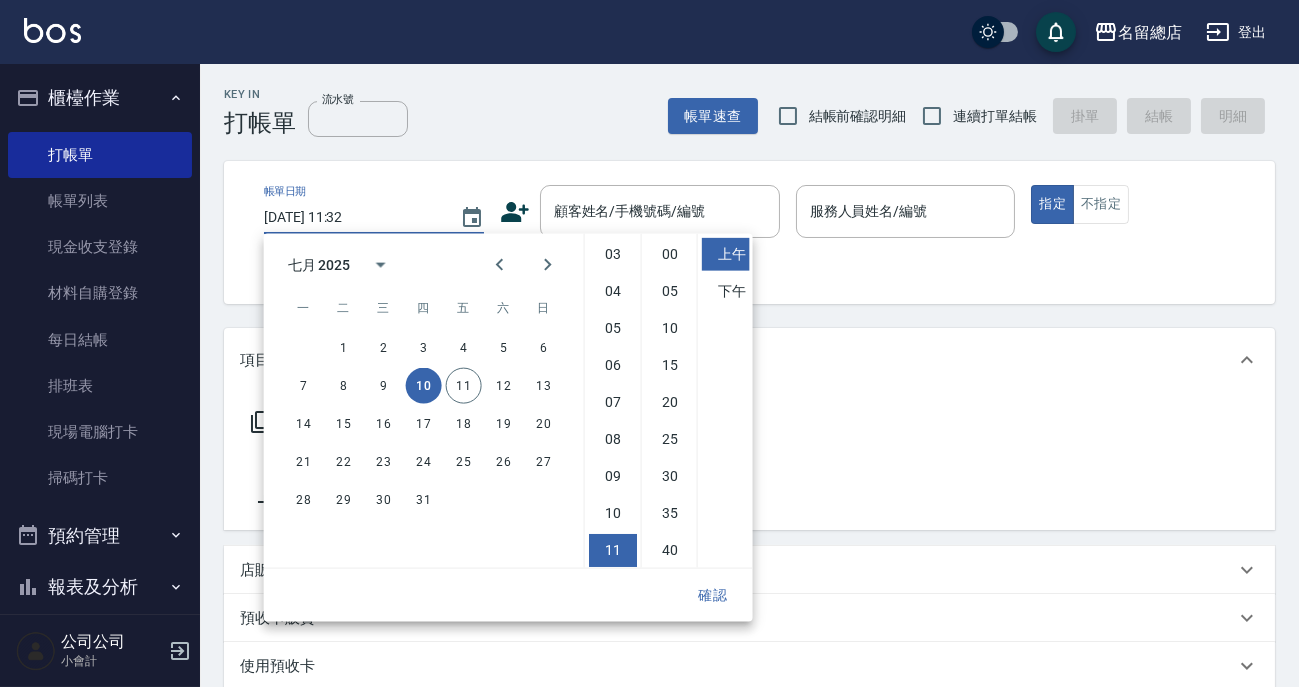 type on "[DATE] 11:32" 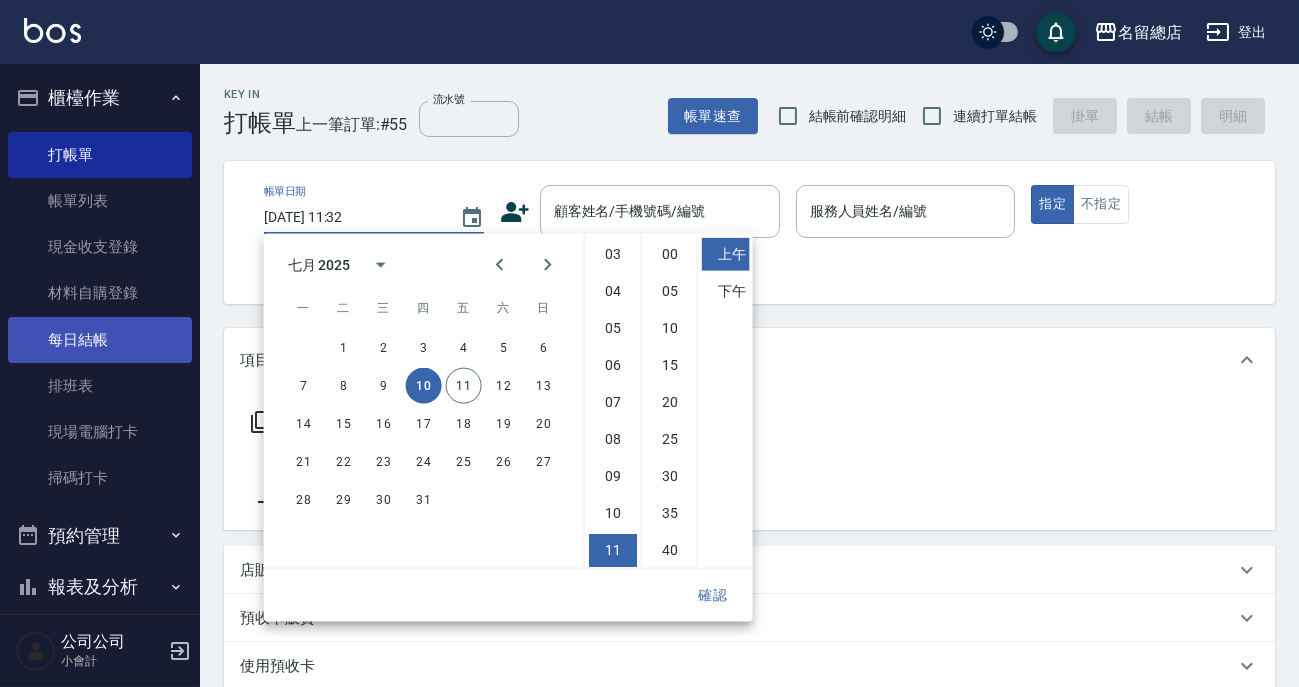click on "每日結帳" at bounding box center [100, 340] 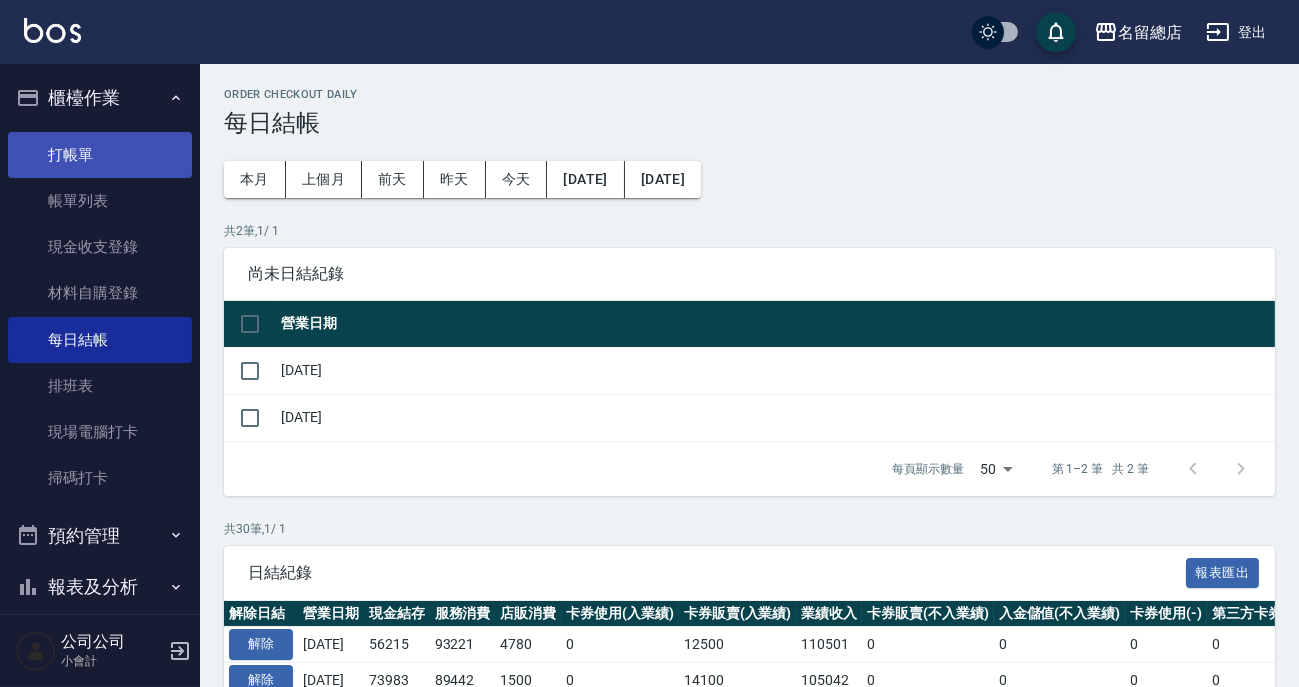 click on "打帳單" at bounding box center (100, 155) 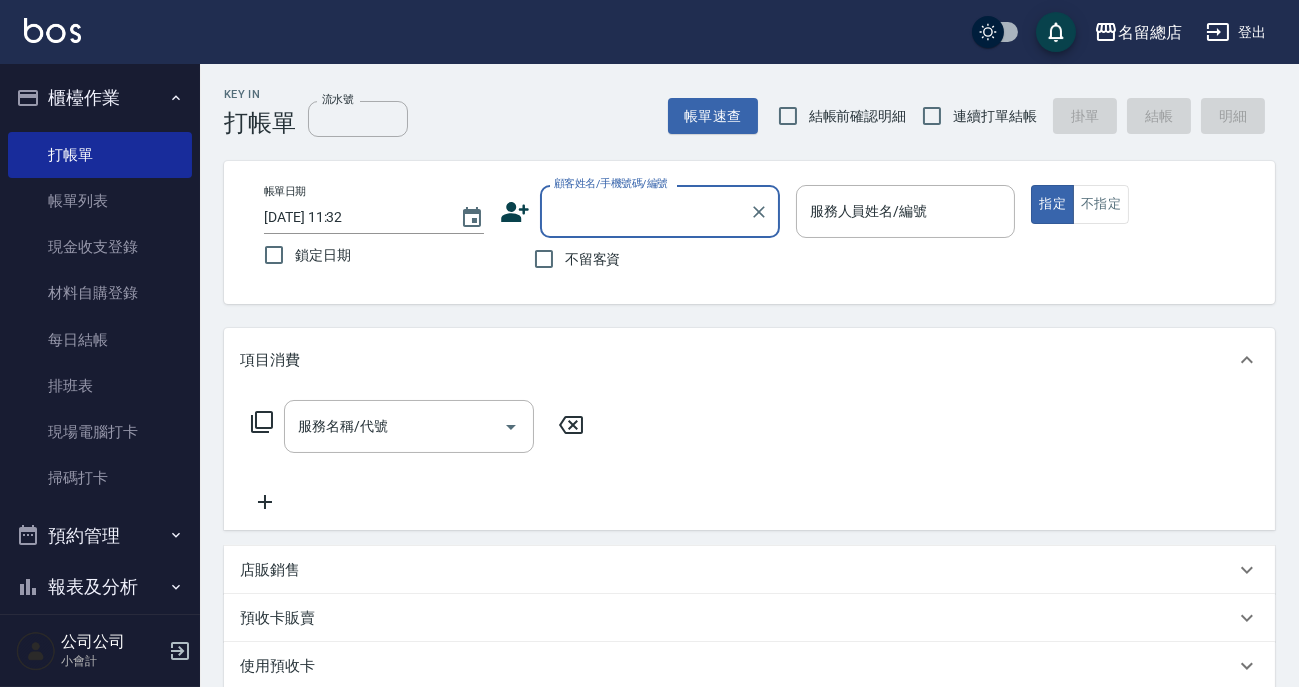click on "[DATE] 11:32" at bounding box center [352, 217] 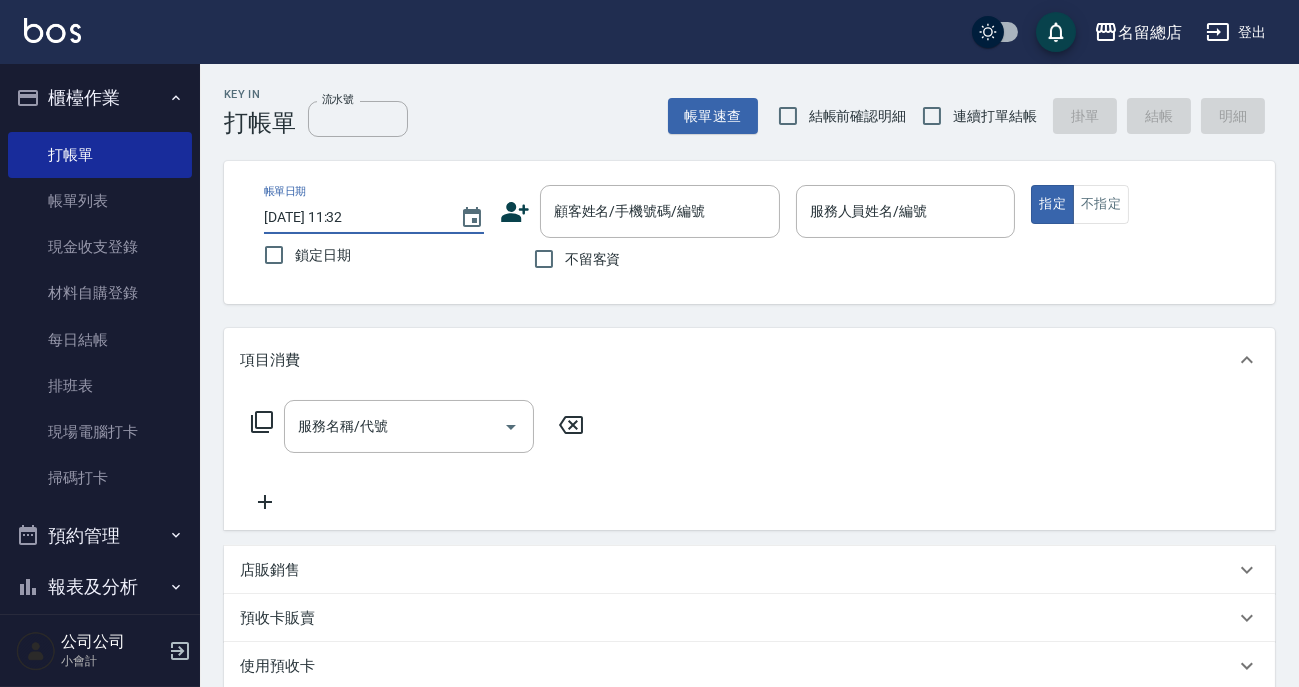 click on "[DATE] 11:32" at bounding box center (352, 217) 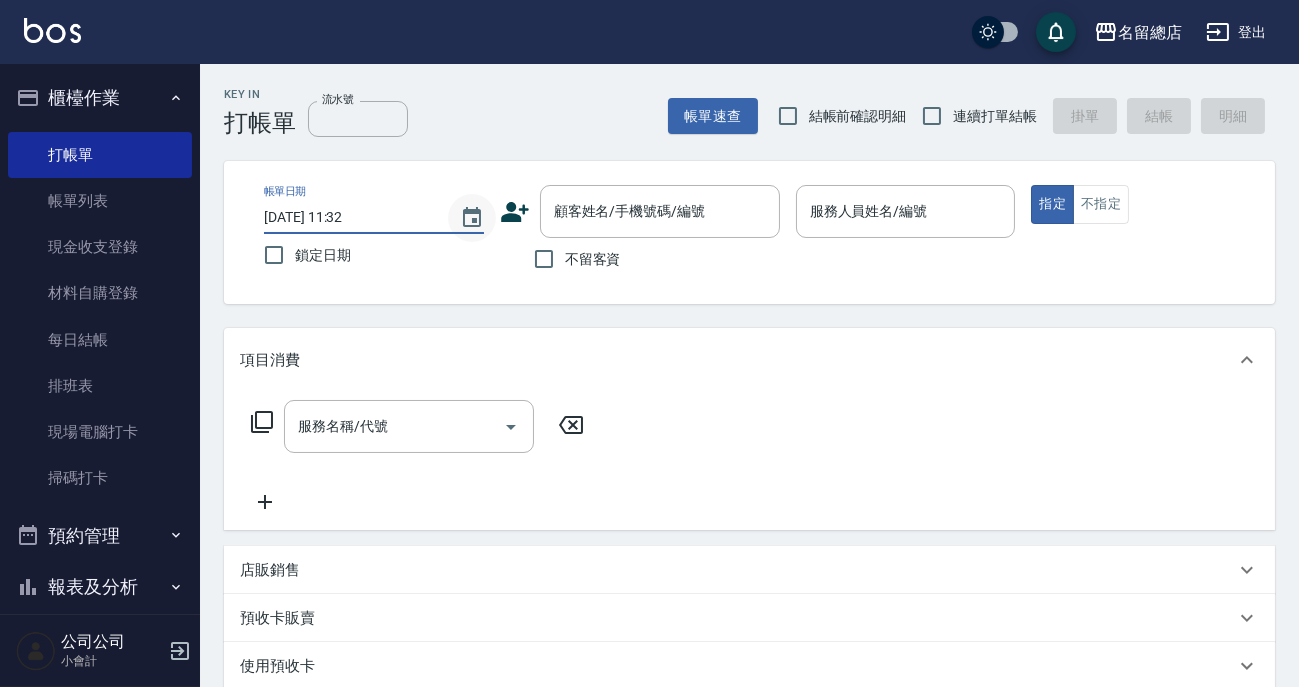 click 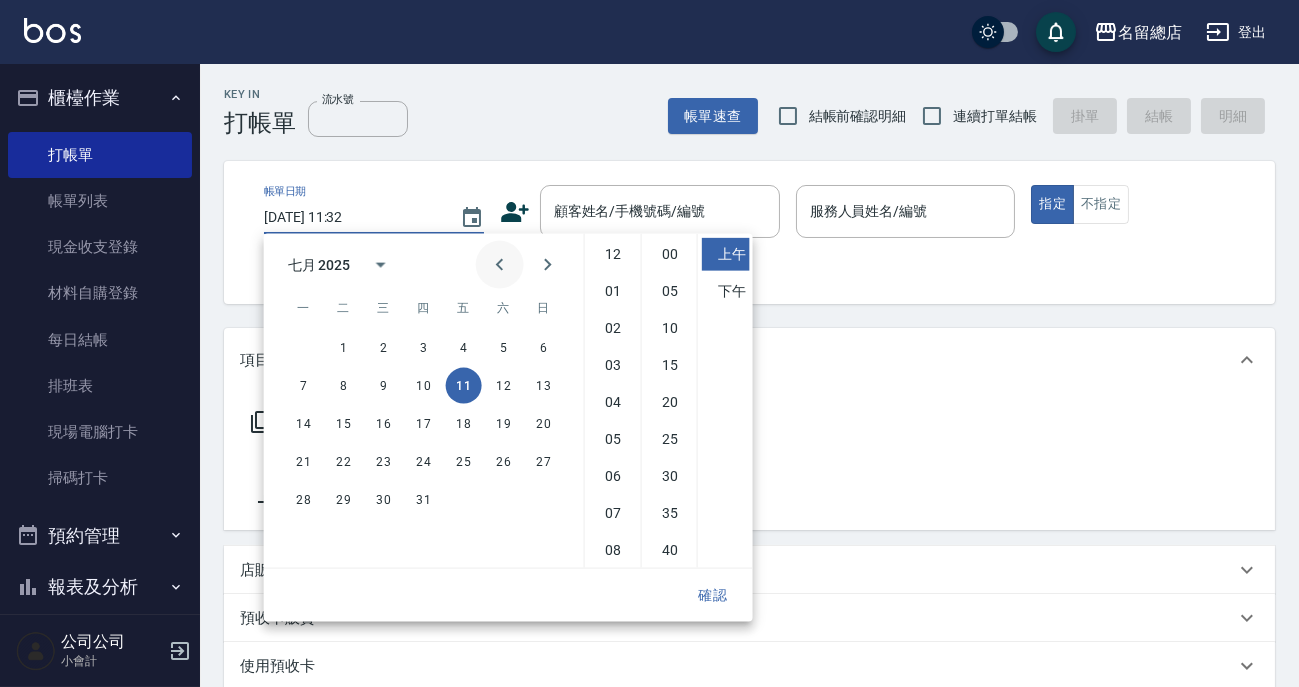 scroll, scrollTop: 111, scrollLeft: 0, axis: vertical 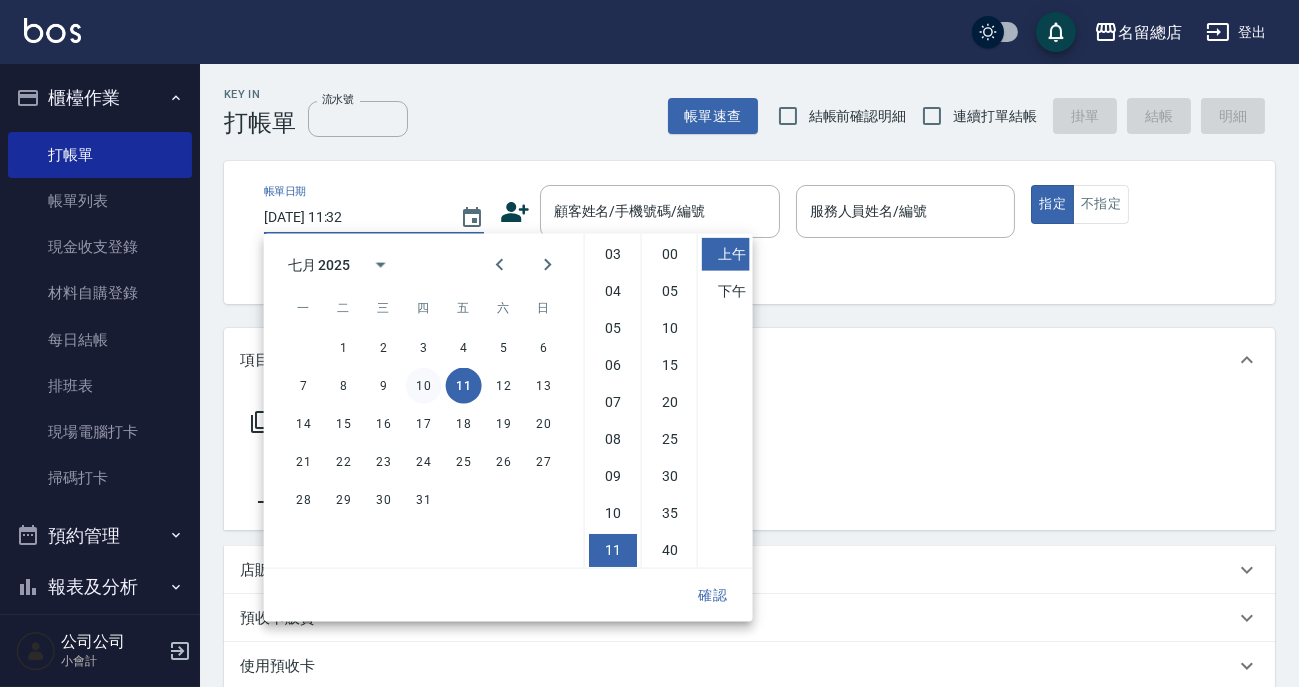 click on "10" at bounding box center [424, 386] 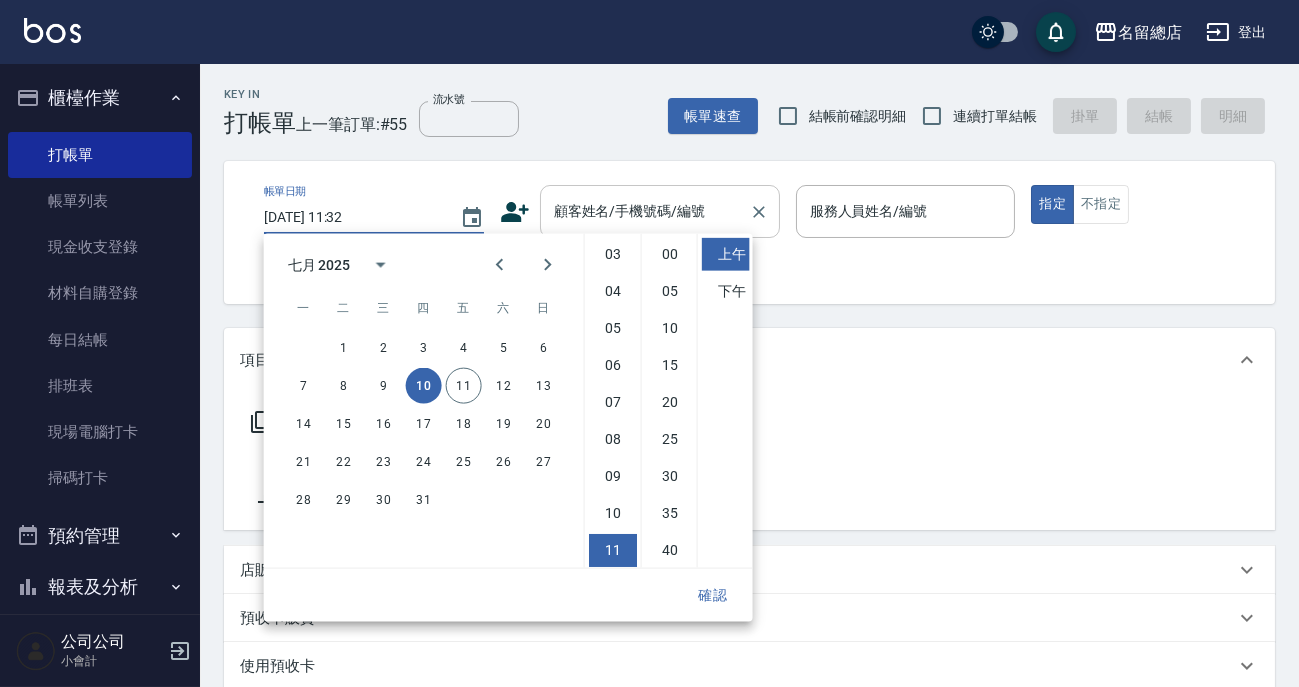 click on "顧客姓名/手機號碼/編號" at bounding box center [645, 211] 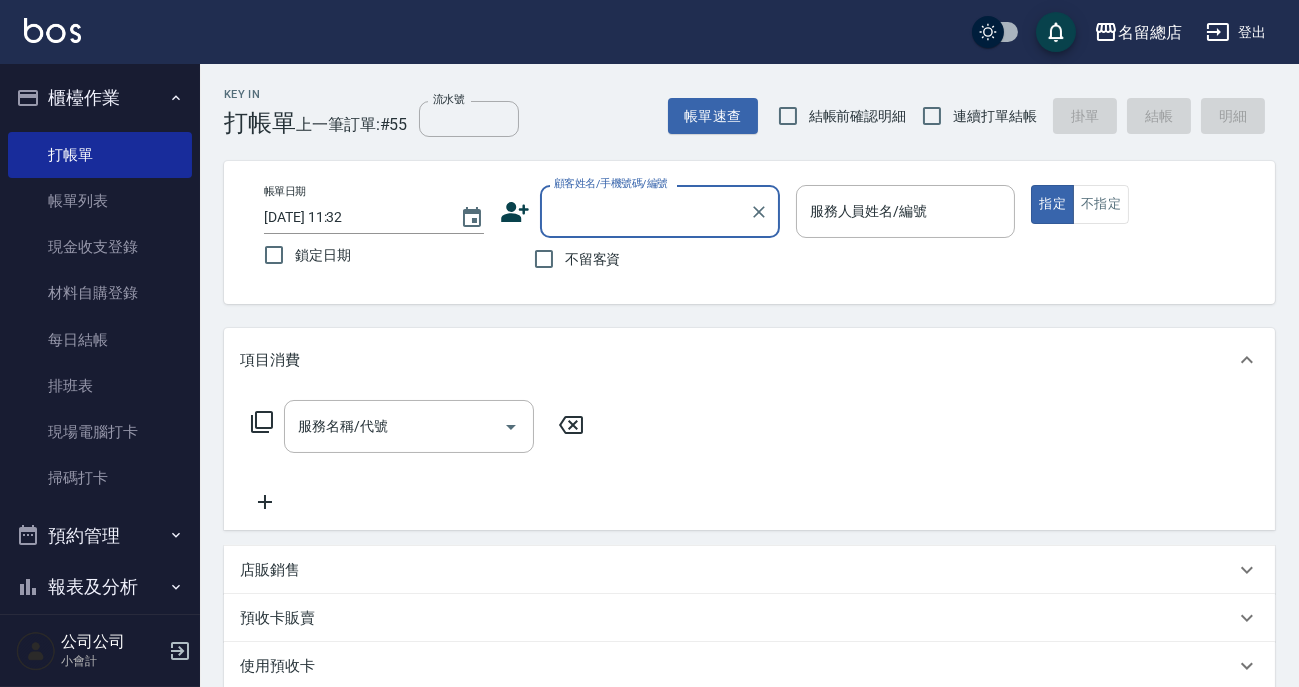 drag, startPoint x: 618, startPoint y: 200, endPoint x: 570, endPoint y: 199, distance: 48.010414 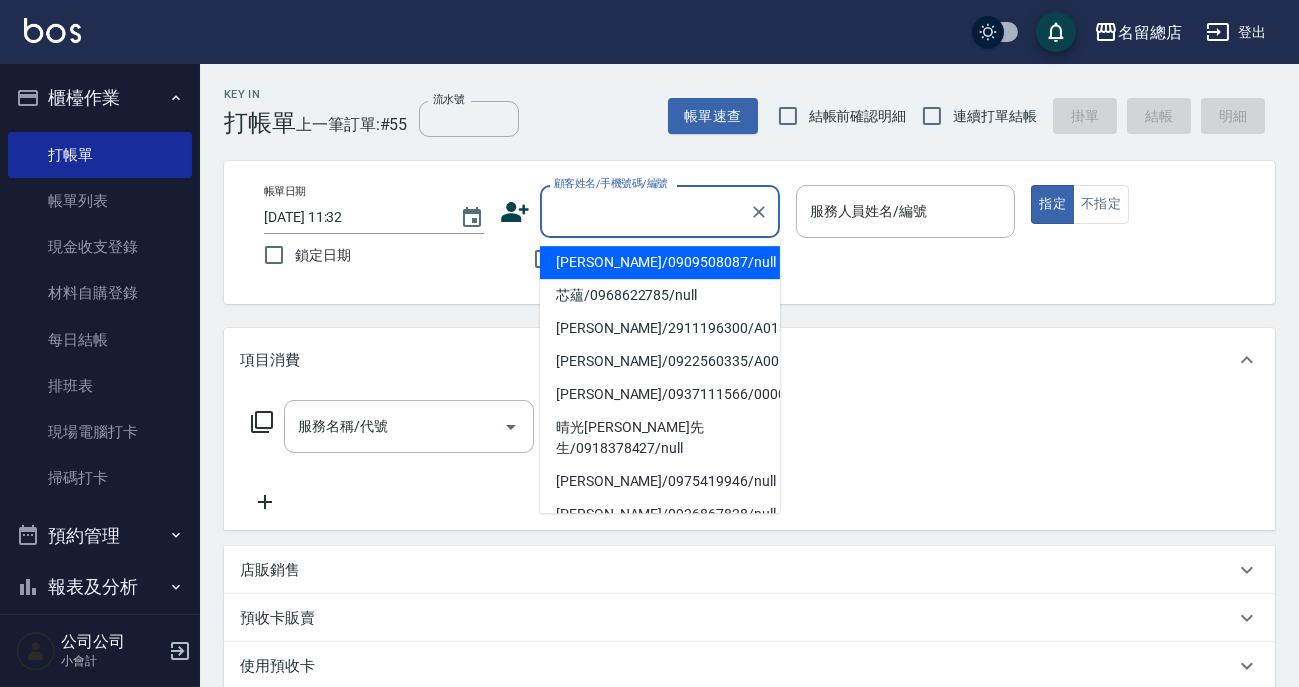 paste on "[PERSON_NAME]/0975419946/null" 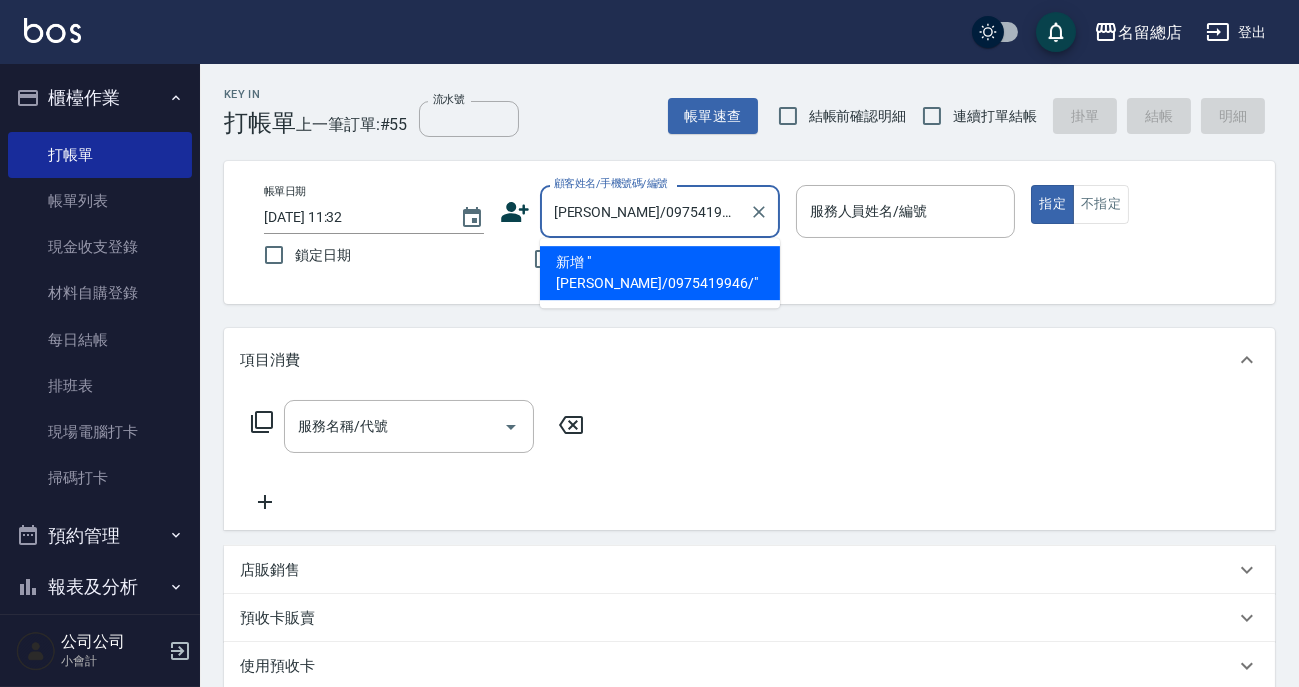 click on "新增 "[PERSON_NAME]/0975419946/"" at bounding box center (660, 273) 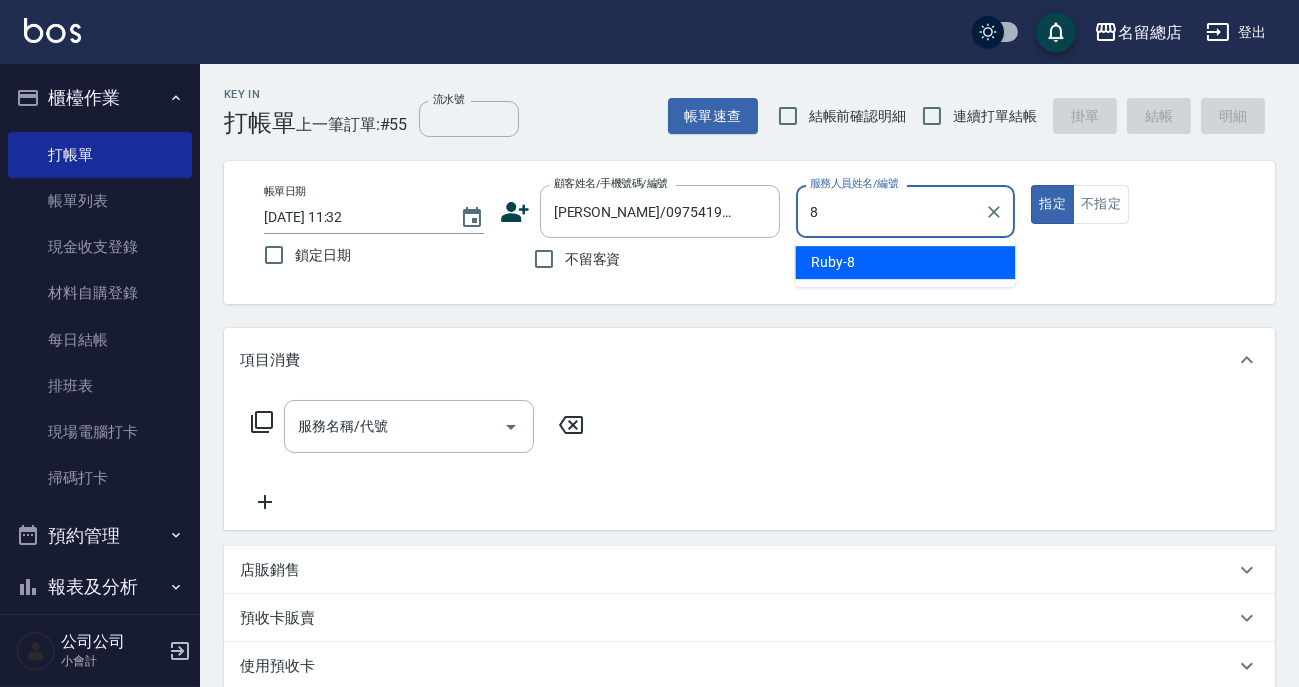 click on "Ruby -8" at bounding box center [833, 262] 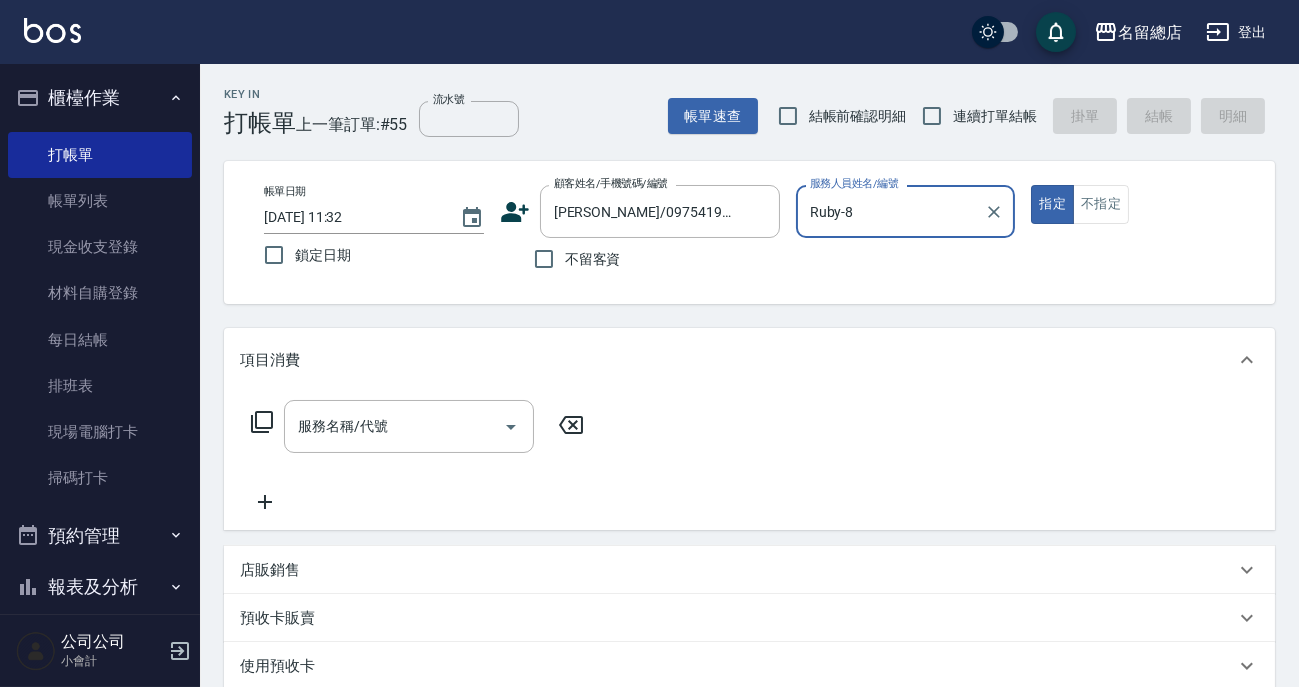 scroll, scrollTop: 90, scrollLeft: 0, axis: vertical 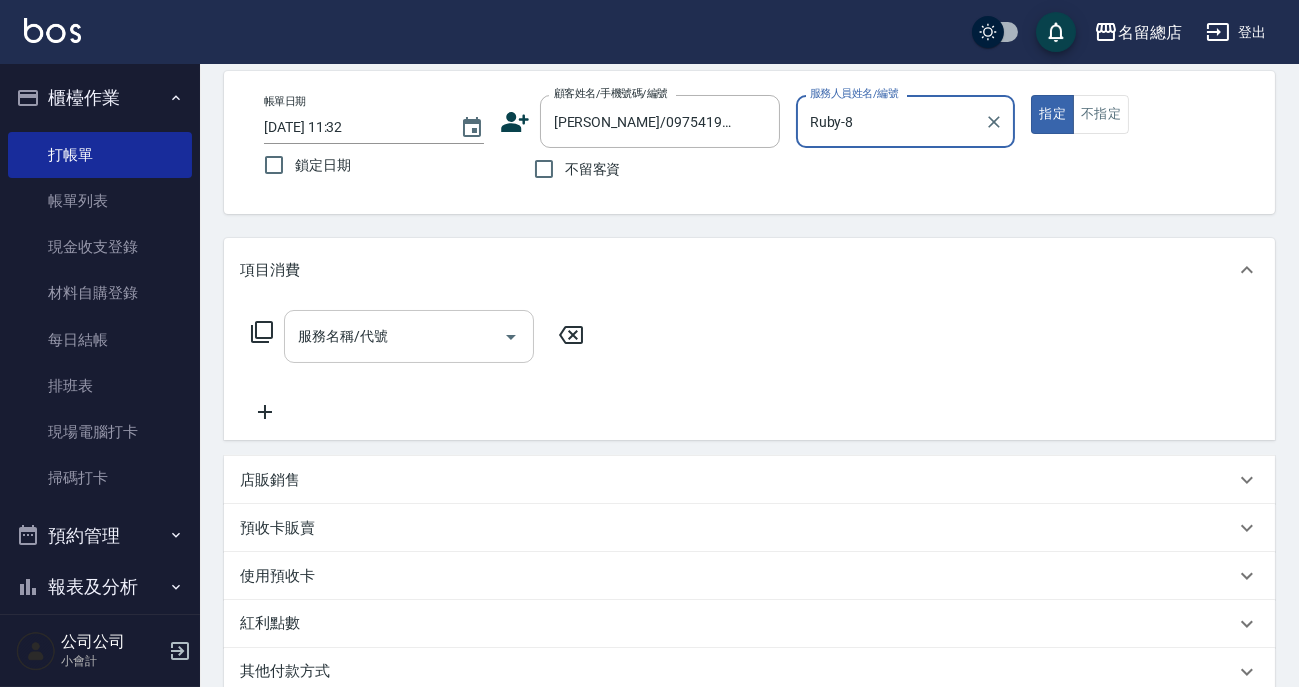 type on "Ruby-8" 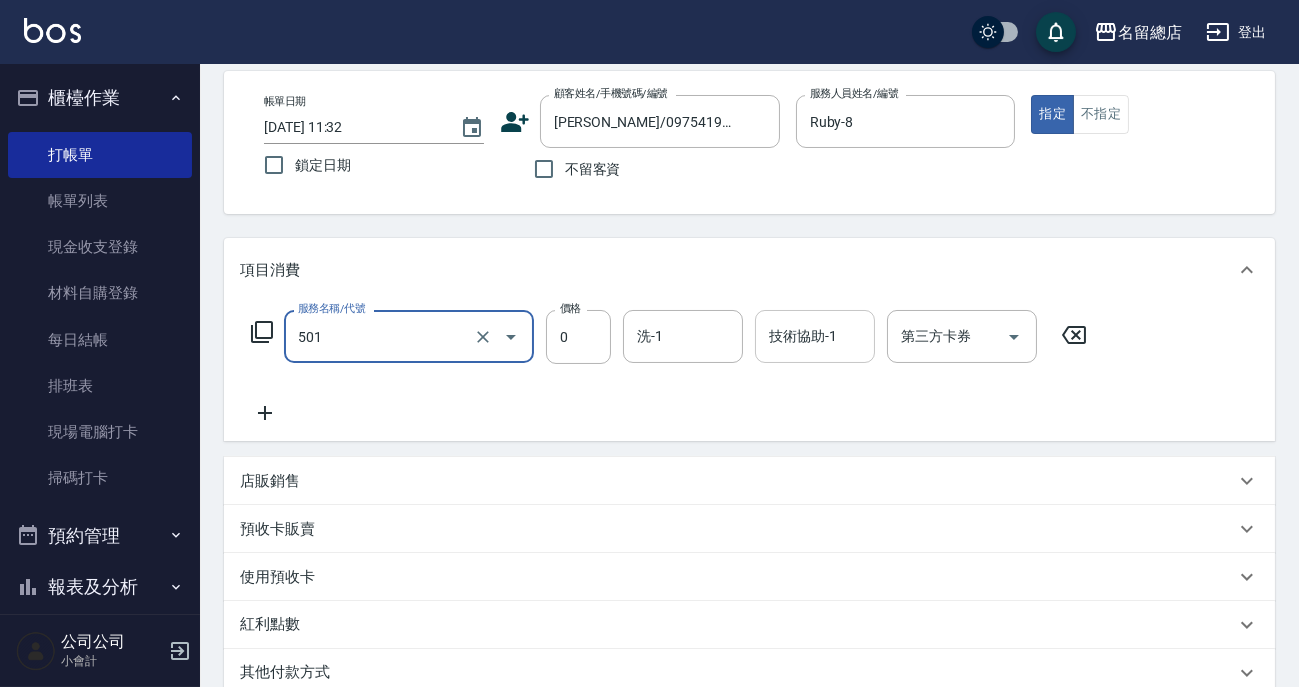 click on "技術協助-1" at bounding box center (815, 336) 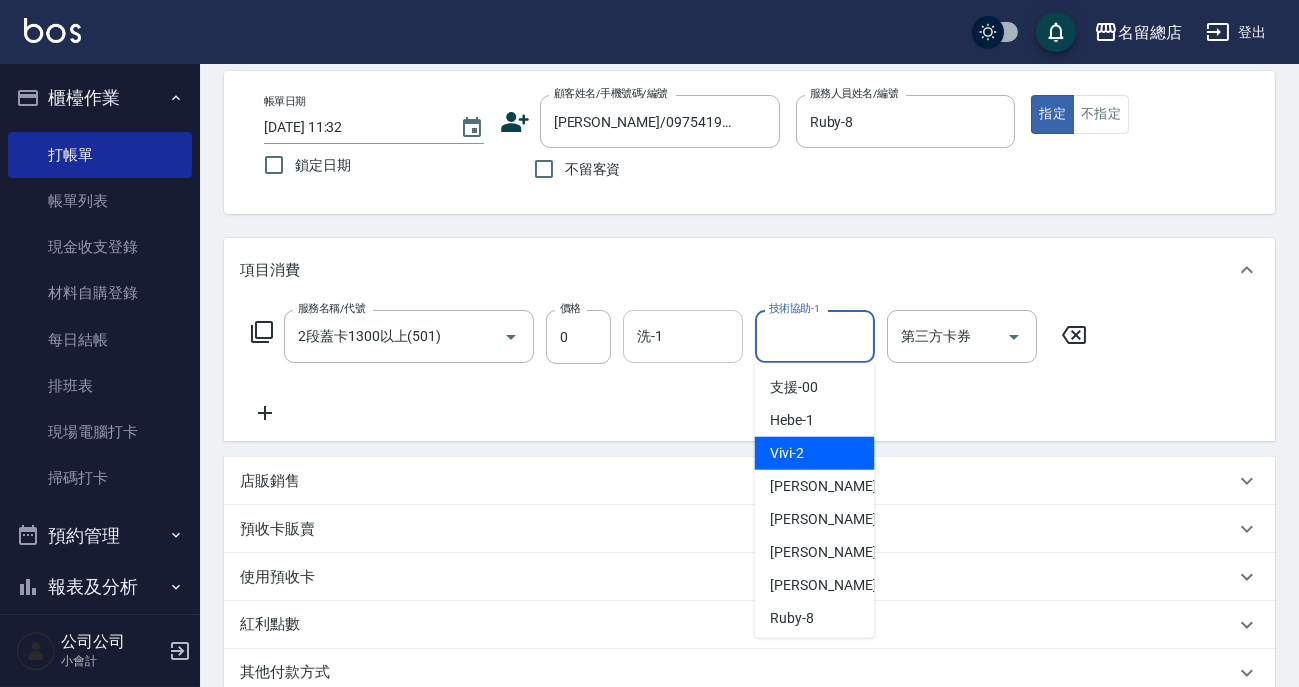 click on "洗-1" at bounding box center (683, 336) 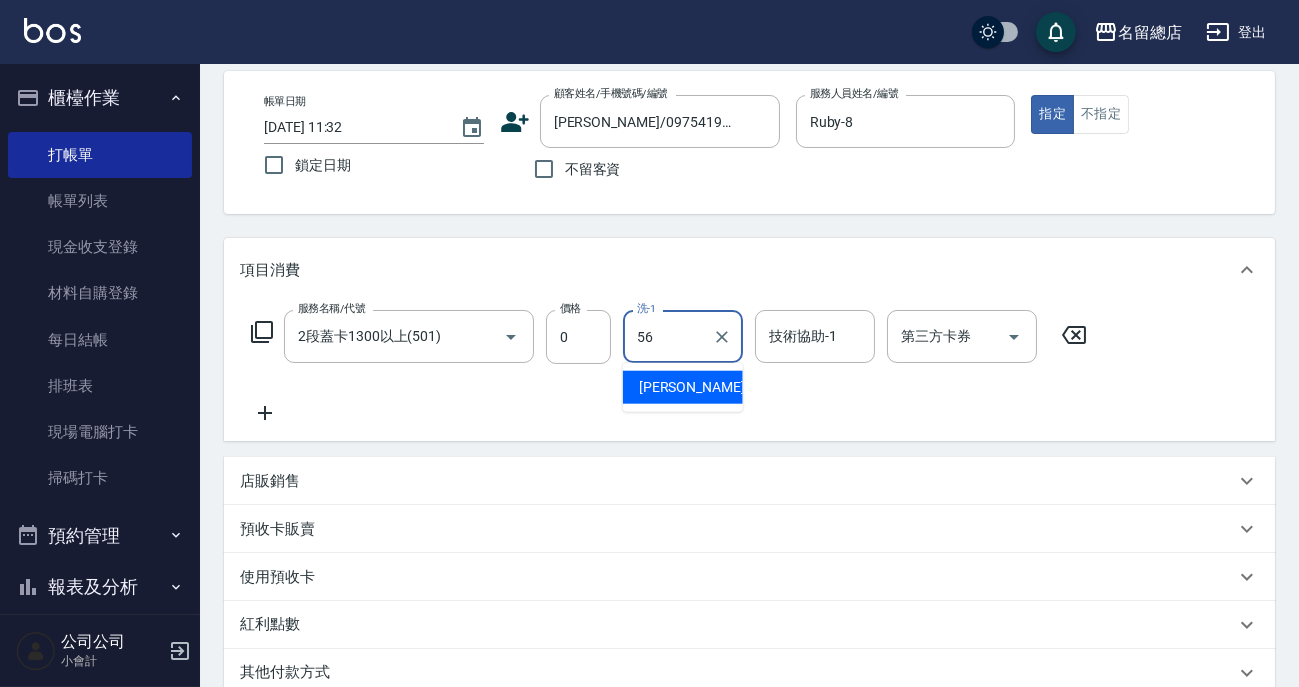 type on "[PERSON_NAME]-56" 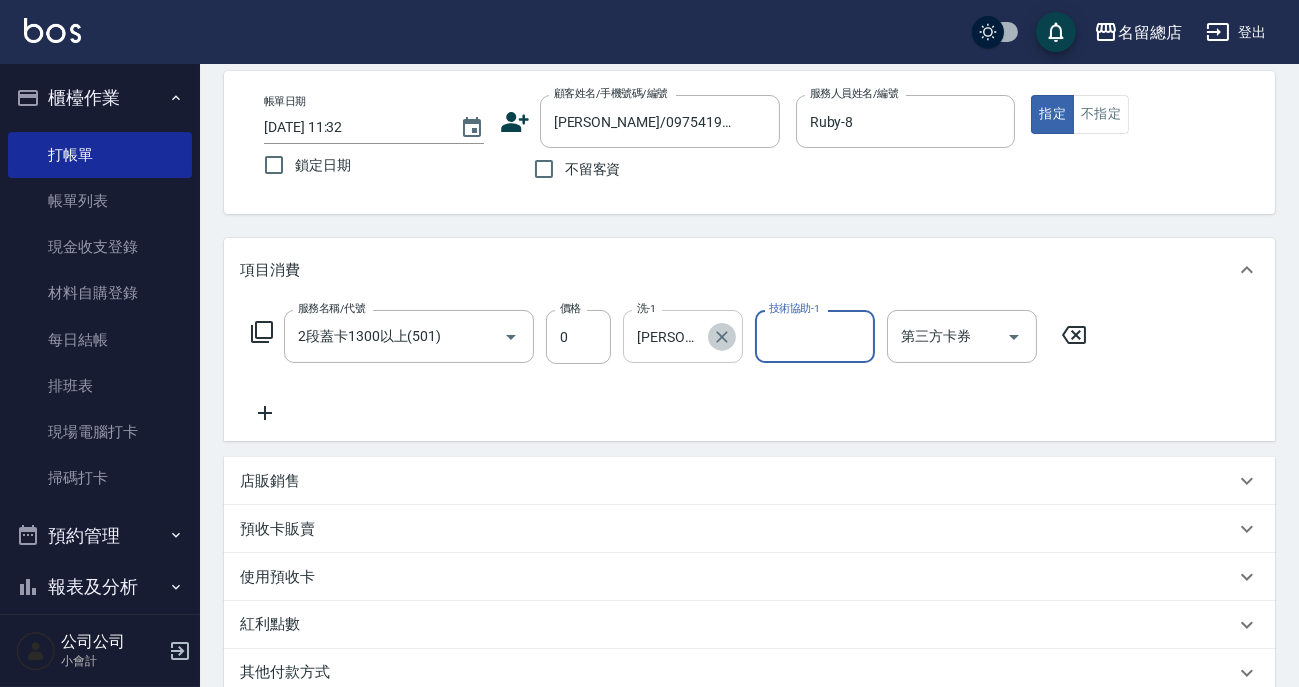 click 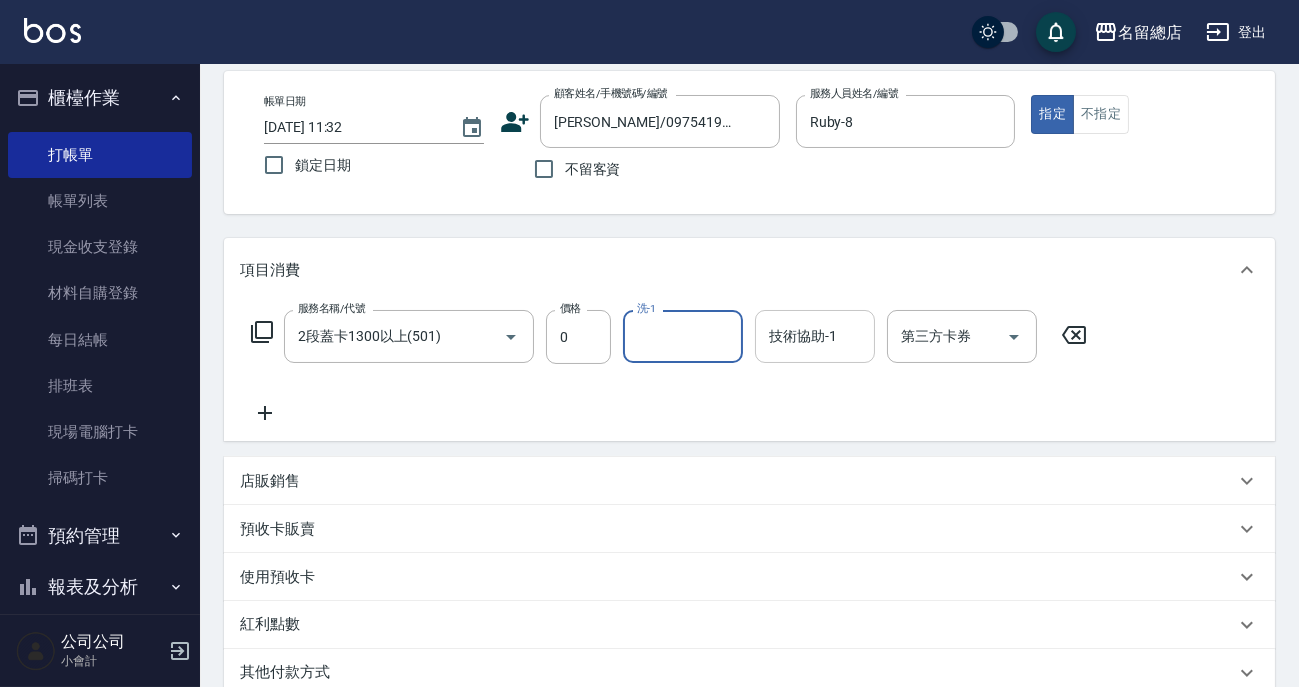 click on "技術協助-1 技術協助-1" at bounding box center [815, 336] 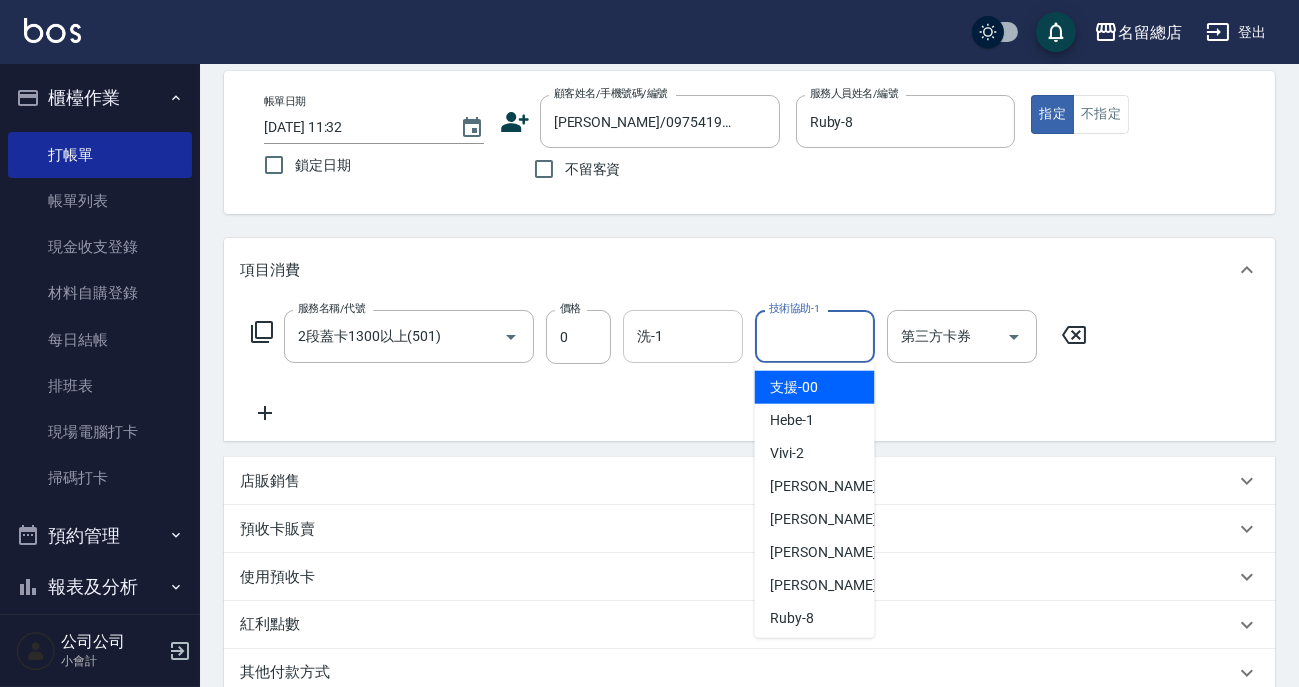 click on "項目消費 服務名稱/代號 2段蓋卡1300以上(501) 服務名稱/代號 價格 0 價格 洗-1 洗-1 技術協助-1 技術協助-1 第三方卡券 第三方卡券 店販銷售 服務人員姓名/編號 服務人員姓名/編號 商品代號/名稱 商品代號/名稱 預收卡販賣 卡券名稱/代號 卡券名稱/代號 使用預收卡 紅利點數 點數給點 0 點數給點 點數扣點 0 點數扣點 點數折抵金額 0 點數折抵金額 其他付款方式 其他付款方式 其他付款方式 備註及來源 備註 備註 訂單來源 ​ 訂單來源" at bounding box center [749, 491] 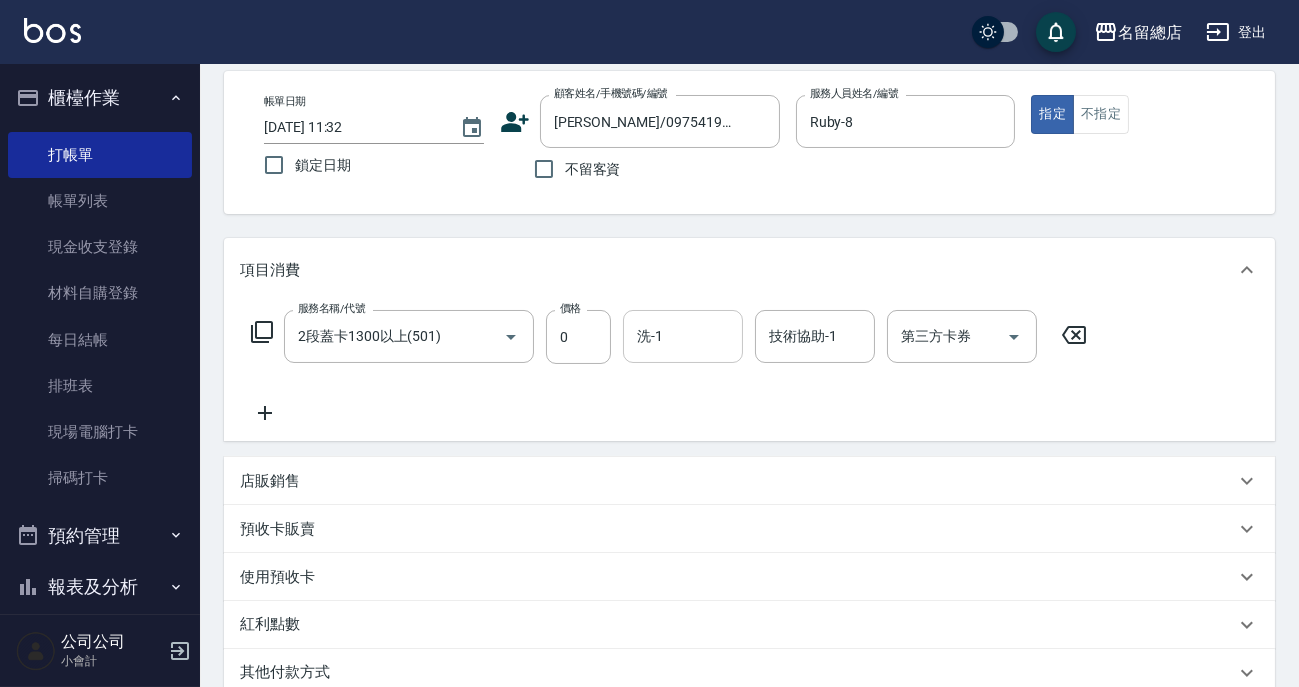 click on "洗-1" at bounding box center (683, 336) 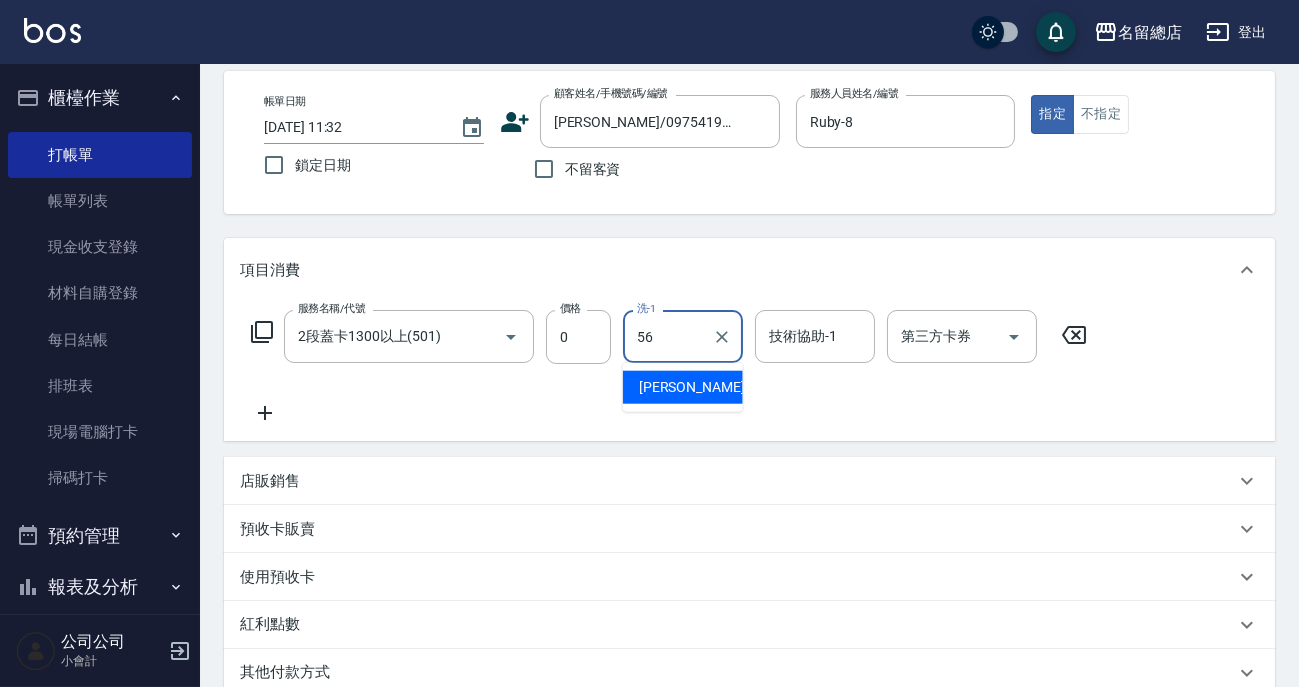 type on "[PERSON_NAME]-56" 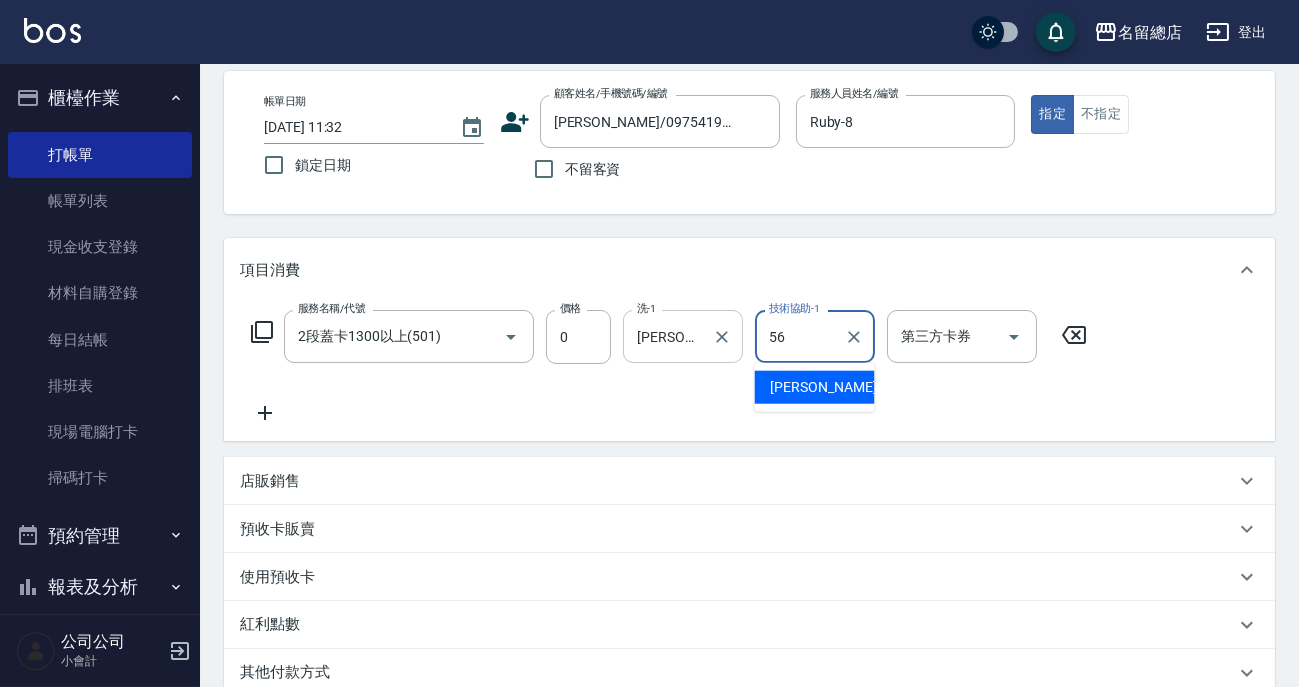 type on "[PERSON_NAME]-56" 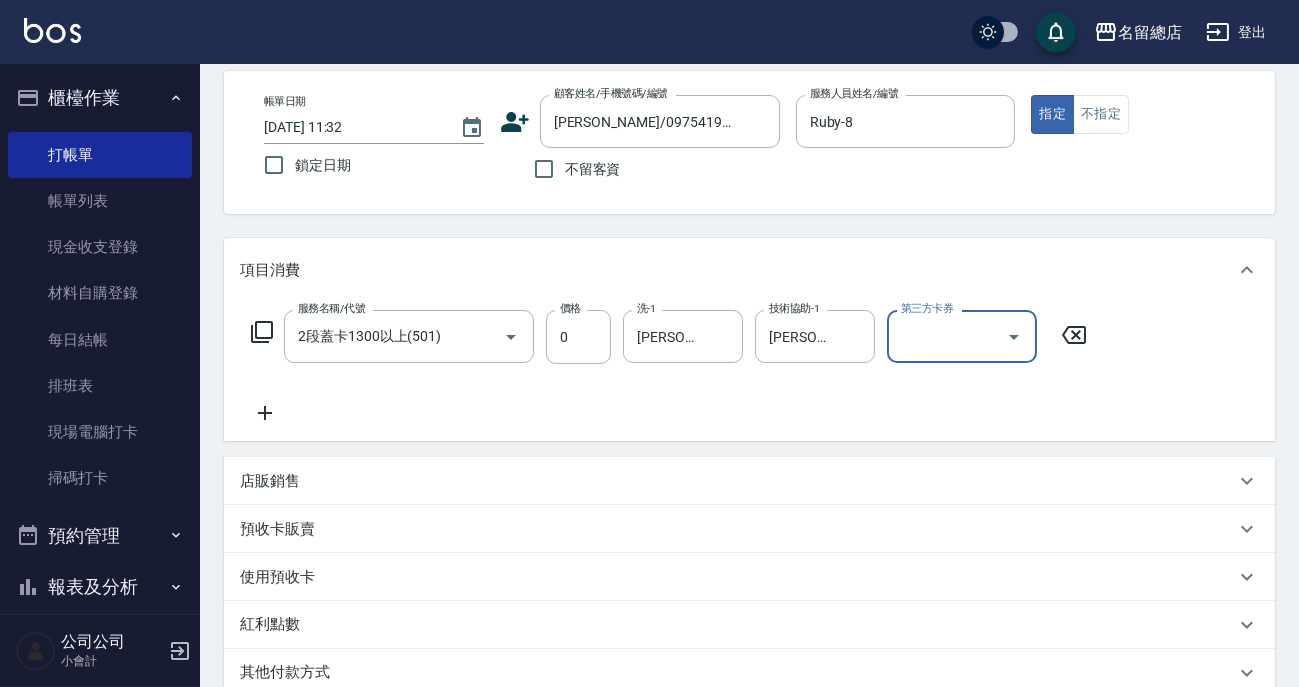 scroll, scrollTop: 181, scrollLeft: 0, axis: vertical 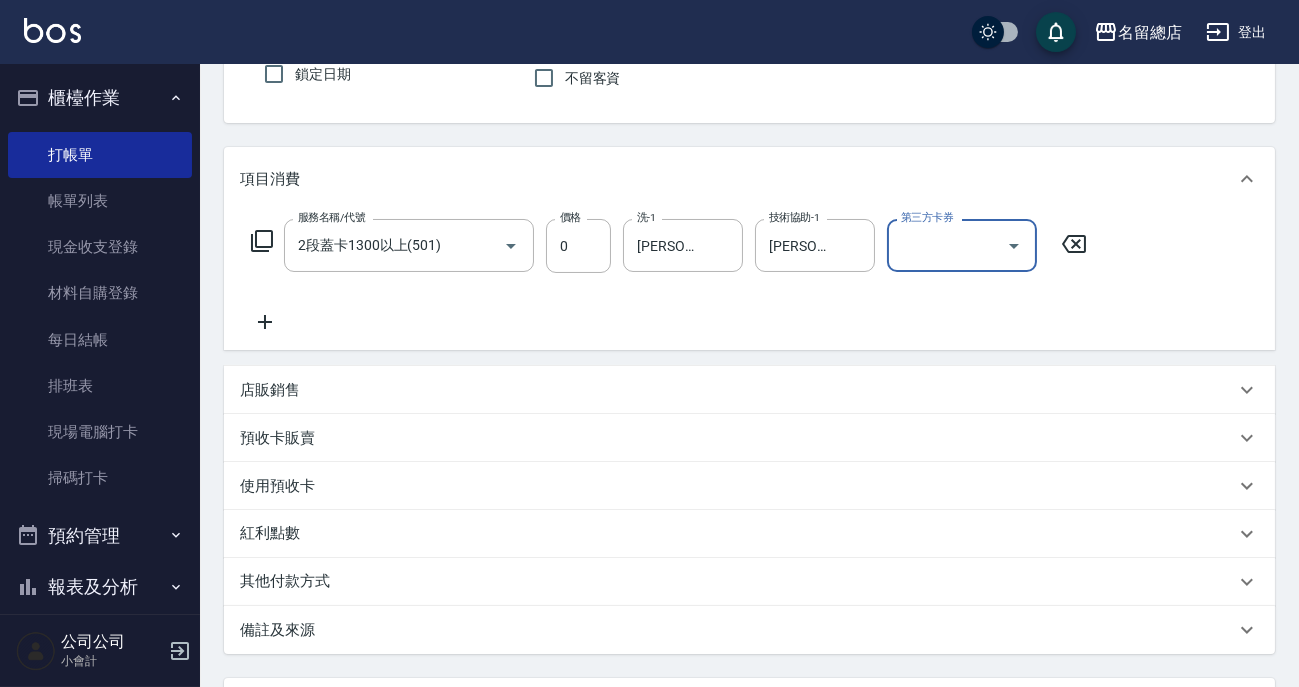 click 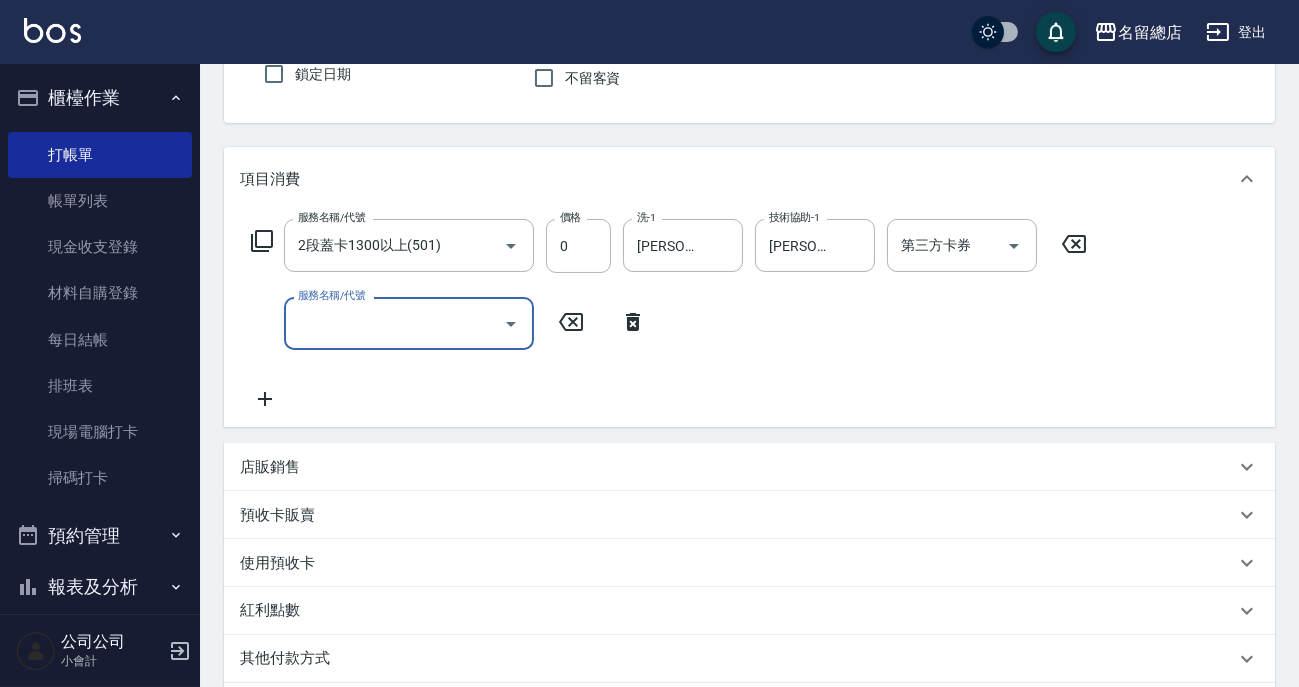click on "服務名稱/代號" at bounding box center [409, 323] 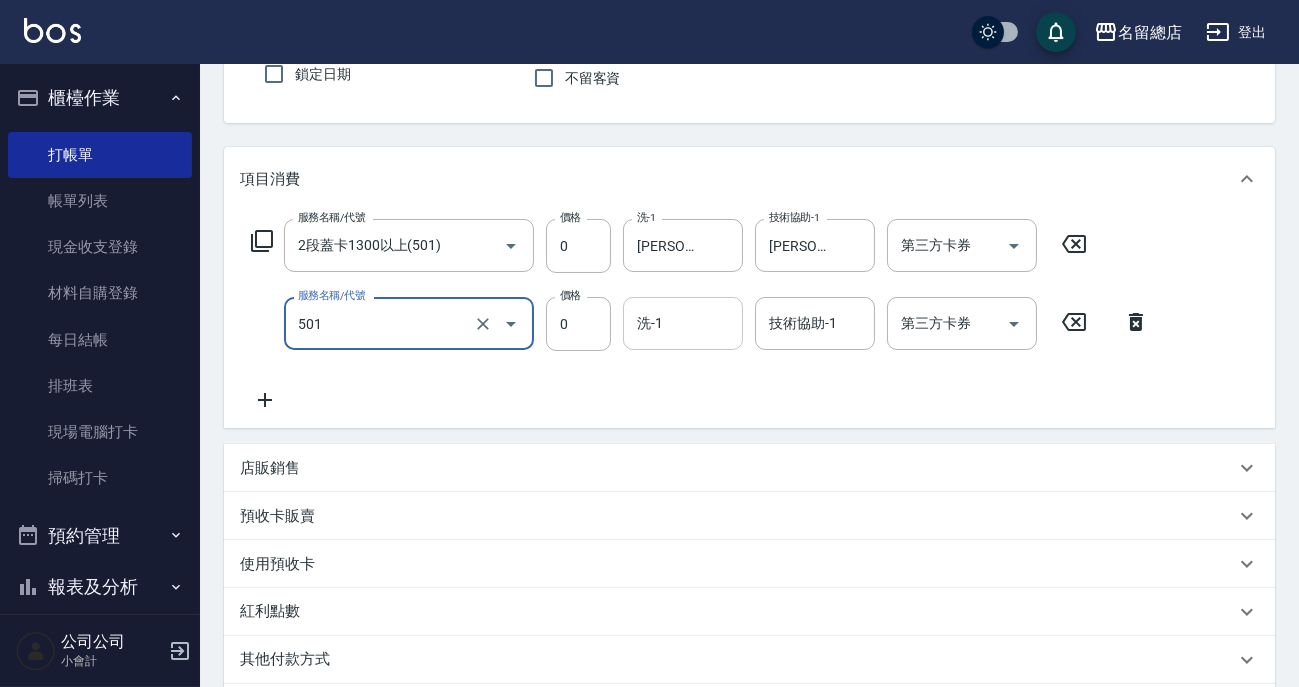 click on "洗-1" at bounding box center [683, 323] 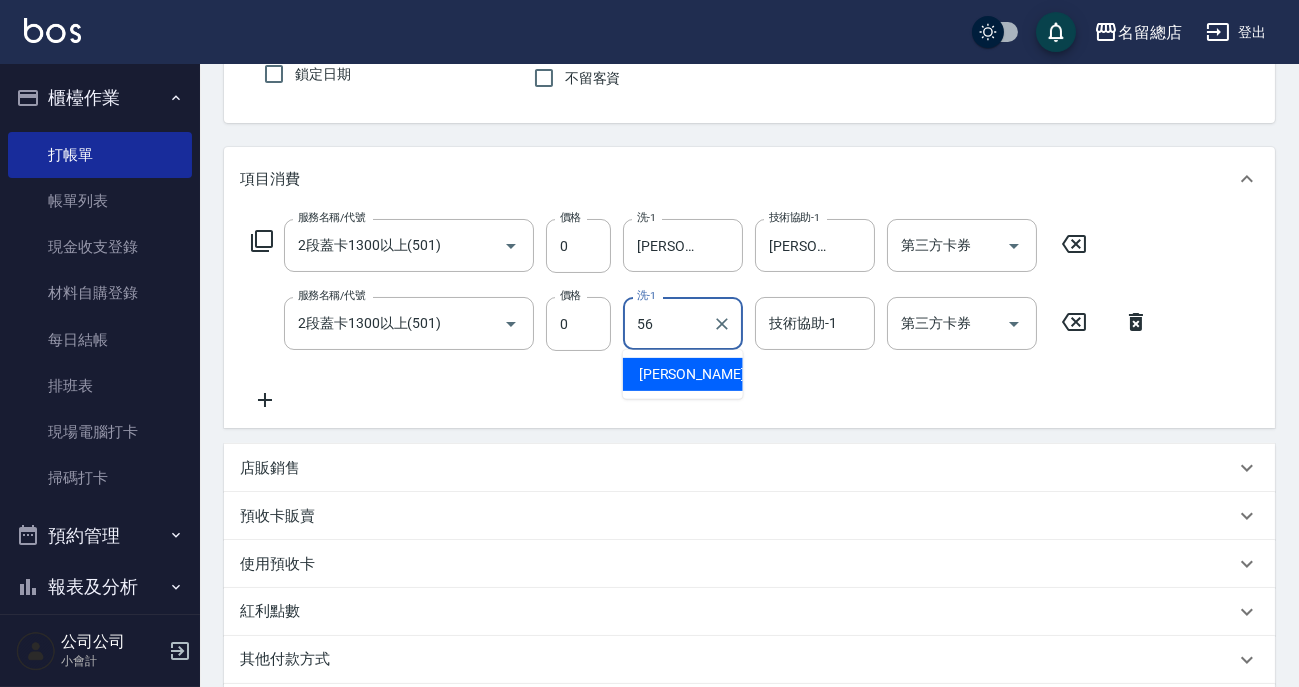type on "[PERSON_NAME]-56" 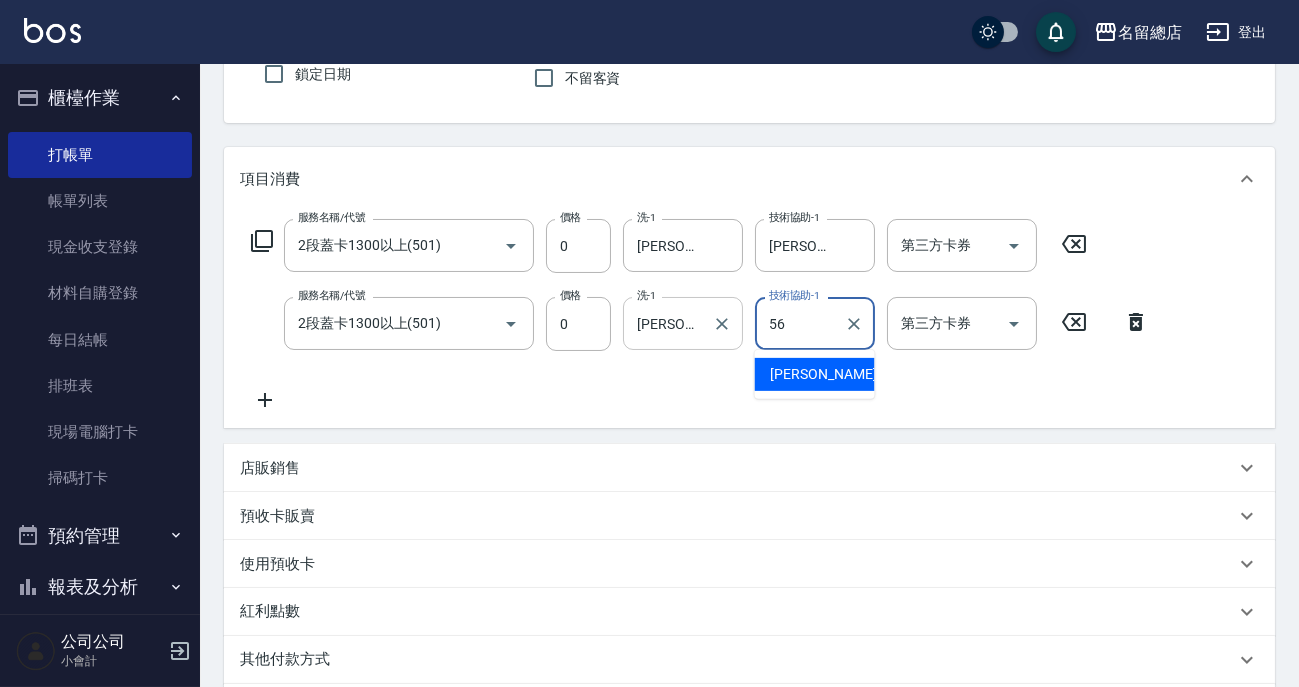 type on "[PERSON_NAME]-56" 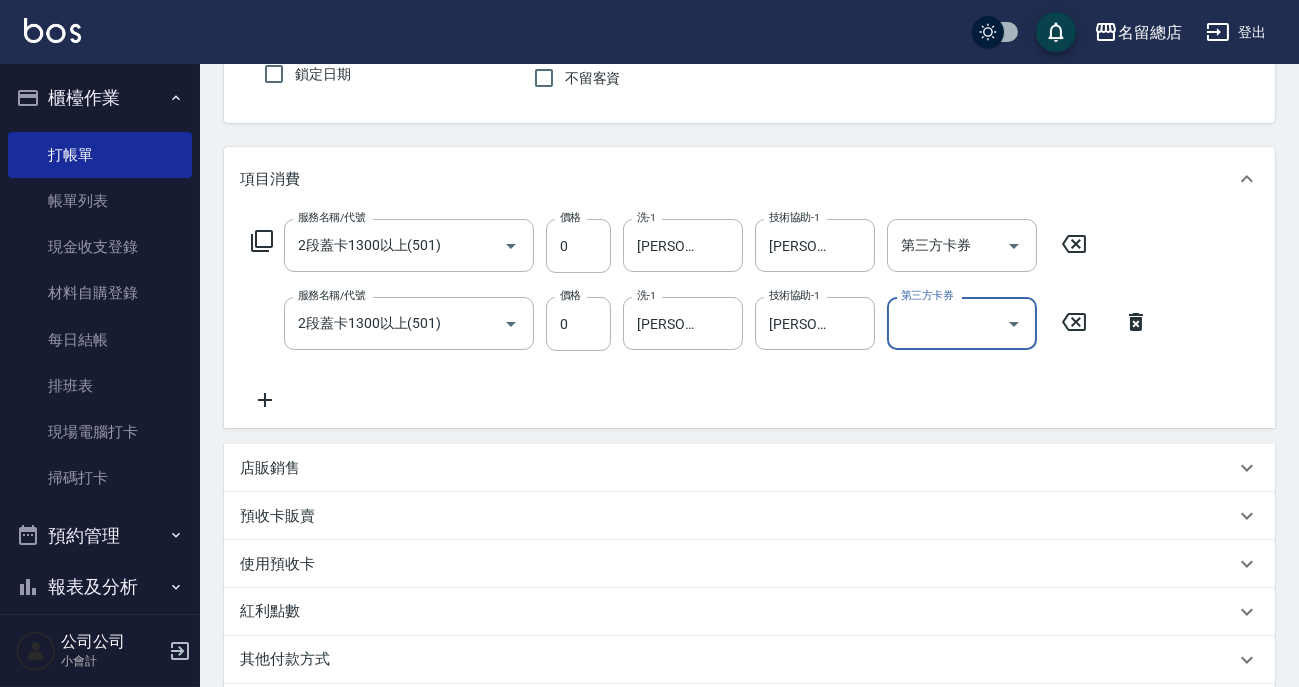 scroll, scrollTop: 272, scrollLeft: 0, axis: vertical 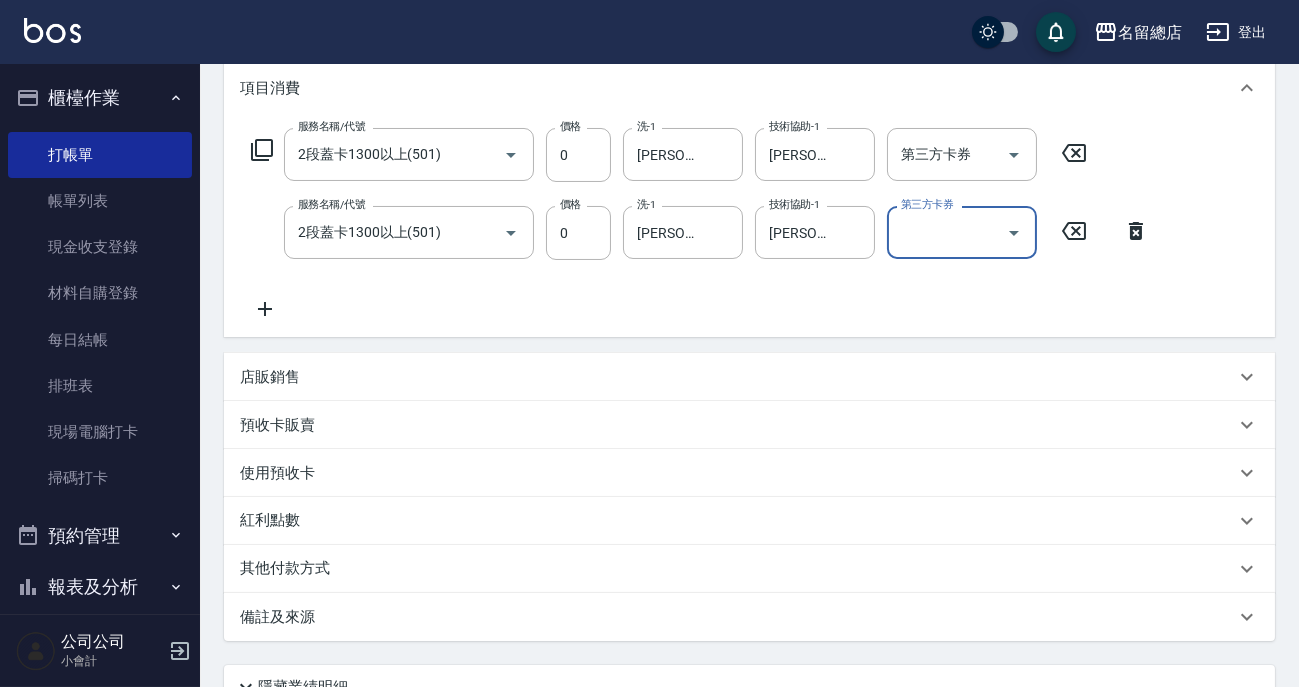 click on "使用預收卡" at bounding box center (277, 473) 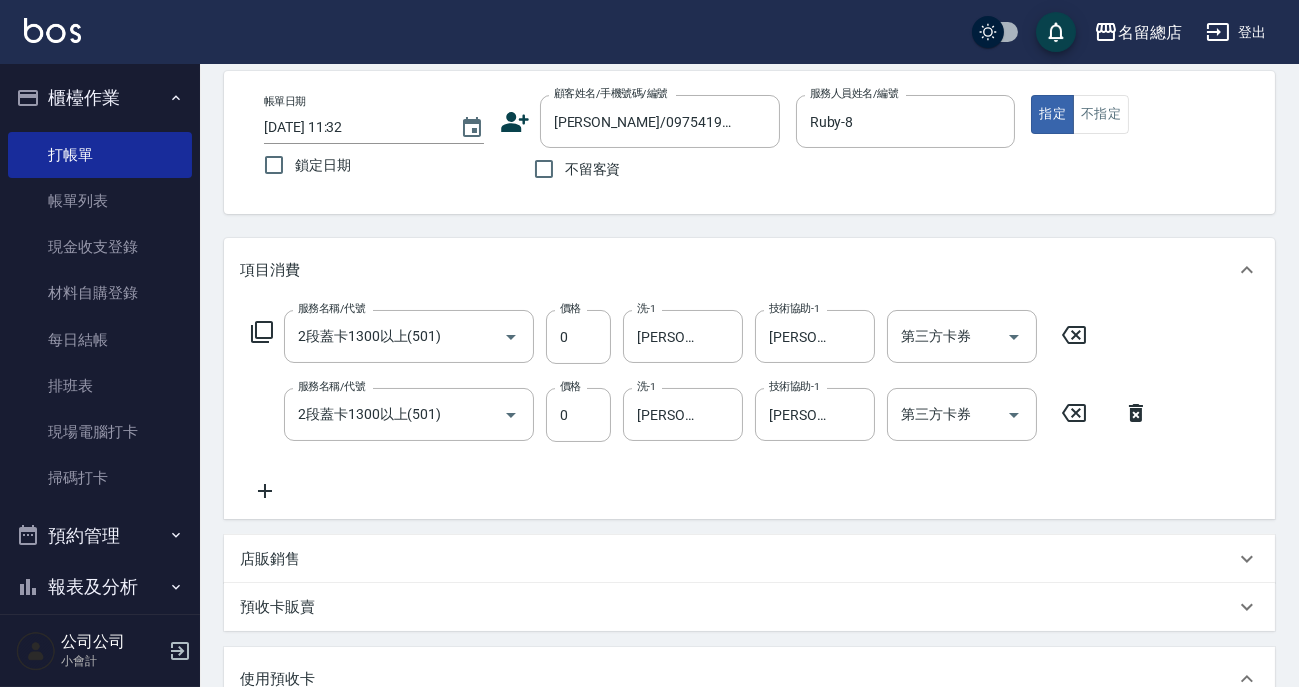 scroll, scrollTop: 0, scrollLeft: 0, axis: both 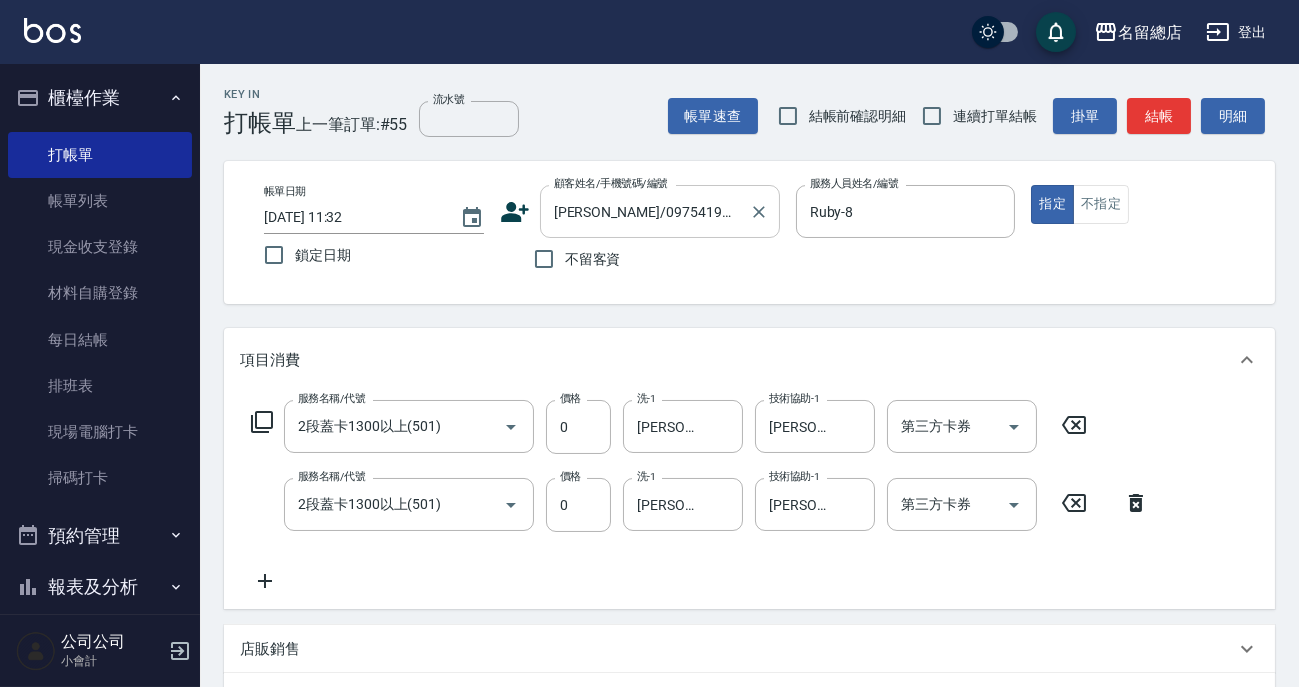 click on "[PERSON_NAME]/0975419946/" at bounding box center [645, 211] 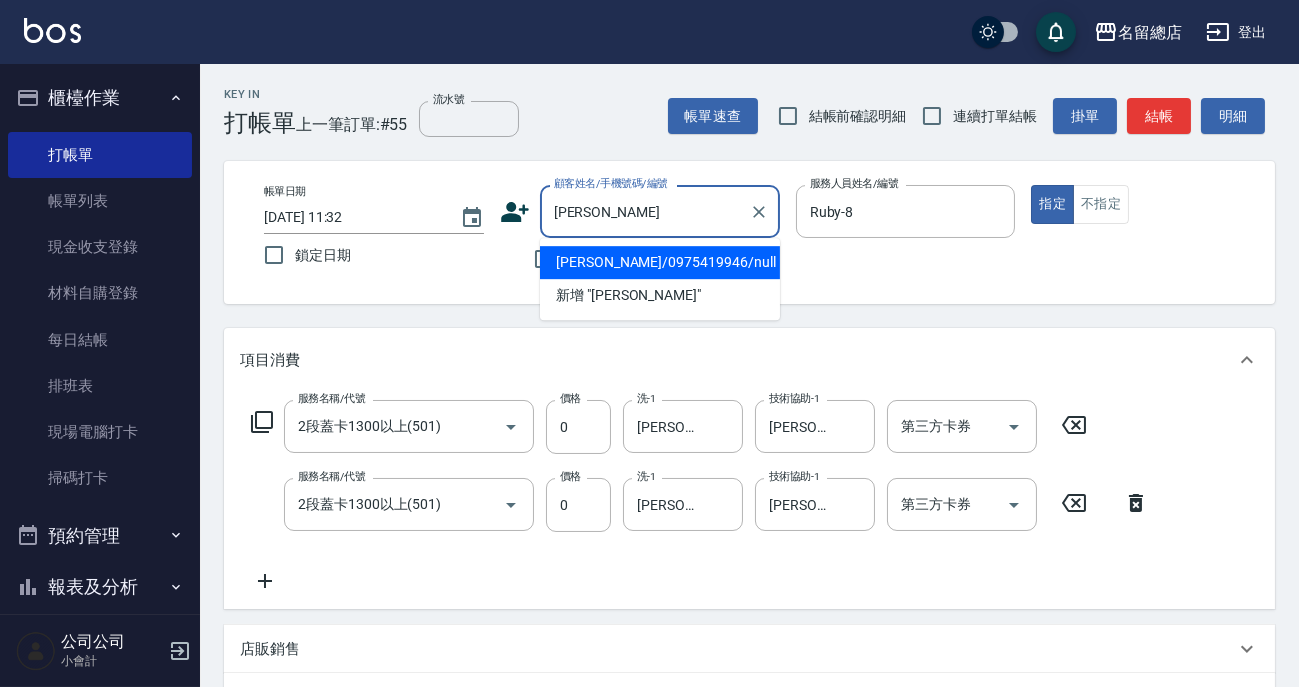 click on "[PERSON_NAME]/0975419946/null" at bounding box center (660, 262) 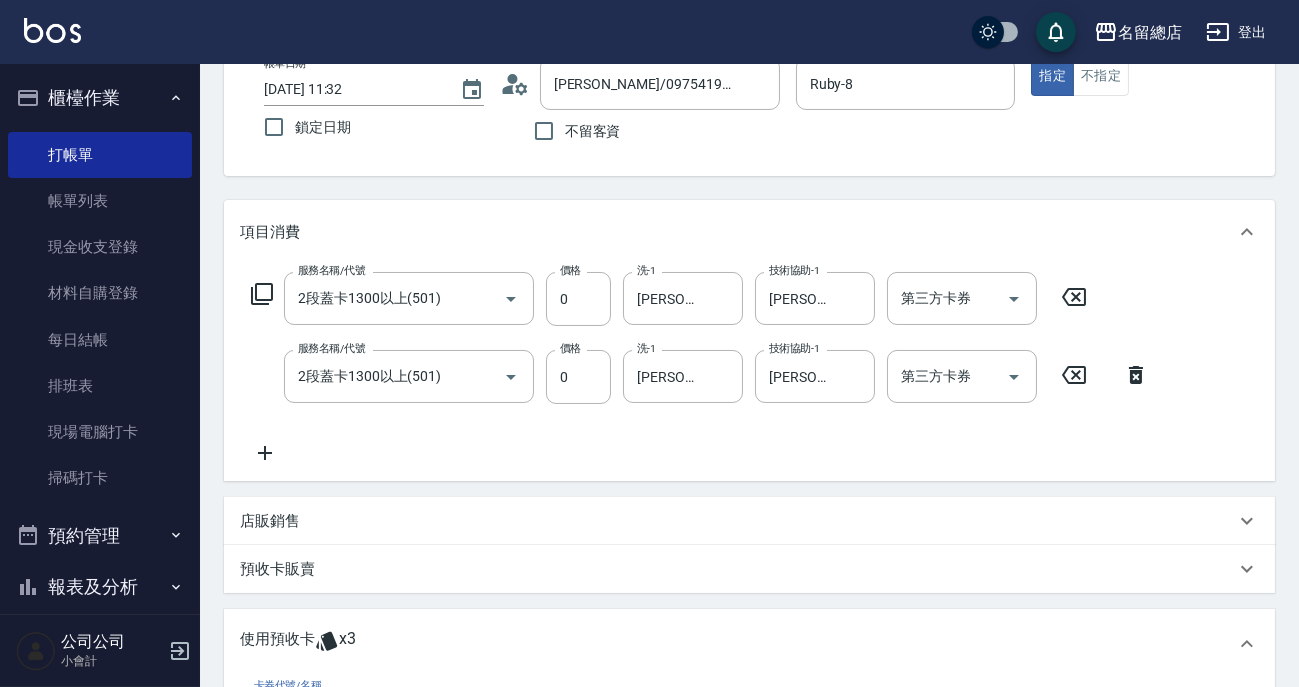 scroll, scrollTop: 310, scrollLeft: 0, axis: vertical 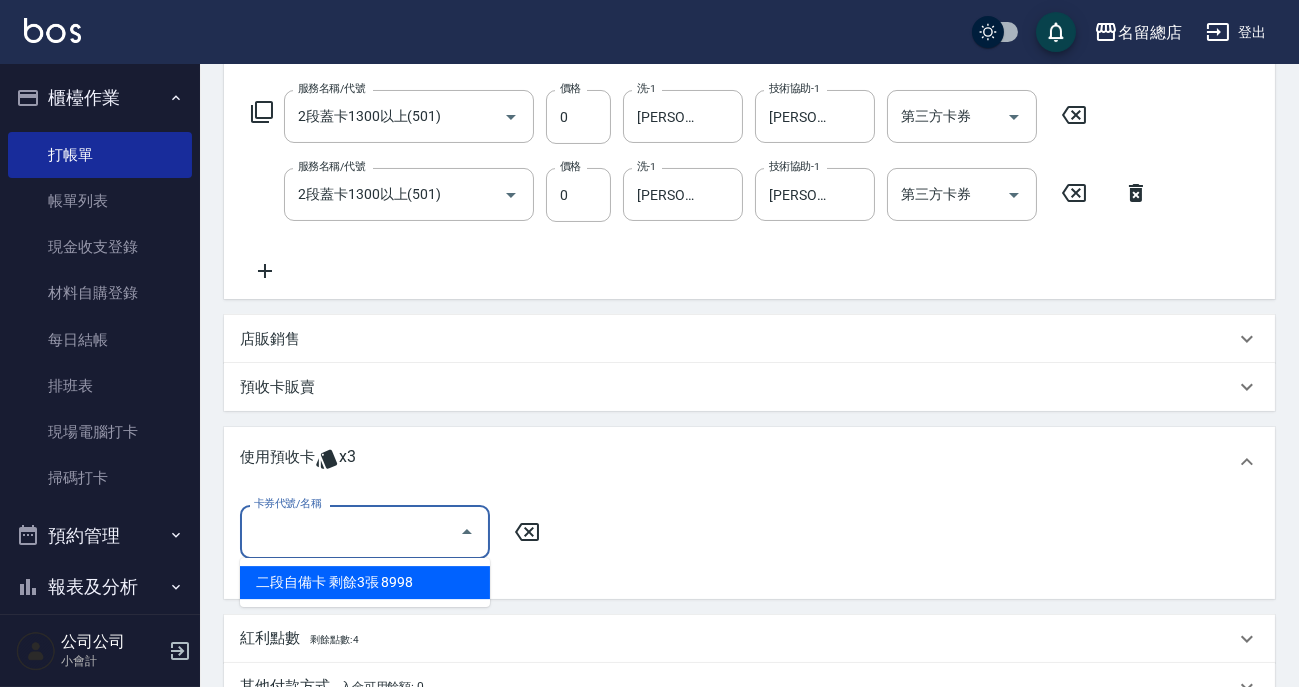click on "卡券代號/名稱" at bounding box center (350, 531) 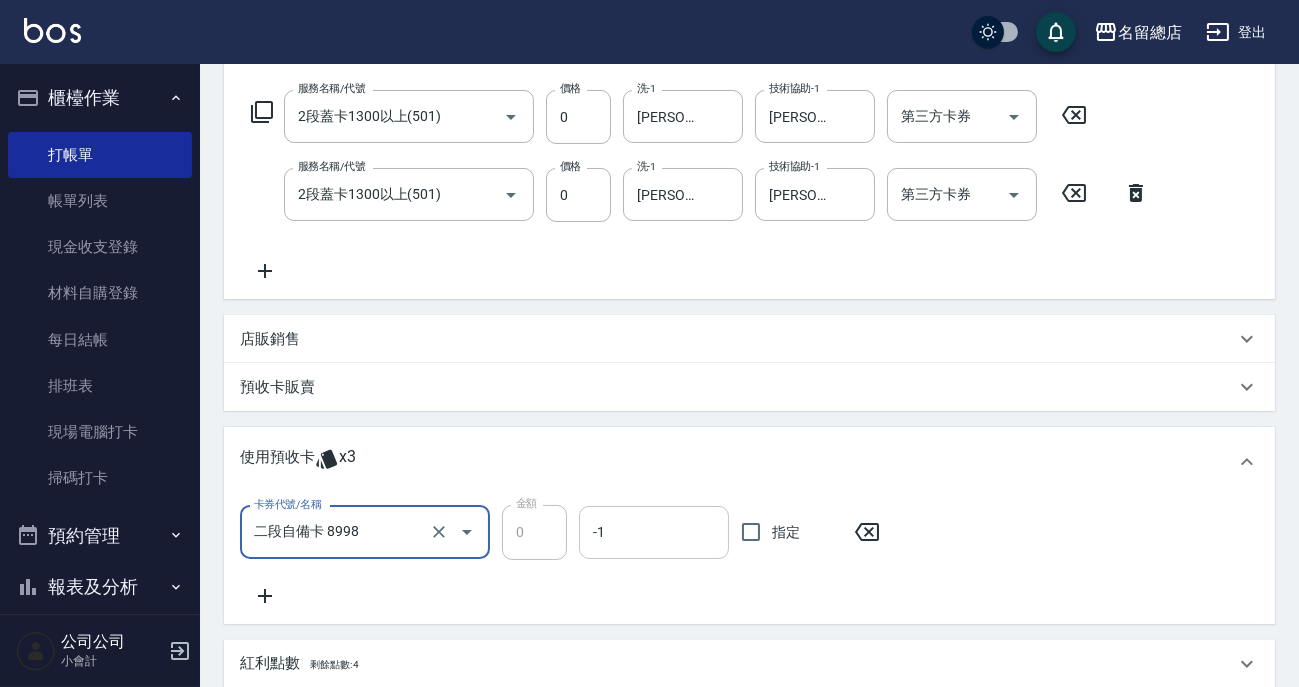 scroll, scrollTop: 400, scrollLeft: 0, axis: vertical 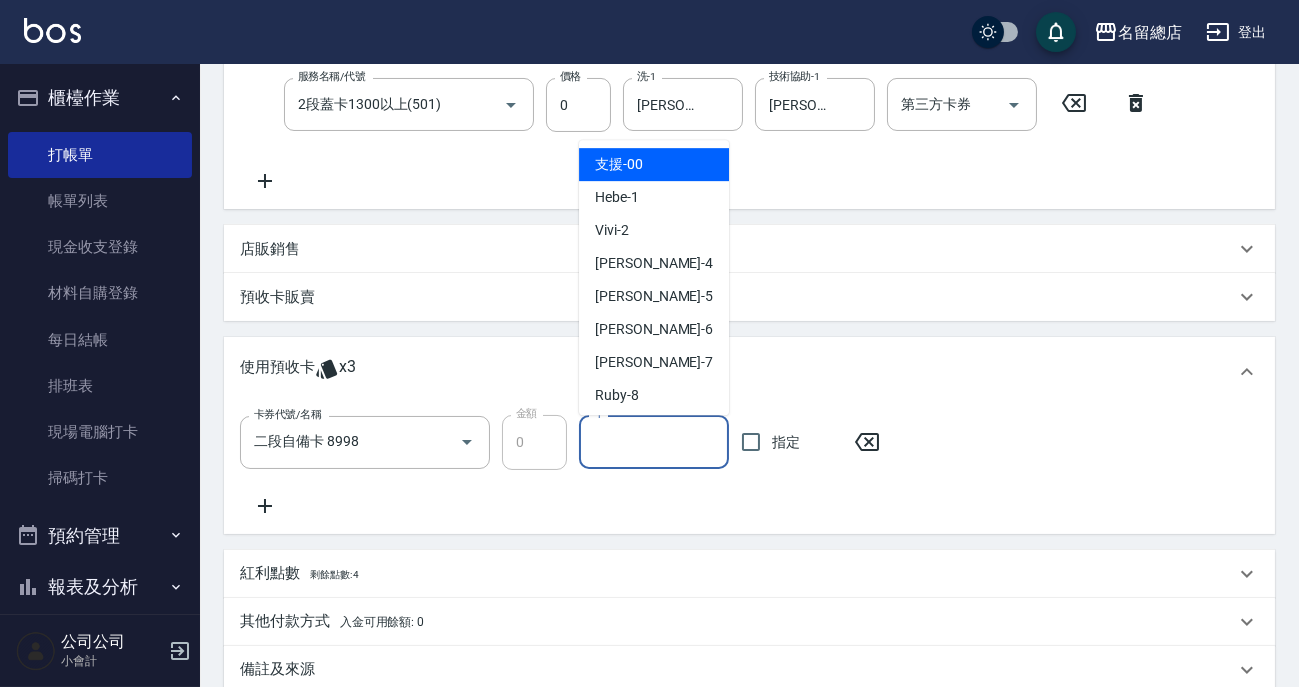 click on "-1" at bounding box center [654, 442] 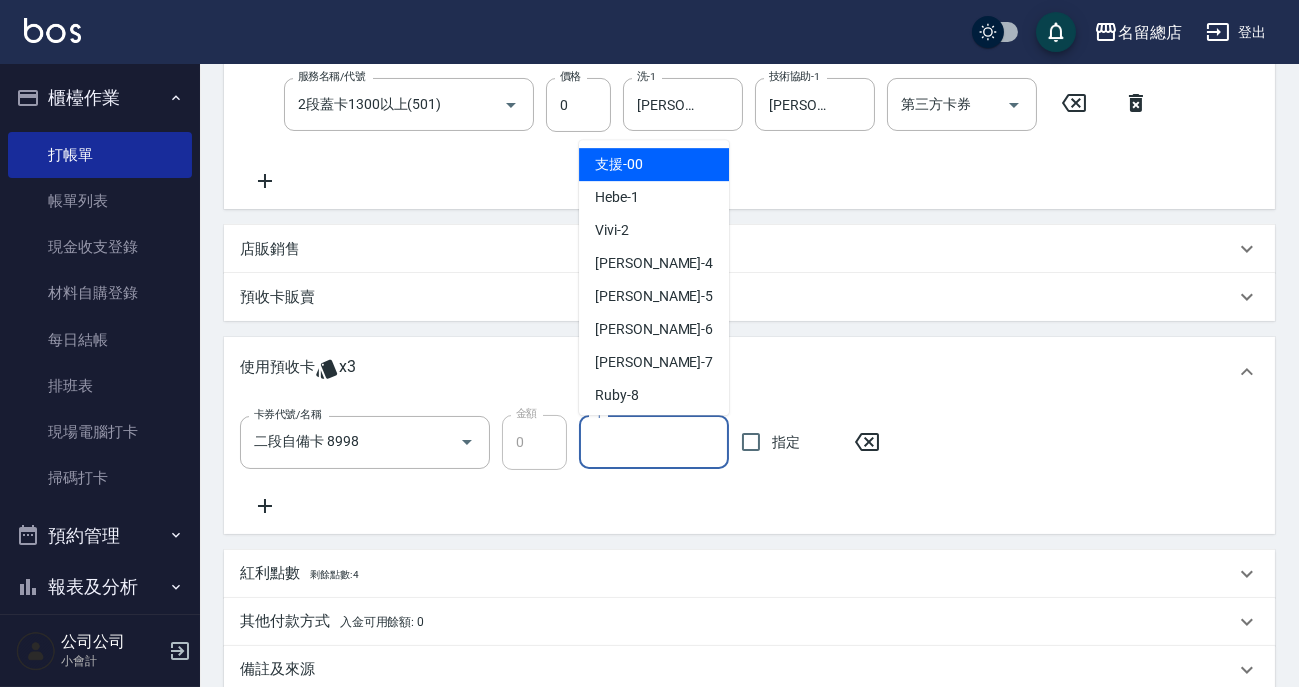 click on "使用預收卡 x3" at bounding box center (737, 372) 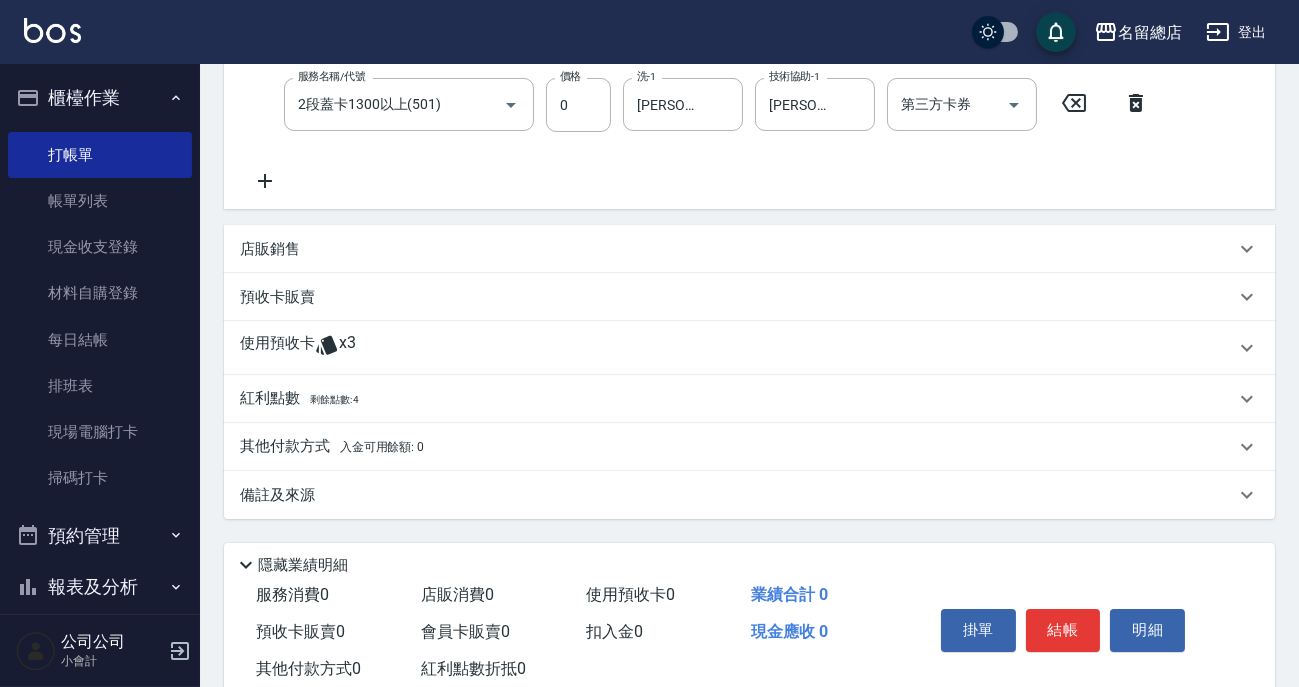 click on "使用預收卡 x3" at bounding box center [737, 348] 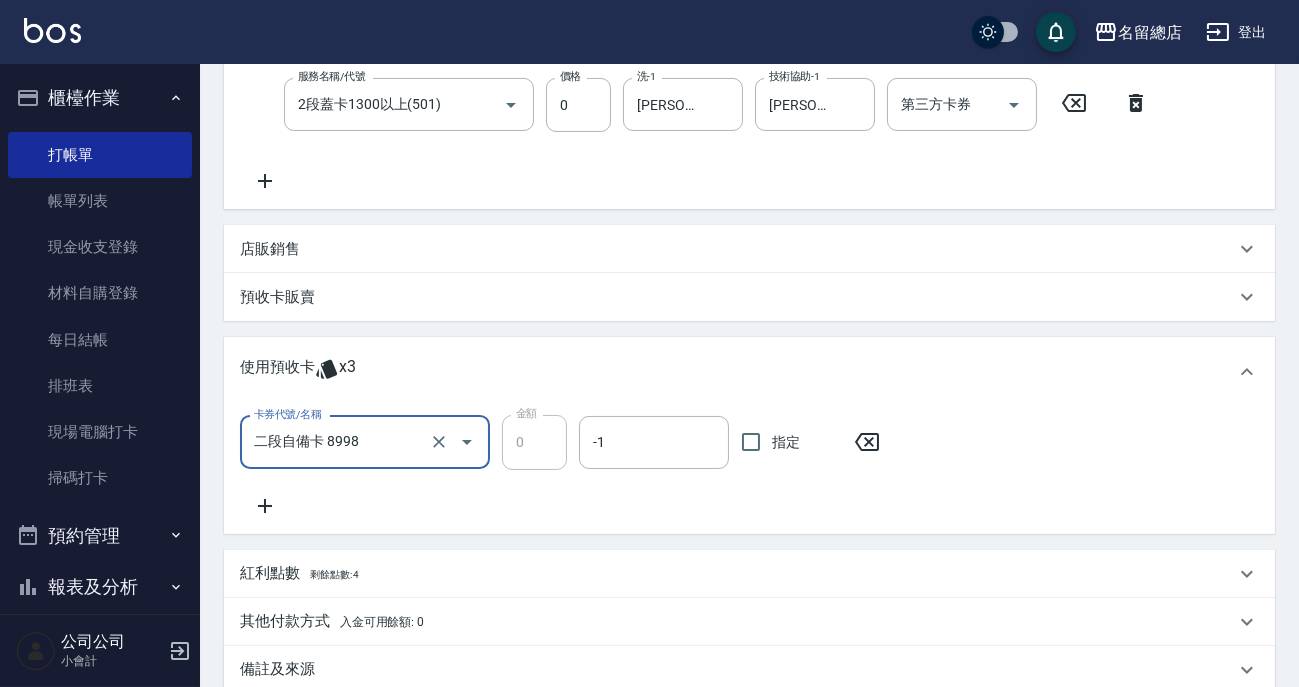scroll, scrollTop: 0, scrollLeft: 0, axis: both 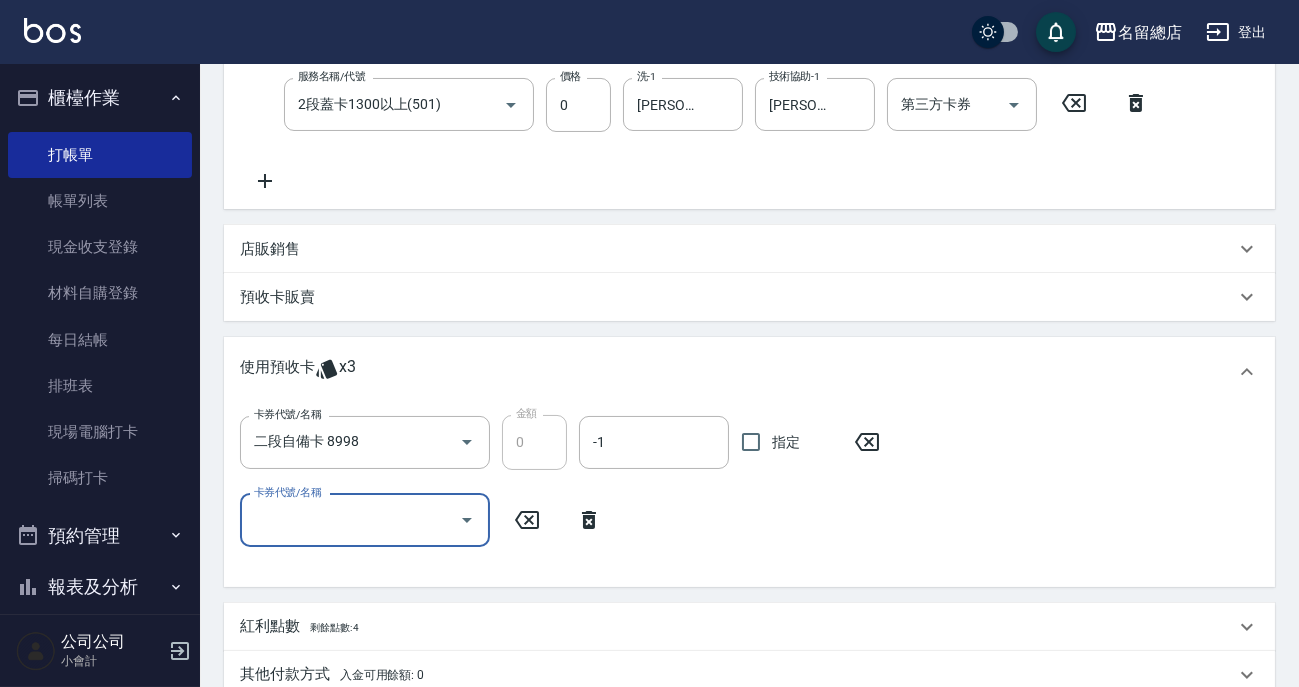 click on "卡券代號/名稱" at bounding box center [365, 520] 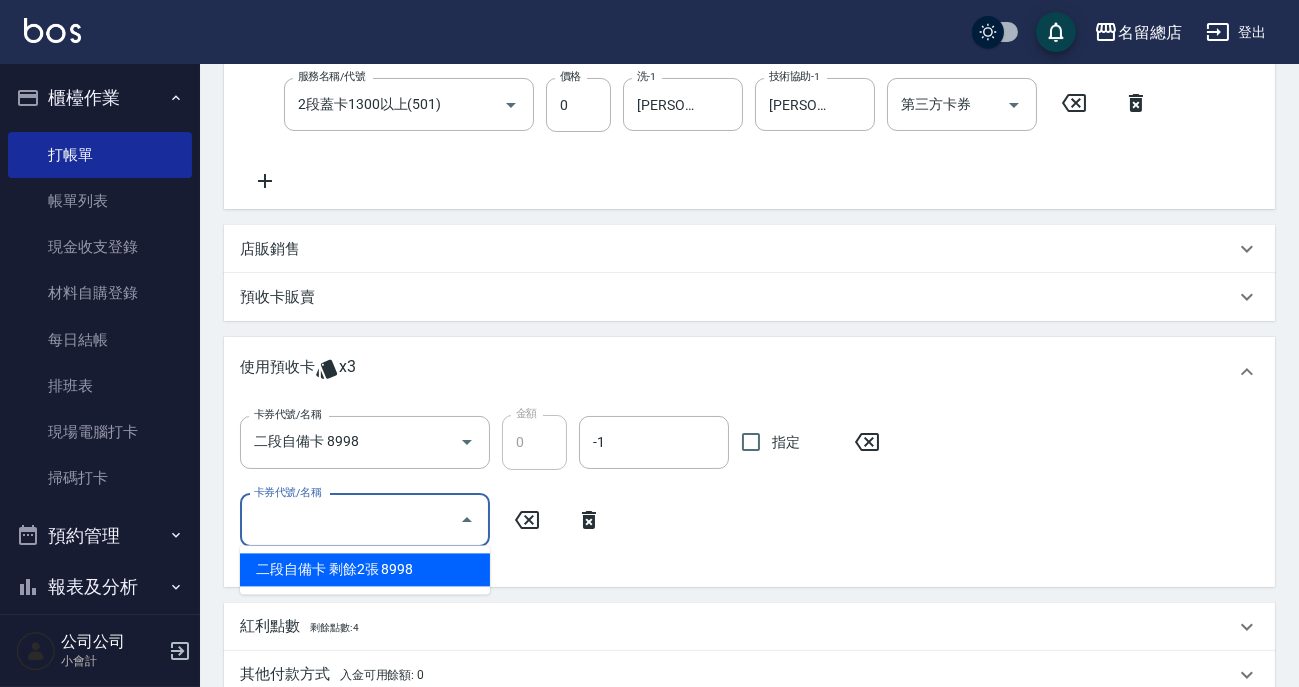 click on "二段自備卡 剩餘2張 8998" at bounding box center (365, 569) 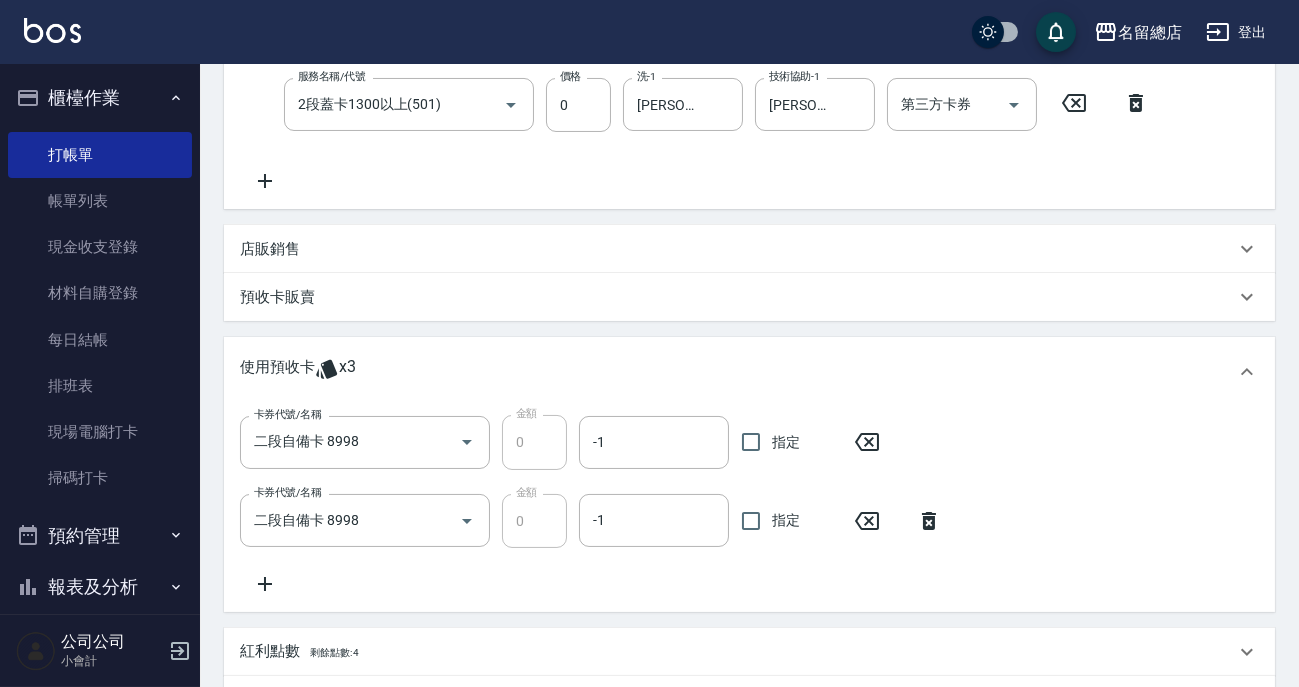 click on "卡券代號/名稱 二段自備卡 8998 卡券代號/名稱 金額 0 金額 -1 -1 指定 卡券代號/名稱 二段自備卡 8998 卡券代號/名稱 金額 0 金額 -1 -1 指定" at bounding box center (749, 509) 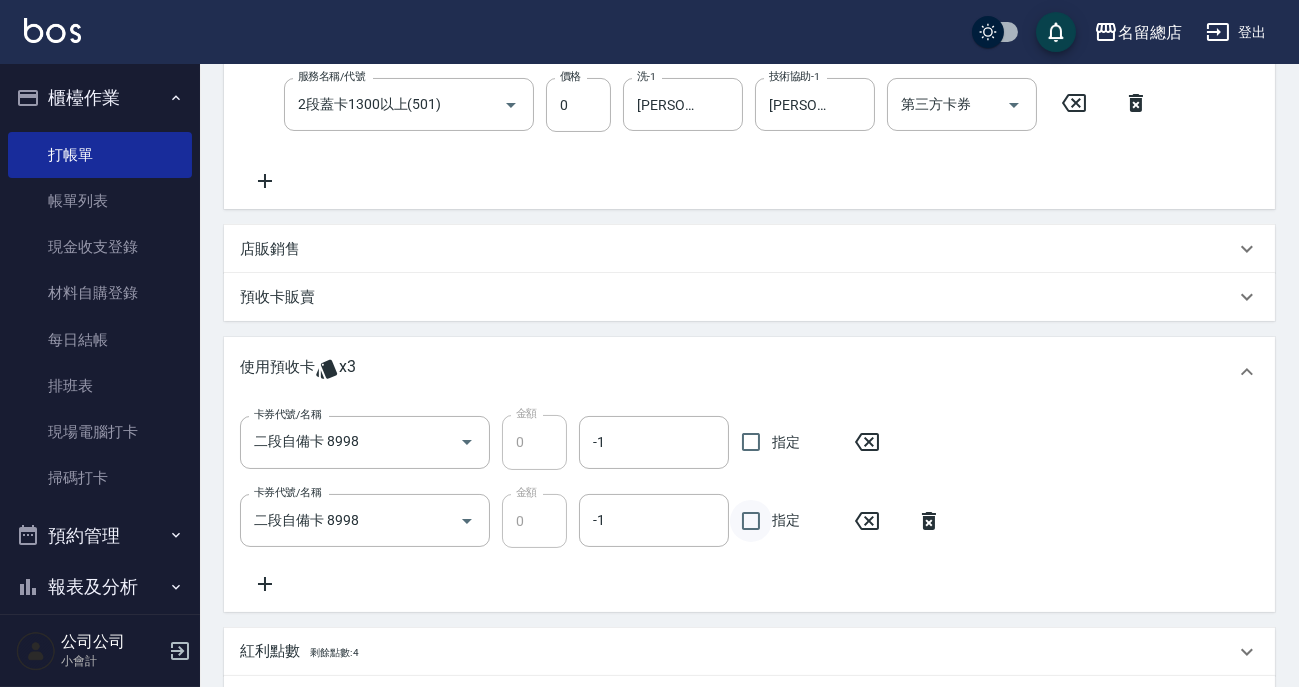 click on "指定" at bounding box center [751, 521] 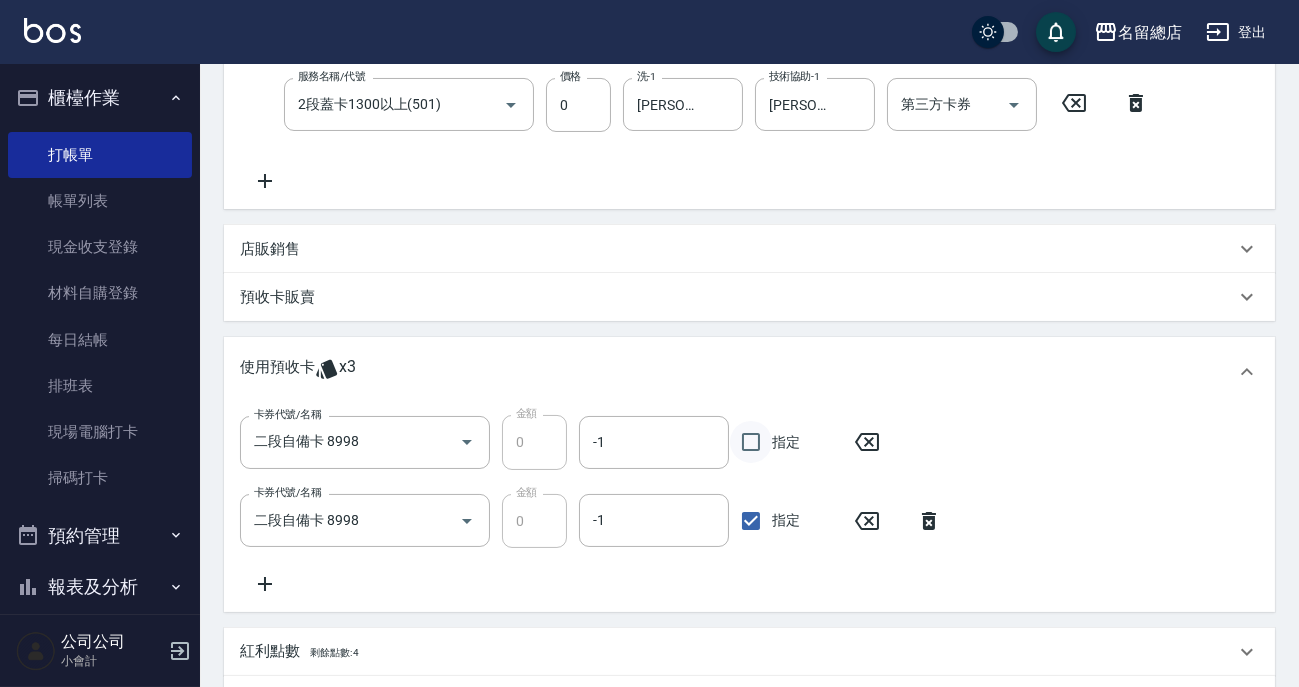 click on "指定" at bounding box center [751, 442] 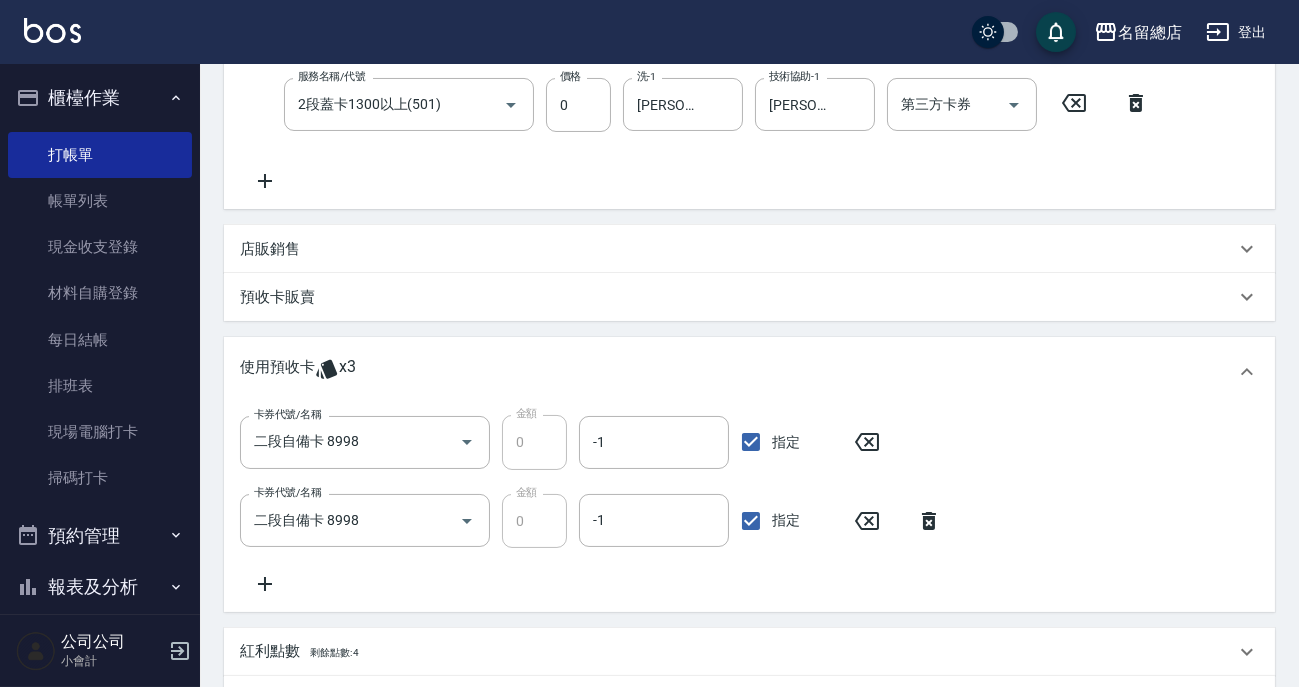 click on "卡券代號/名稱 二段自備卡 8998 卡券代號/名稱 金額 0 金額 -1 -1 指定 卡券代號/名稱 二段自備卡 8998 卡券代號/名稱 金額 0 金額 -1 -1 指定" at bounding box center [749, 505] 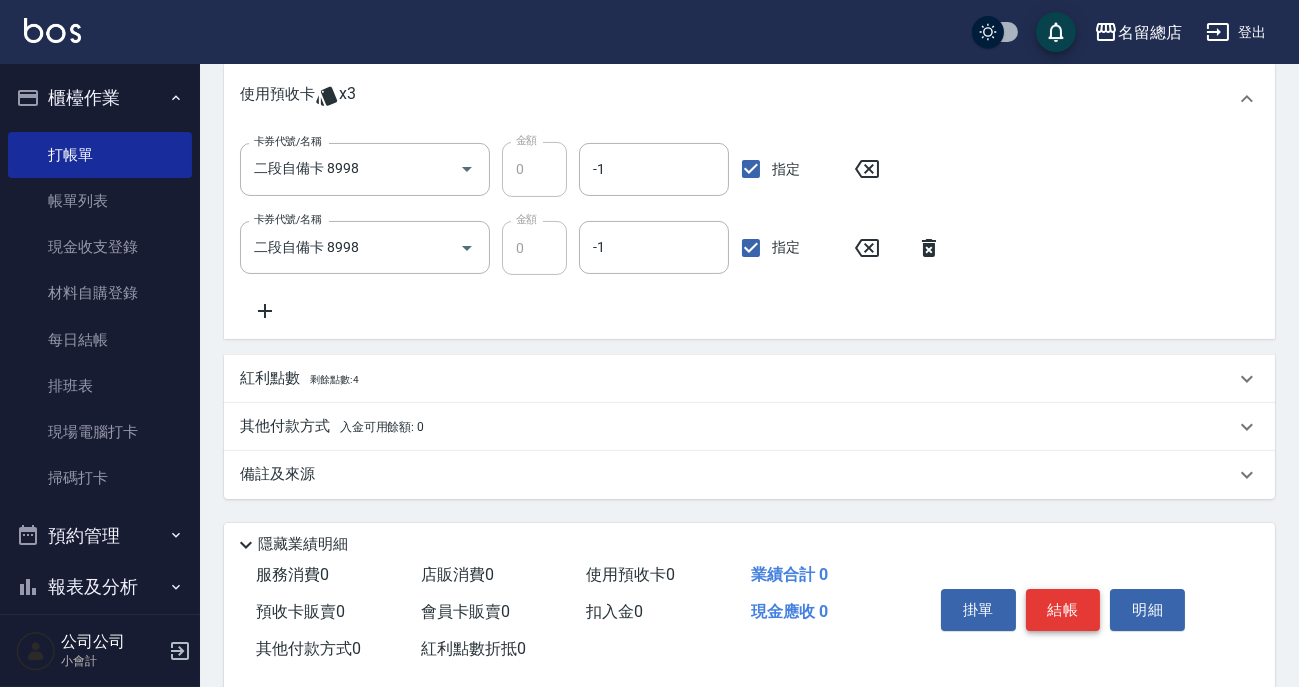 click on "結帳" at bounding box center [1063, 610] 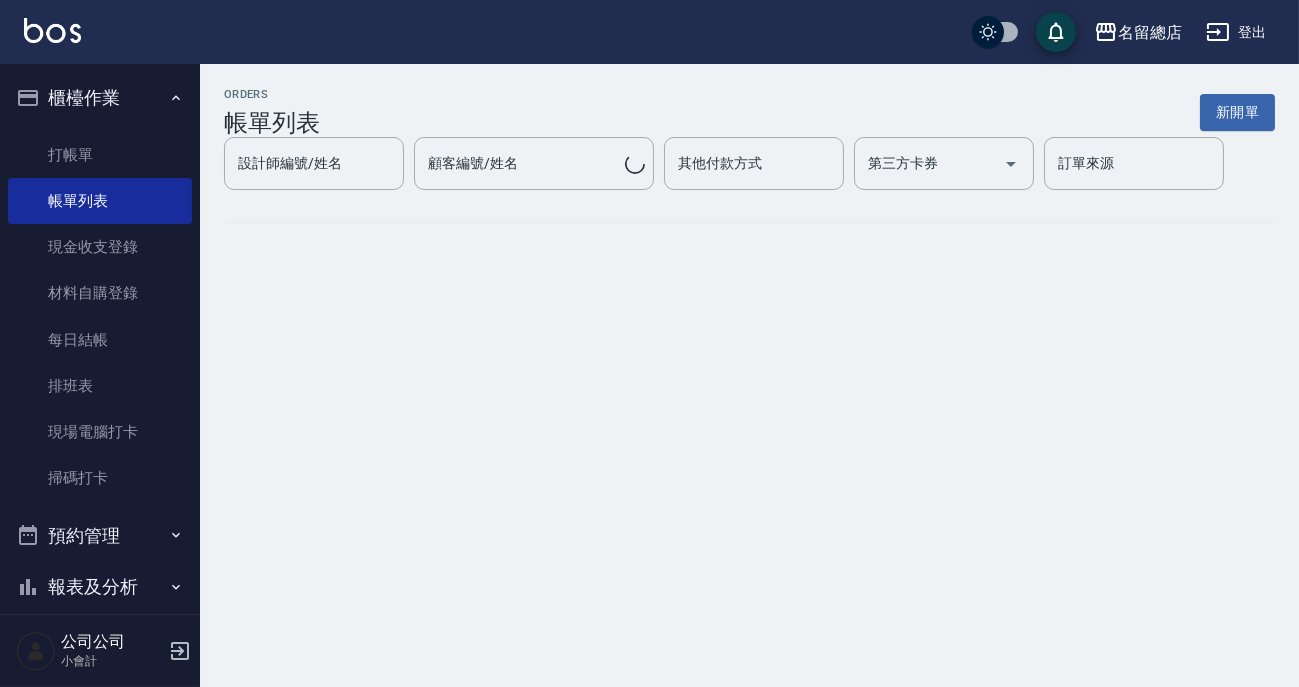 scroll, scrollTop: 0, scrollLeft: 0, axis: both 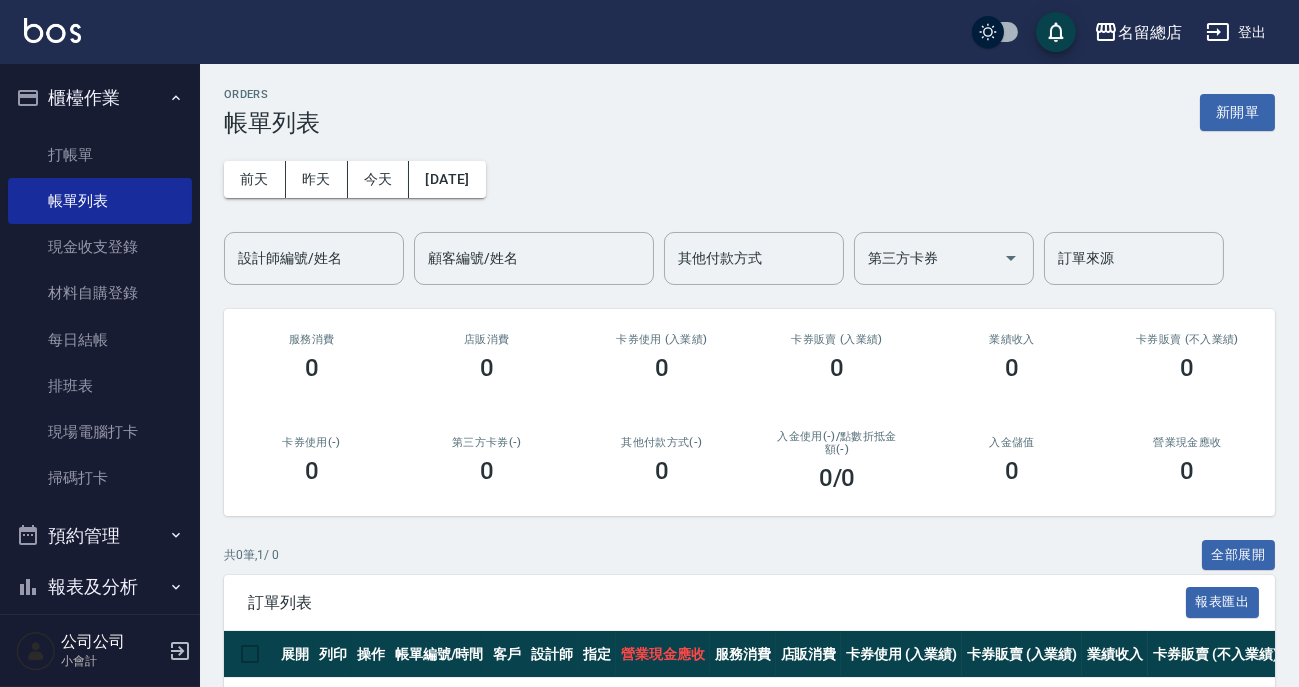 click at bounding box center [1056, 32] 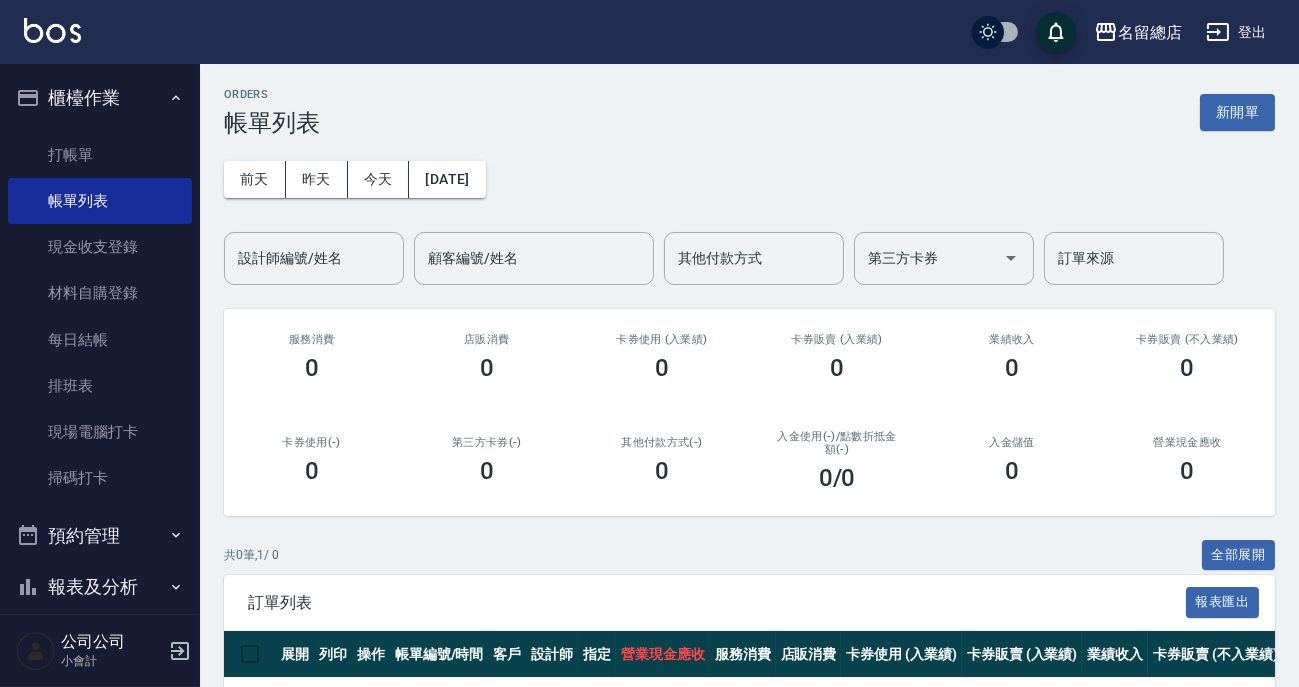 click at bounding box center (1056, 32) 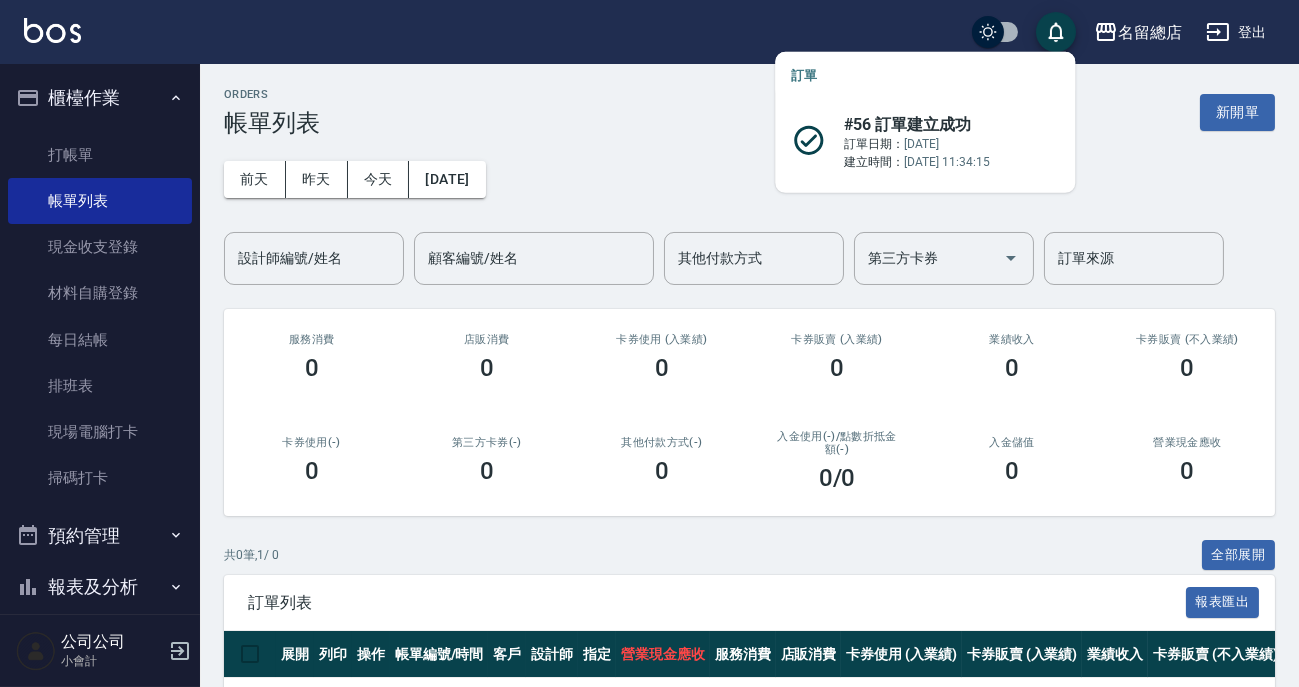 click on "ORDERS 帳單列表 新開單" at bounding box center (749, 112) 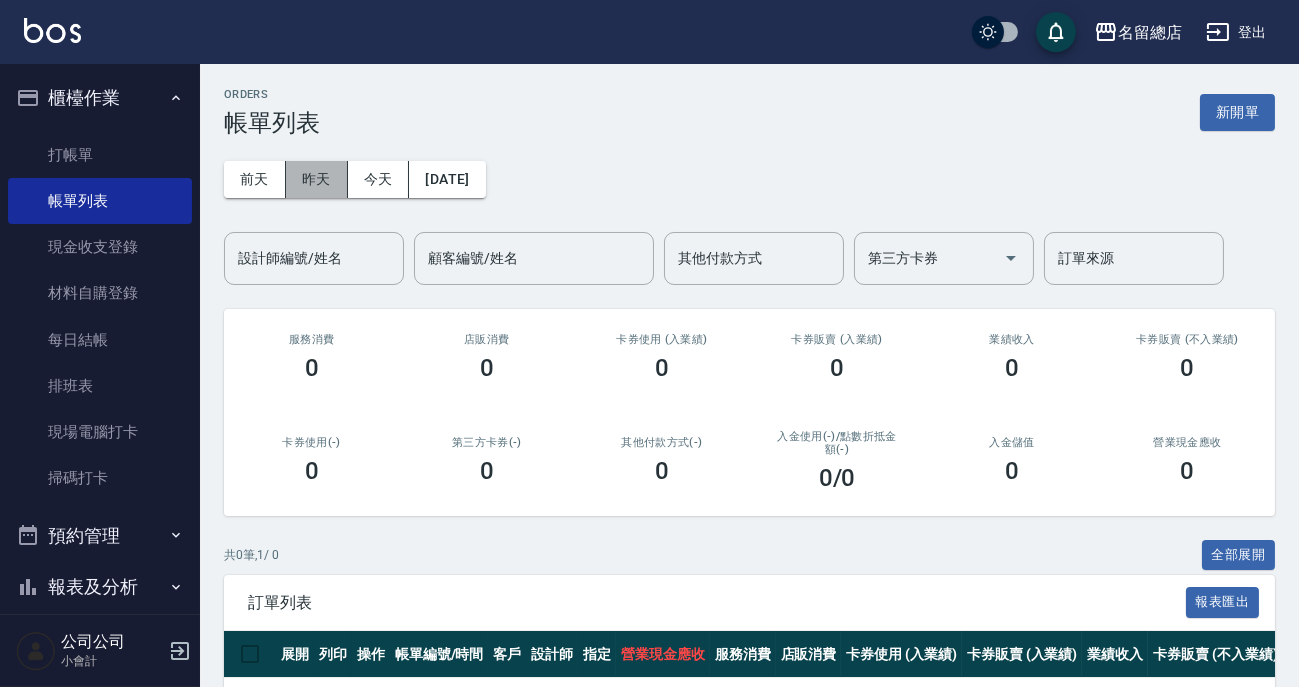 click on "昨天" at bounding box center (317, 179) 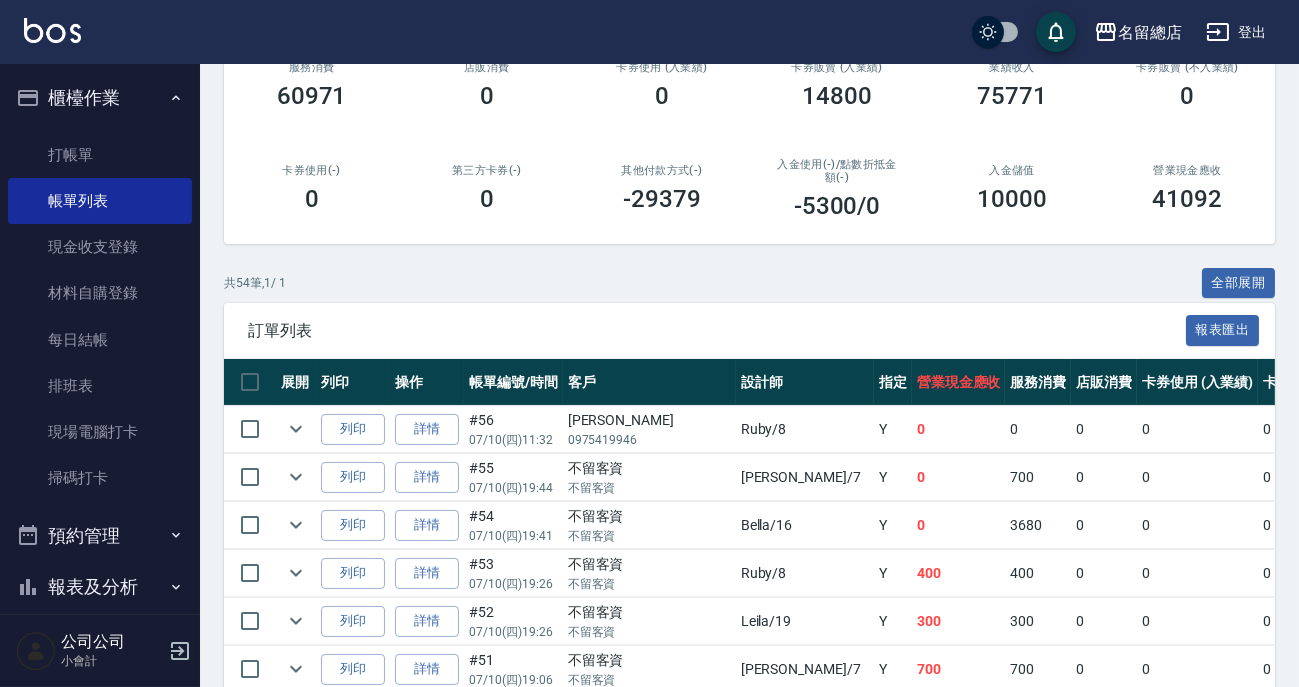 scroll, scrollTop: 363, scrollLeft: 0, axis: vertical 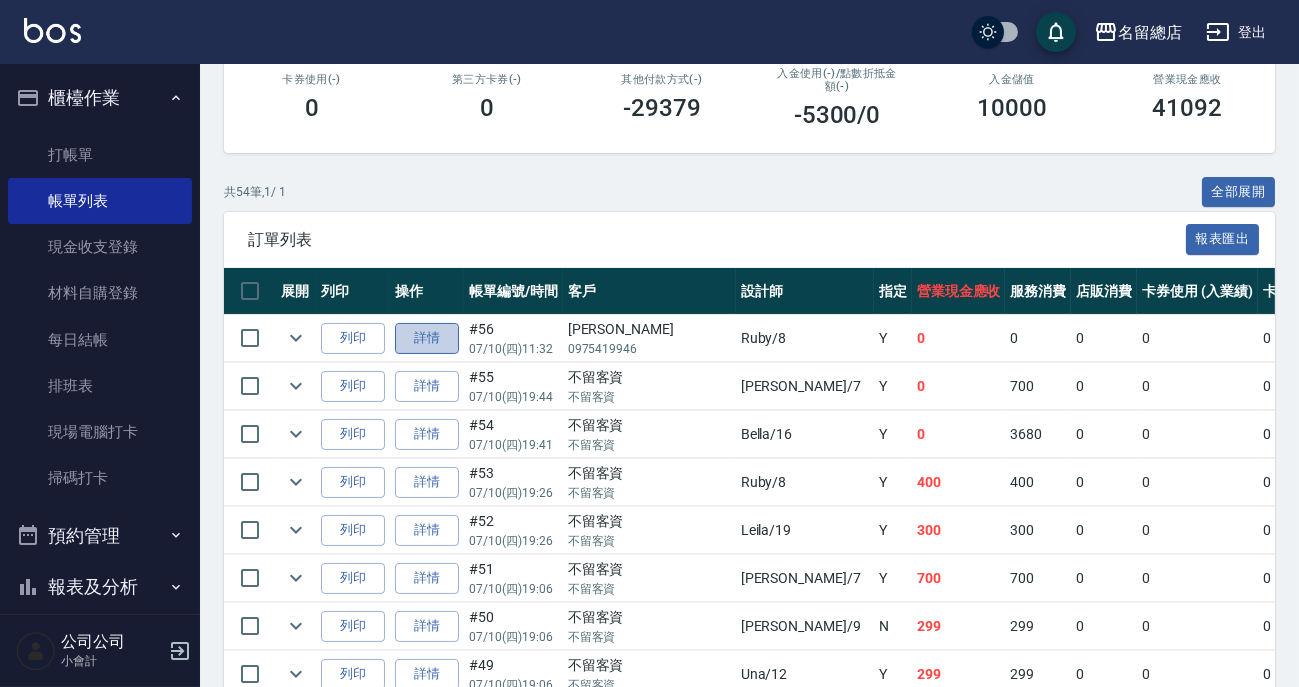 click on "詳情" at bounding box center [427, 338] 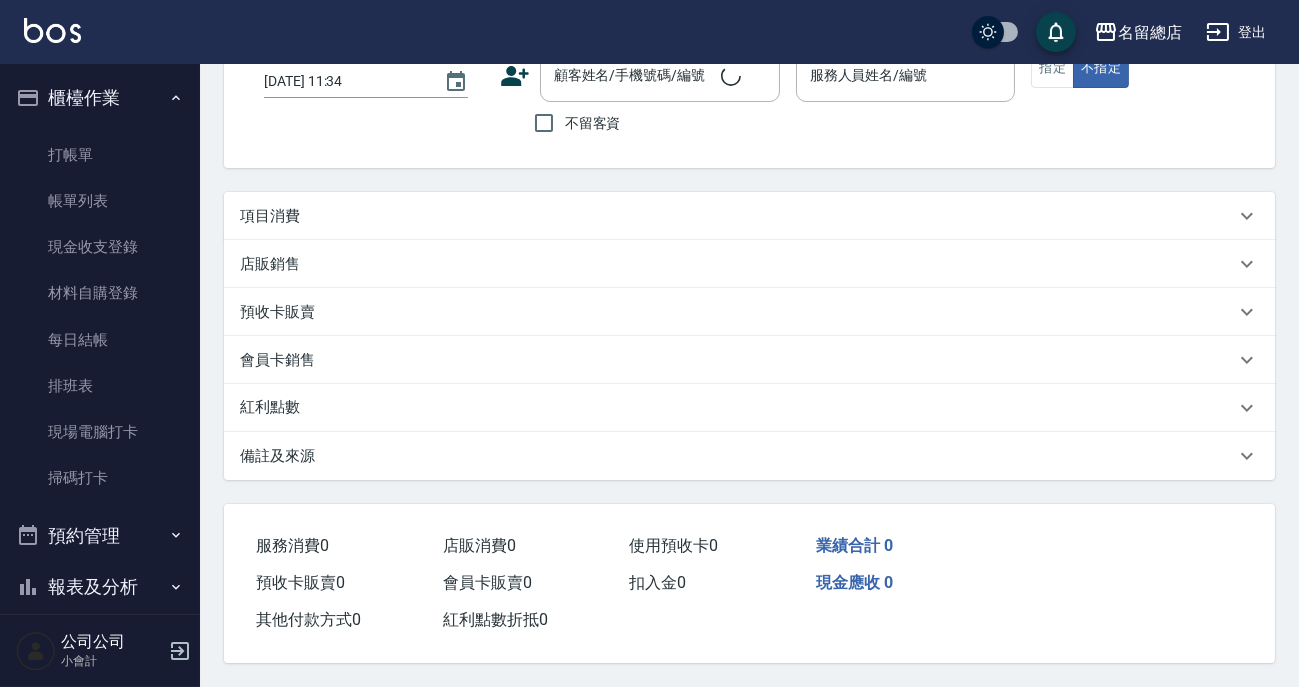 scroll, scrollTop: 0, scrollLeft: 0, axis: both 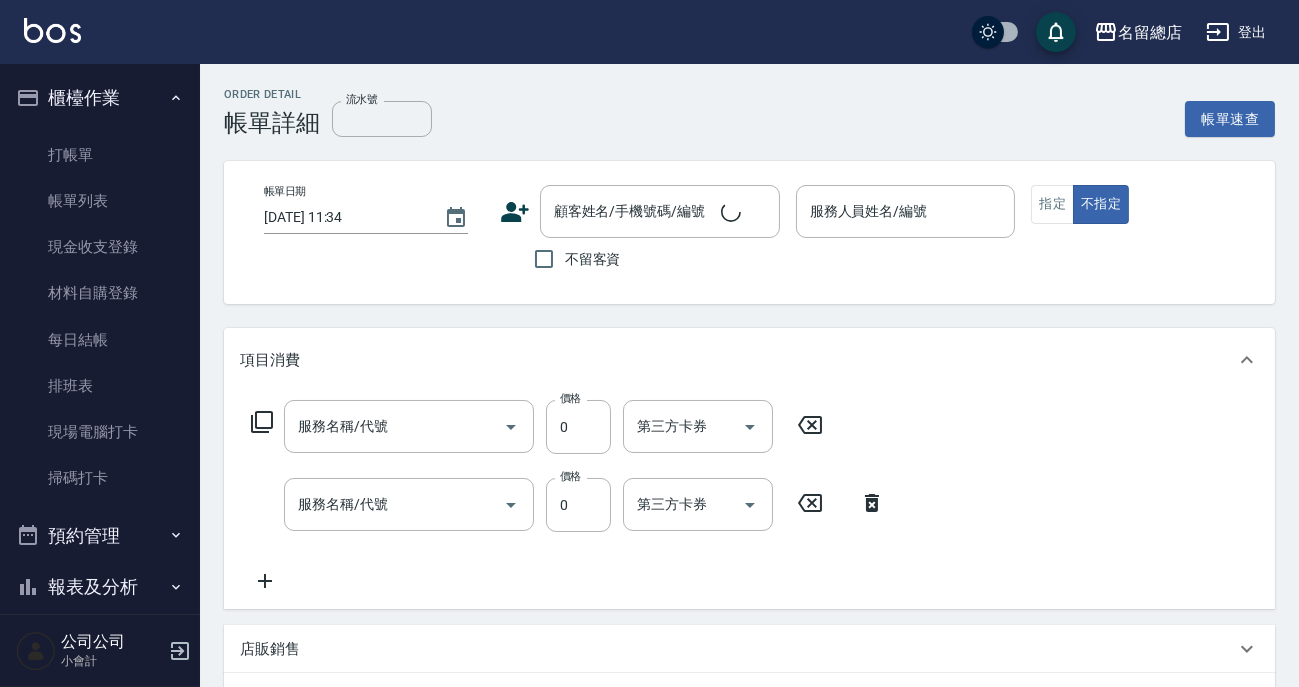 type on "[DATE] 11:32" 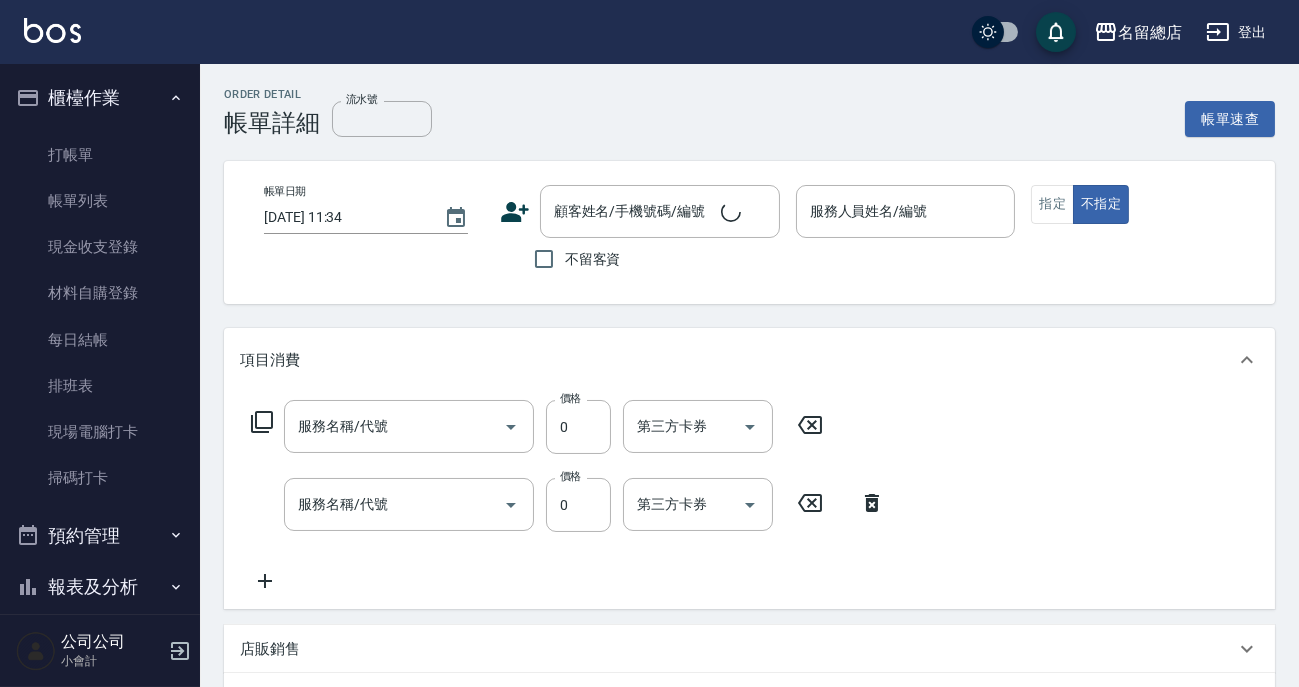 type on "Ruby-8" 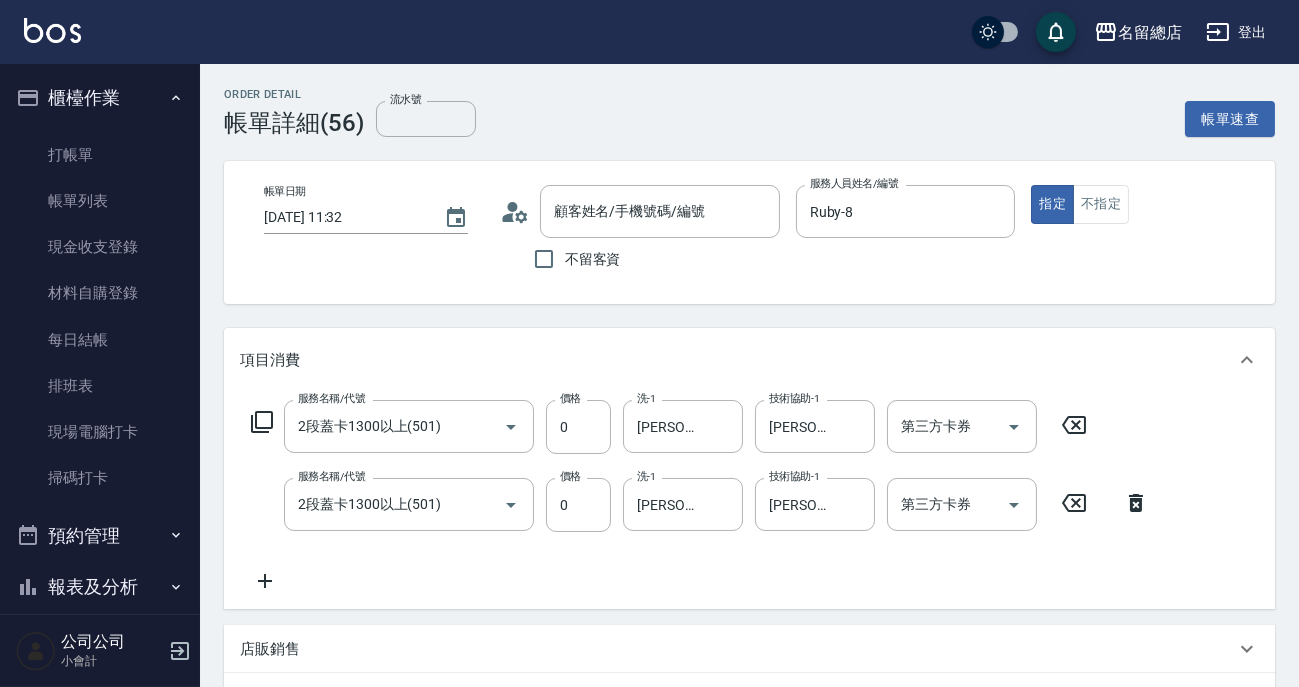 type on "[PERSON_NAME]/0975419946/null" 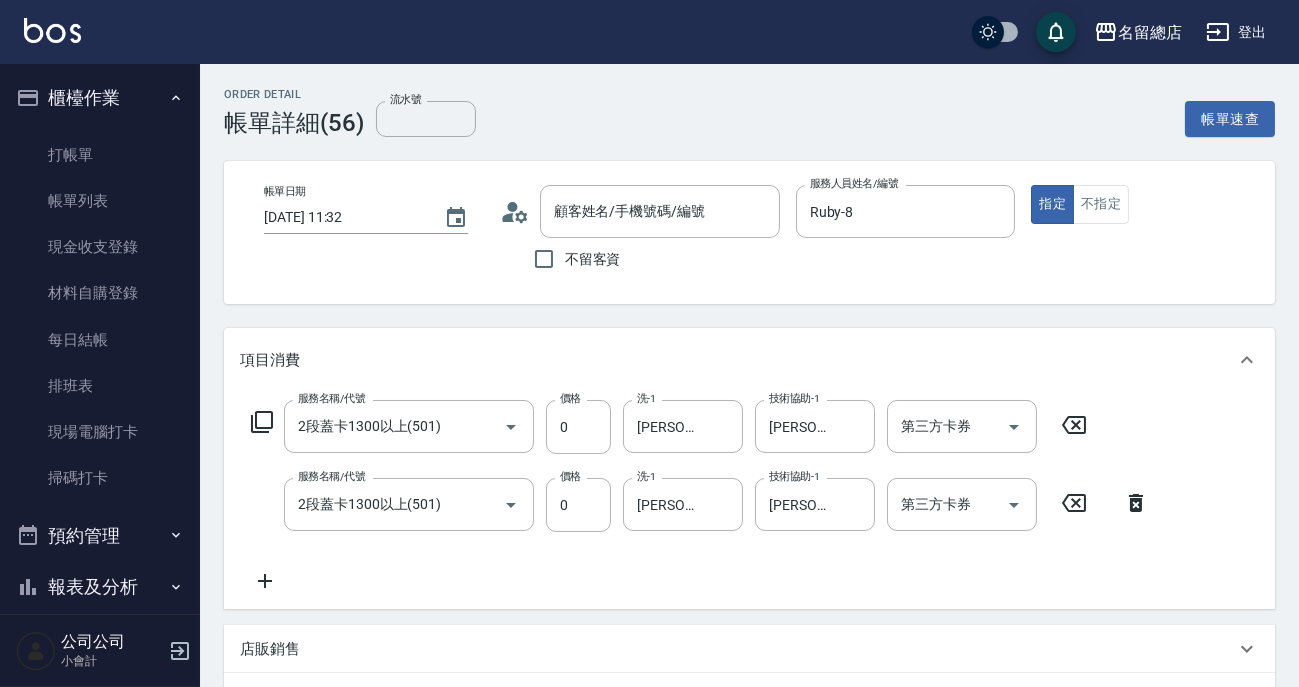 type on "二段自備卡(1/2) 8998" 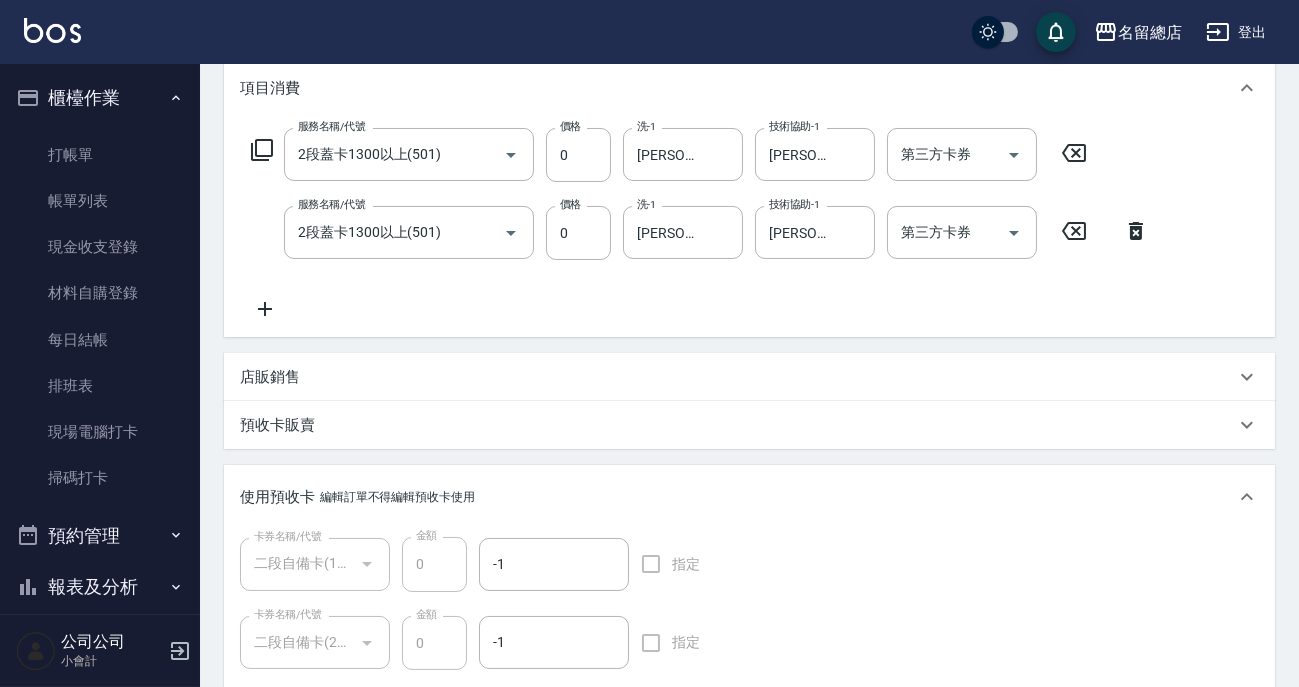 scroll, scrollTop: 0, scrollLeft: 0, axis: both 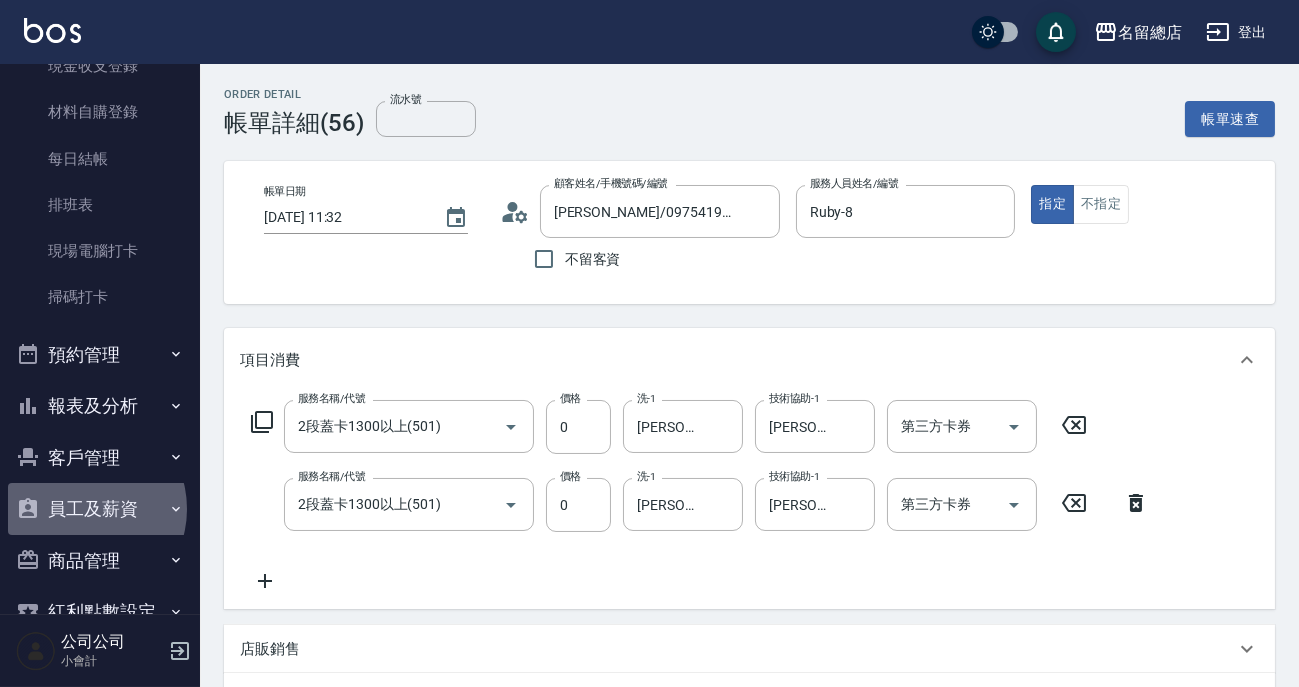 click on "員工及薪資" at bounding box center (100, 509) 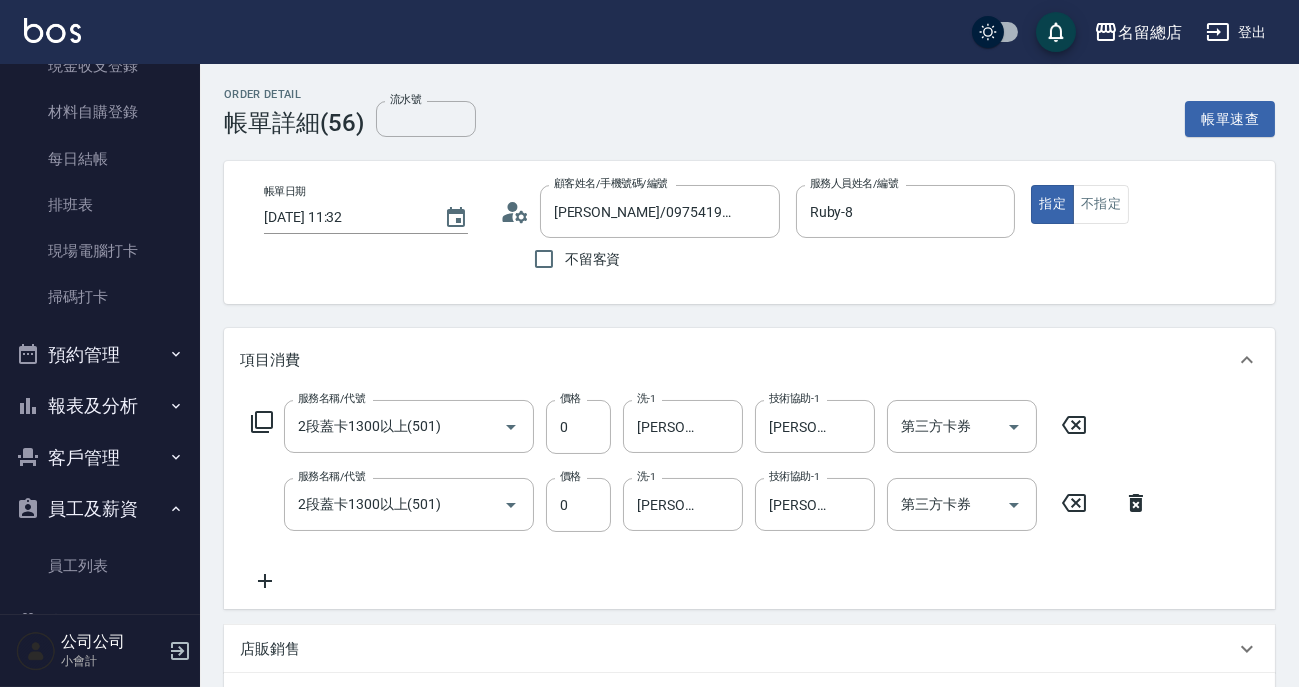 click on "客戶管理" at bounding box center (100, 458) 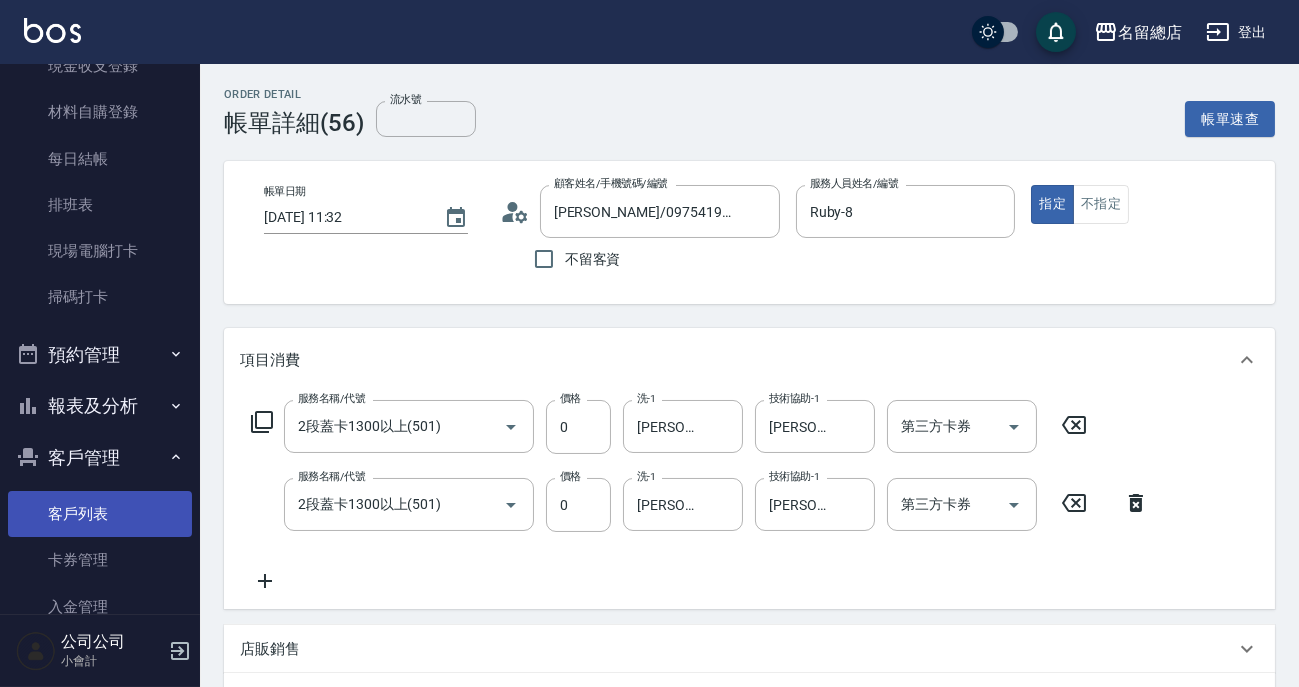 click on "客戶列表" at bounding box center (100, 514) 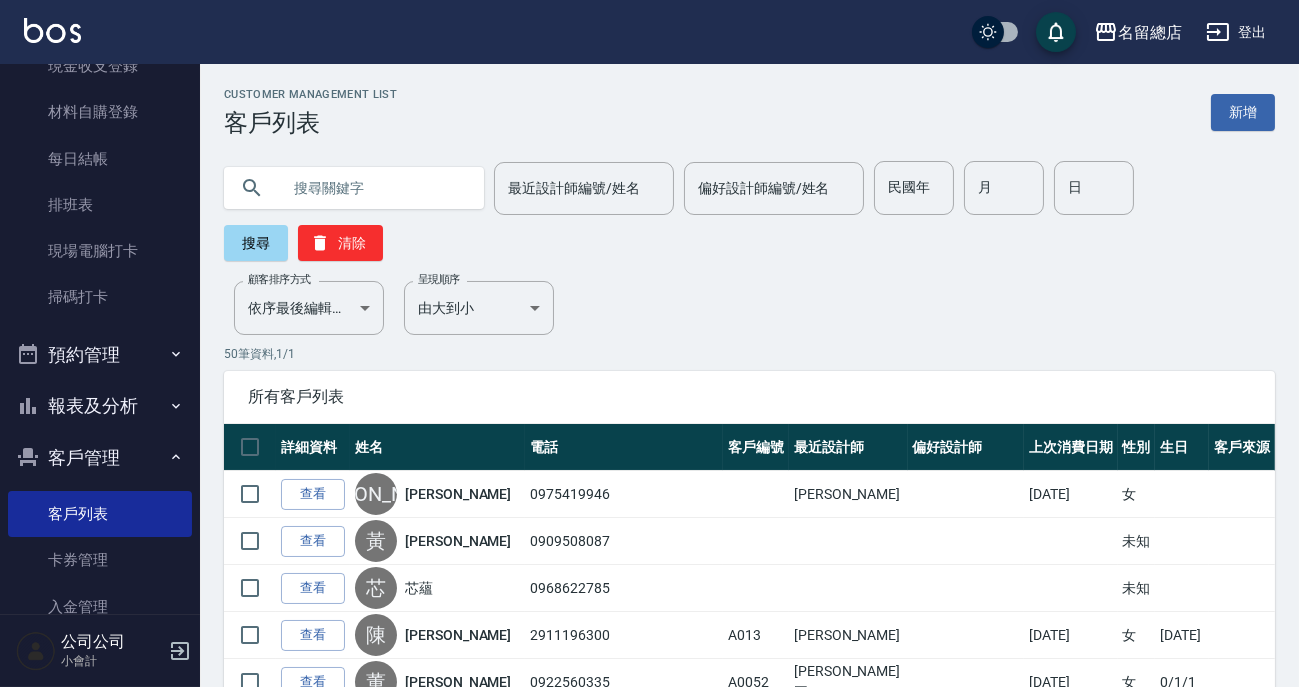 click at bounding box center (374, 188) 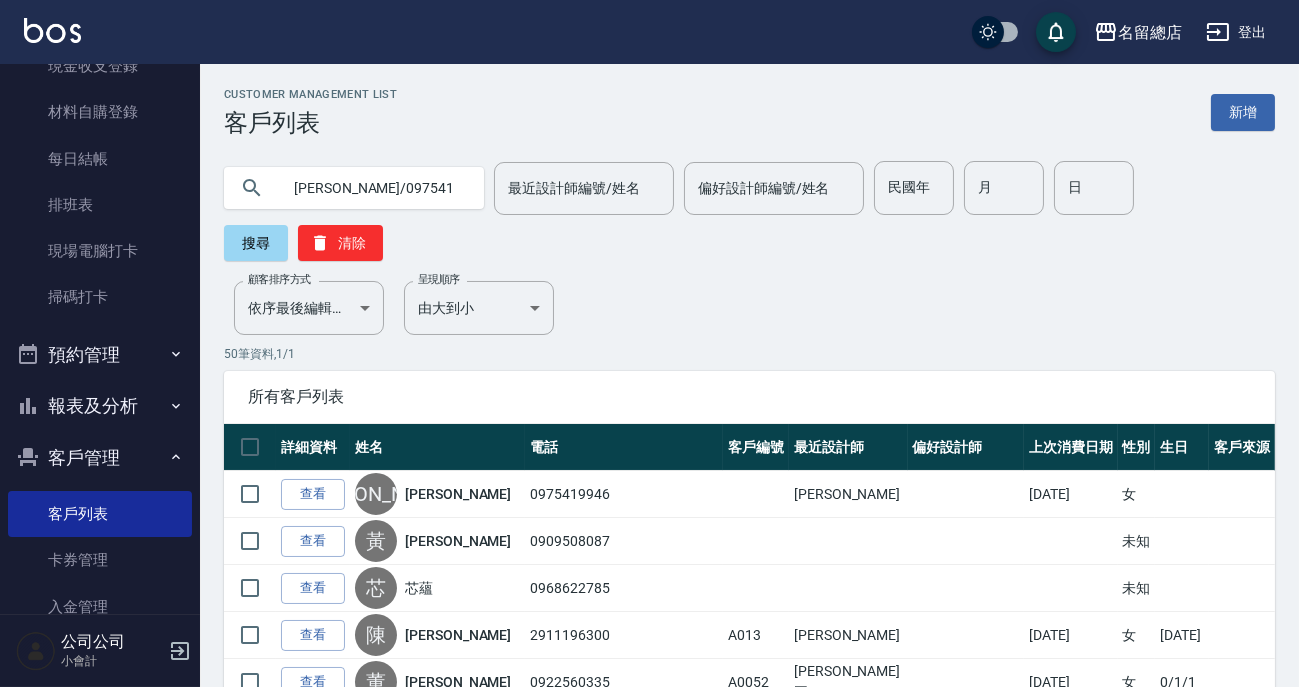 drag, startPoint x: 319, startPoint y: 191, endPoint x: 811, endPoint y: 279, distance: 499.80795 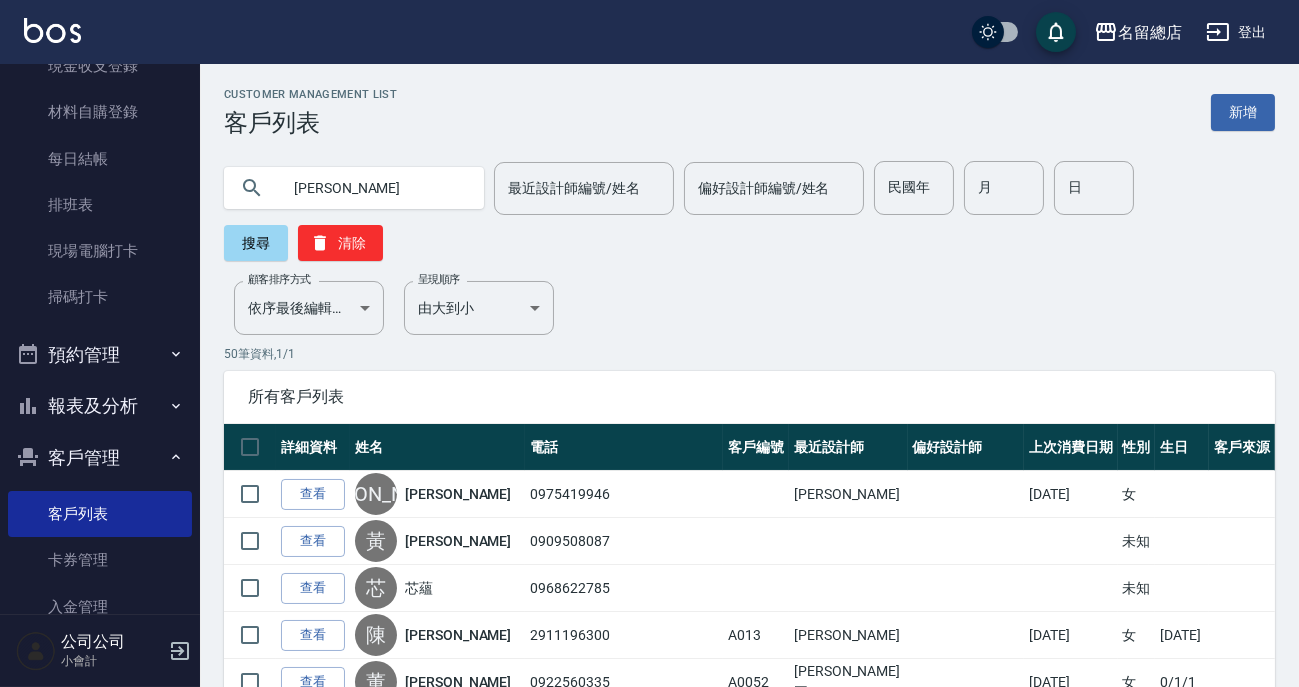 type on "[PERSON_NAME]" 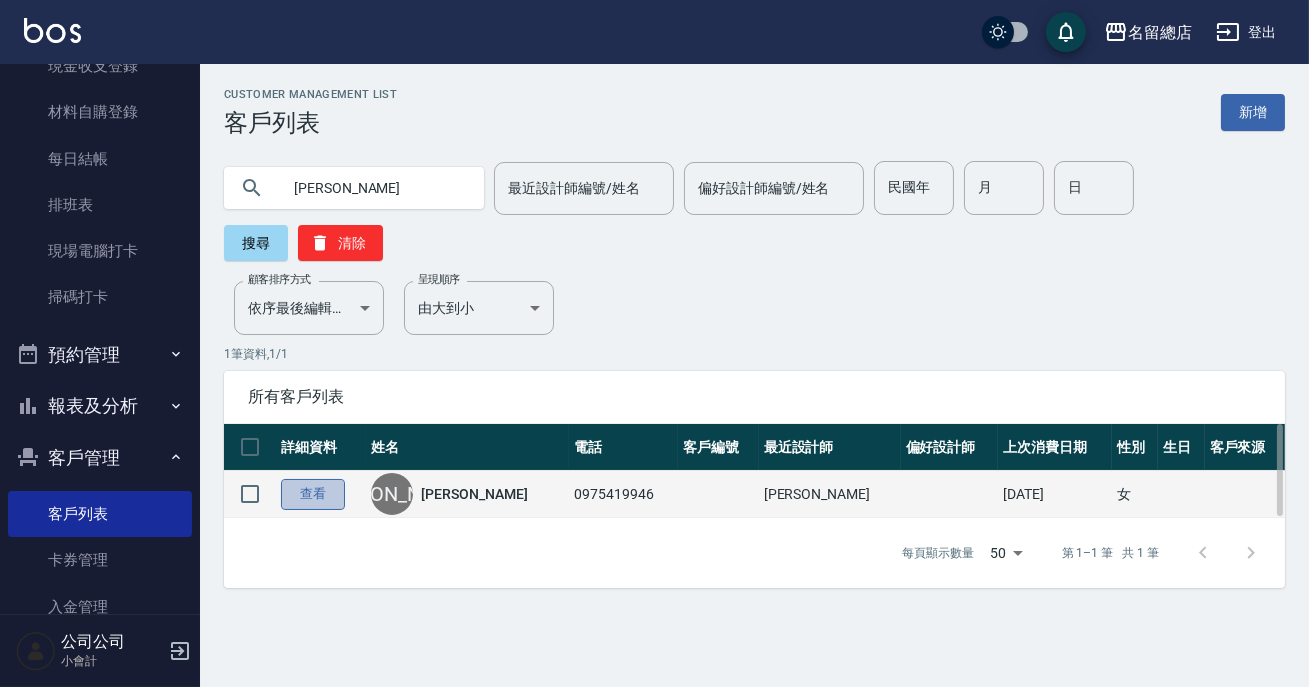 click on "查看" at bounding box center (313, 494) 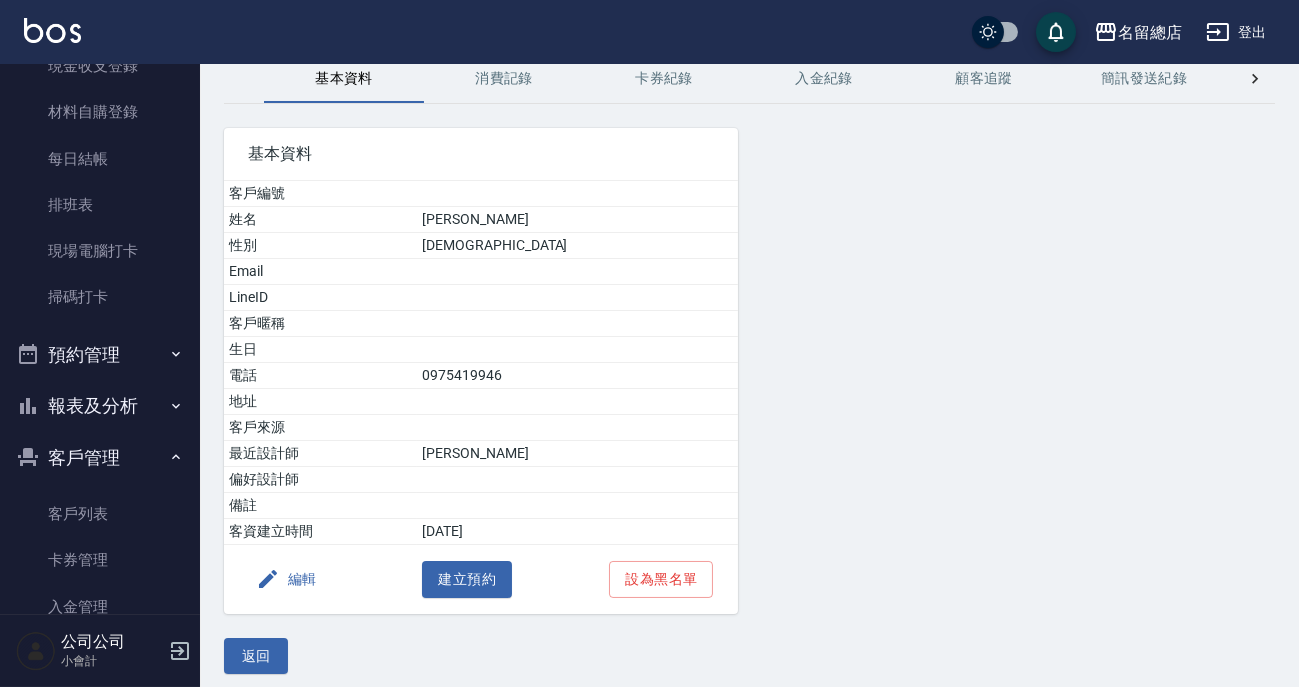 scroll, scrollTop: 0, scrollLeft: 0, axis: both 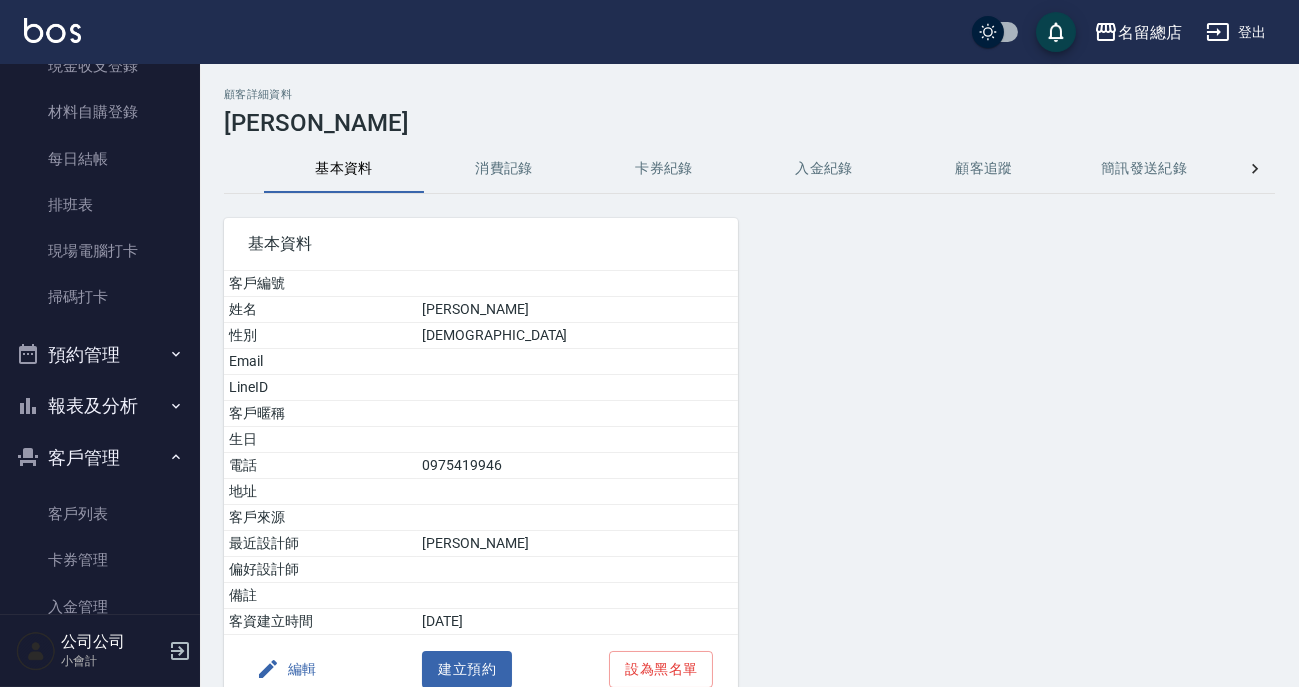 click on "卡券紀錄" at bounding box center (664, 169) 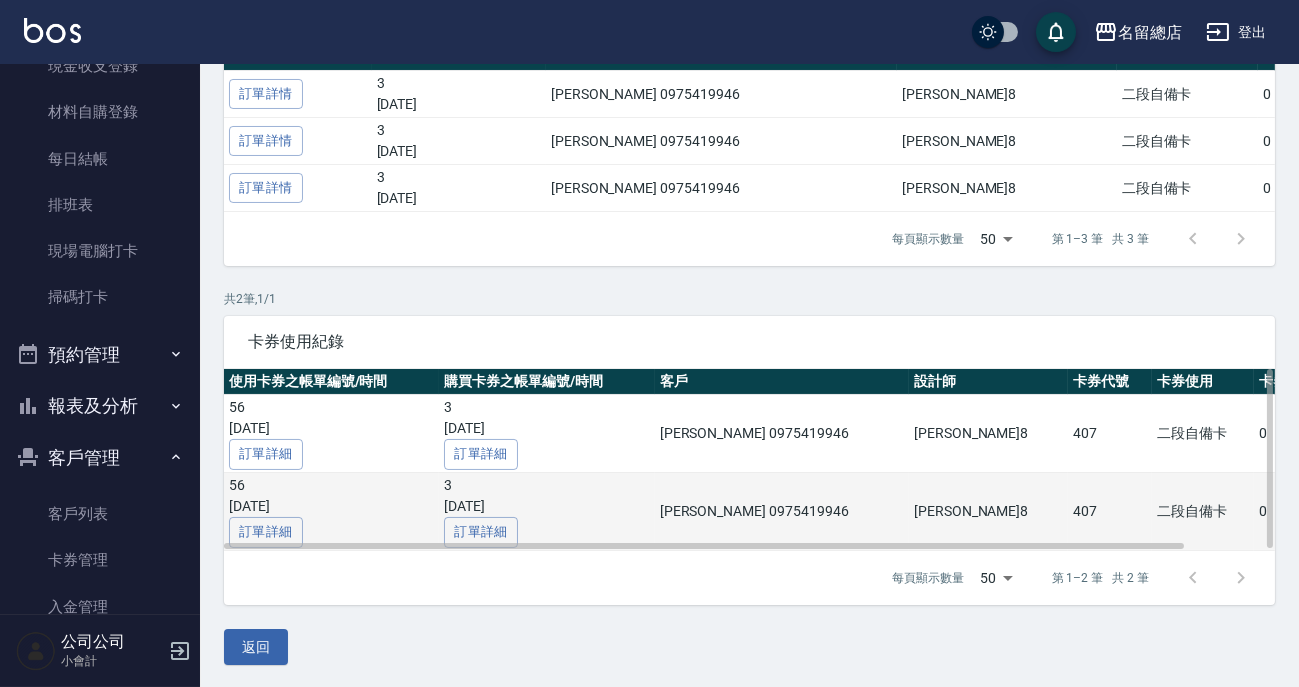 scroll, scrollTop: 161, scrollLeft: 0, axis: vertical 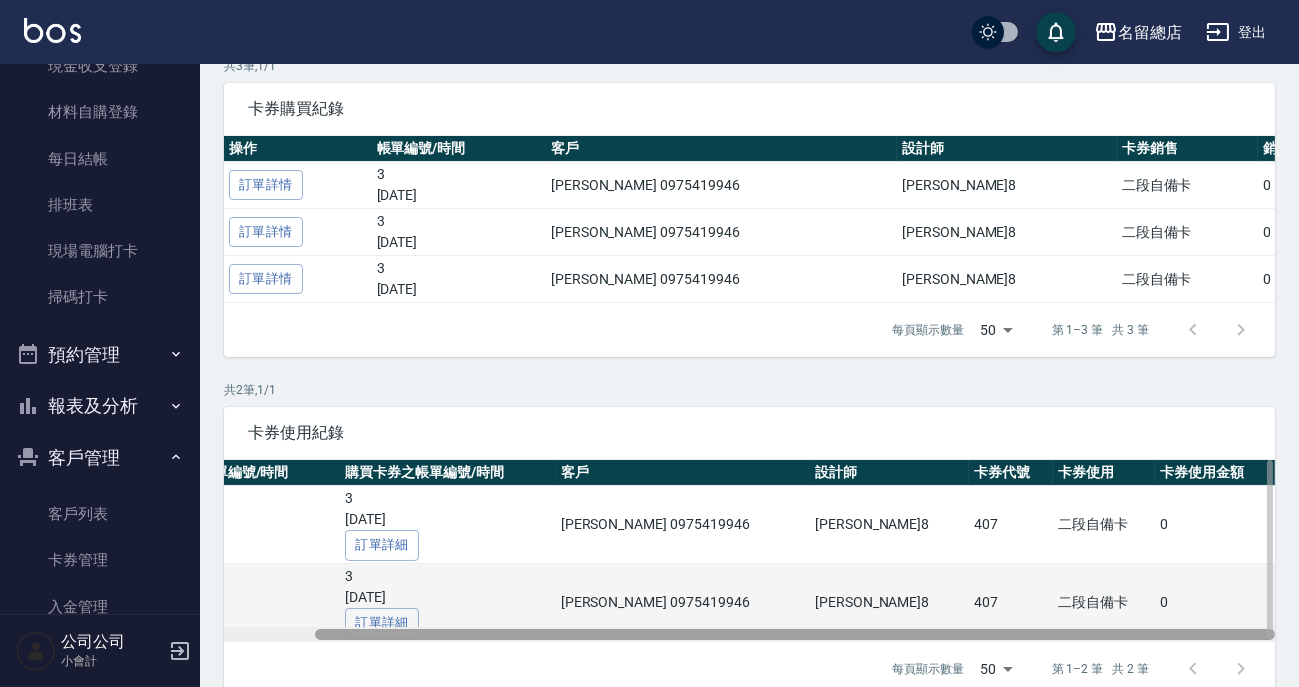 drag, startPoint x: 822, startPoint y: 631, endPoint x: 1019, endPoint y: 622, distance: 197.20547 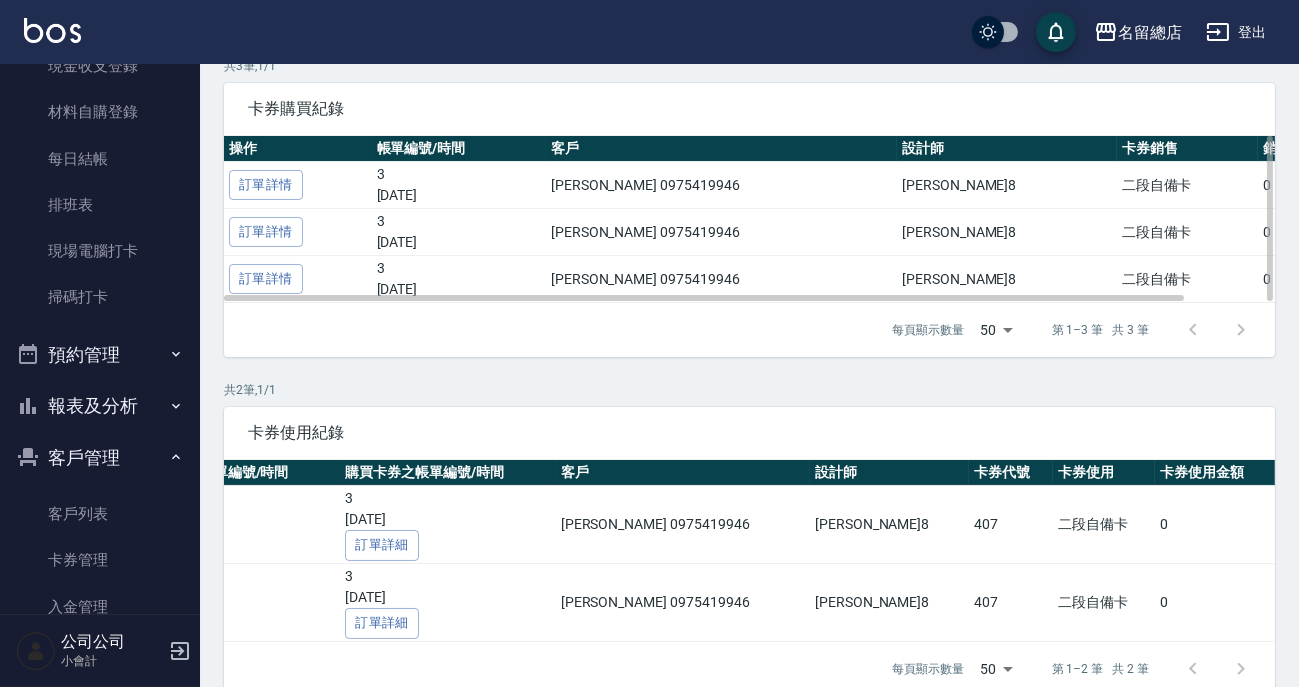 scroll, scrollTop: 70, scrollLeft: 0, axis: vertical 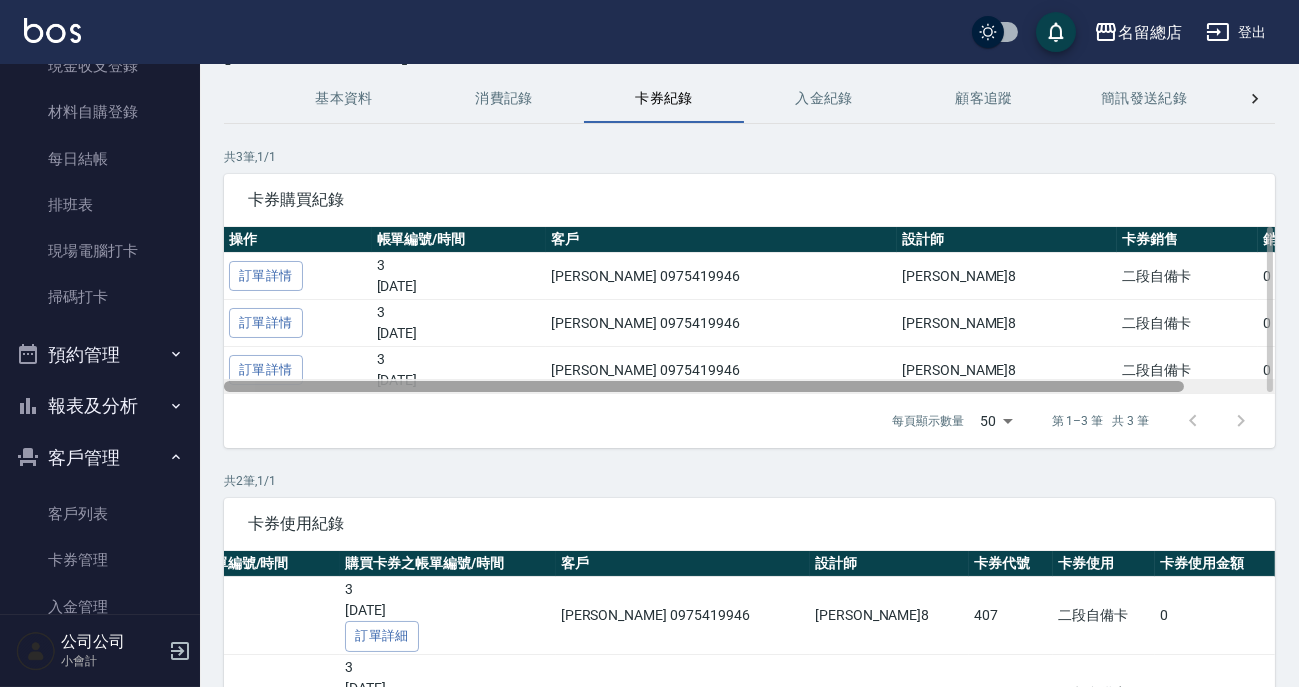 click at bounding box center [704, 386] 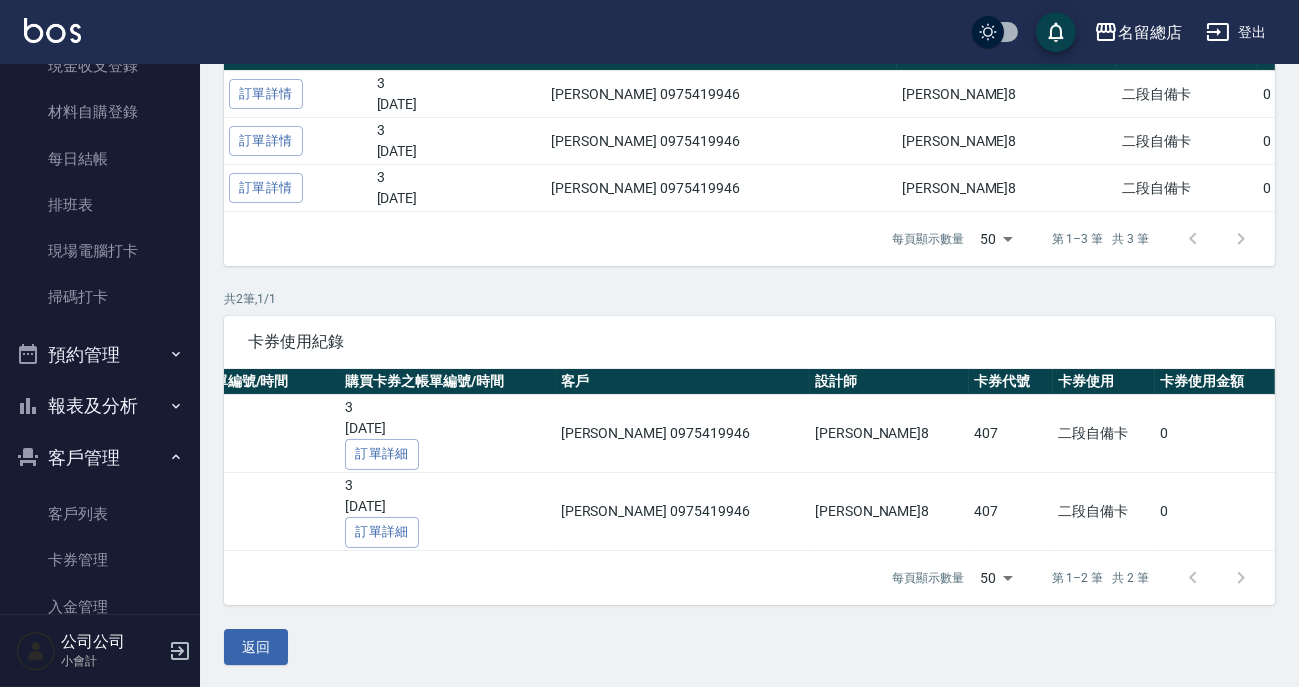 scroll, scrollTop: 161, scrollLeft: 0, axis: vertical 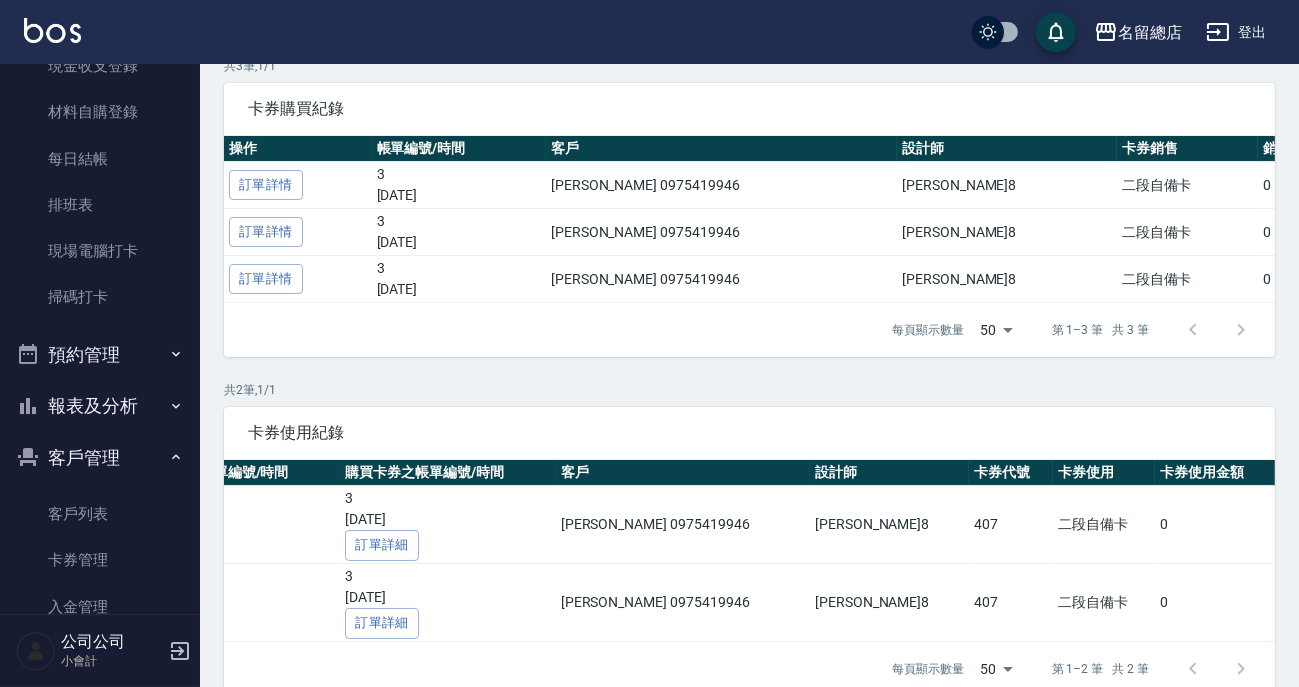 click on "每頁顯示數量 50 50 第 1–3 筆   共 3 筆" at bounding box center (1067, 330) 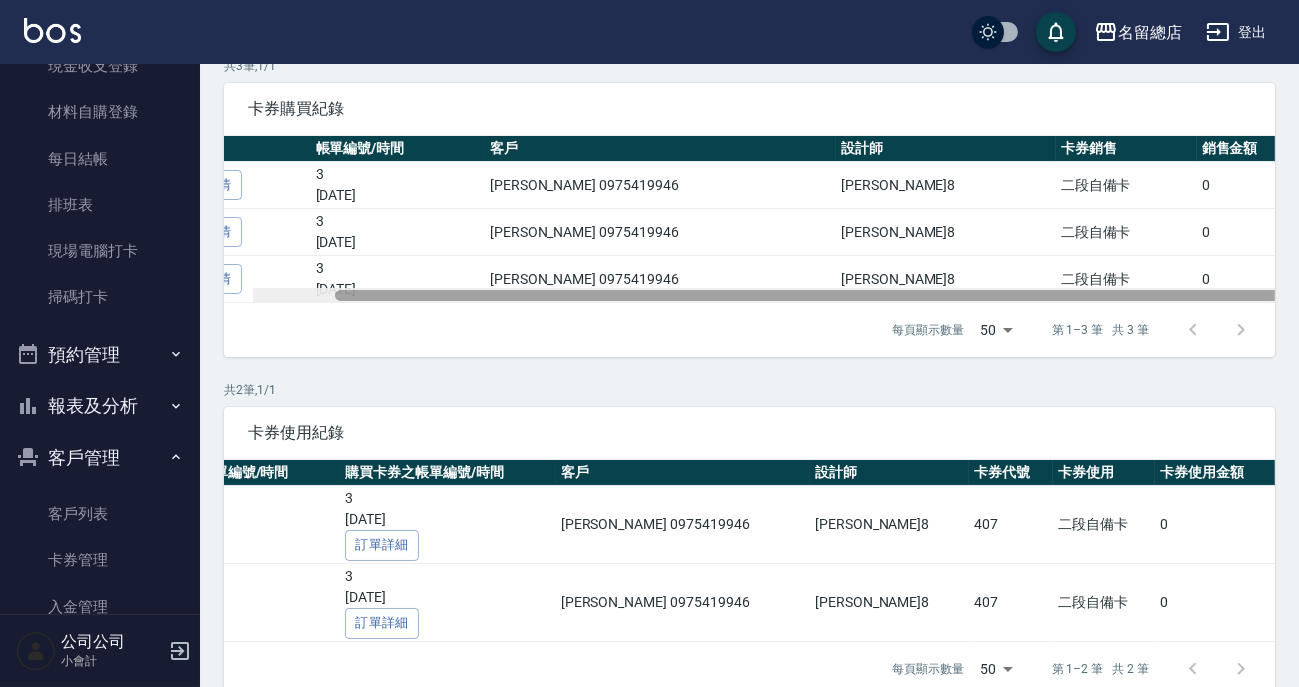 scroll, scrollTop: 0, scrollLeft: 99, axis: horizontal 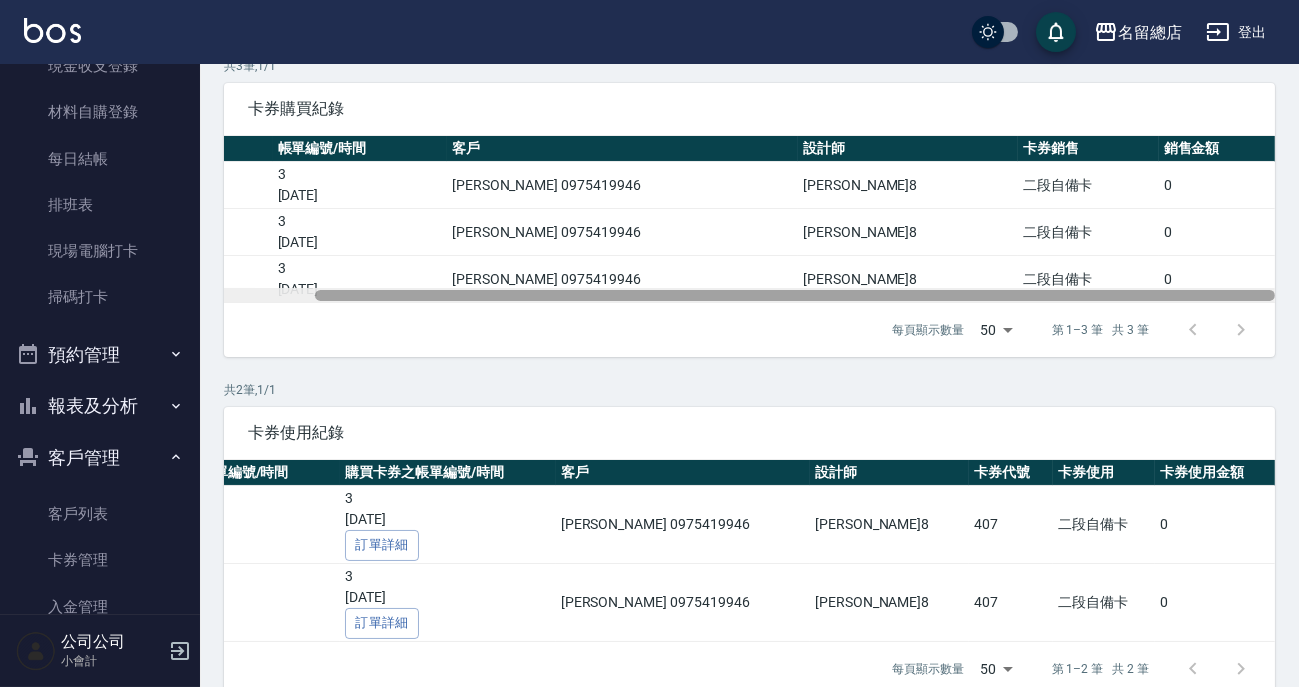 drag, startPoint x: 1053, startPoint y: 292, endPoint x: 1308, endPoint y: 306, distance: 255.38402 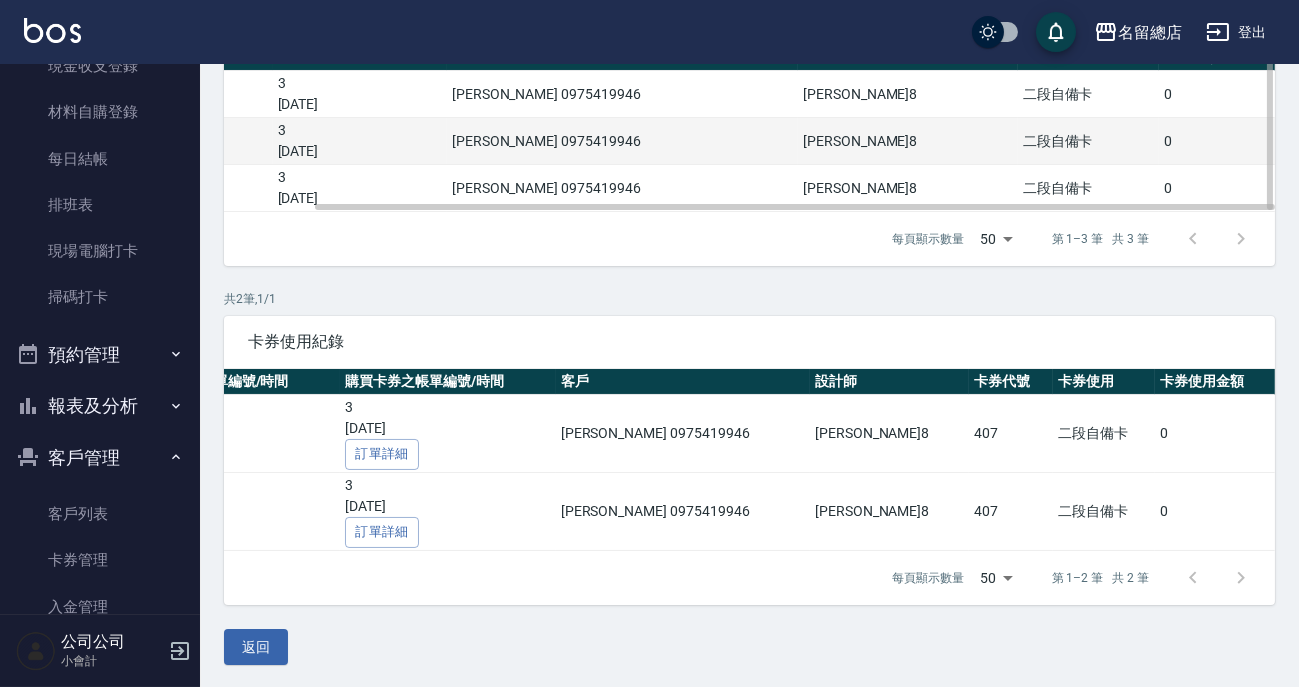 scroll, scrollTop: 161, scrollLeft: 0, axis: vertical 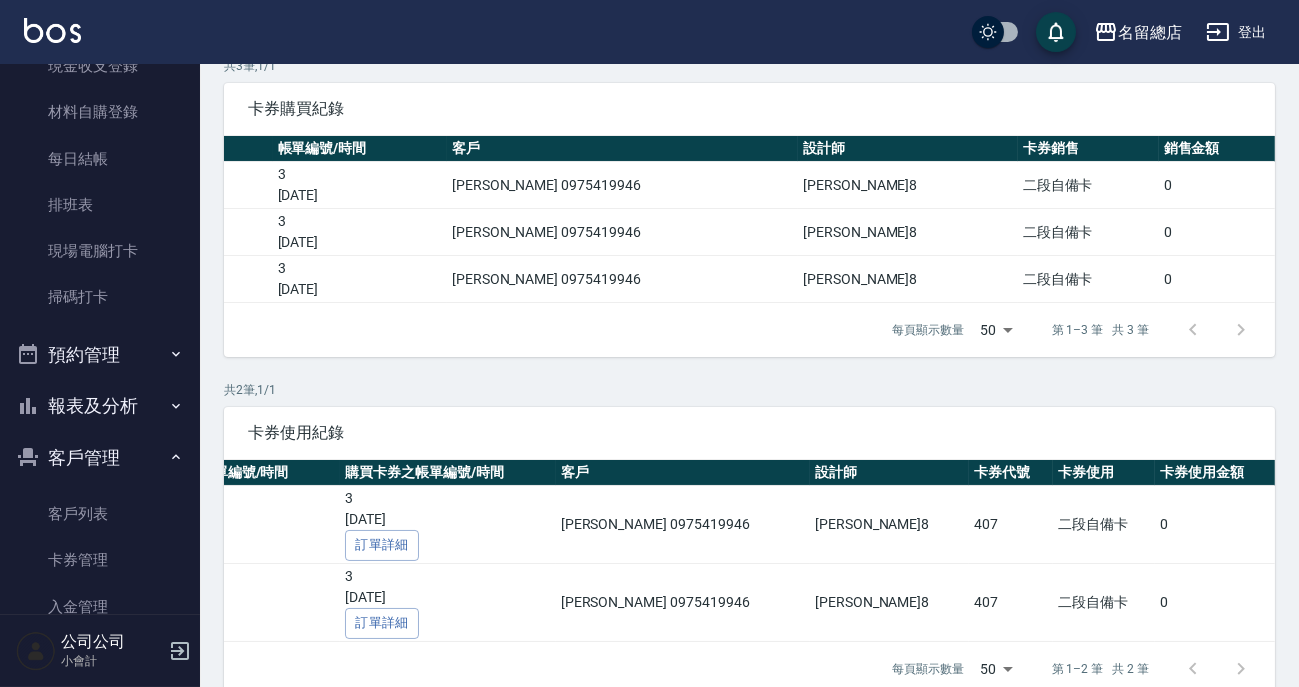 click at bounding box center [1217, 330] 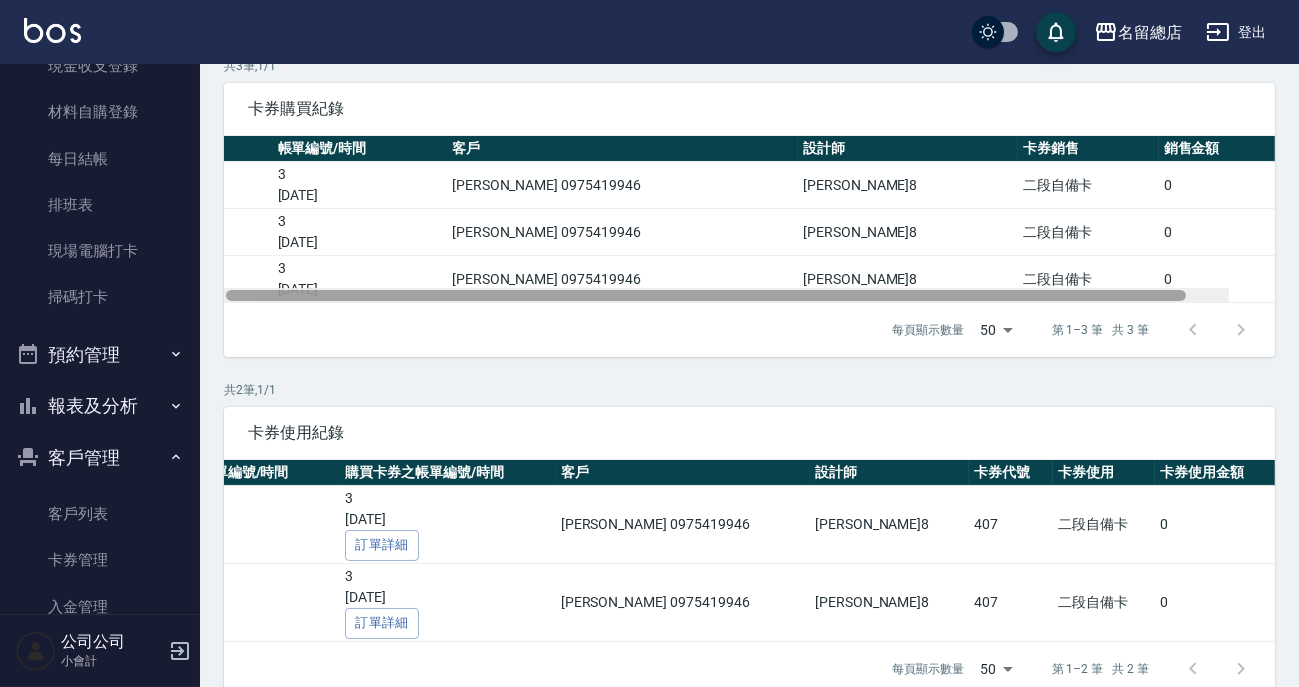 scroll, scrollTop: 0, scrollLeft: 0, axis: both 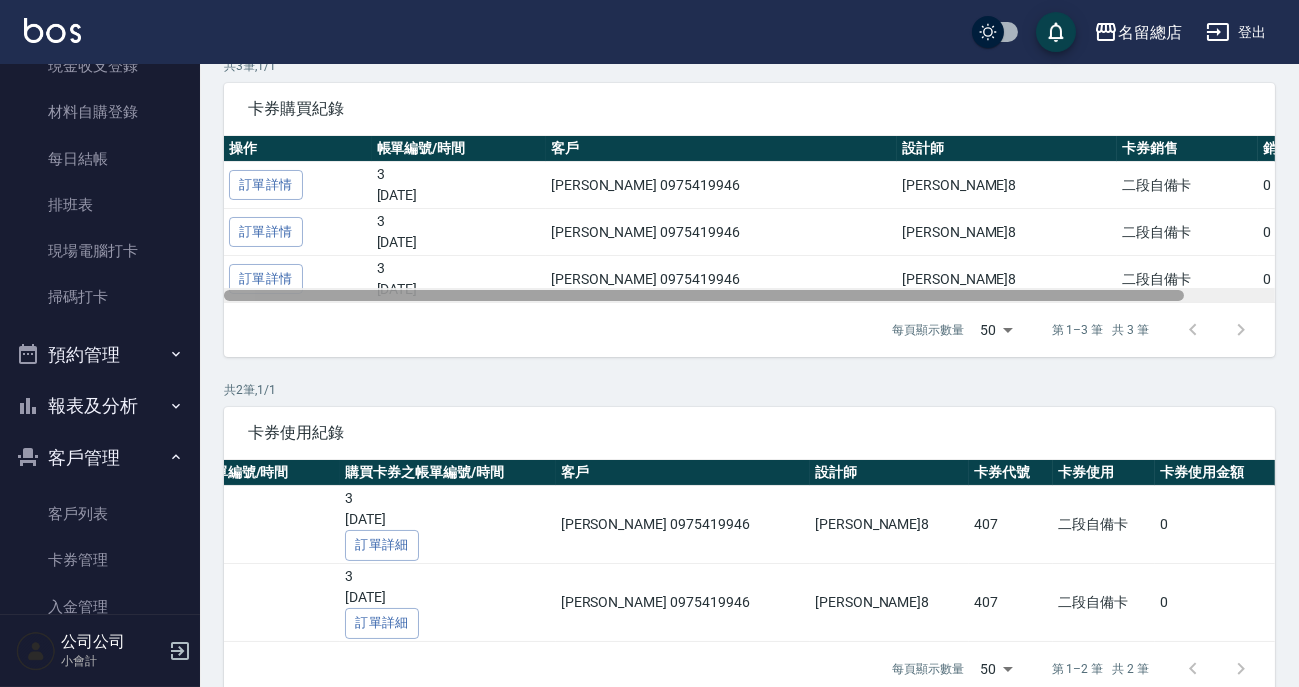 drag, startPoint x: 681, startPoint y: 295, endPoint x: 312, endPoint y: 369, distance: 376.34692 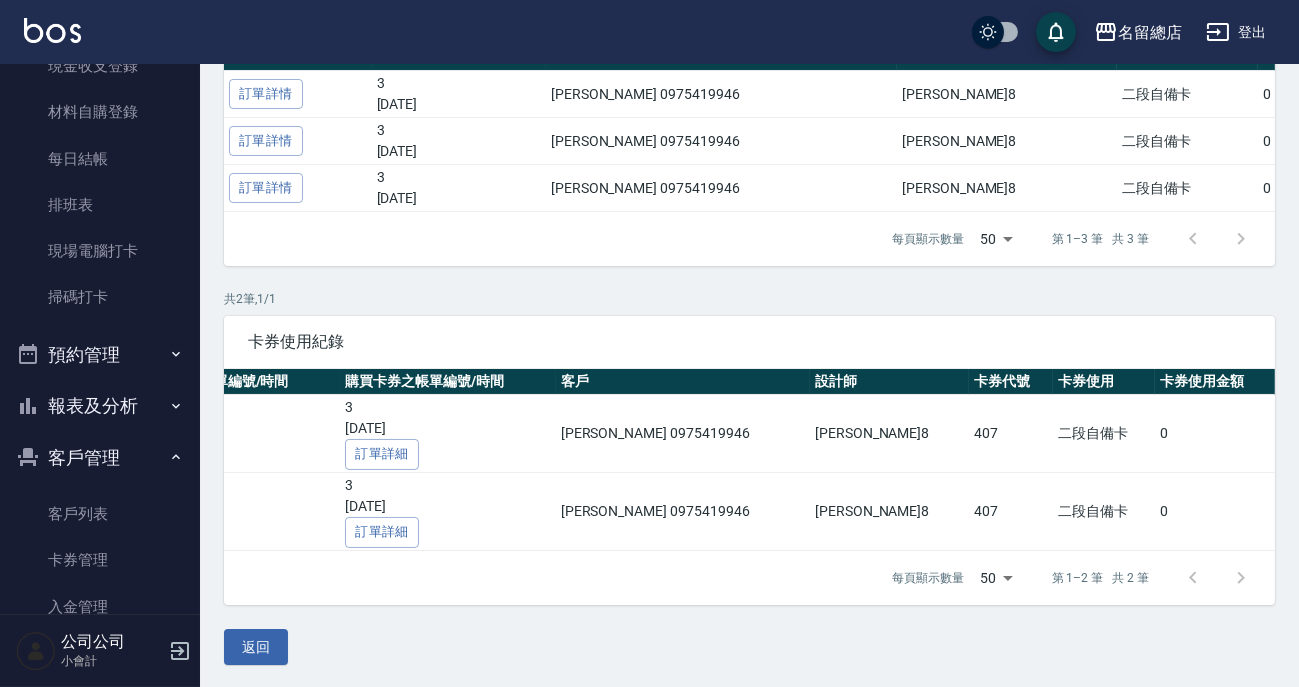 scroll, scrollTop: 0, scrollLeft: 0, axis: both 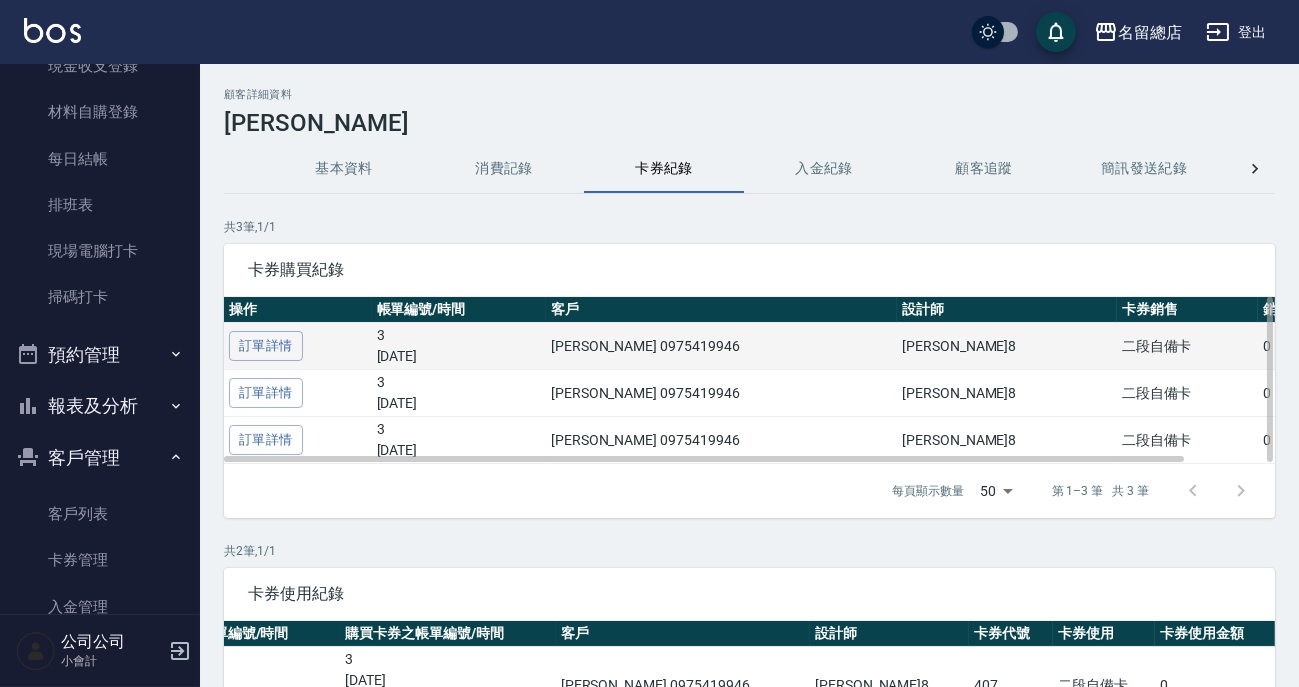 click on "訂單詳情" at bounding box center (298, 346) 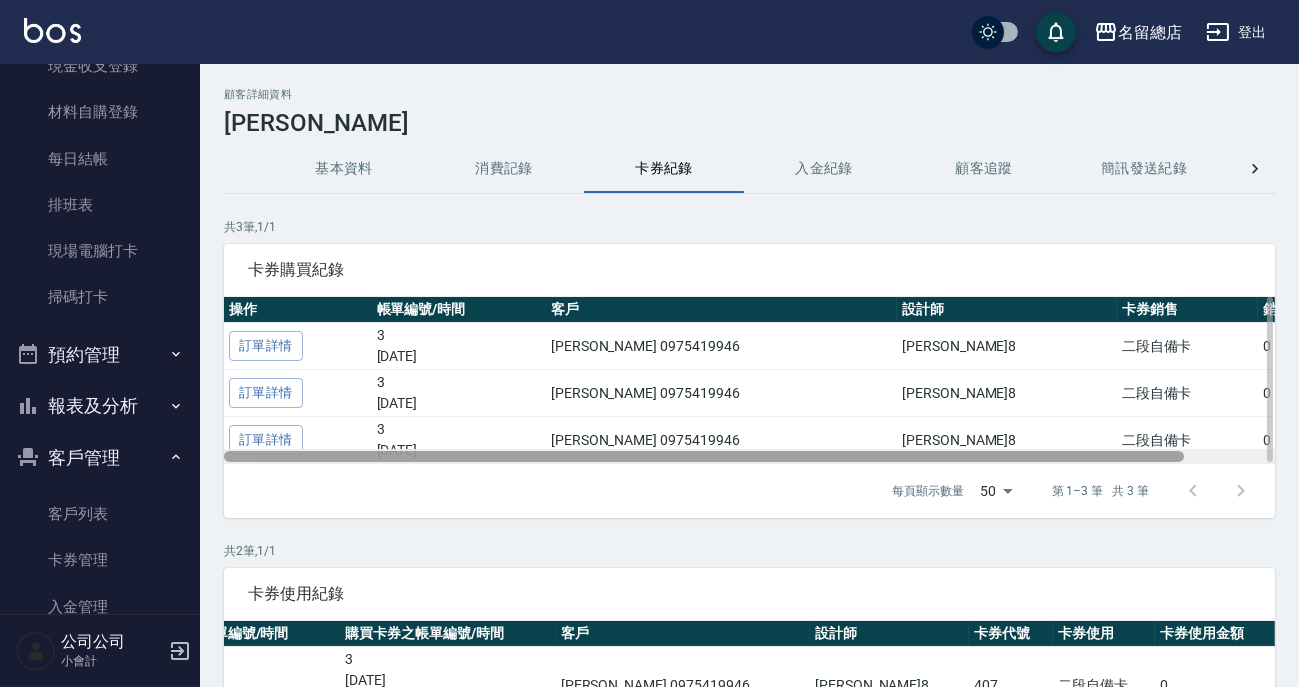 scroll, scrollTop: 90, scrollLeft: 0, axis: vertical 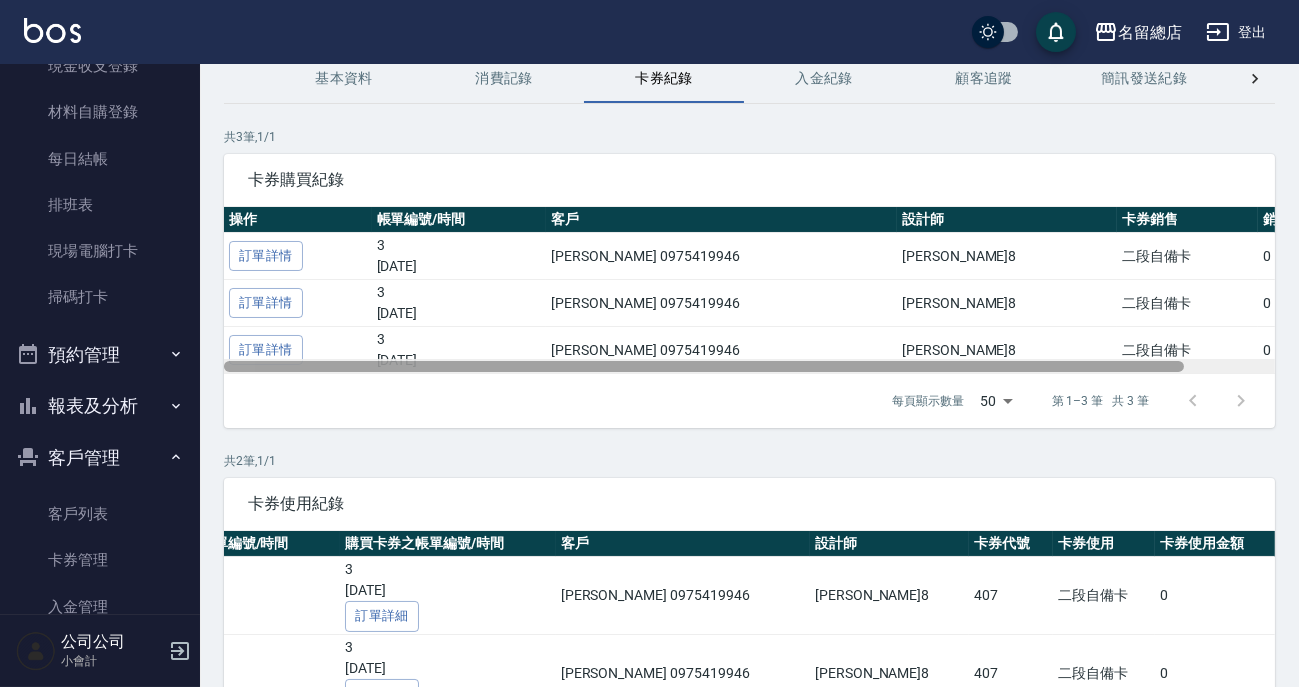 drag, startPoint x: 442, startPoint y: 365, endPoint x: 243, endPoint y: 442, distance: 213.3776 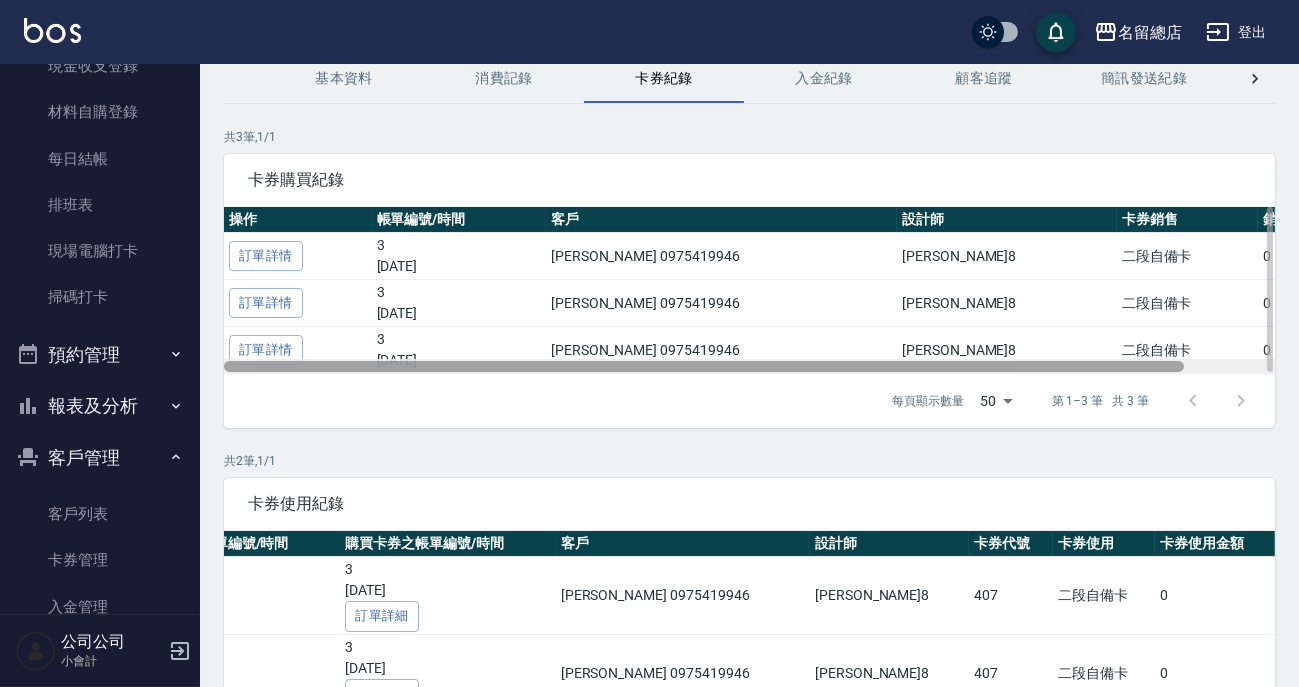 click at bounding box center [749, 366] 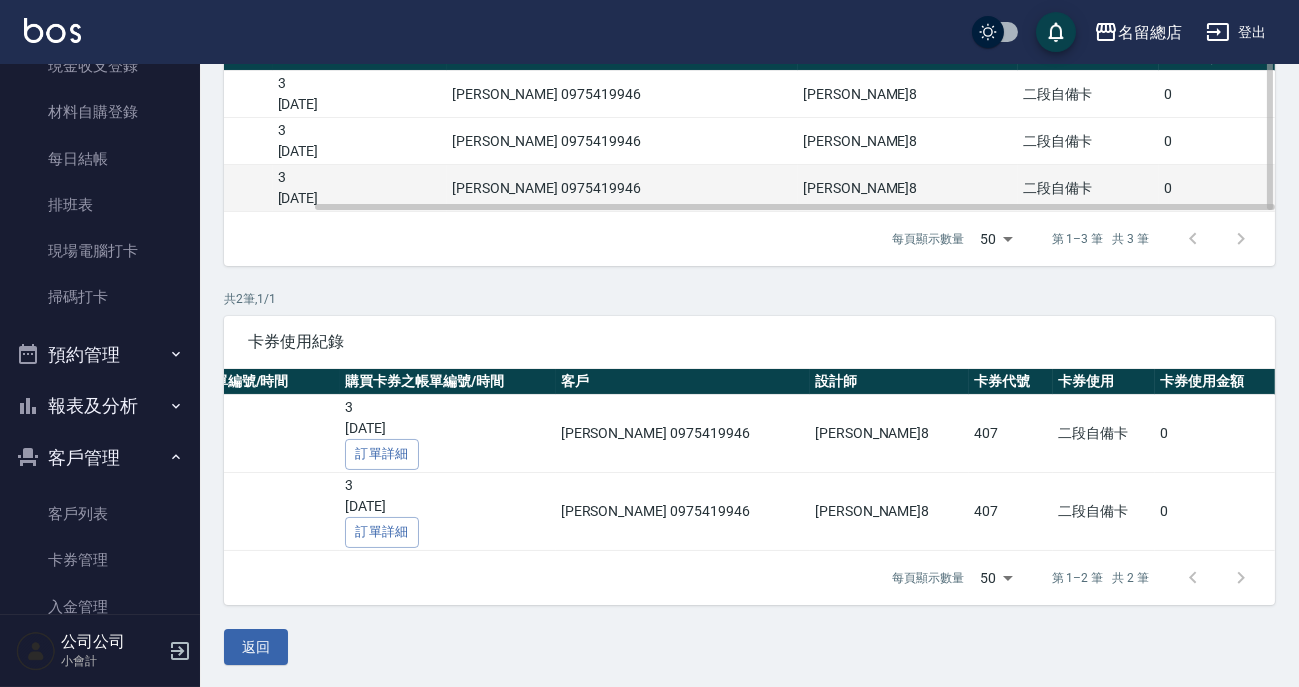 scroll, scrollTop: 70, scrollLeft: 0, axis: vertical 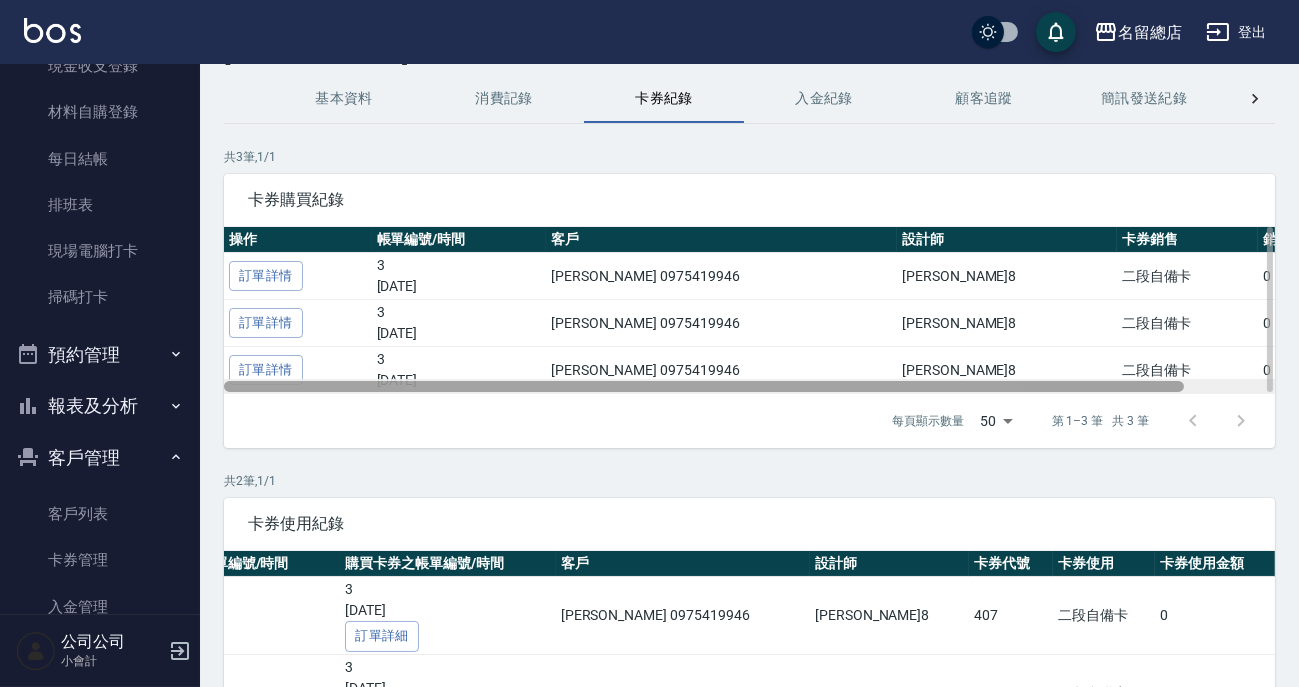 drag, startPoint x: 581, startPoint y: 385, endPoint x: 379, endPoint y: 382, distance: 202.02228 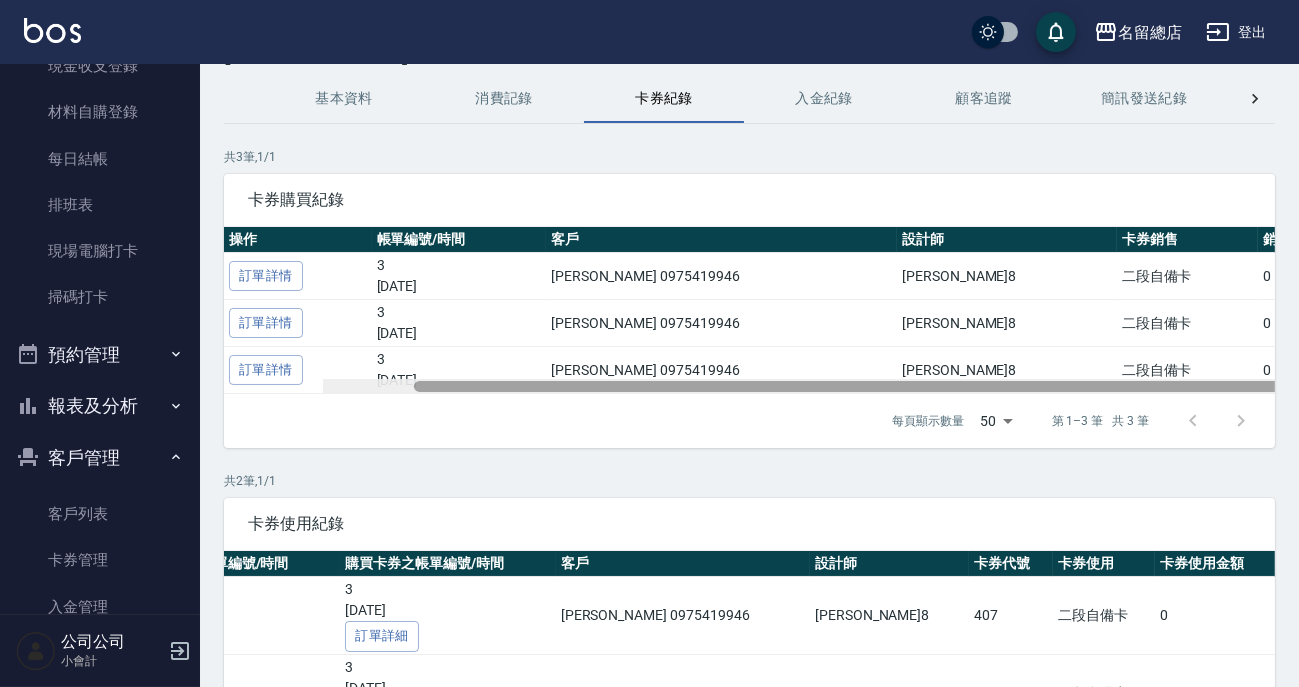 scroll, scrollTop: 0, scrollLeft: 99, axis: horizontal 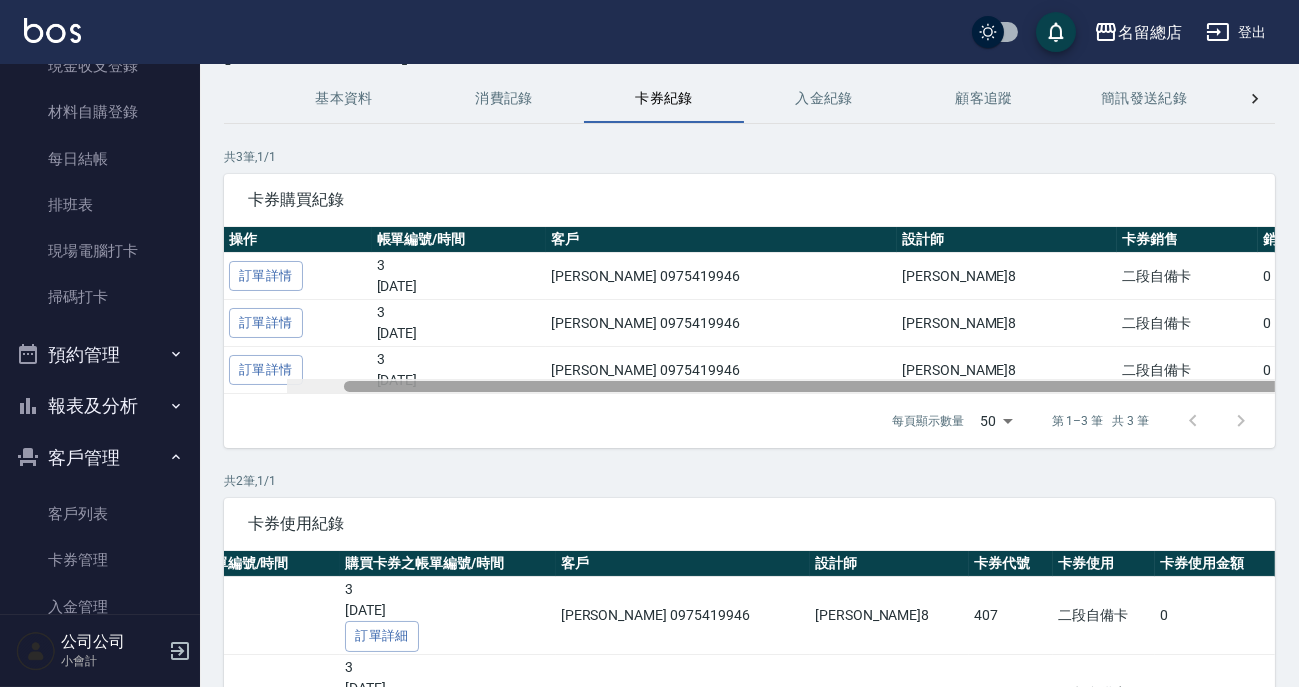 drag, startPoint x: 340, startPoint y: 395, endPoint x: 248, endPoint y: 395, distance: 92 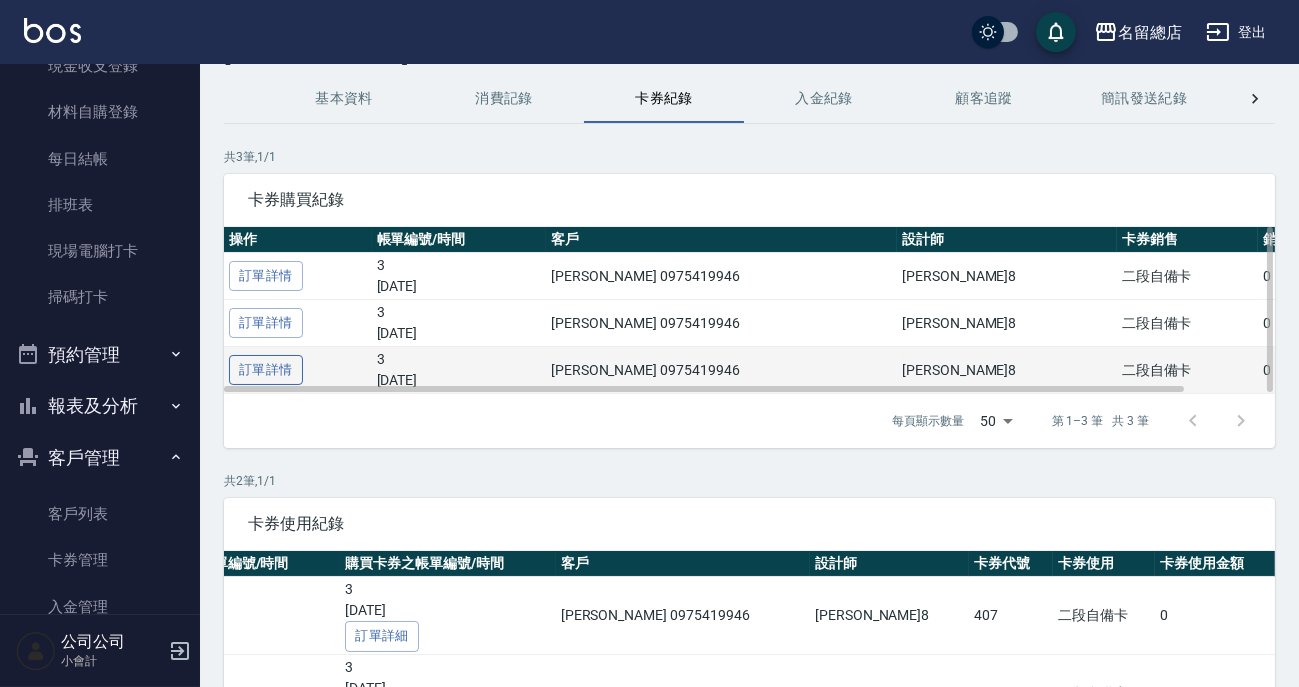 click on "訂單詳情" at bounding box center [266, 370] 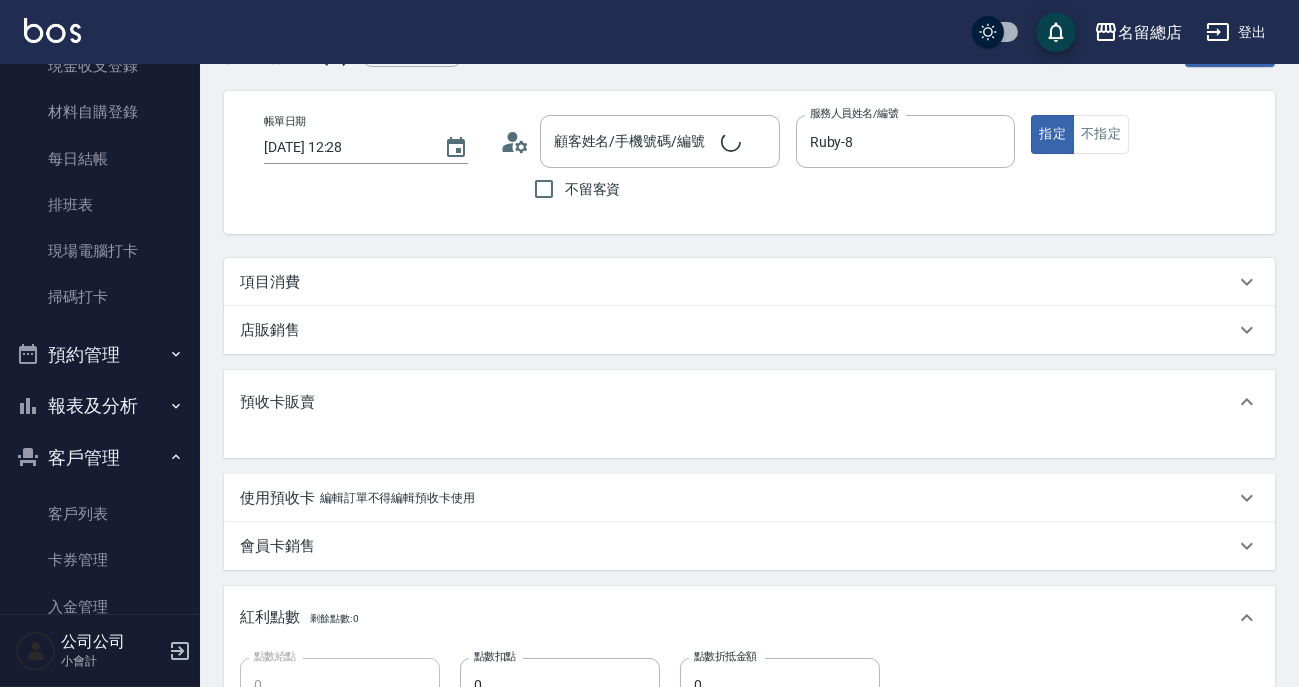 scroll, scrollTop: 0, scrollLeft: 0, axis: both 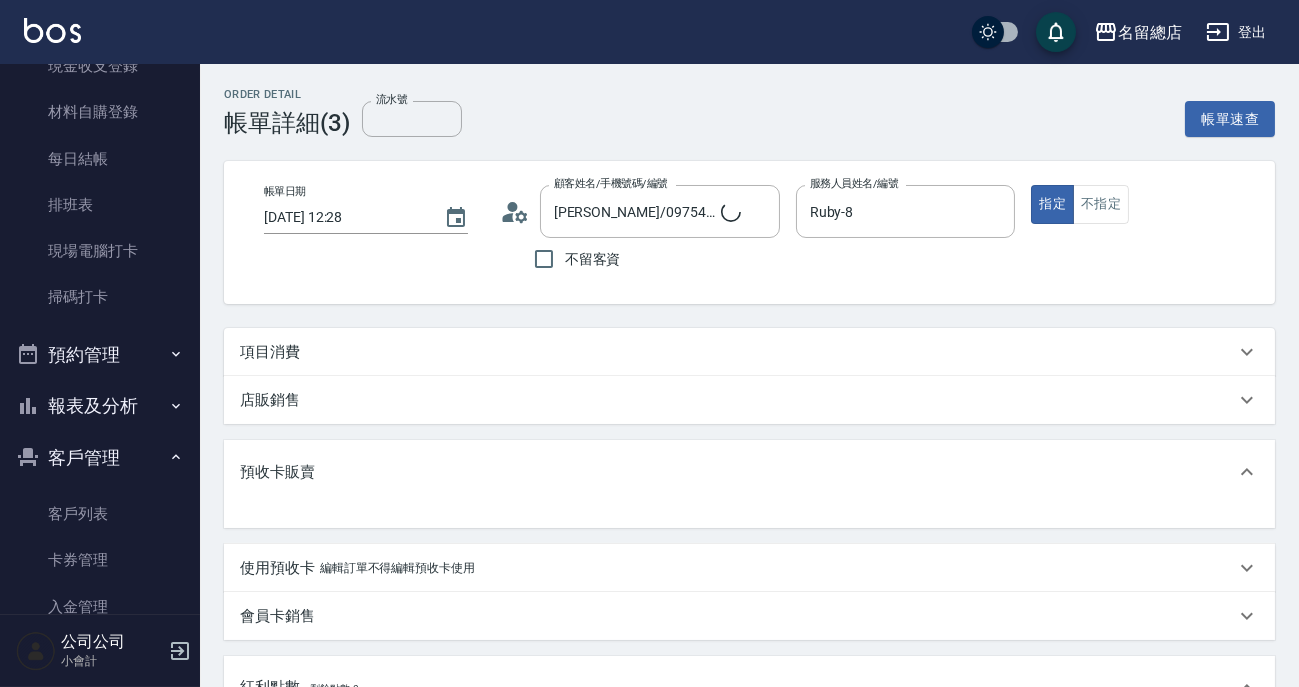 type on "[PERSON_NAME]/0975419946/null" 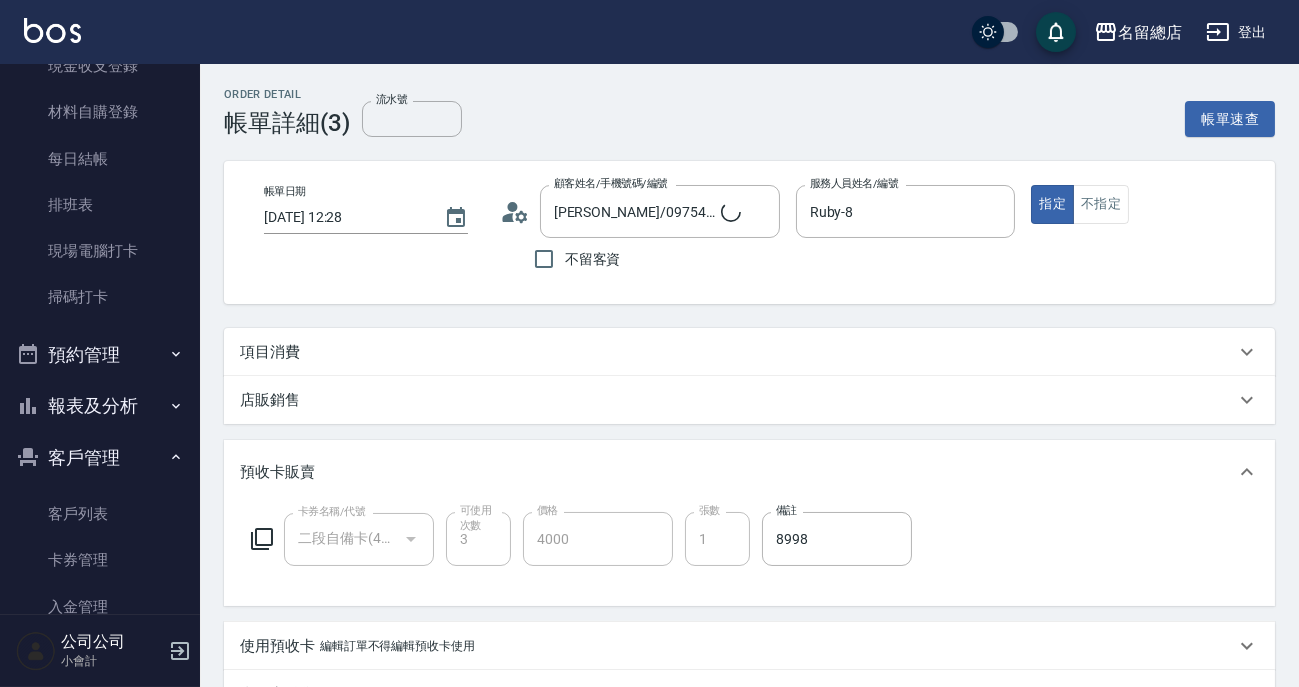 type on "4" 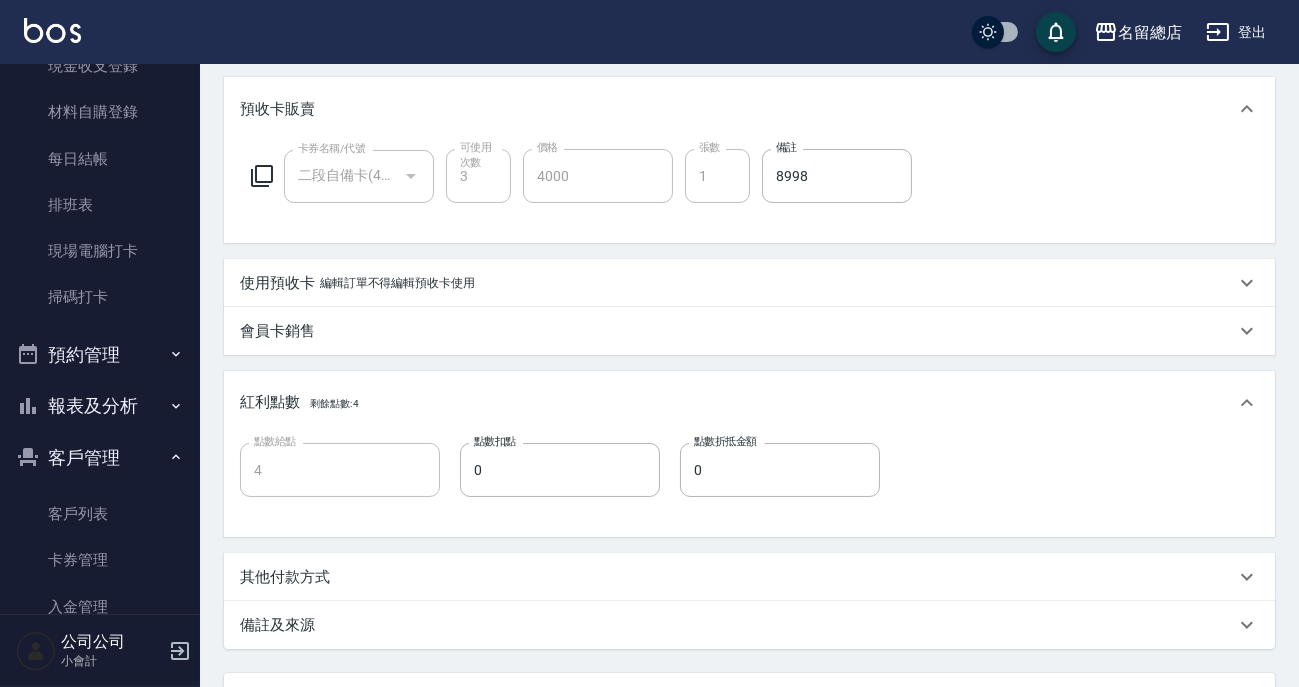 scroll, scrollTop: 0, scrollLeft: 0, axis: both 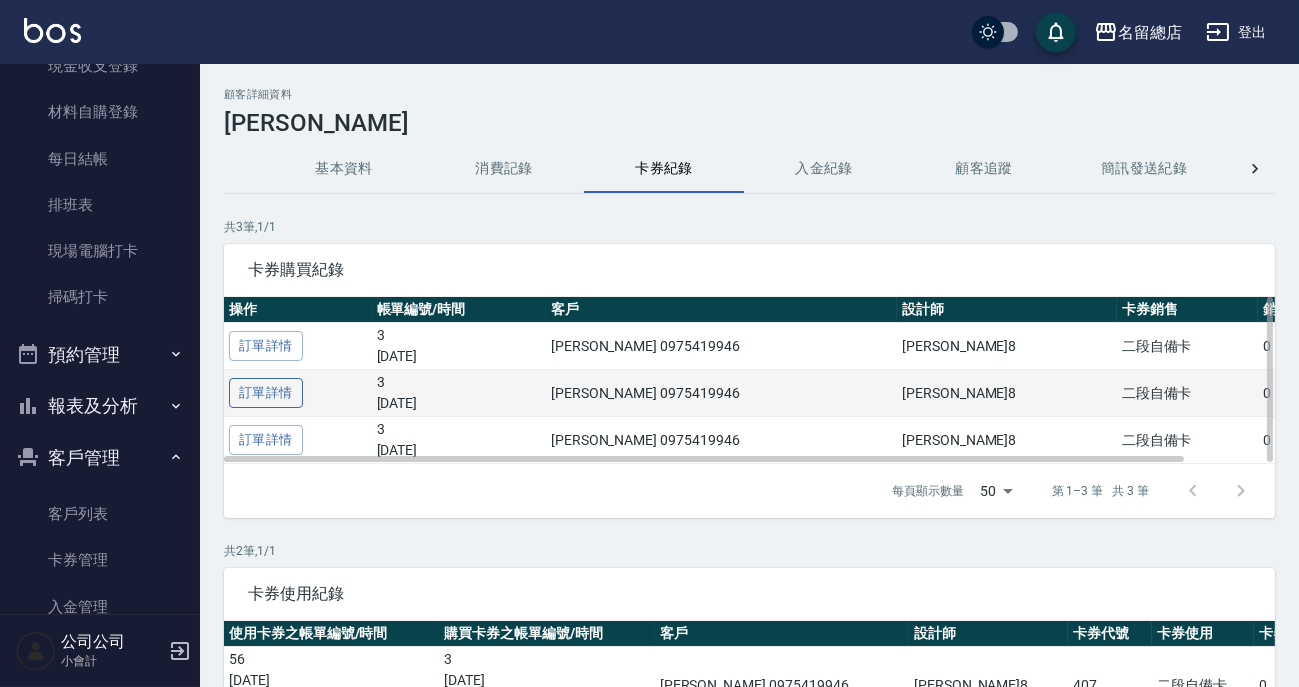 click on "訂單詳情" at bounding box center (266, 393) 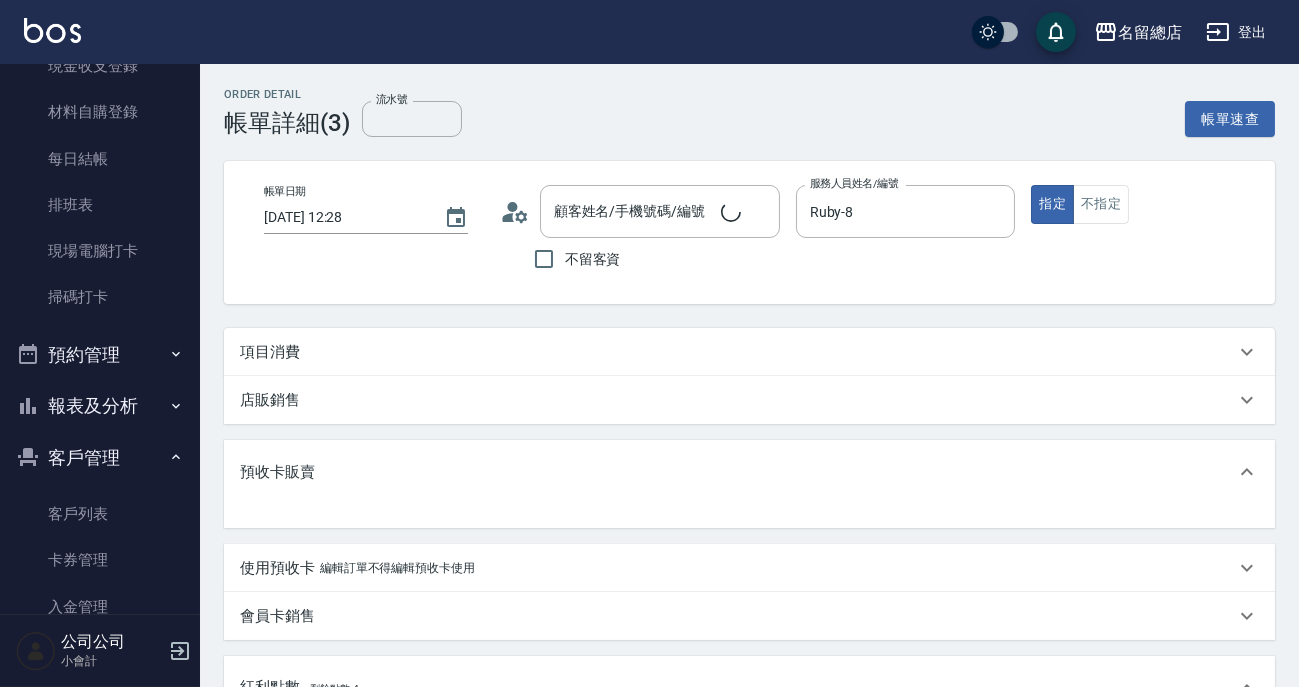 type on "4" 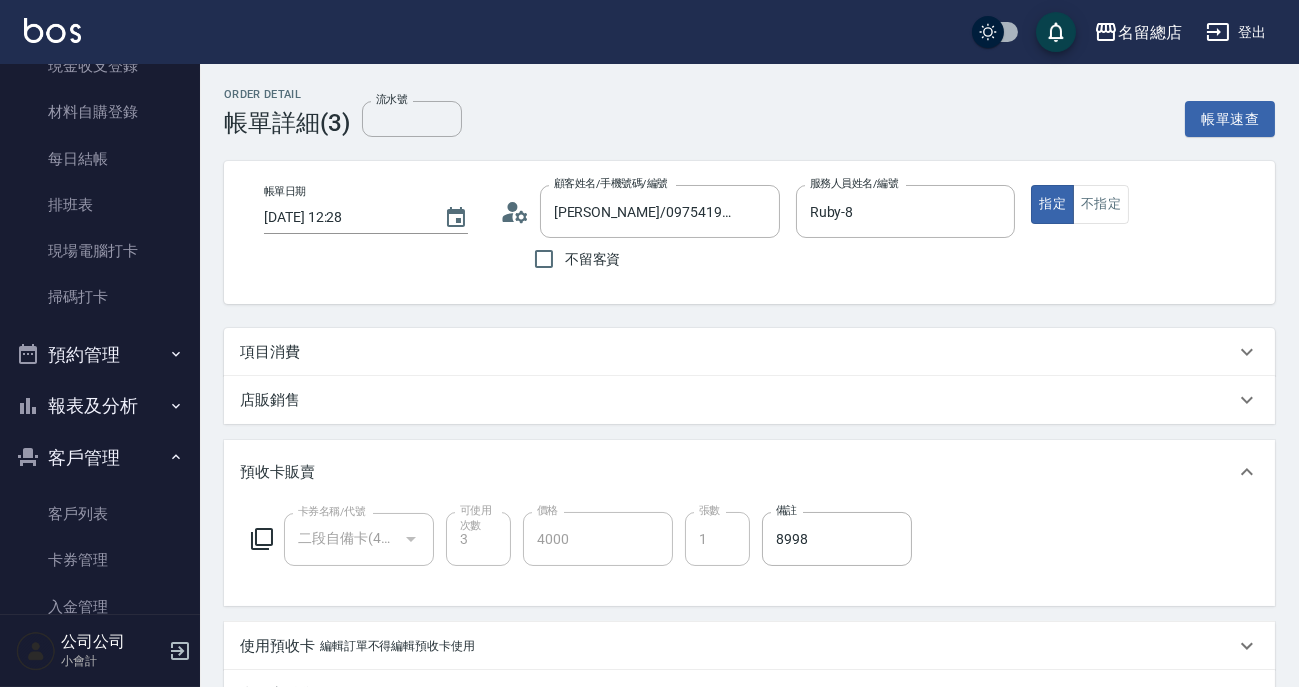 type on "[PERSON_NAME]/0975419946/null" 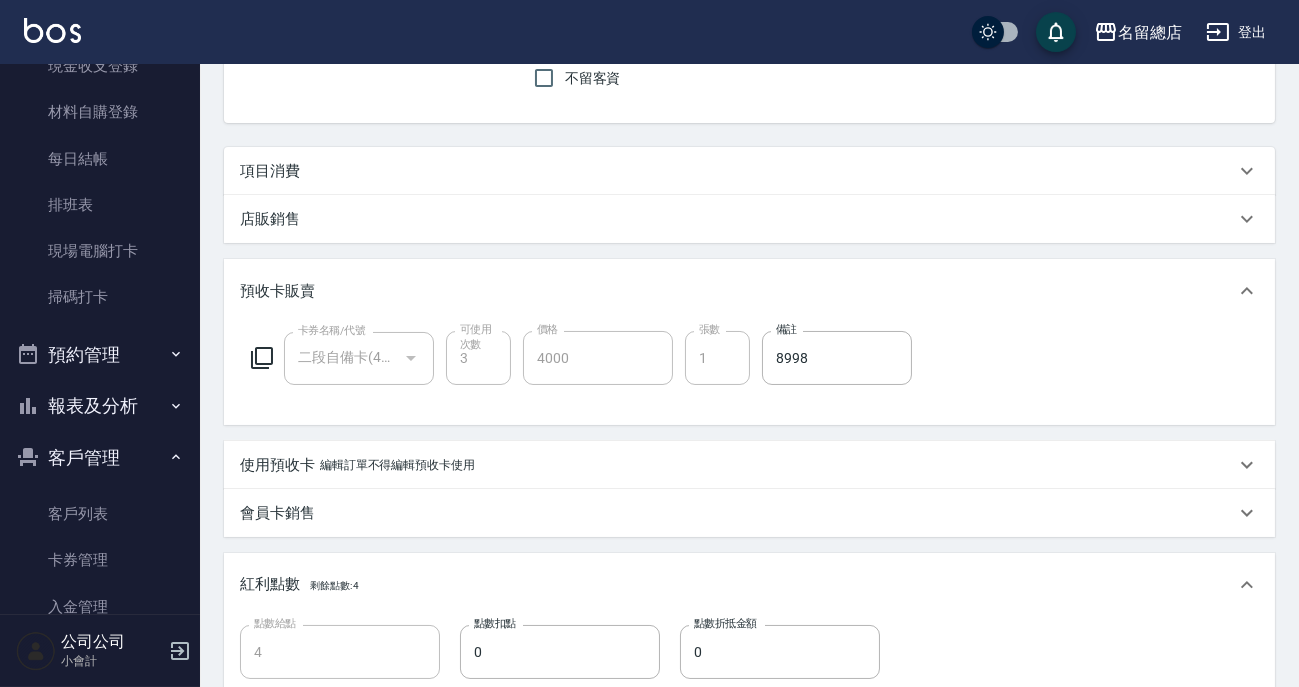 scroll, scrollTop: 90, scrollLeft: 0, axis: vertical 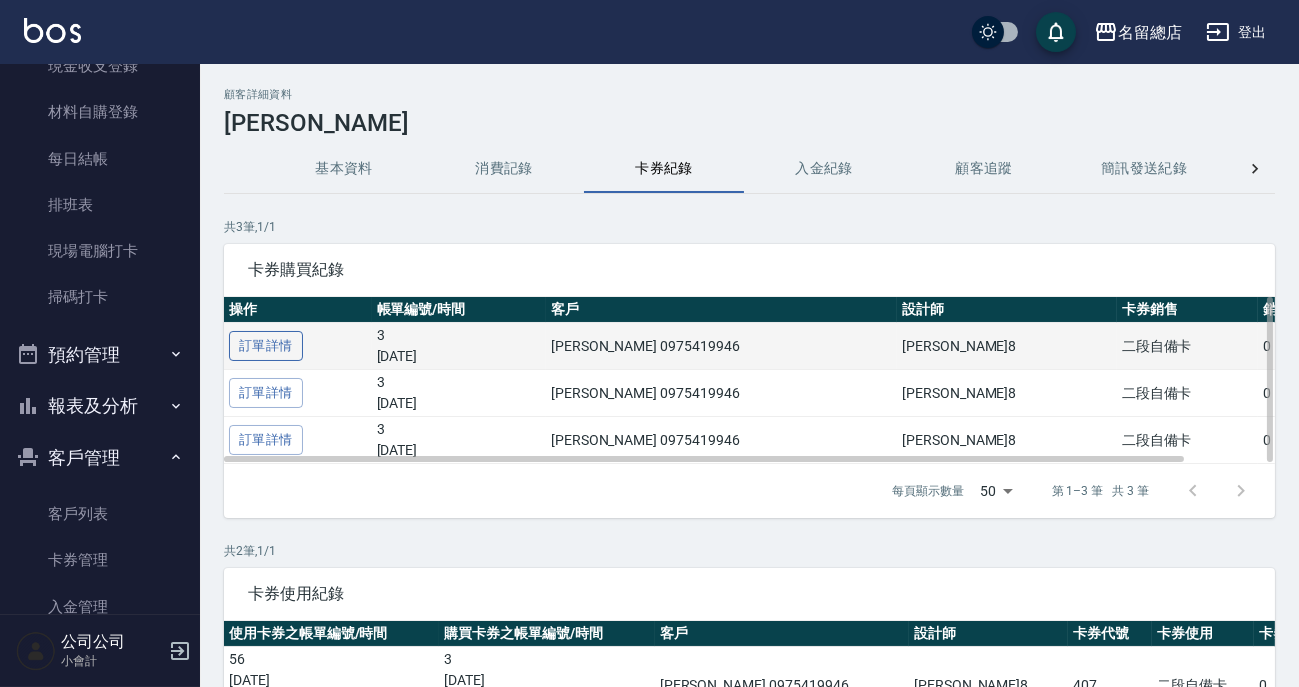 click on "訂單詳情" at bounding box center [266, 346] 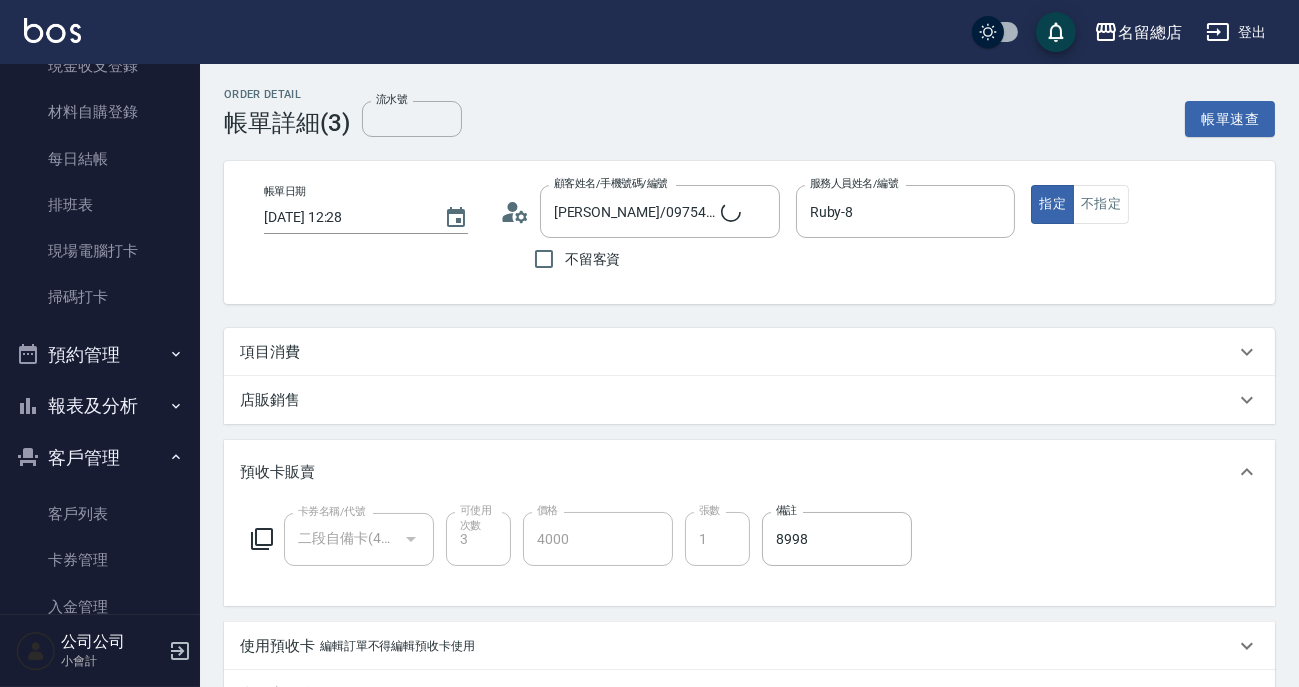 type on "[PERSON_NAME]/0975419946/null" 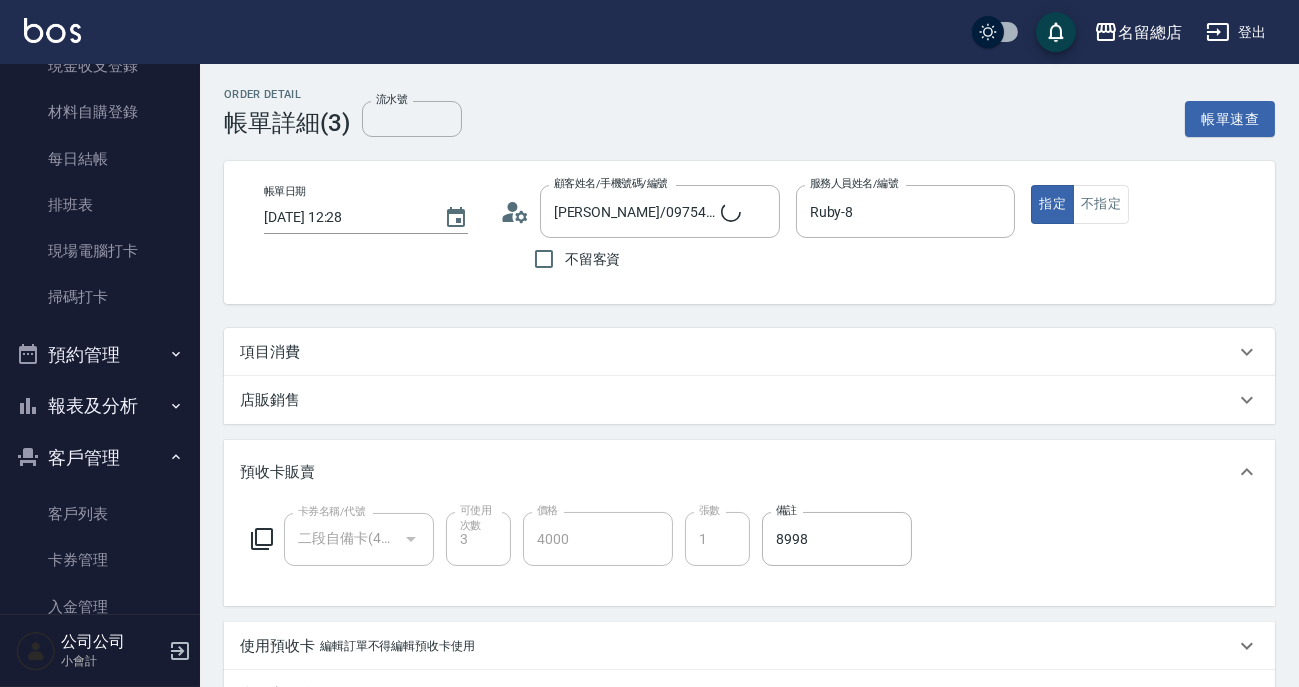 type on "4" 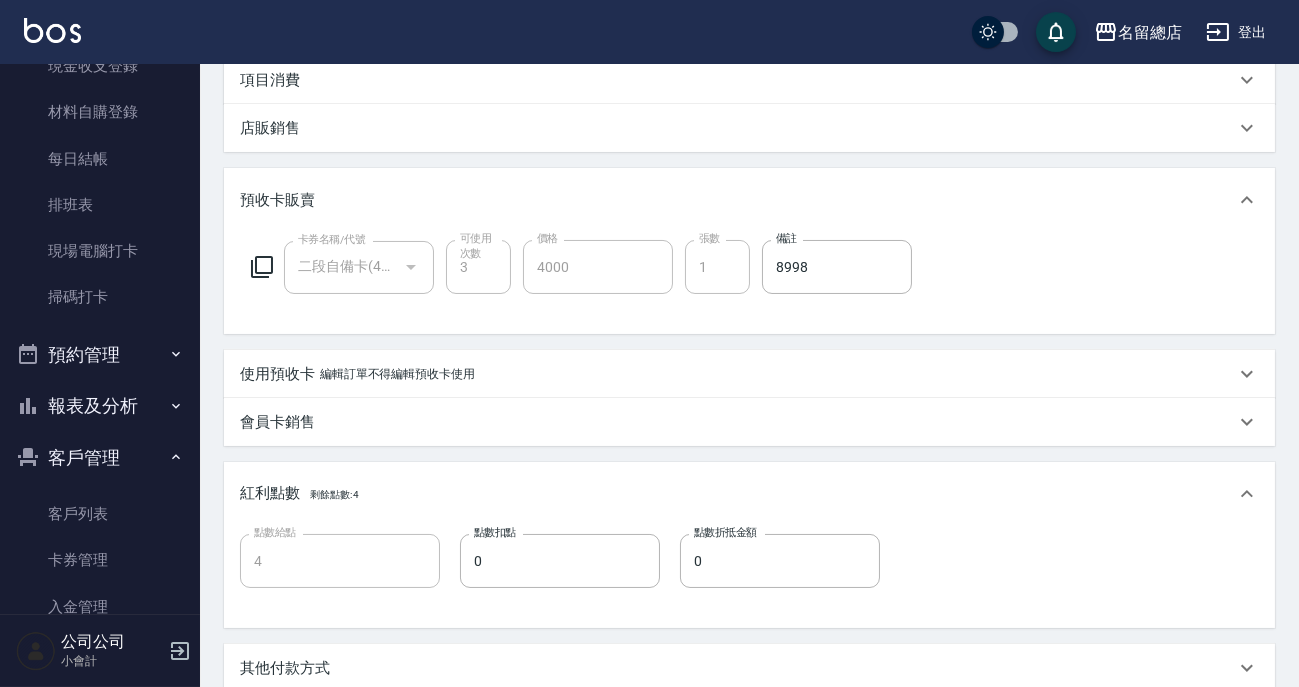 scroll, scrollTop: 90, scrollLeft: 0, axis: vertical 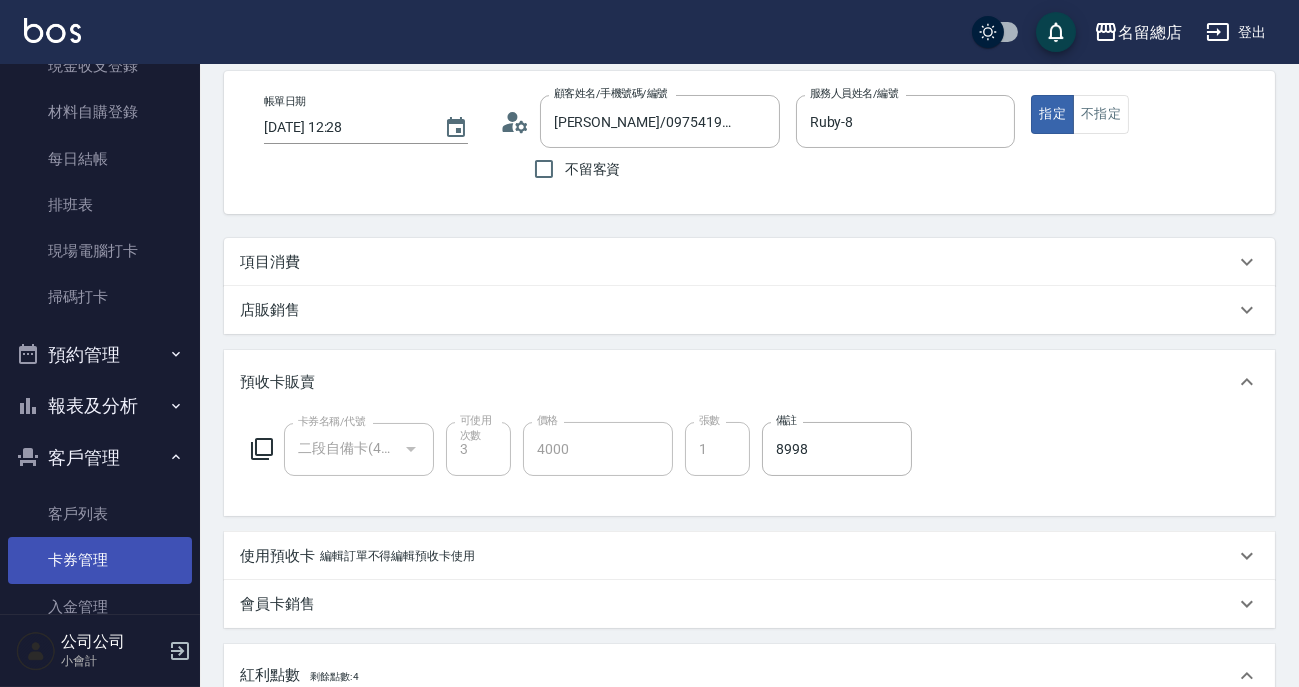 click on "卡券管理" at bounding box center (100, 560) 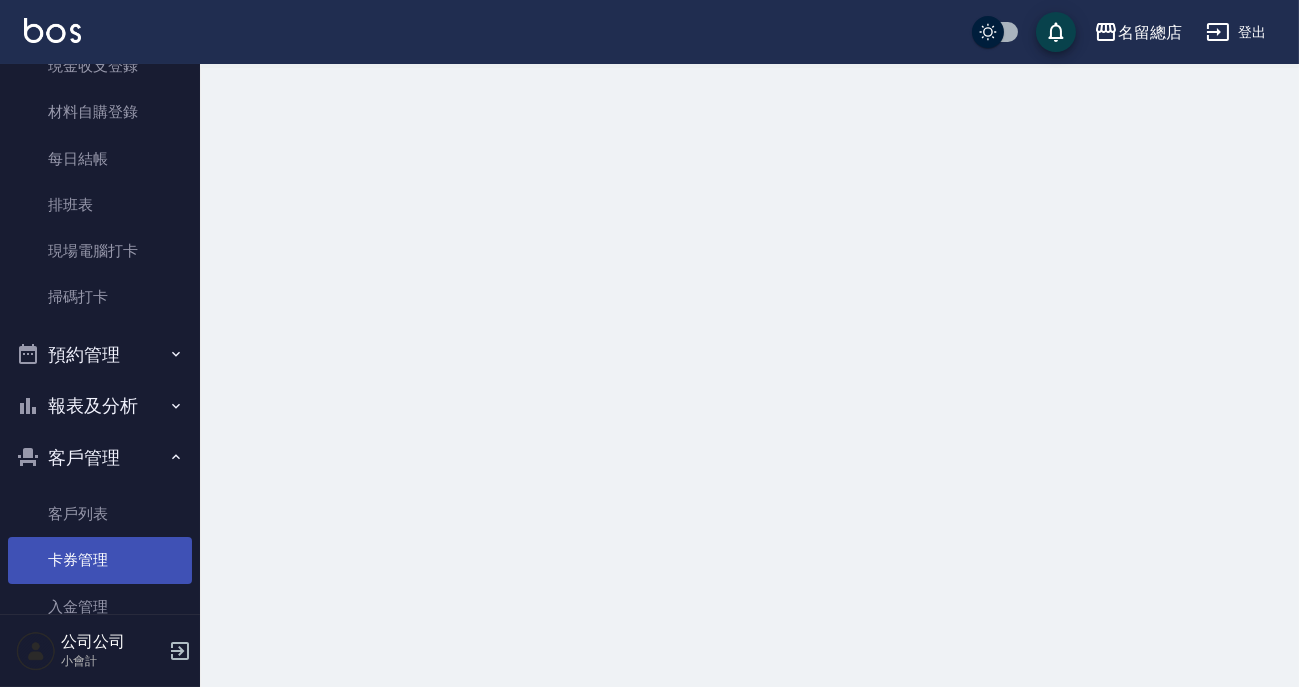 scroll, scrollTop: 0, scrollLeft: 0, axis: both 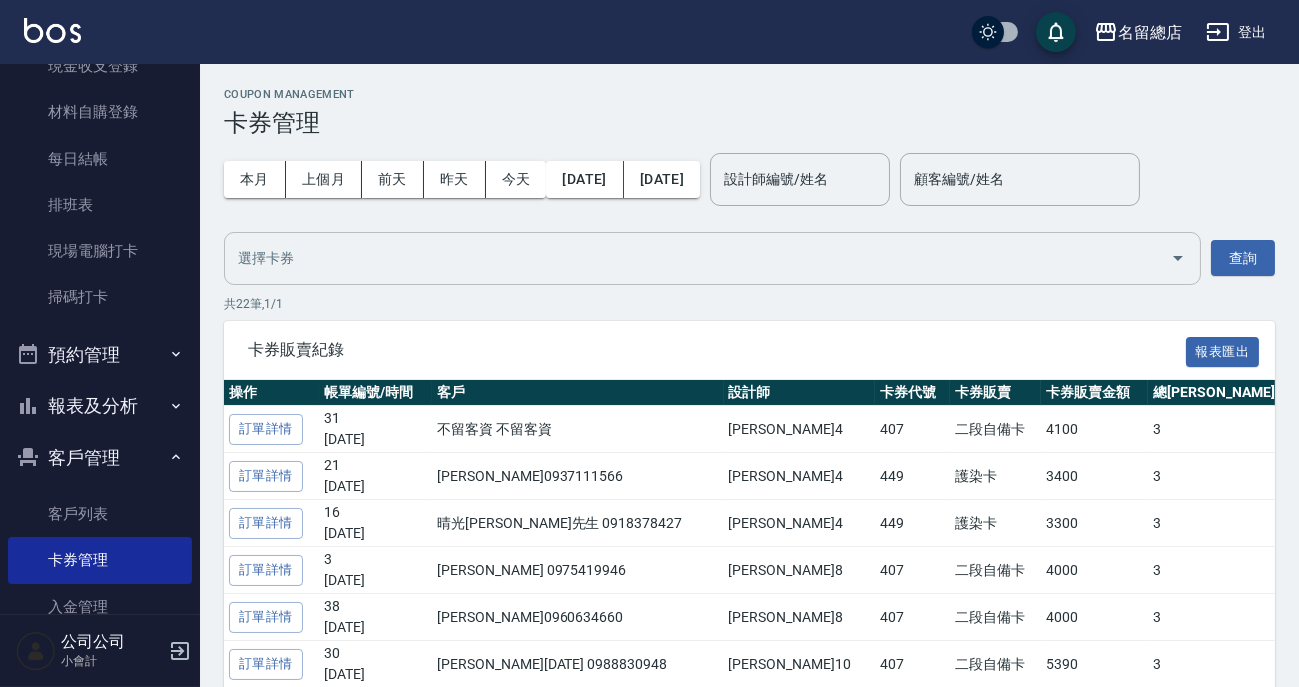 click at bounding box center (697, 258) 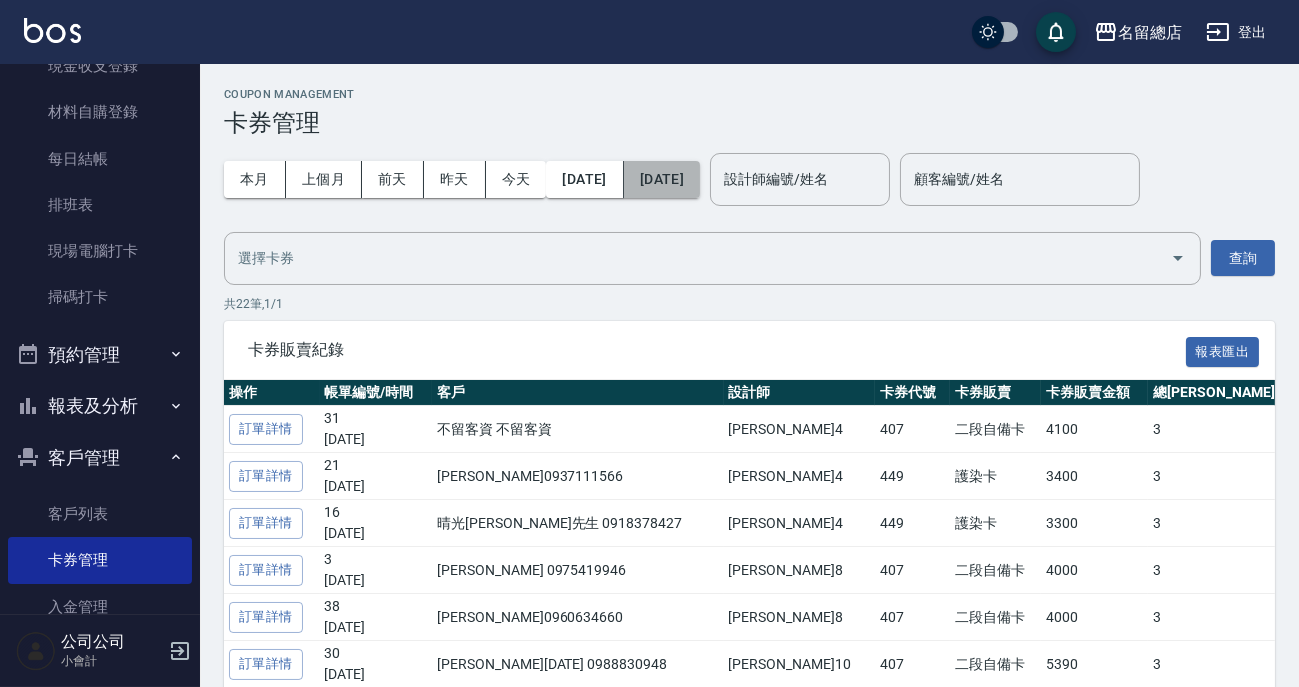 click on "[DATE]" at bounding box center (662, 179) 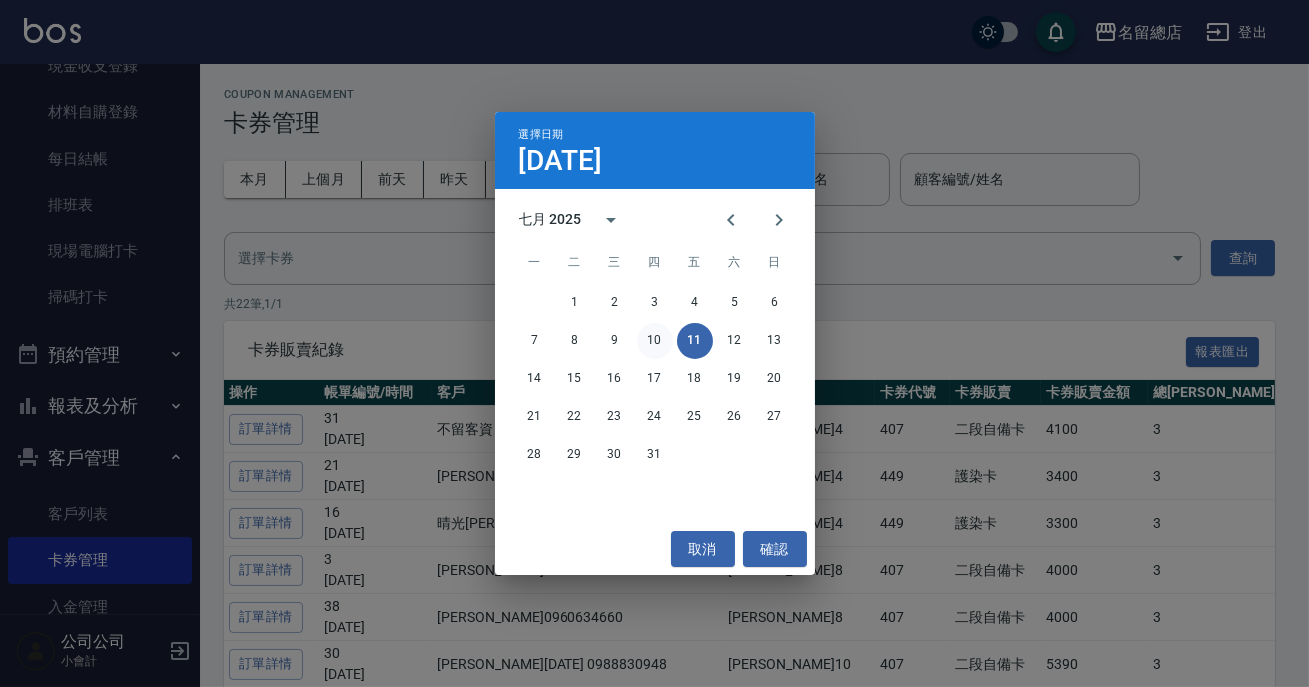 click on "10" at bounding box center [655, 341] 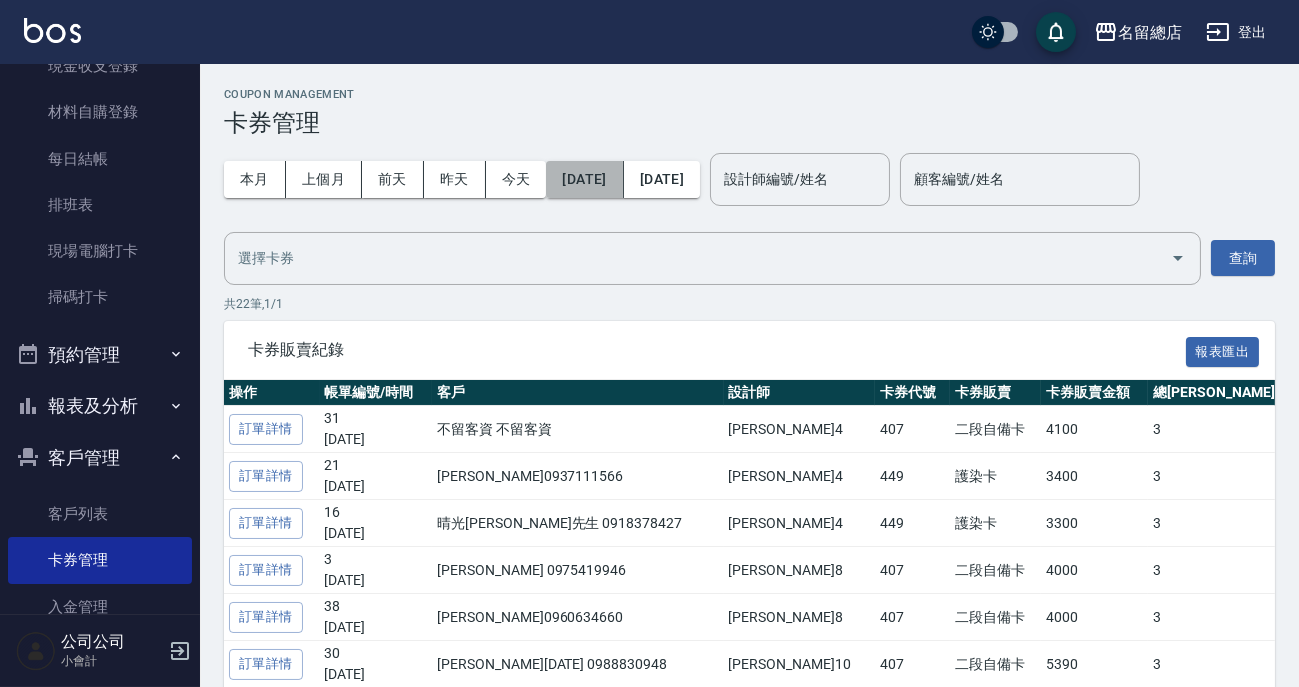 click on "[DATE]" at bounding box center (584, 179) 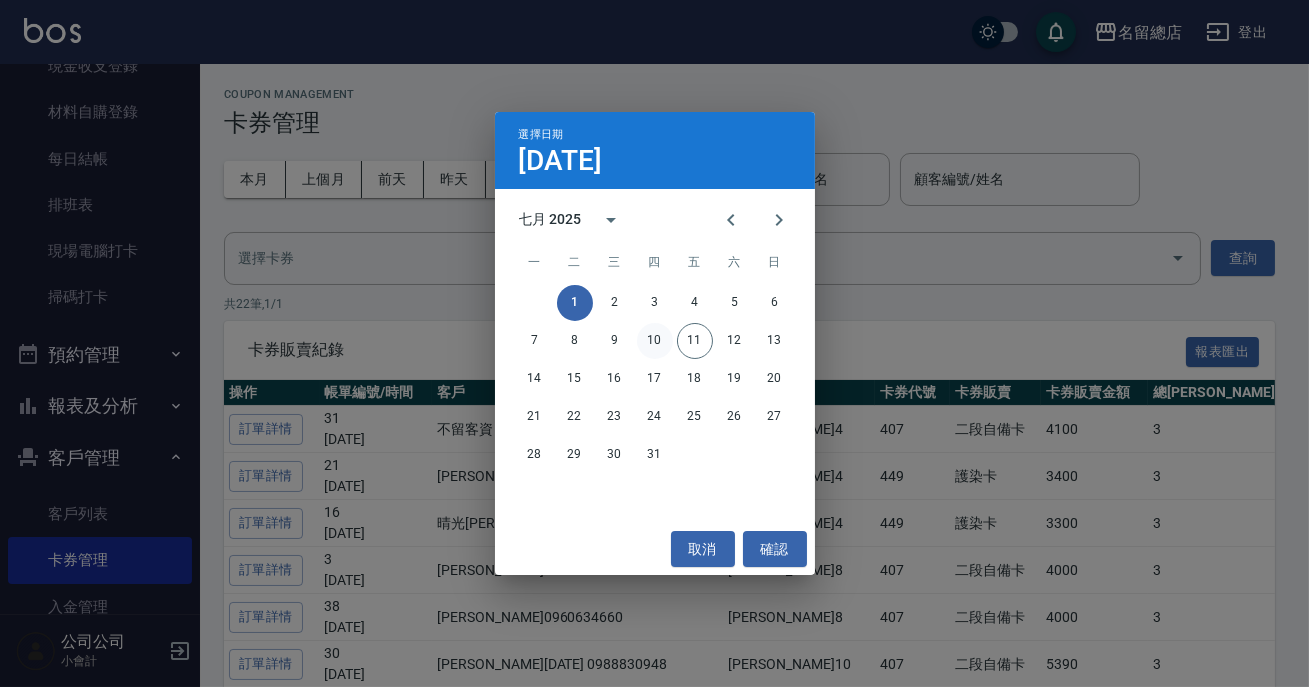 click on "10" at bounding box center (655, 341) 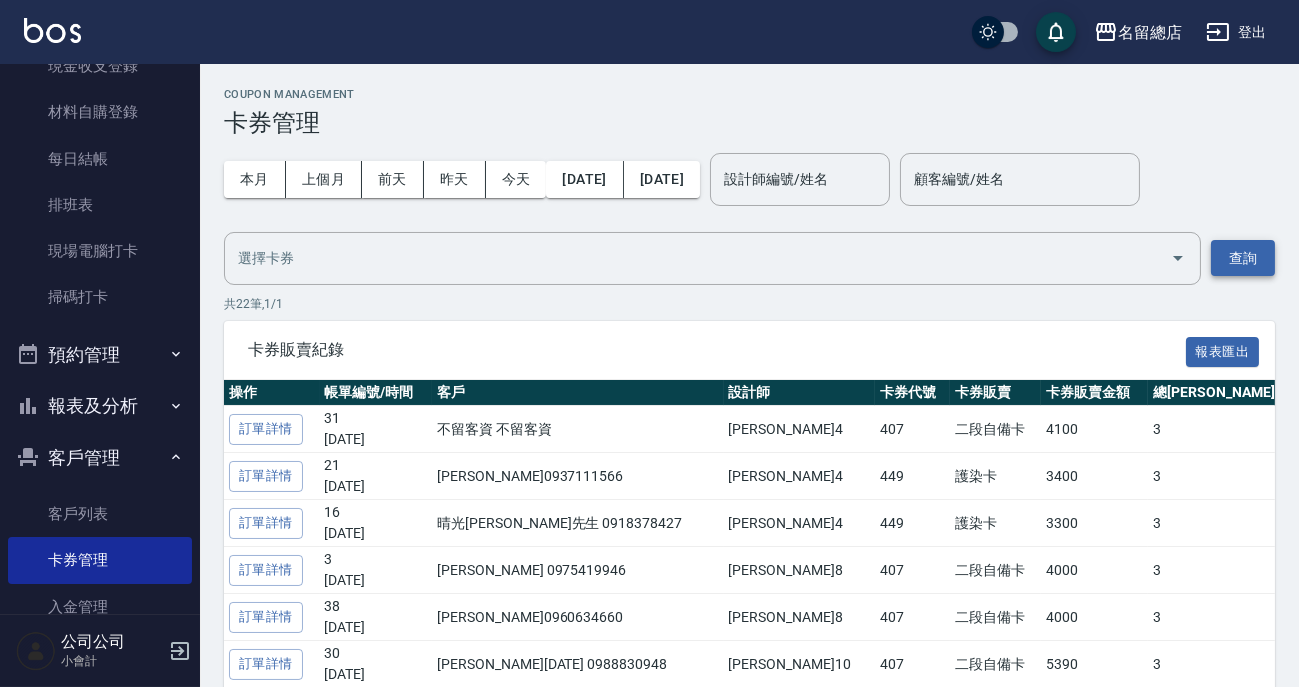 click on "查詢" at bounding box center [1243, 258] 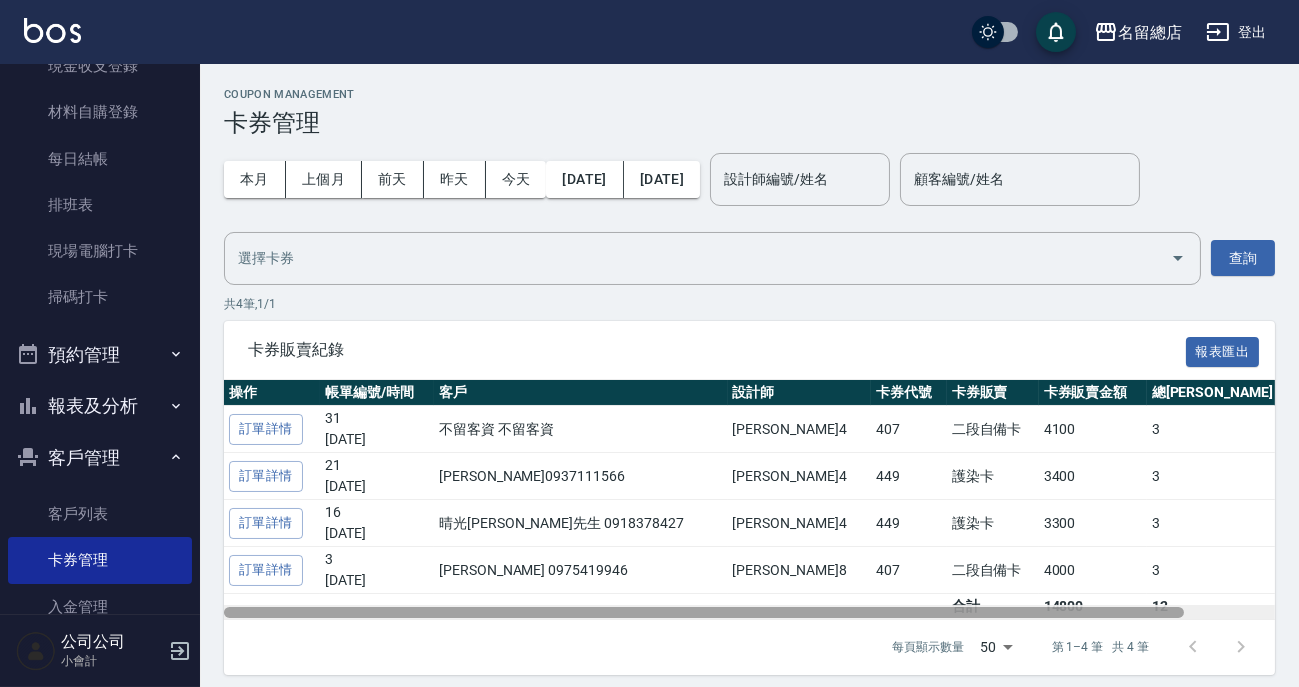 click at bounding box center [704, 612] 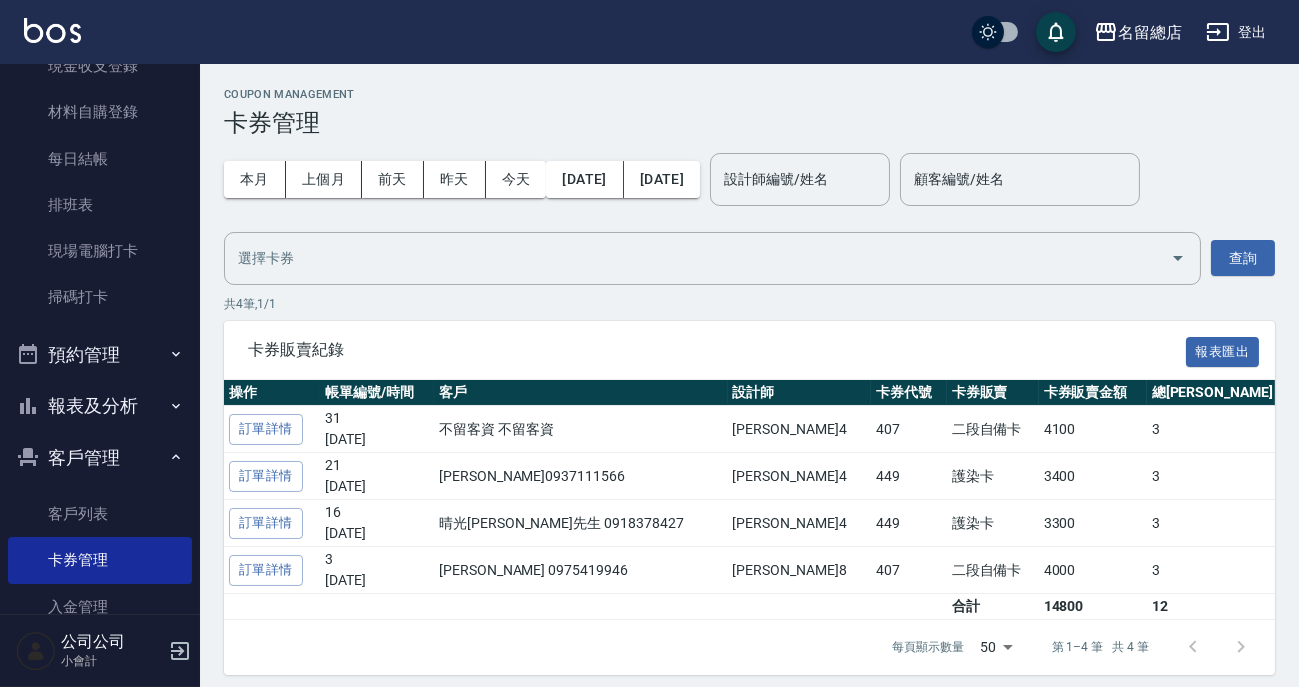 scroll, scrollTop: 90, scrollLeft: 0, axis: vertical 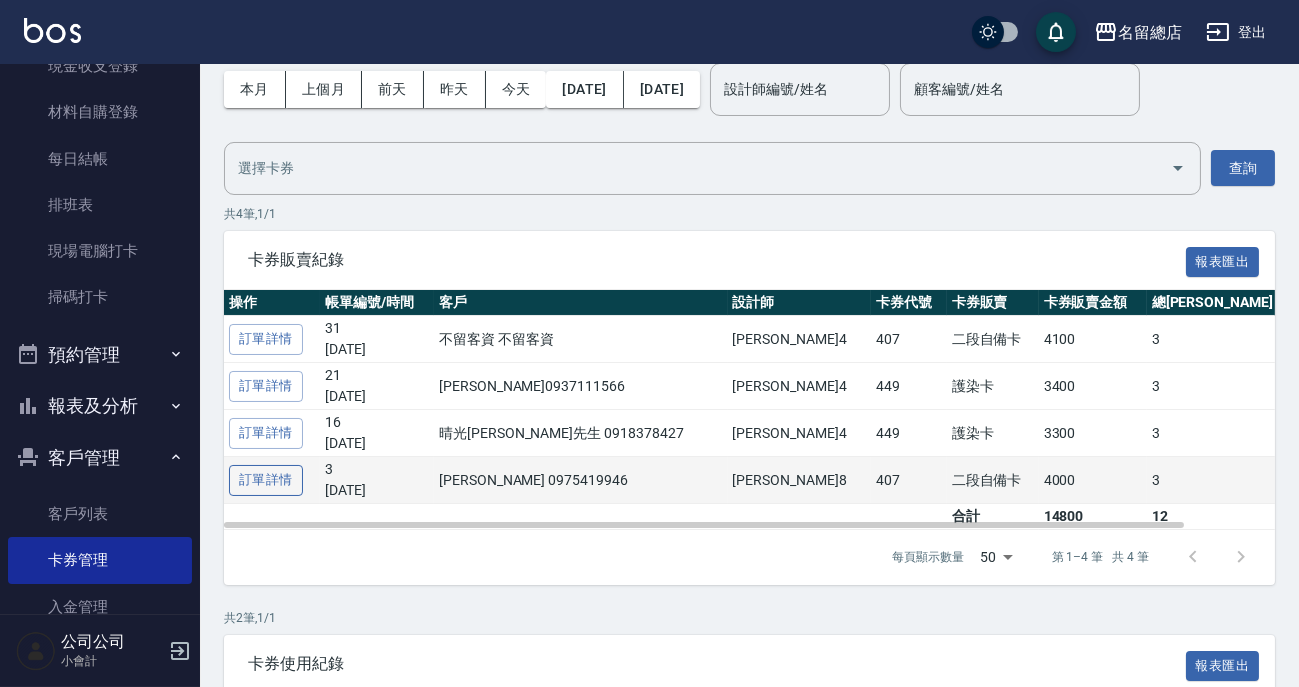 click on "訂單詳情" at bounding box center [266, 480] 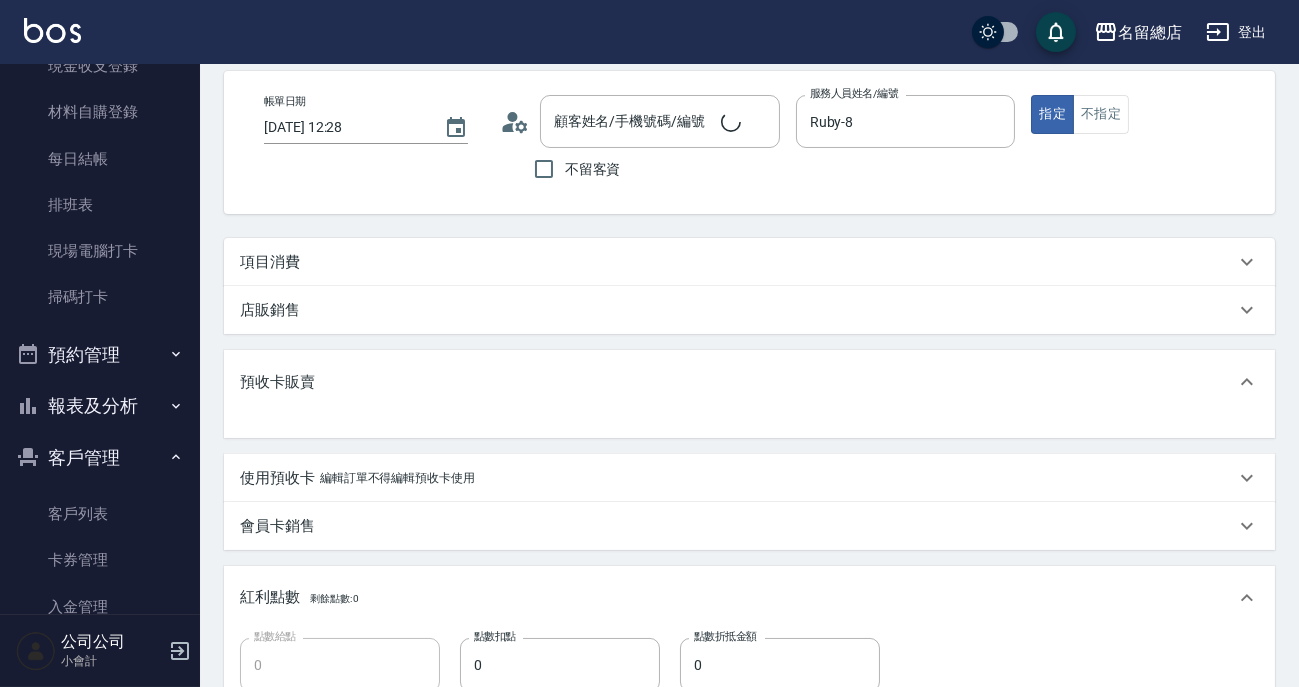 scroll, scrollTop: 0, scrollLeft: 0, axis: both 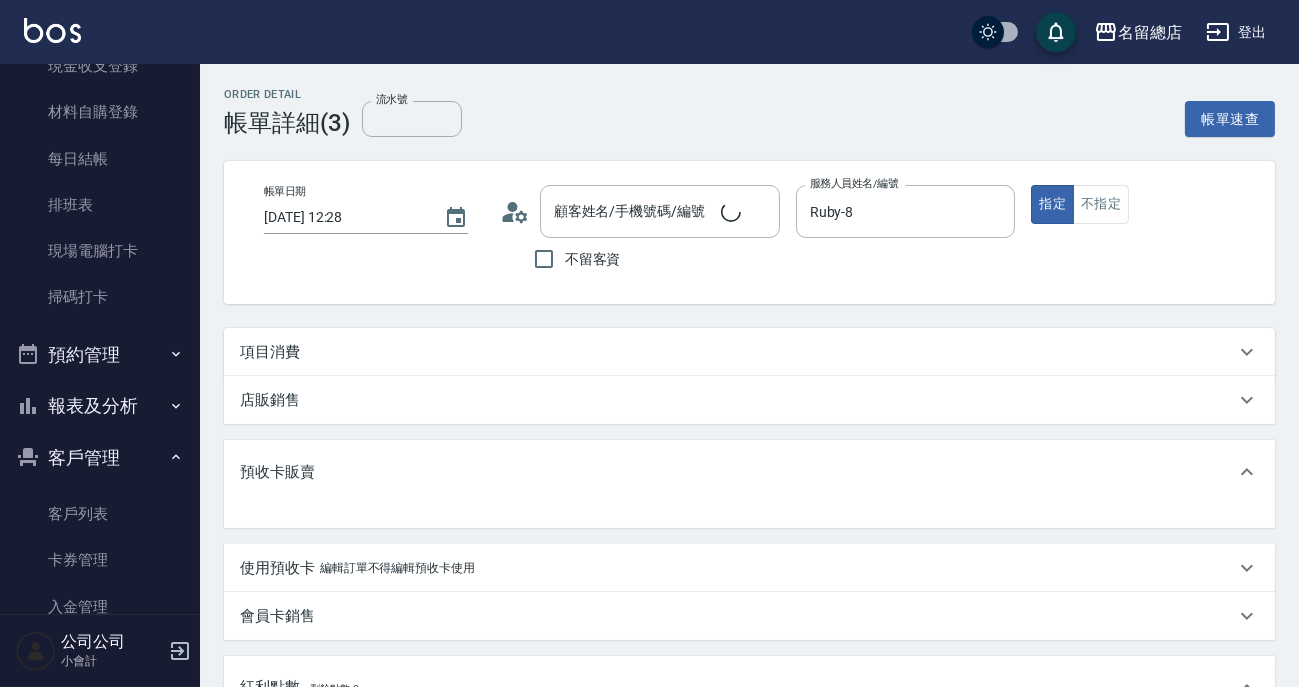 type on "[PERSON_NAME]/0975419946/null" 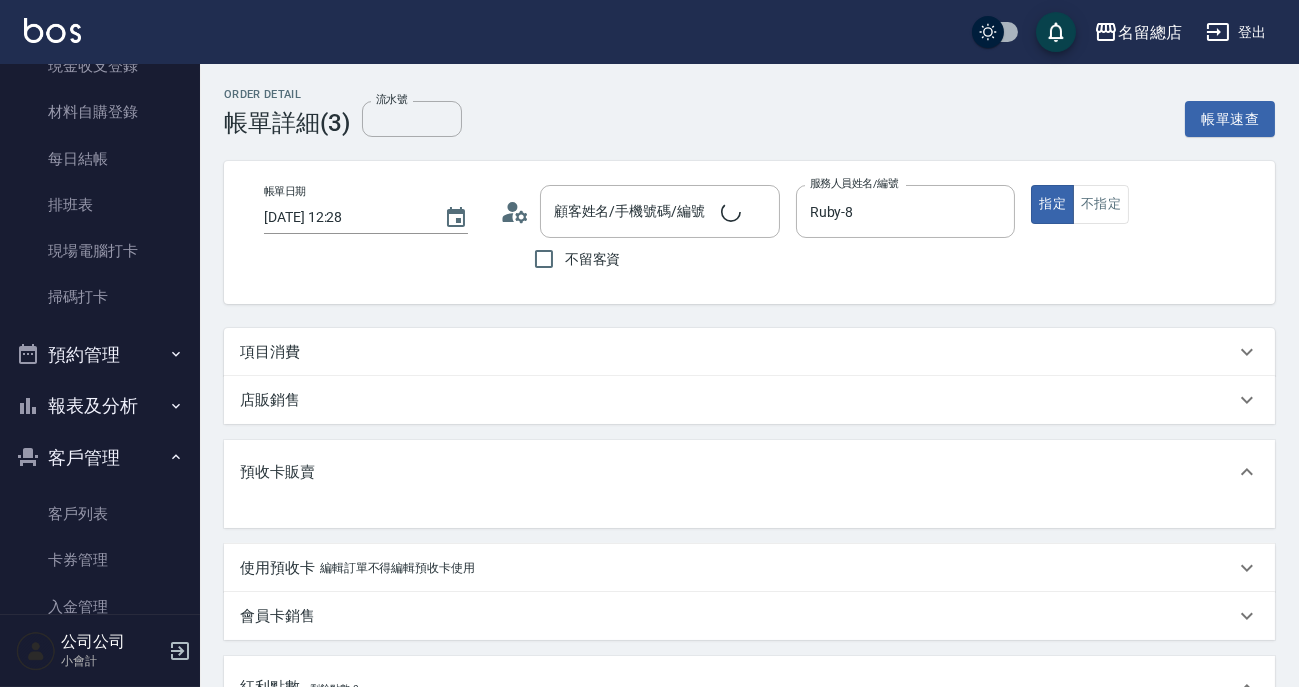 type on "4" 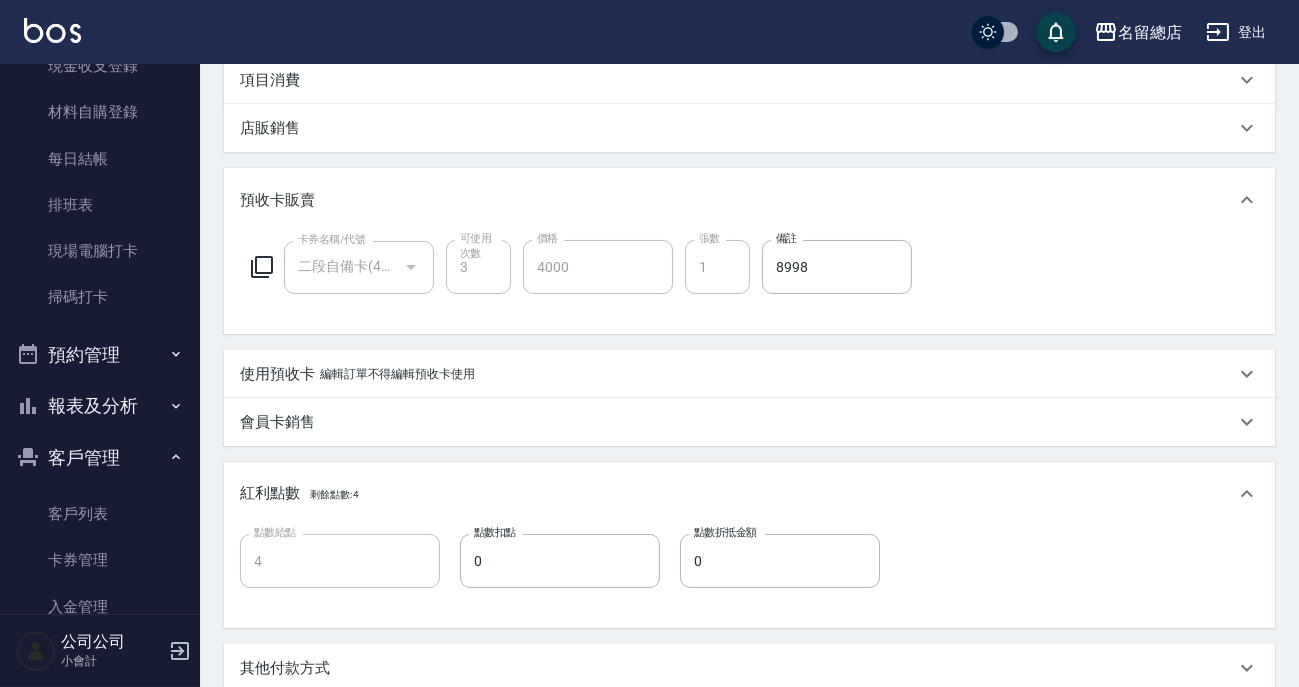 scroll, scrollTop: 363, scrollLeft: 0, axis: vertical 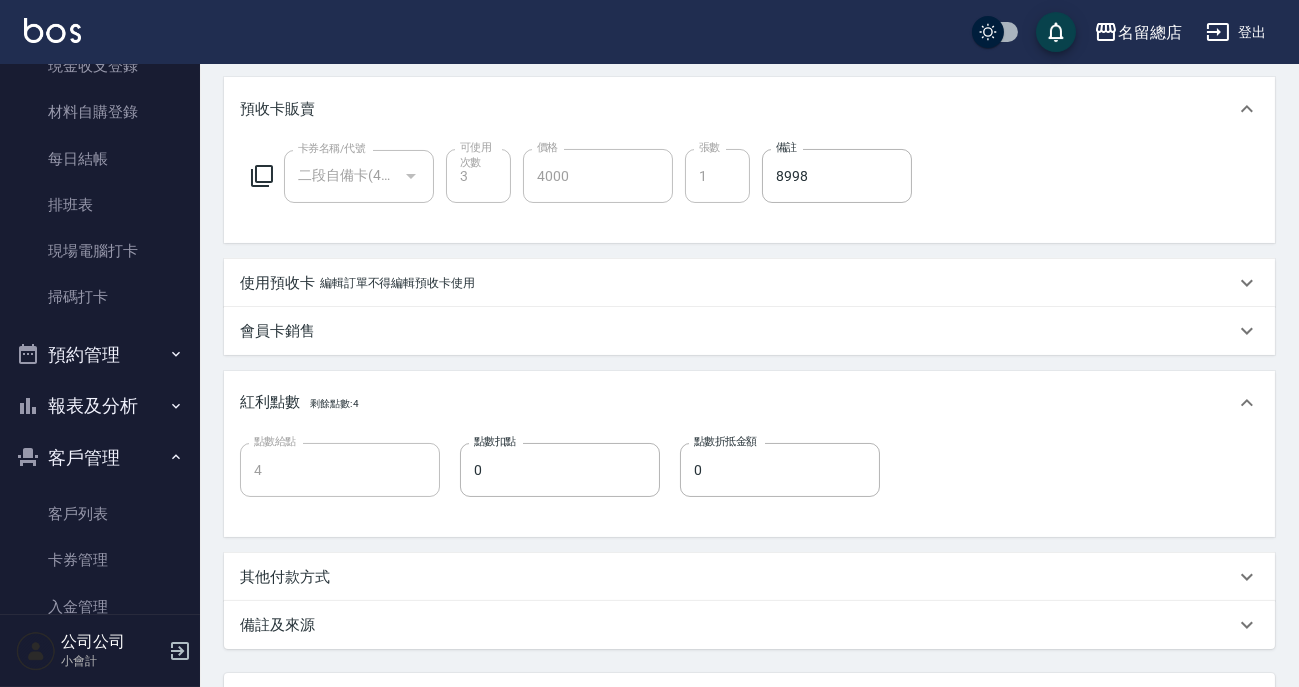 click on "使用預收卡" at bounding box center (277, 283) 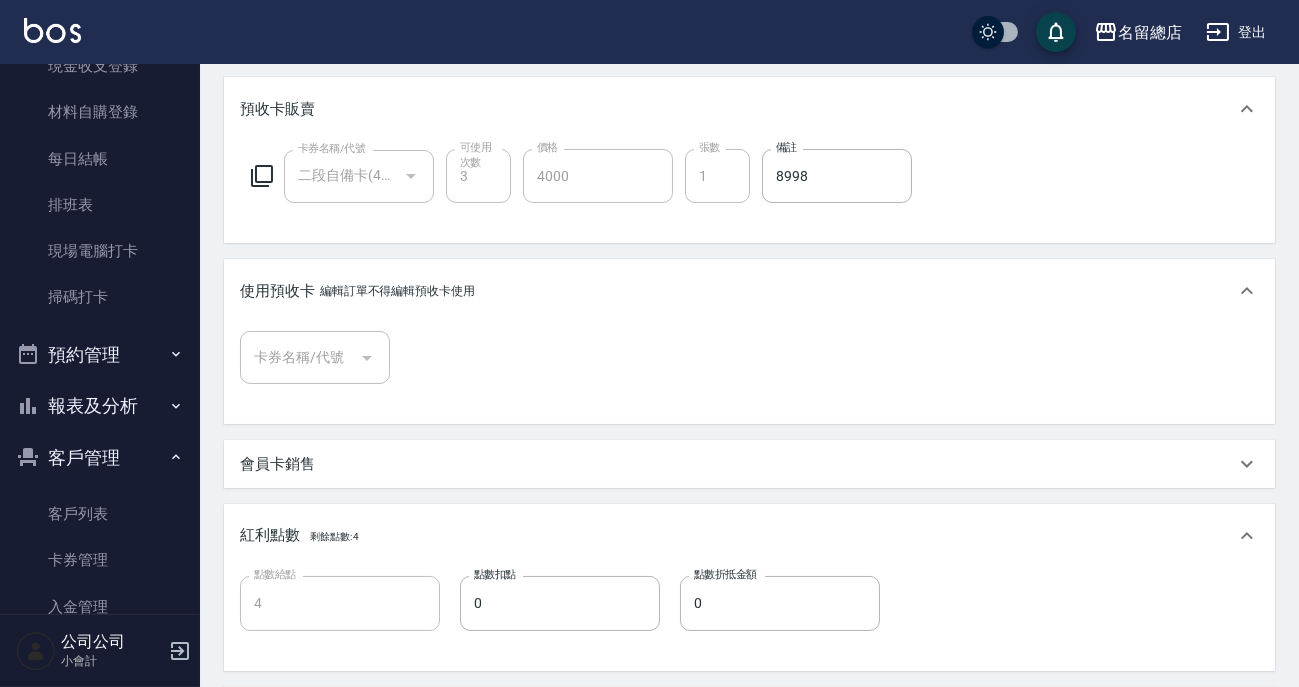 click on "使用預收卡" at bounding box center (277, 291) 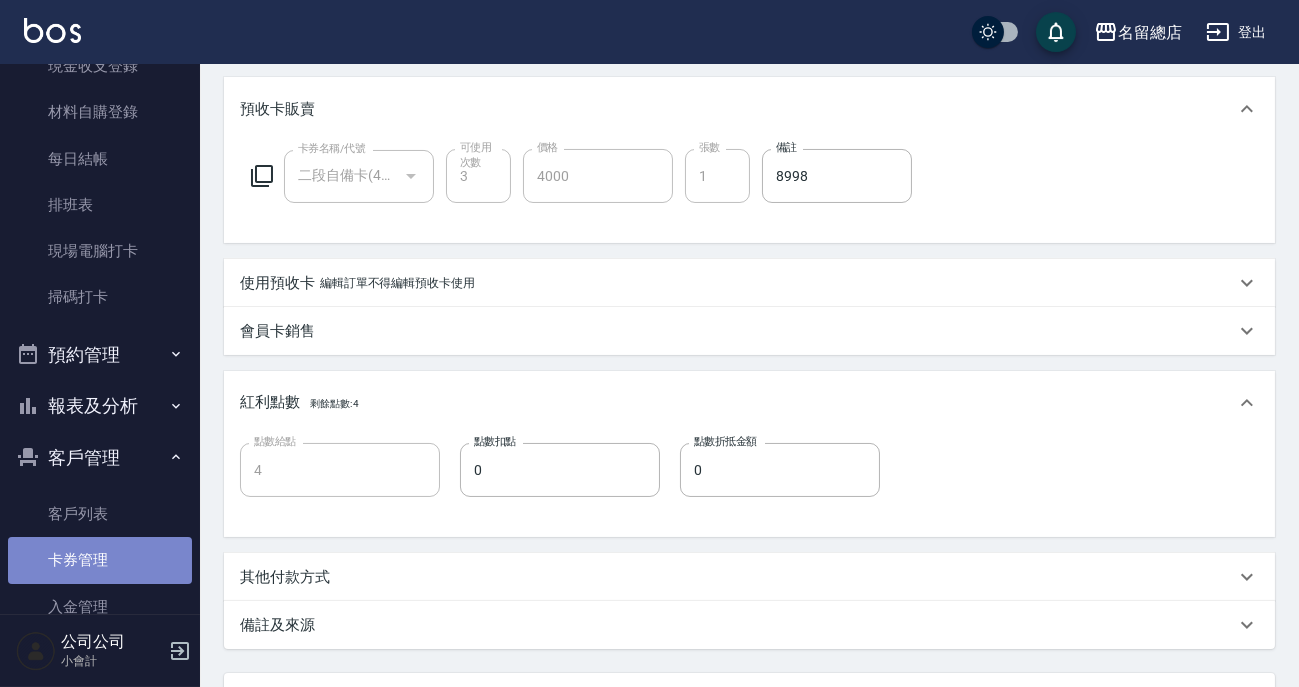 click on "卡券管理" at bounding box center [100, 560] 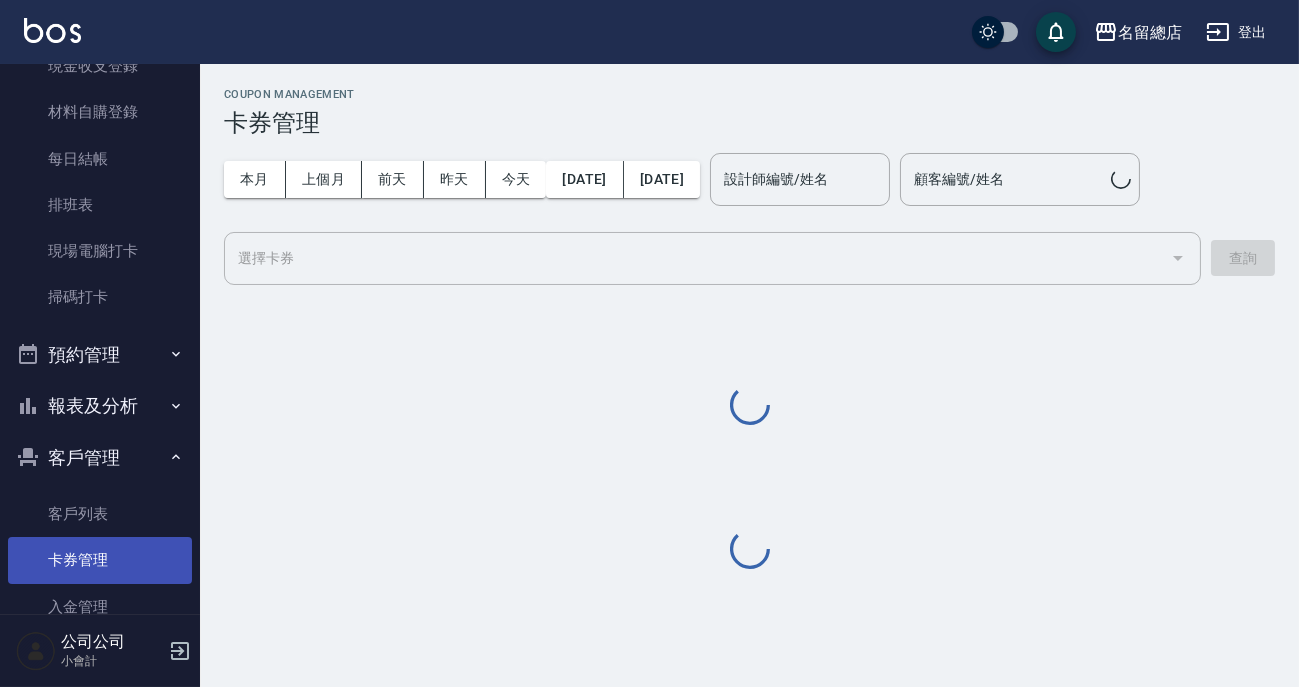scroll, scrollTop: 0, scrollLeft: 0, axis: both 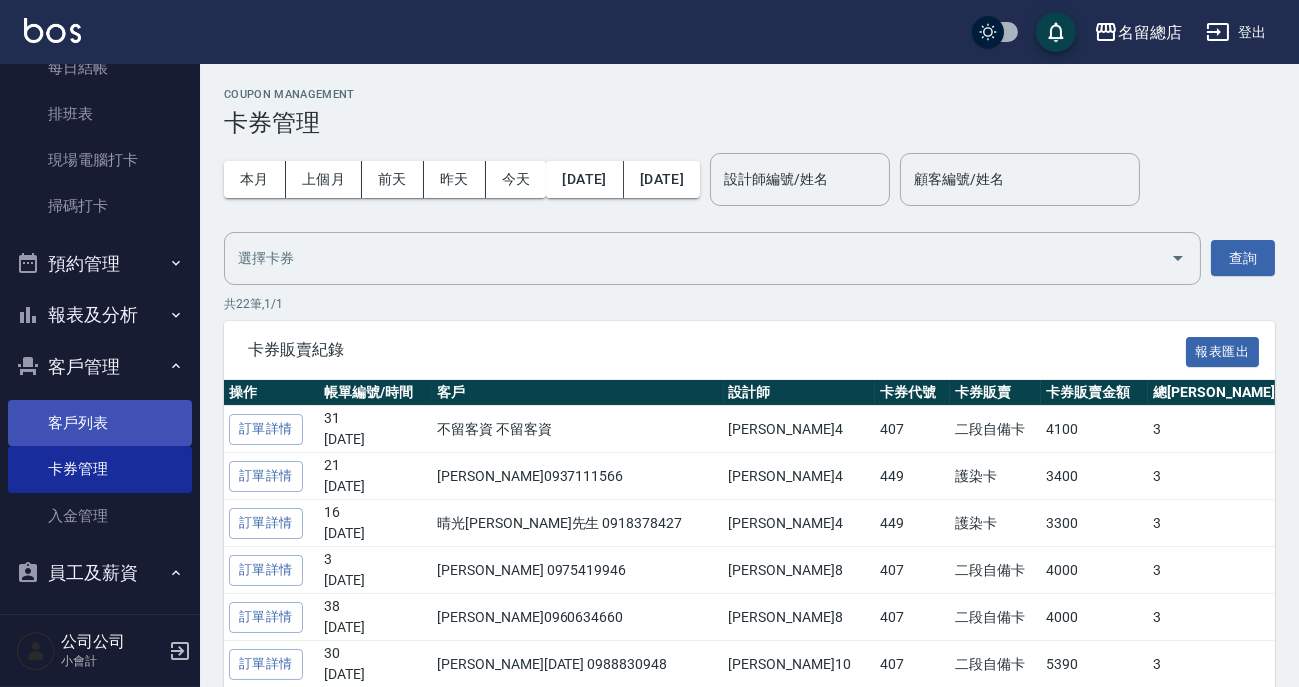 click on "客戶列表" at bounding box center [100, 423] 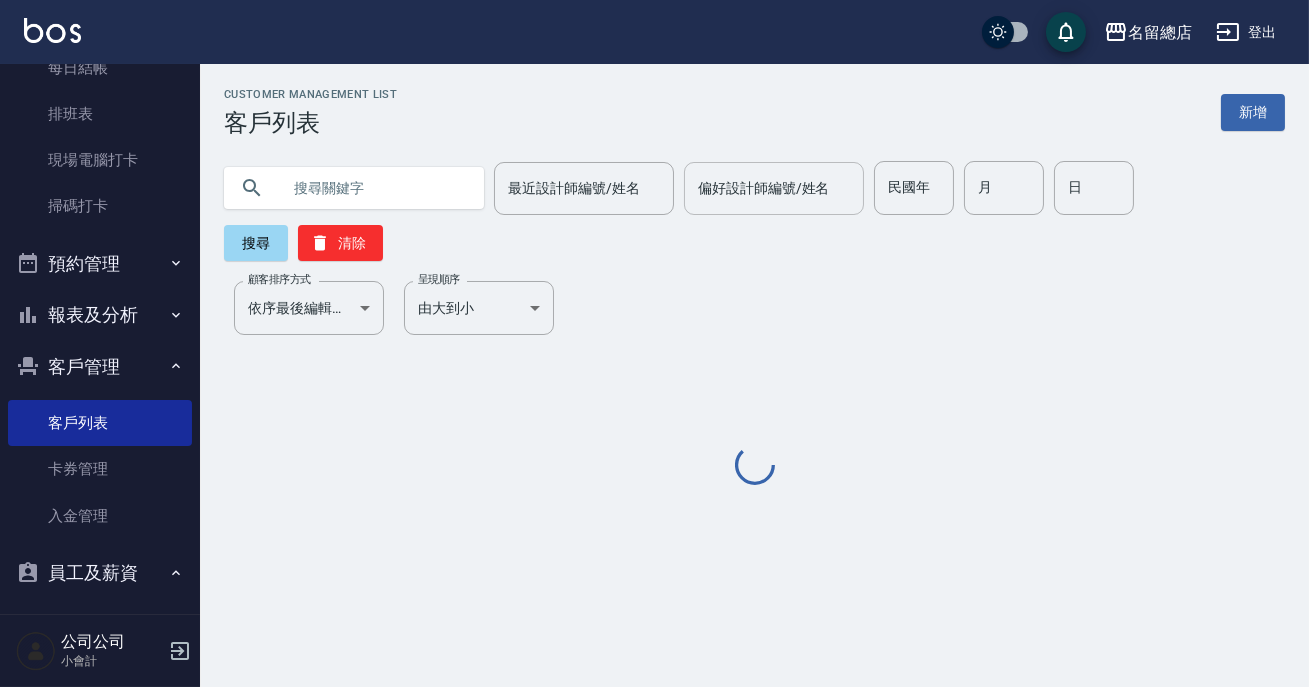 click on "偏好設計師編號/姓名 偏好設計師編號/姓名" at bounding box center (774, 188) 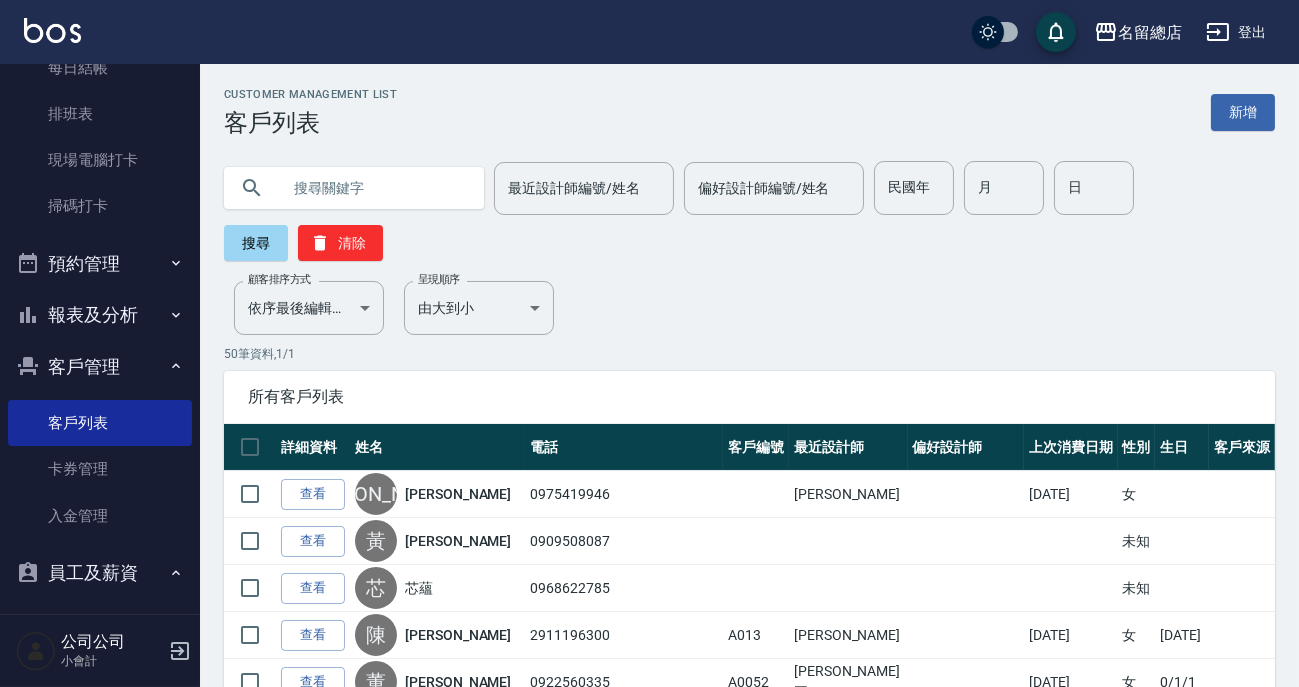 paste on "[PERSON_NAME]/0975419946/null" 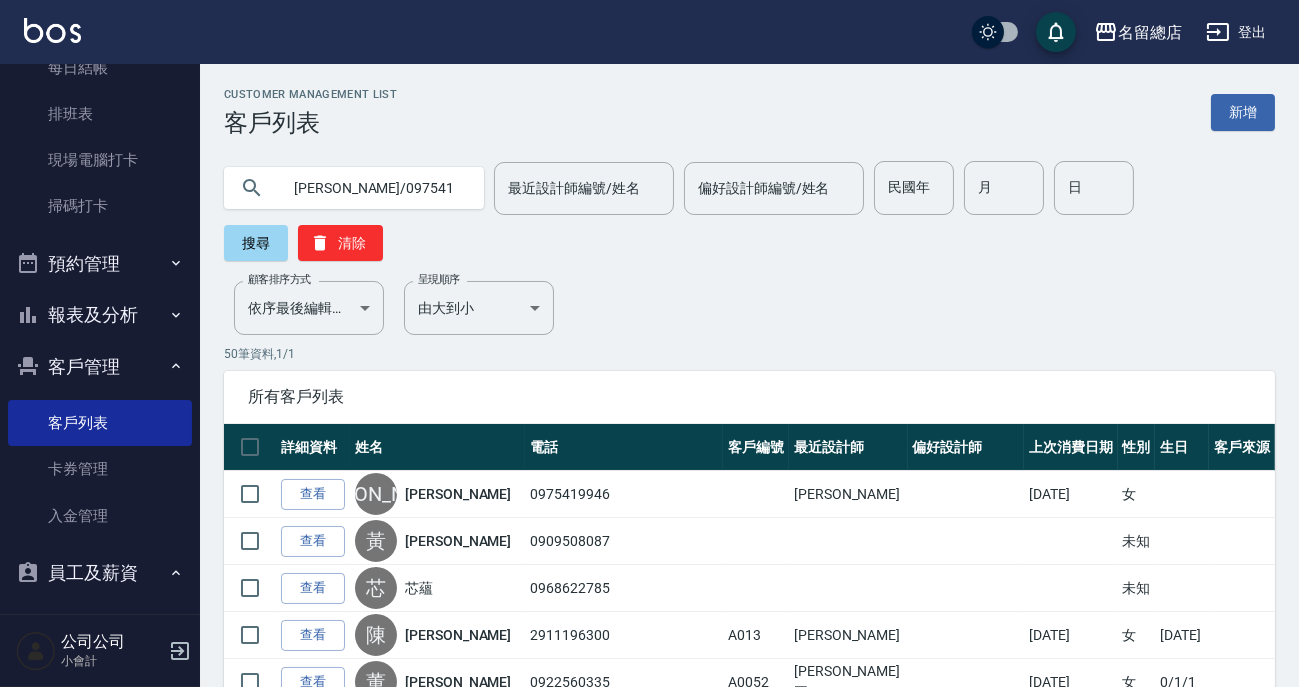 click on "[PERSON_NAME]/0975419946/null" at bounding box center [374, 188] 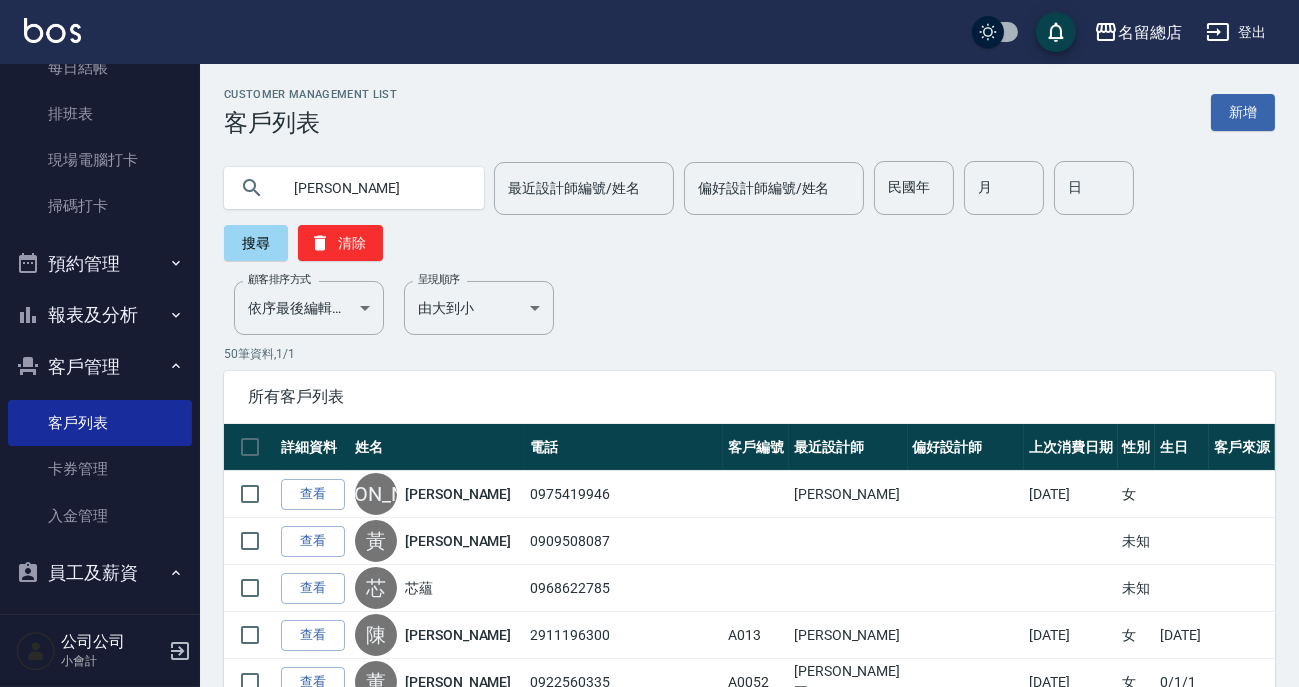type on "[PERSON_NAME]" 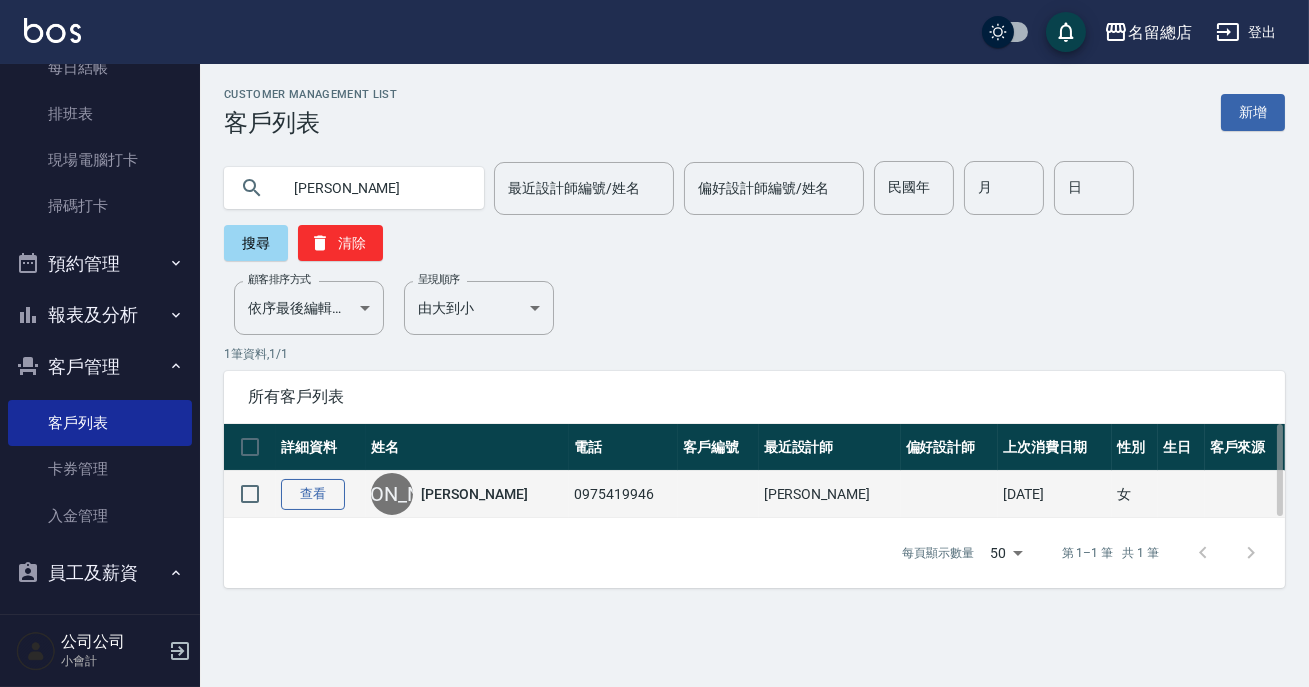 click on "查看" at bounding box center [313, 494] 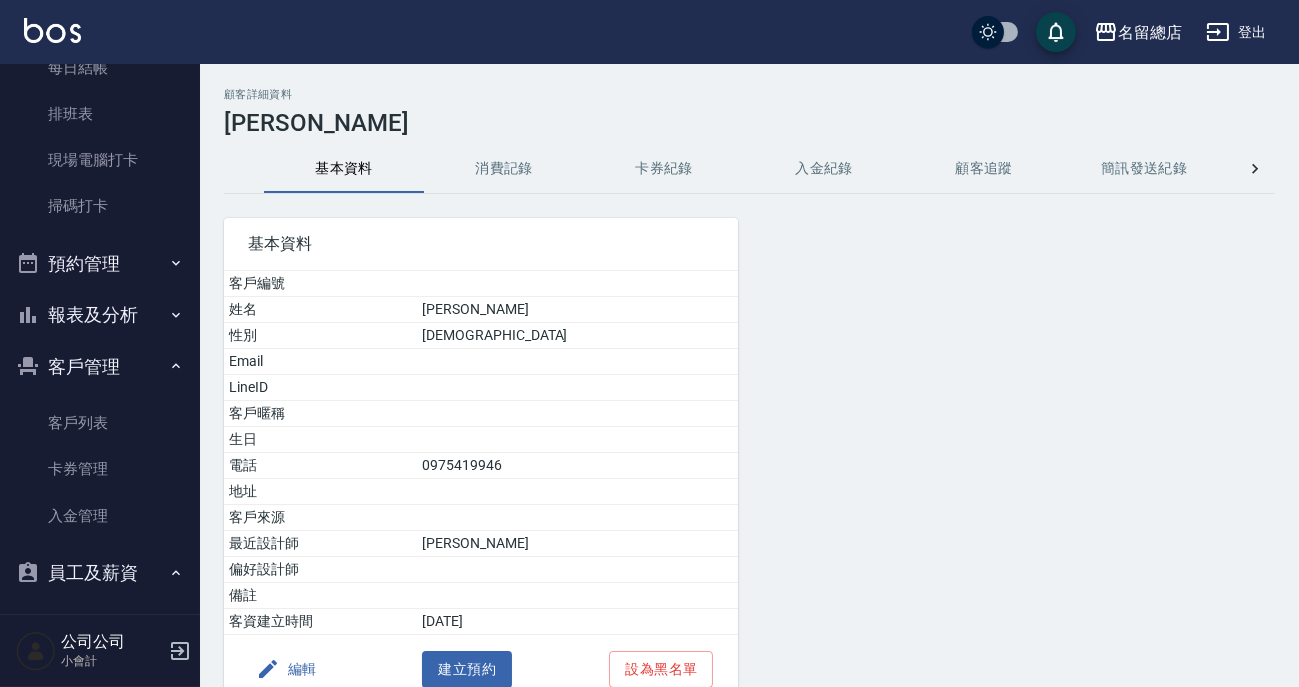 click on "卡券紀錄" at bounding box center (664, 169) 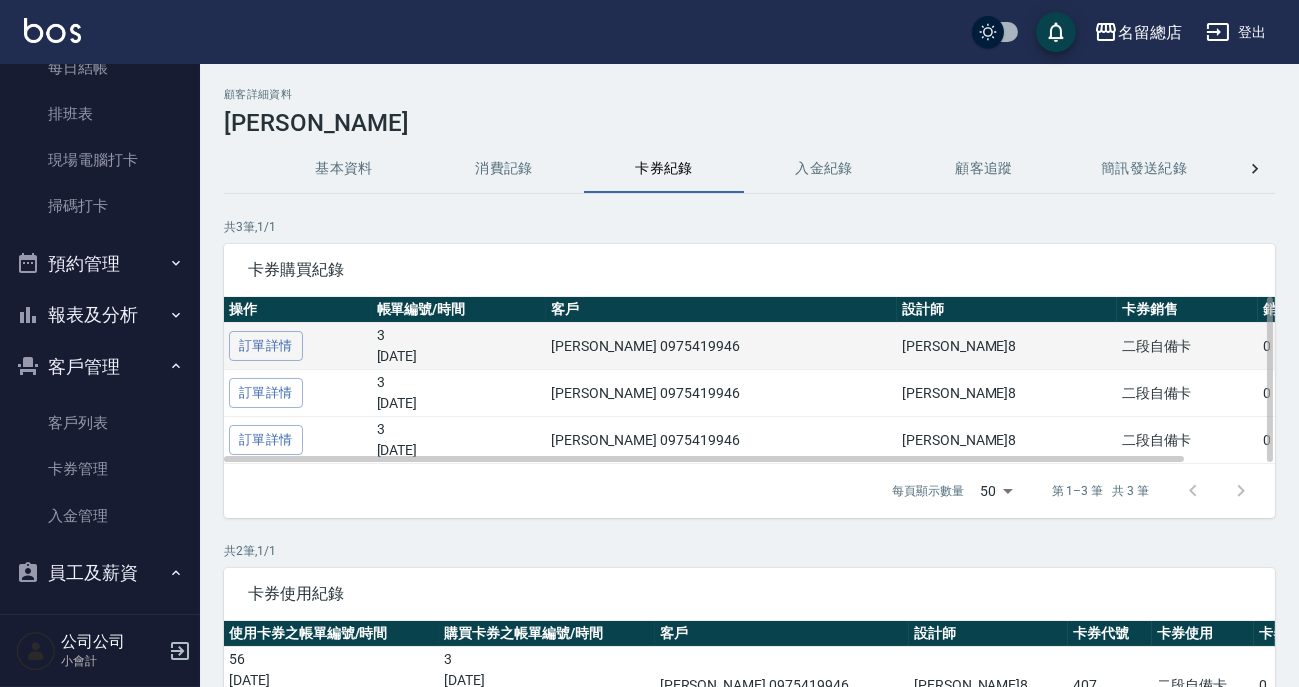 scroll, scrollTop: 90, scrollLeft: 0, axis: vertical 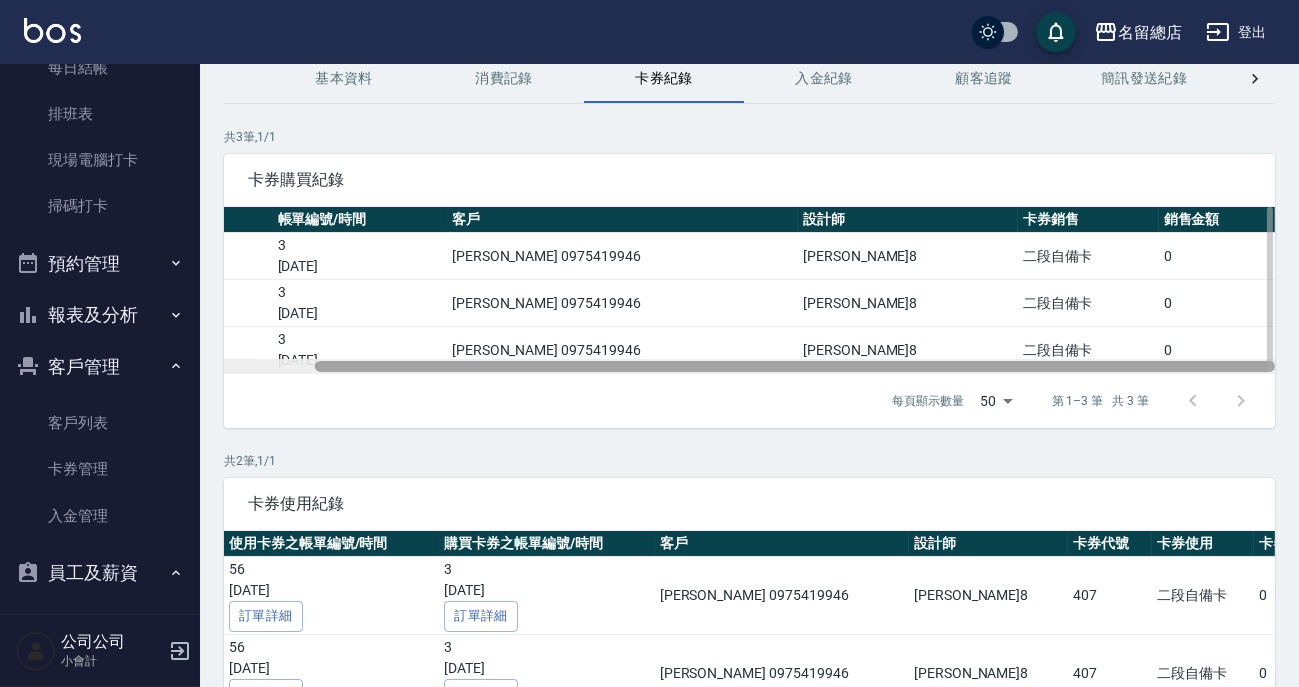 drag, startPoint x: 983, startPoint y: 368, endPoint x: 1200, endPoint y: 370, distance: 217.00922 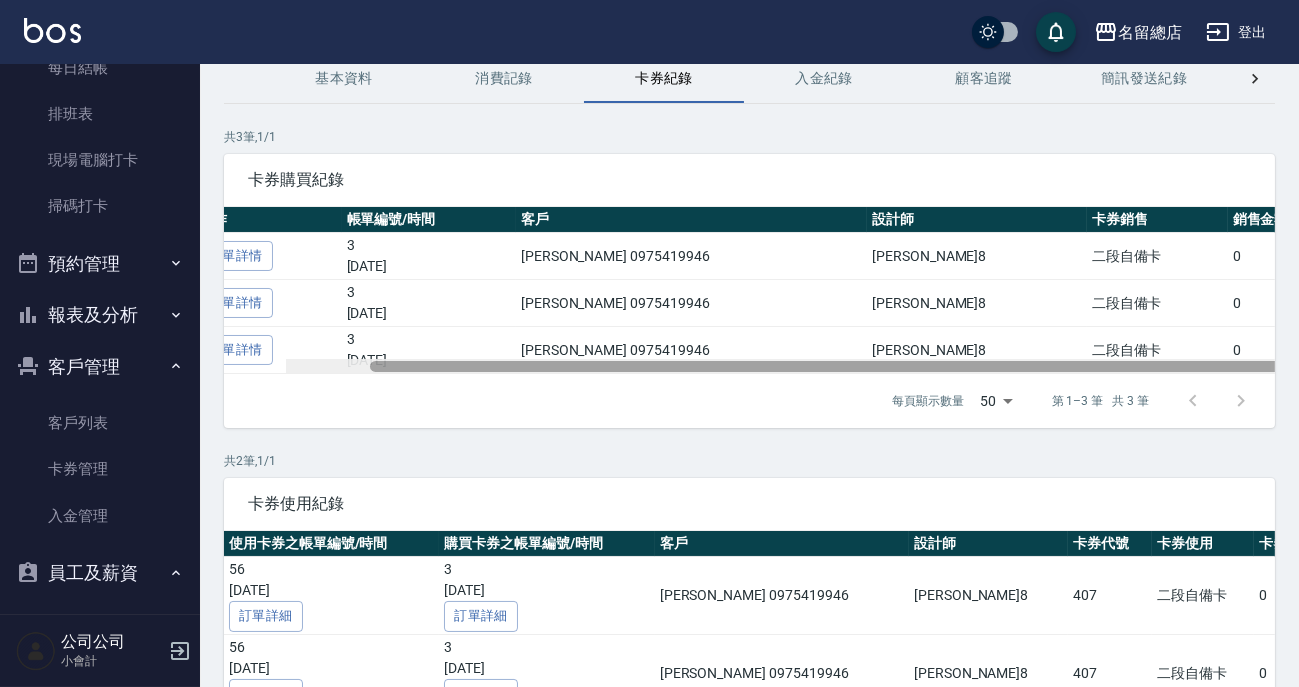 scroll, scrollTop: 0, scrollLeft: 0, axis: both 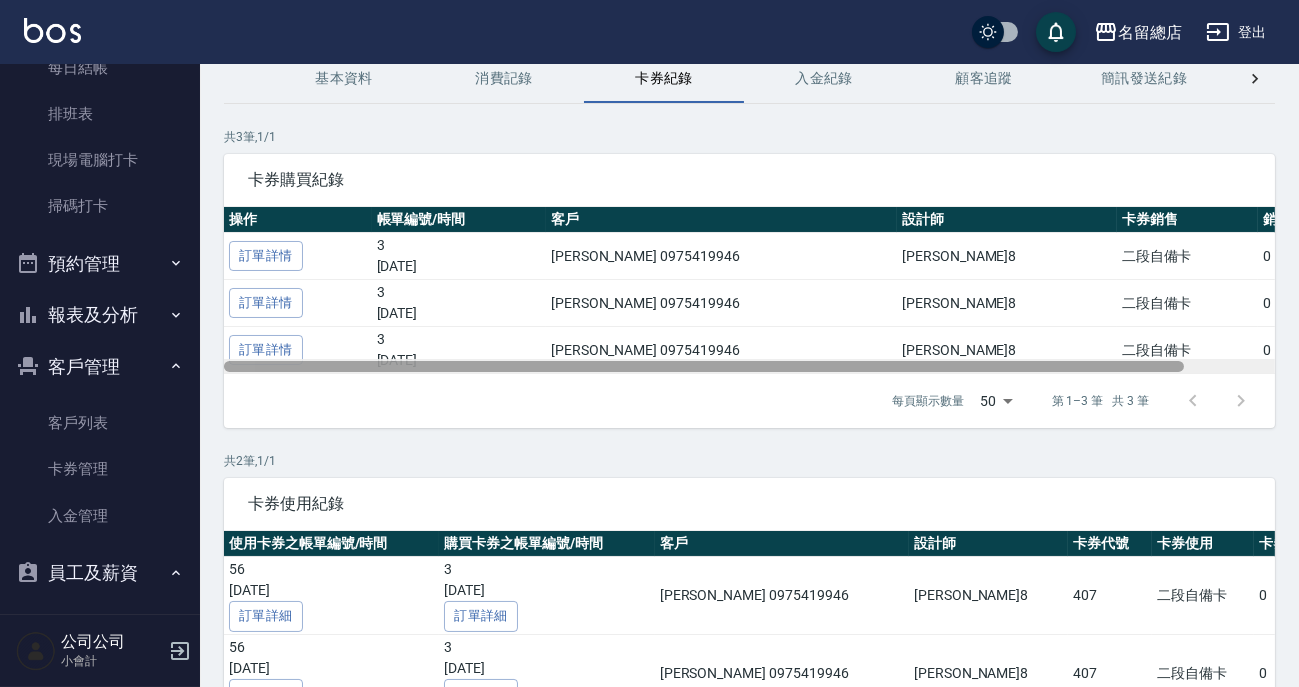 drag, startPoint x: 1113, startPoint y: 368, endPoint x: 930, endPoint y: 373, distance: 183.0683 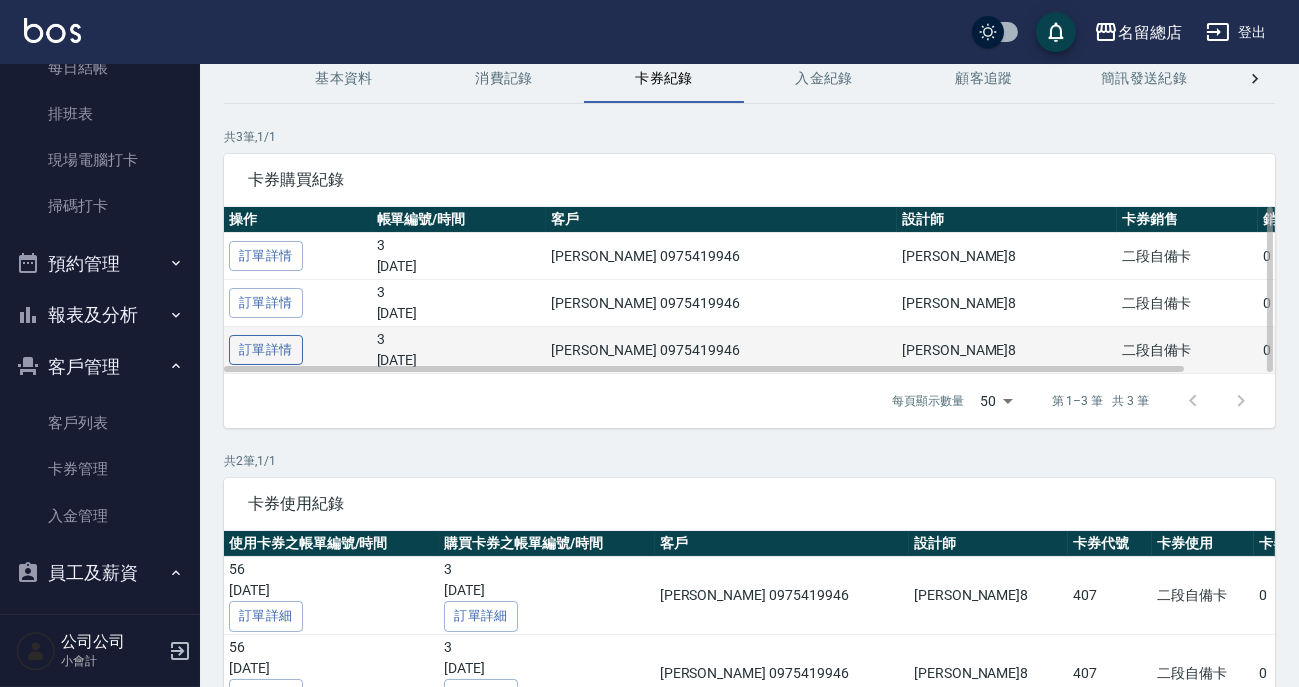 click on "訂單詳情" at bounding box center (266, 350) 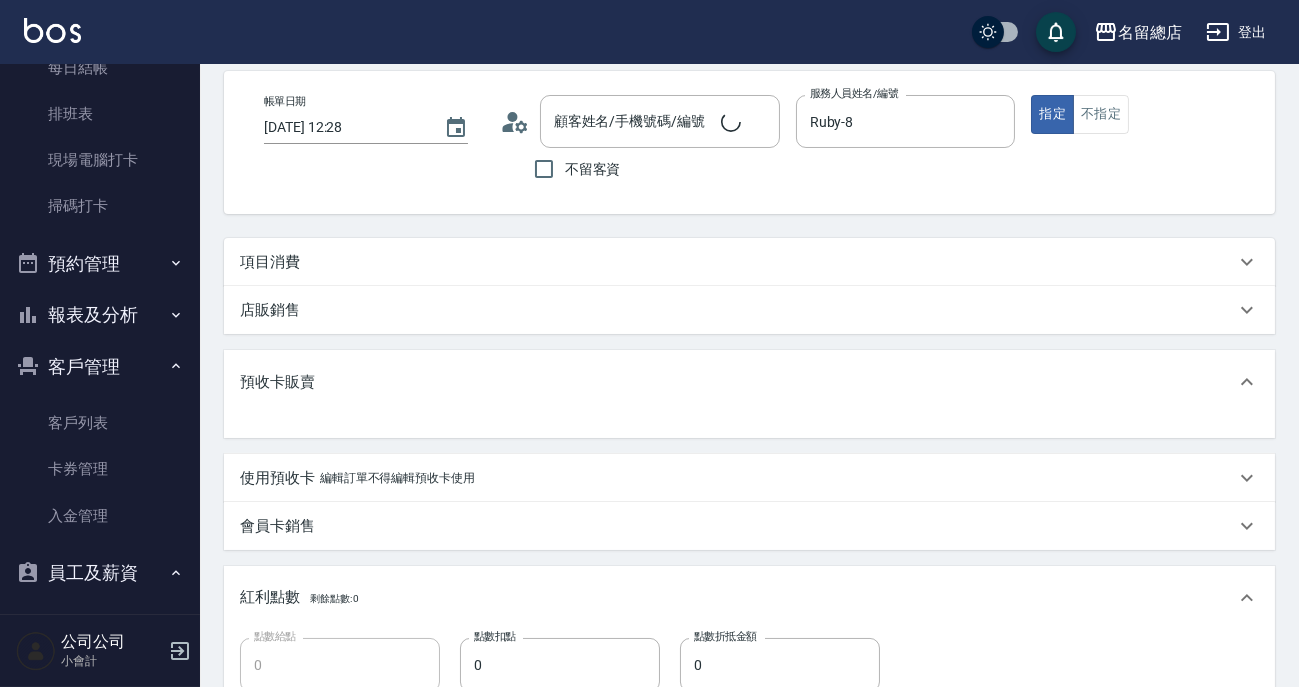 scroll, scrollTop: 0, scrollLeft: 0, axis: both 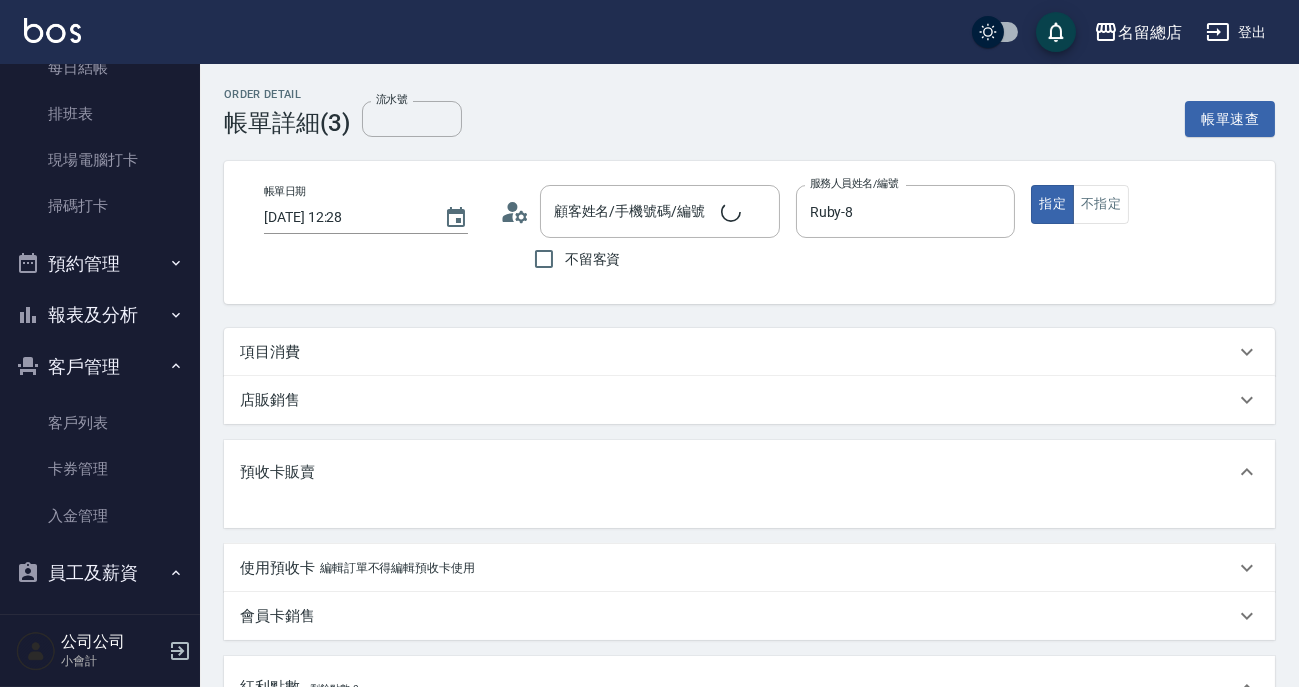 type on "[PERSON_NAME]/0975419946/null" 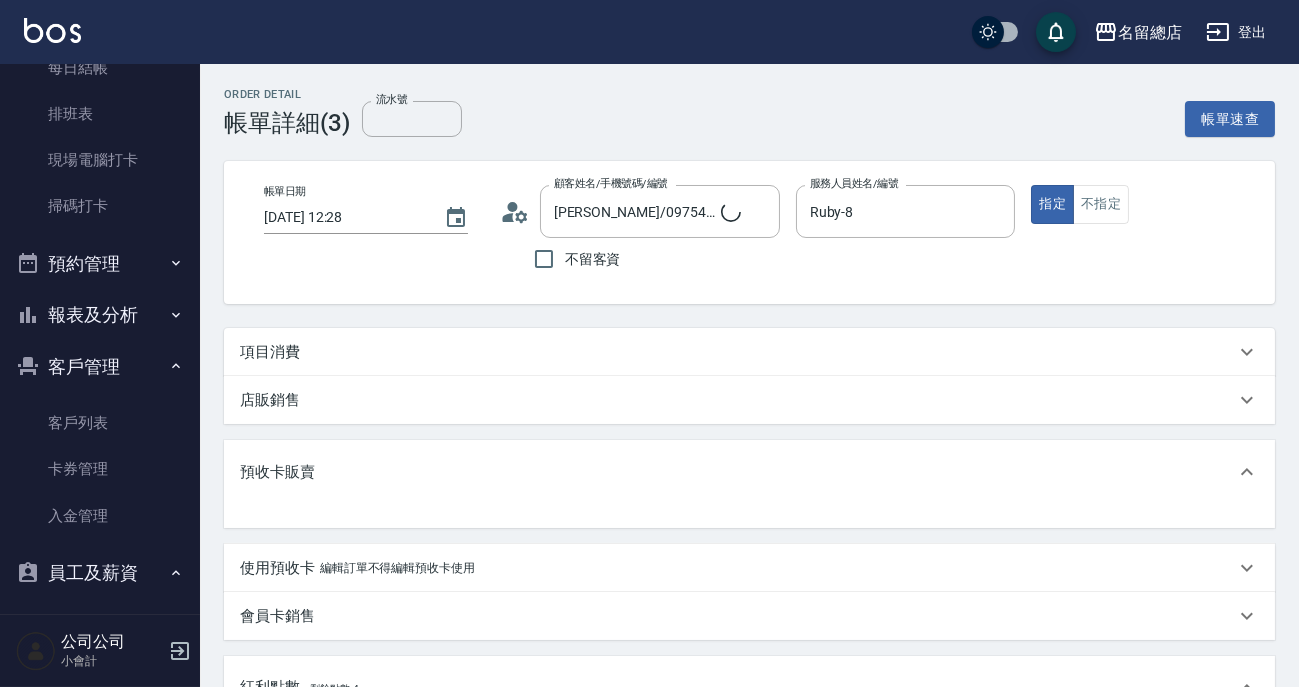 type on "4" 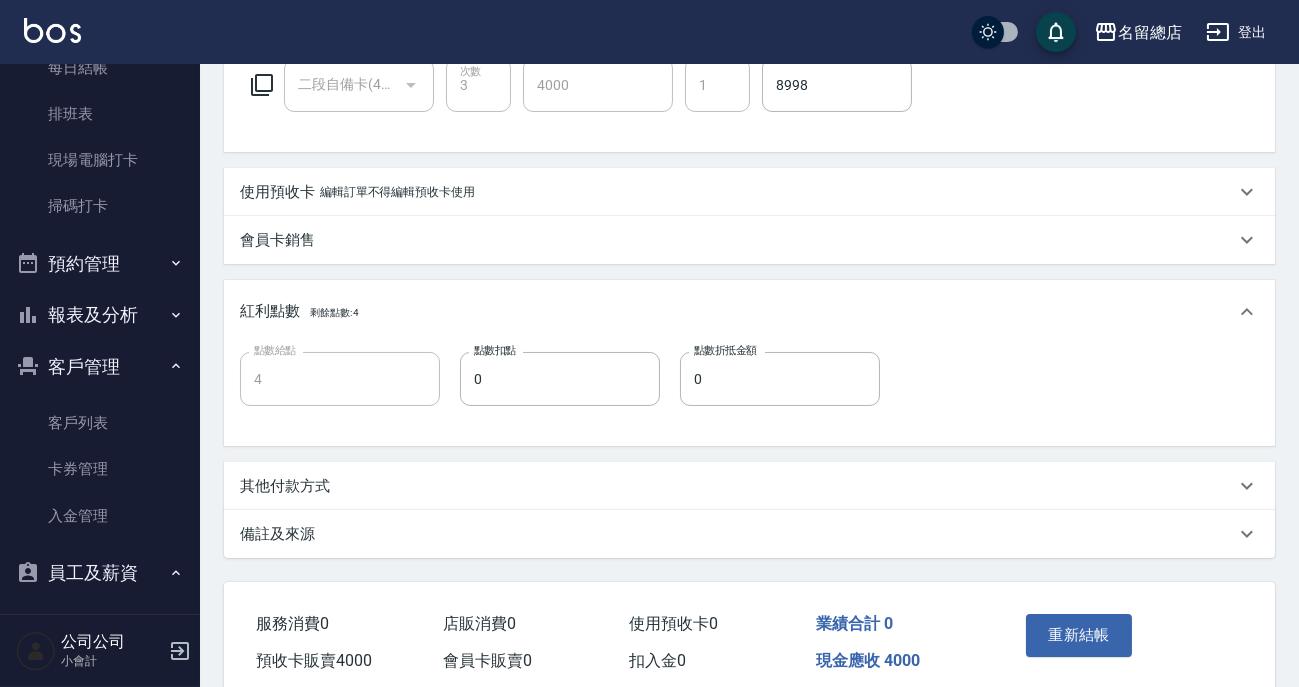 scroll, scrollTop: 537, scrollLeft: 0, axis: vertical 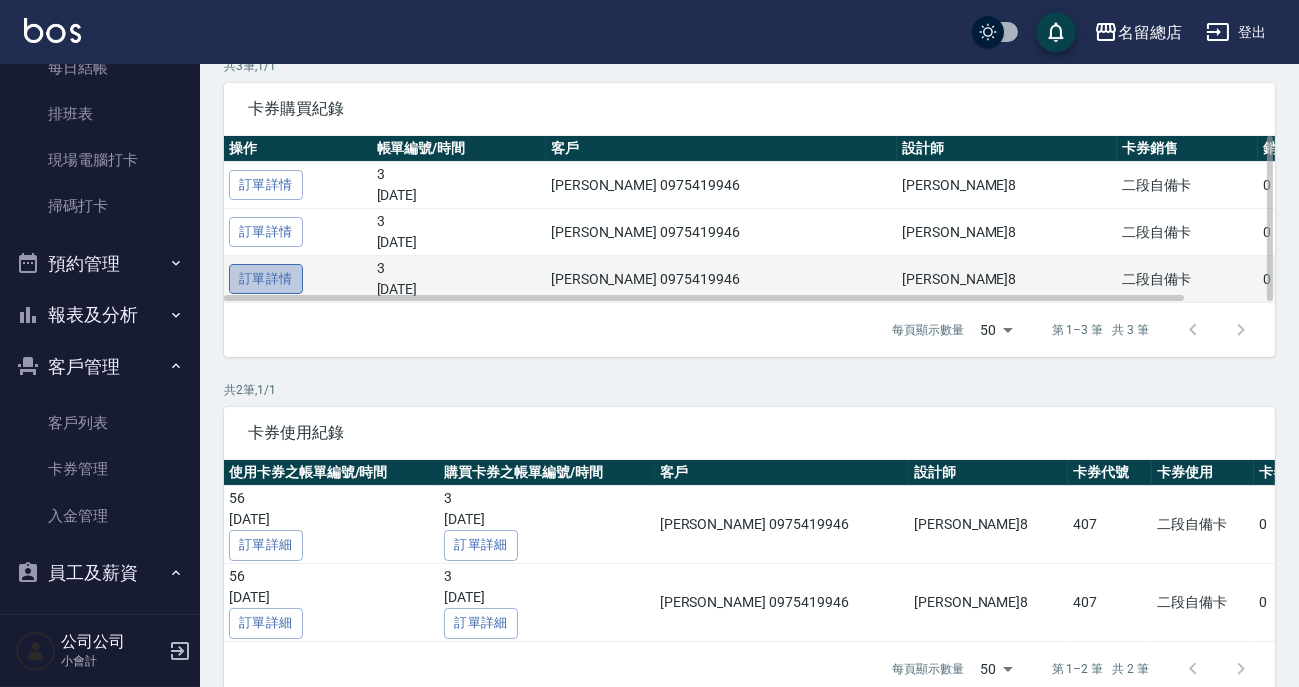 click on "訂單詳情" at bounding box center [266, 279] 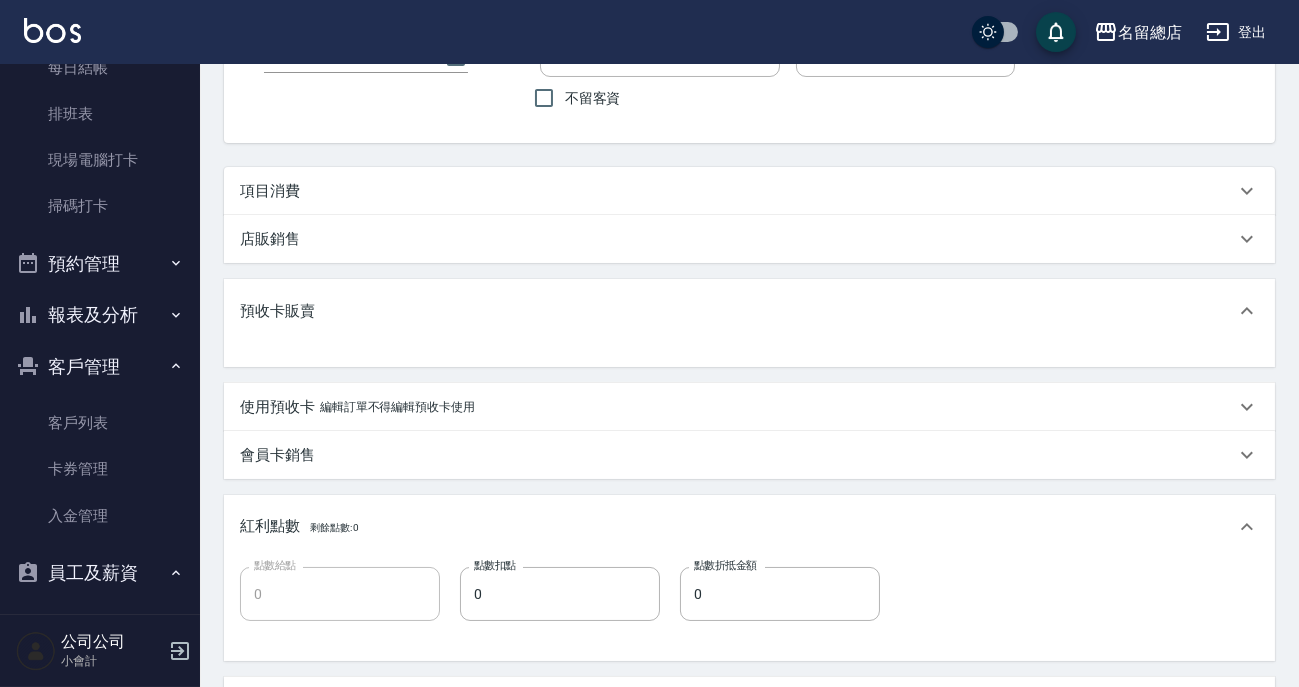 scroll, scrollTop: 0, scrollLeft: 0, axis: both 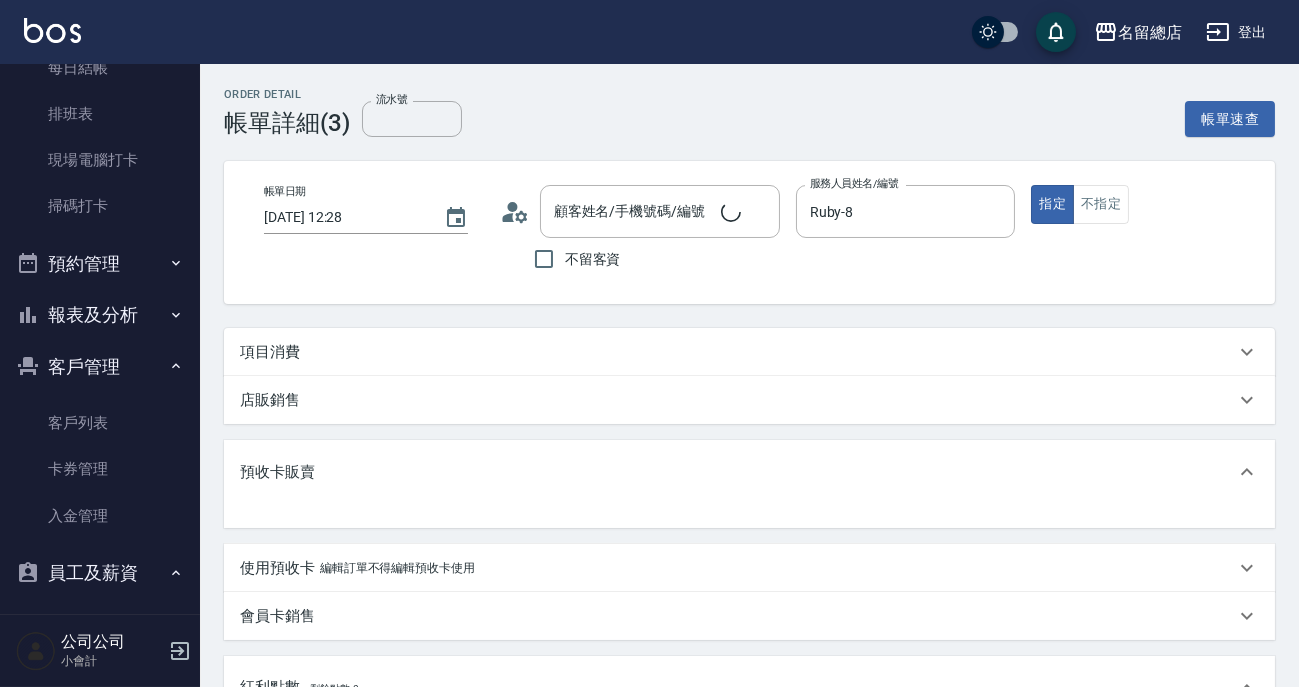 type on "[PERSON_NAME]/0975419946/null" 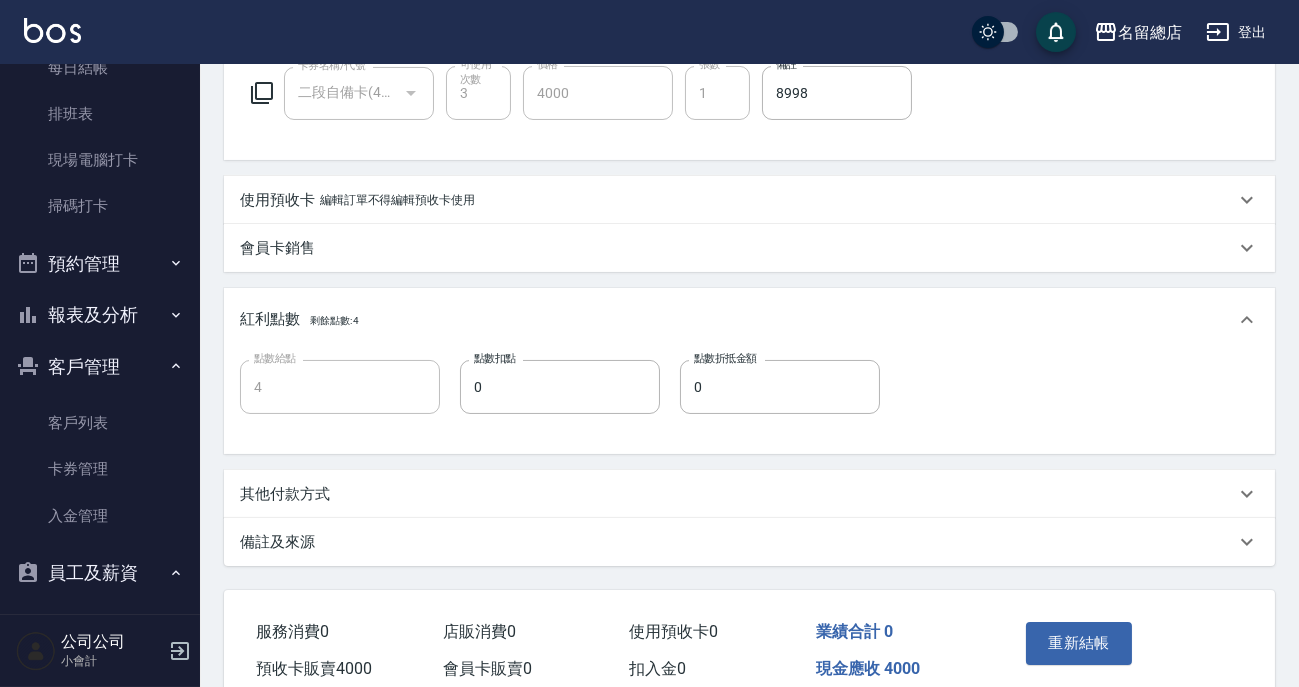 scroll, scrollTop: 537, scrollLeft: 0, axis: vertical 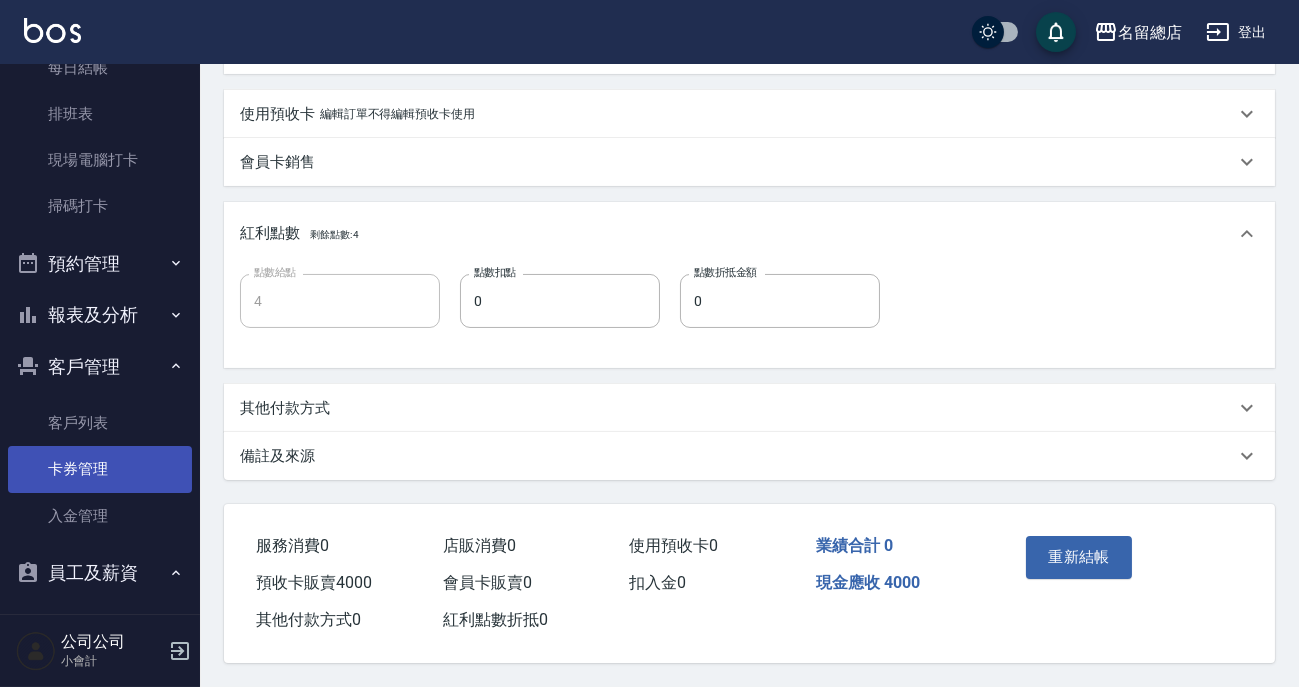 click on "卡券管理" at bounding box center [100, 469] 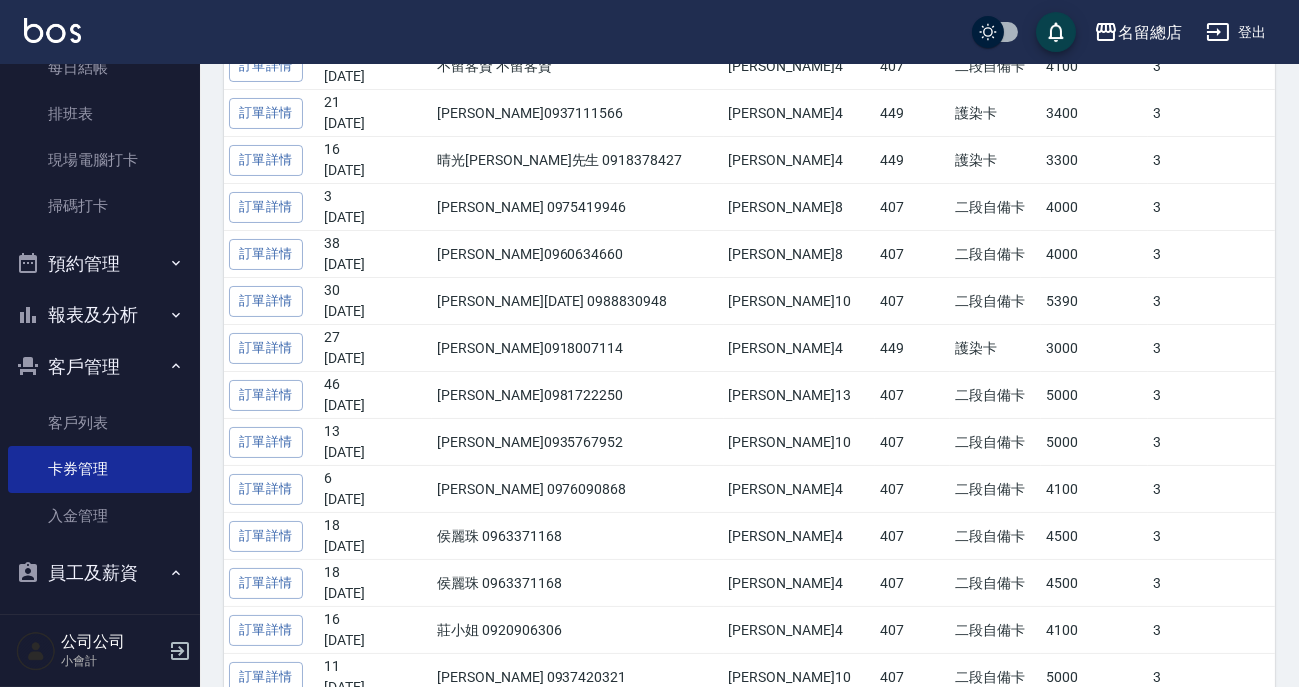 scroll, scrollTop: 272, scrollLeft: 0, axis: vertical 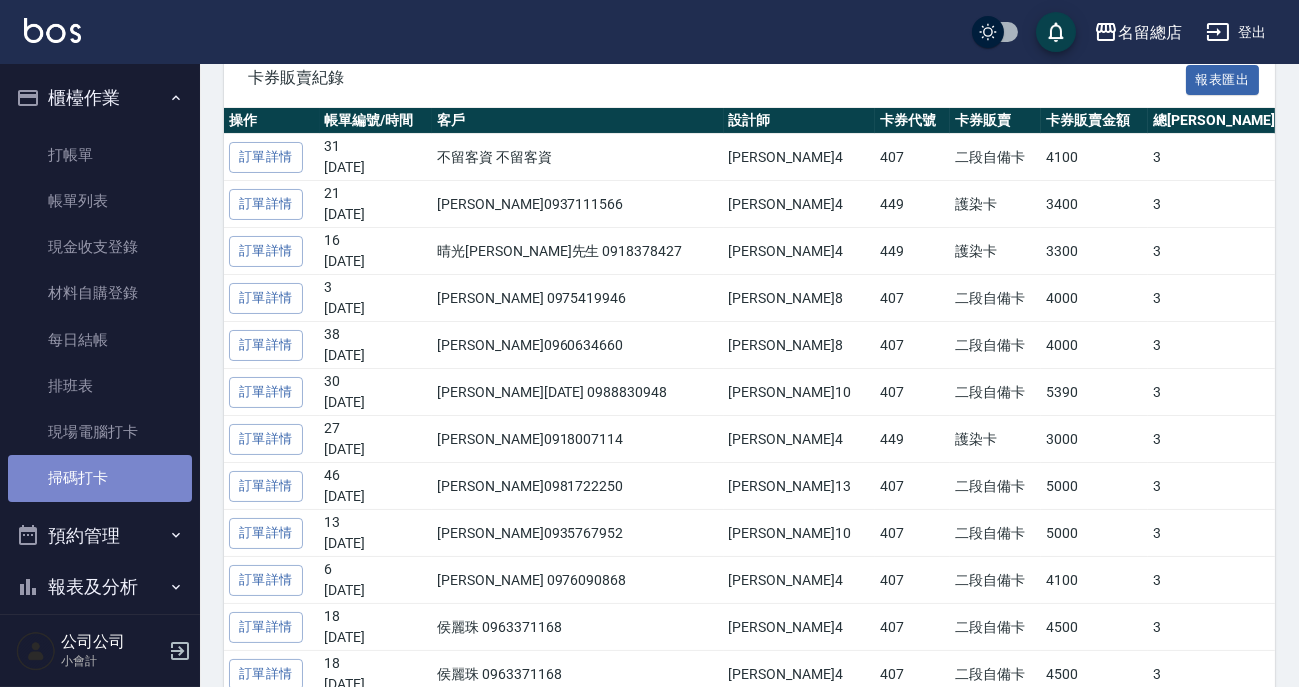 click on "掃碼打卡" at bounding box center (100, 478) 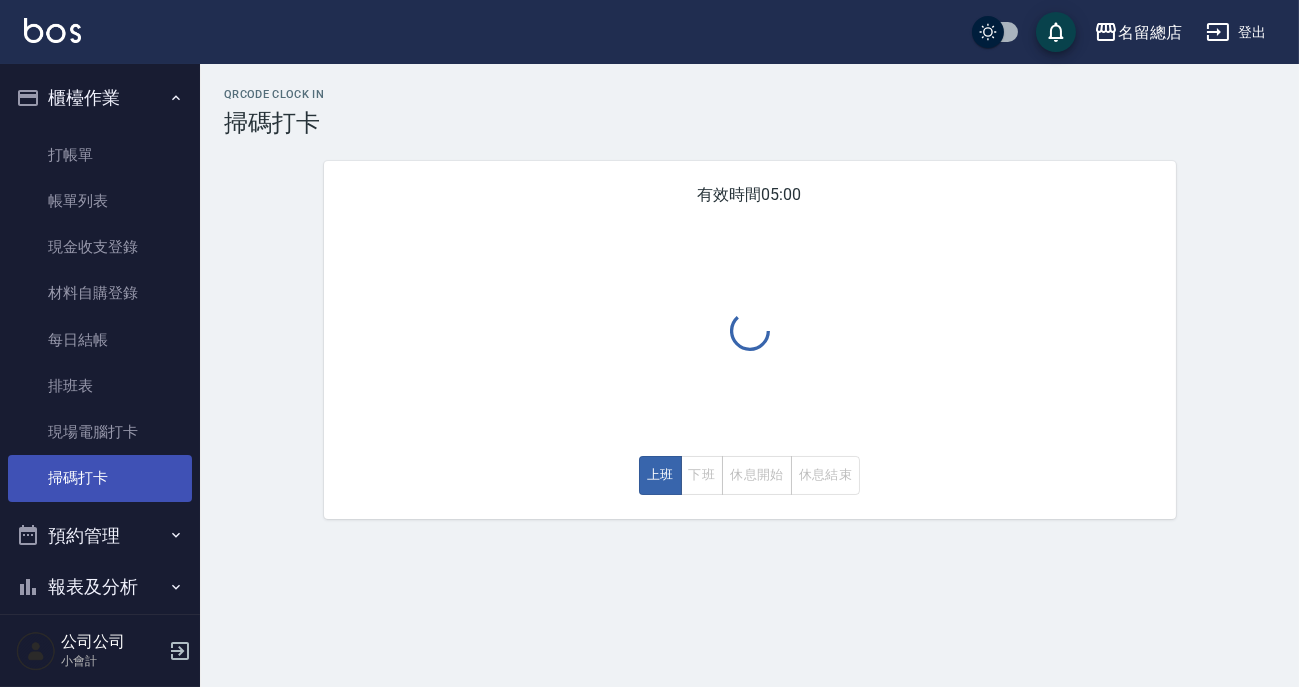 scroll, scrollTop: 0, scrollLeft: 0, axis: both 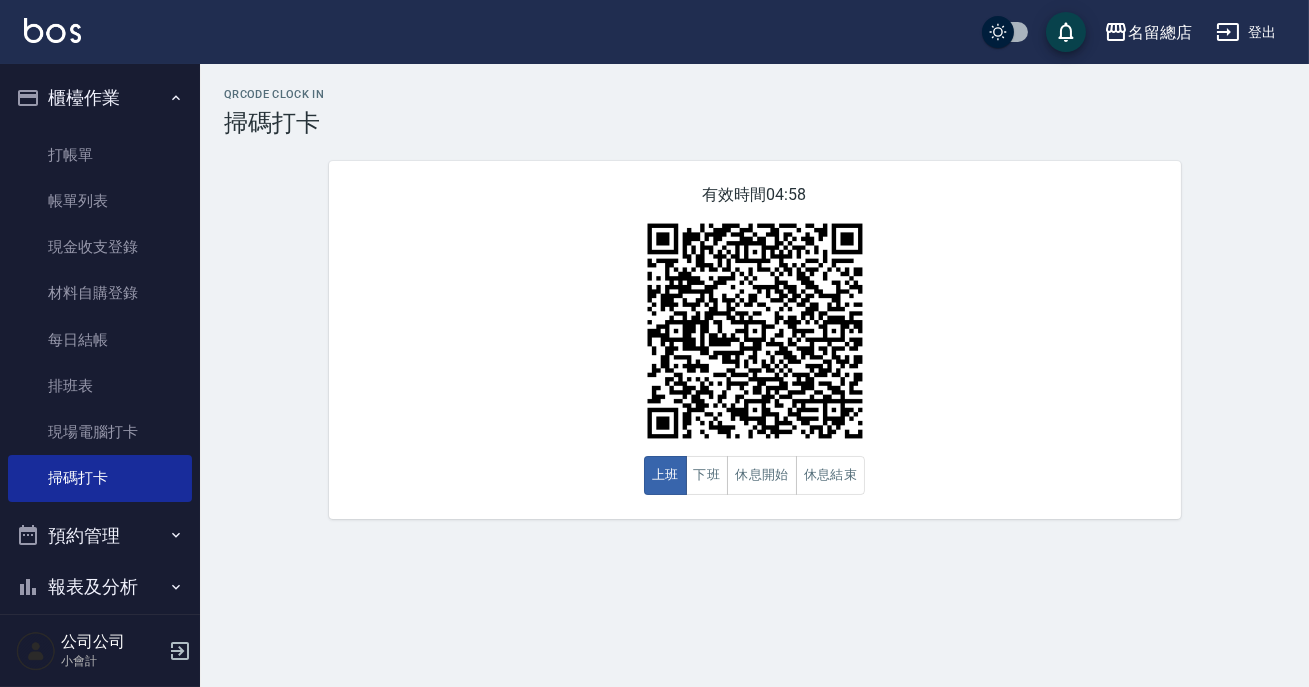click on "有效時間 04:58 上班 下班 休息開始 休息結束" at bounding box center (755, 340) 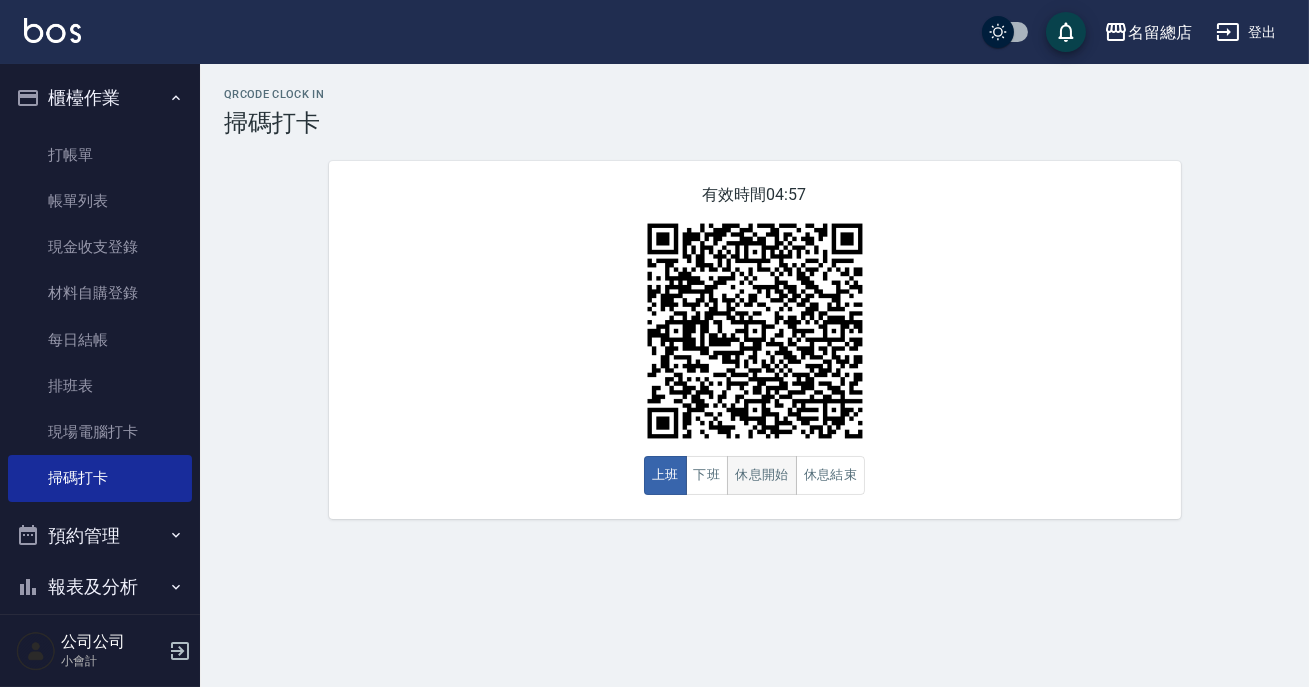 click on "休息開始" at bounding box center (762, 475) 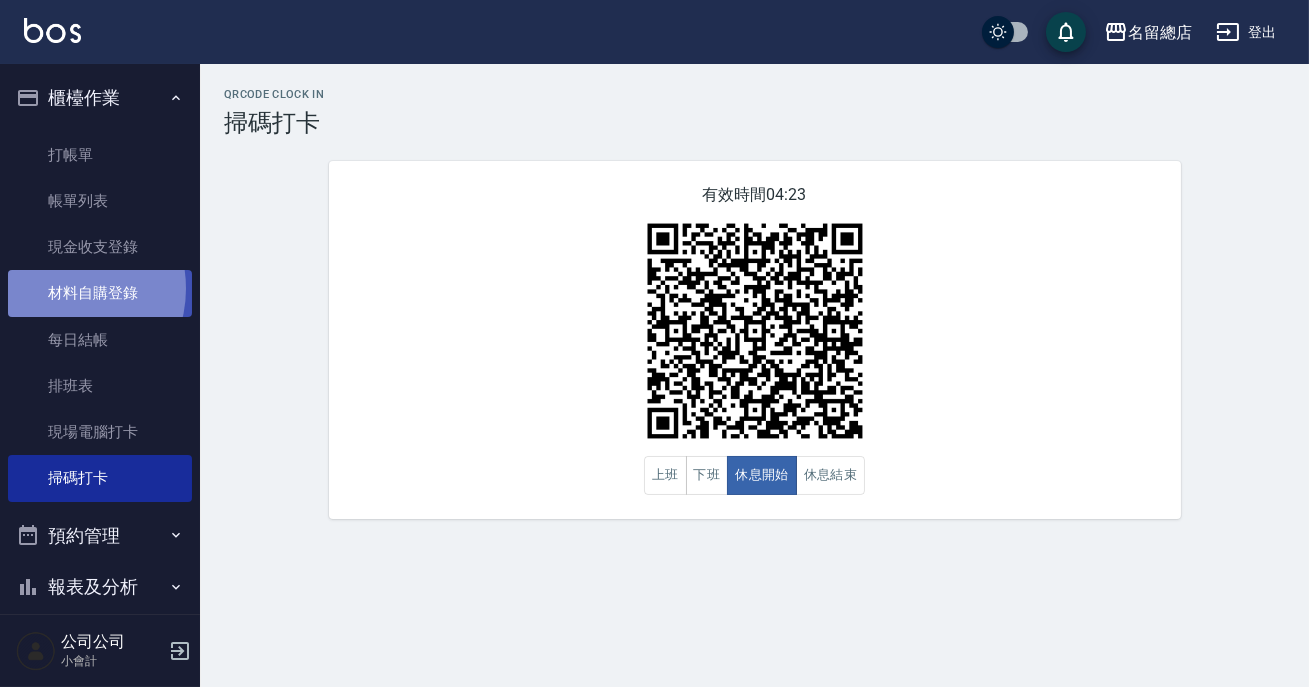 click on "材料自購登錄" at bounding box center (100, 293) 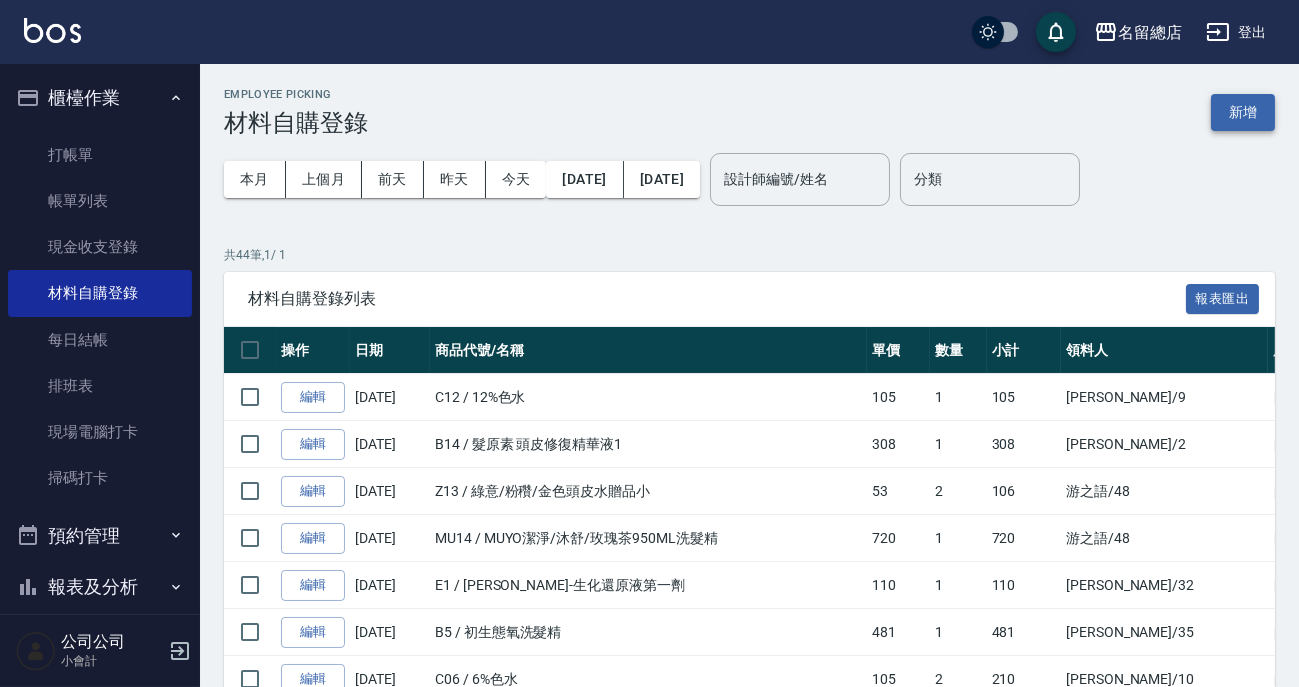 click on "新增" at bounding box center [1243, 112] 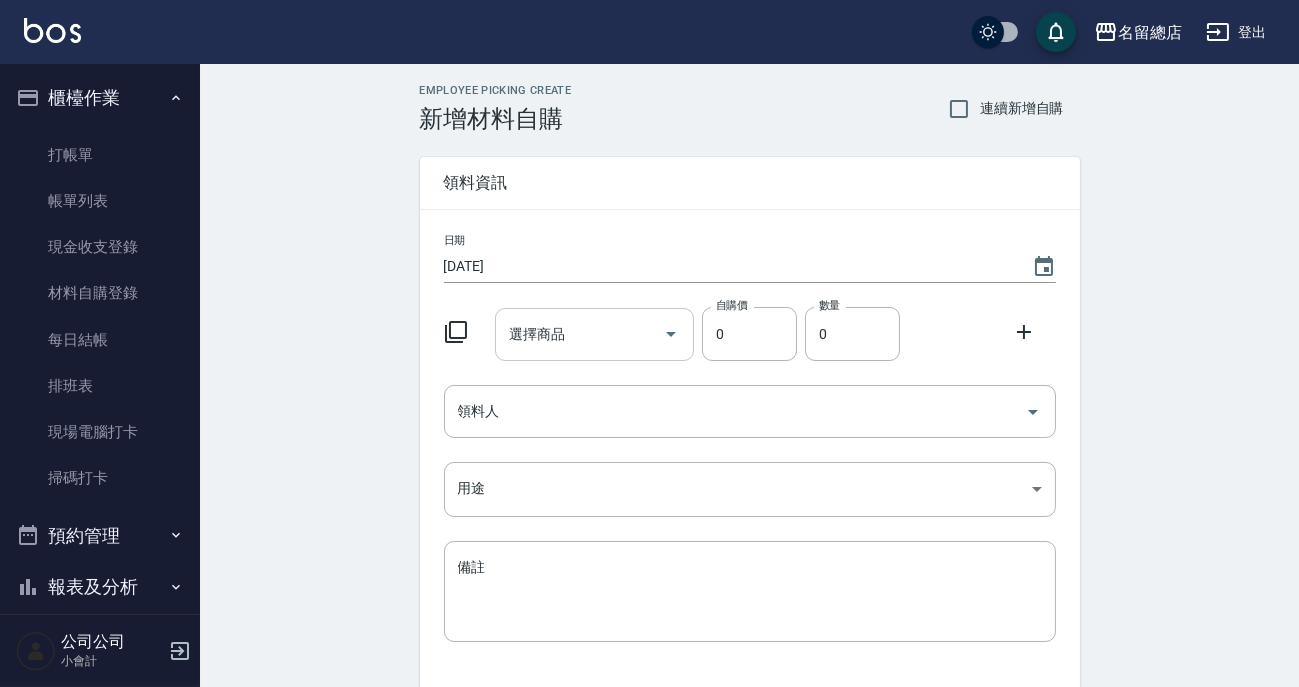 click on "選擇商品" at bounding box center [579, 334] 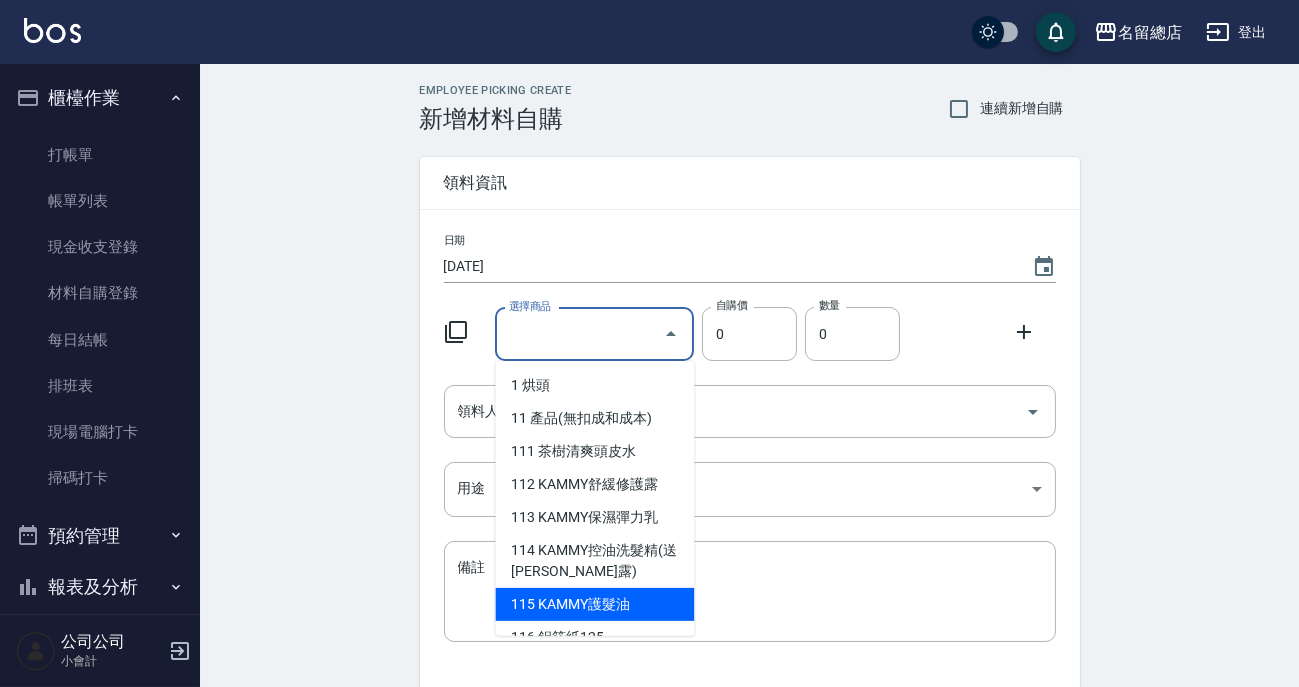 type on "q" 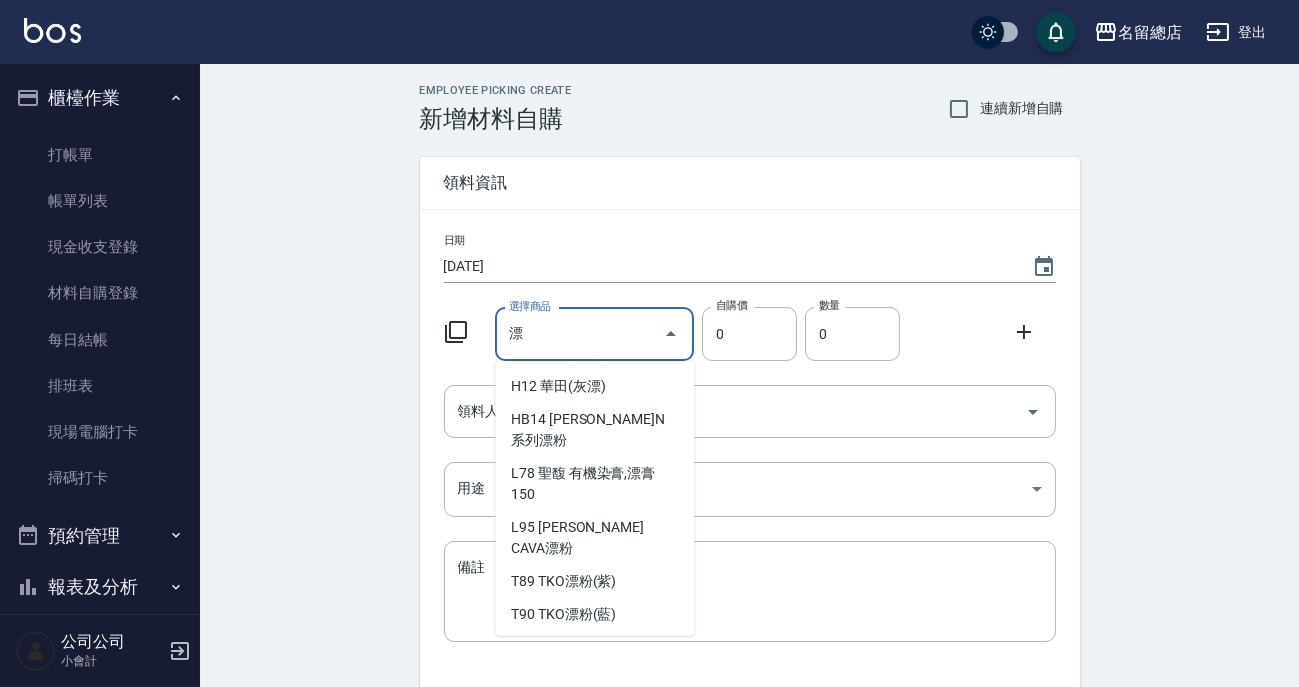 scroll, scrollTop: 386, scrollLeft: 0, axis: vertical 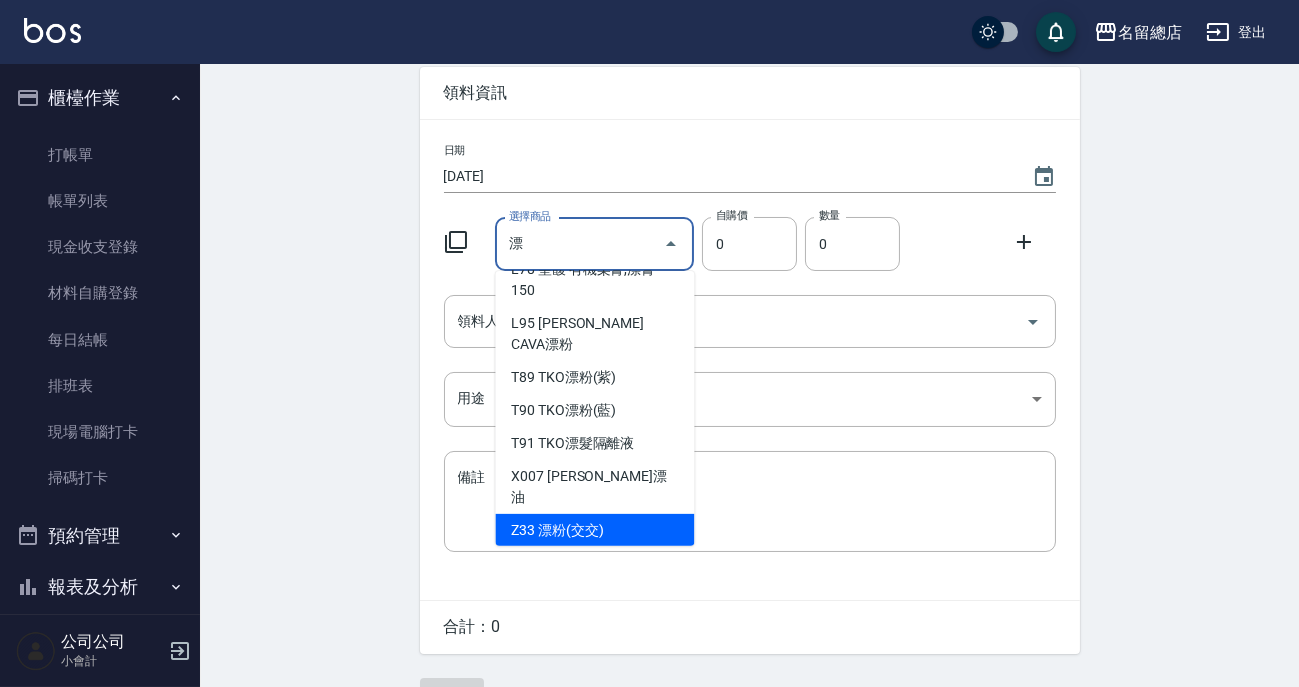 click on "Z33 漂粉(交交)" at bounding box center [594, 530] 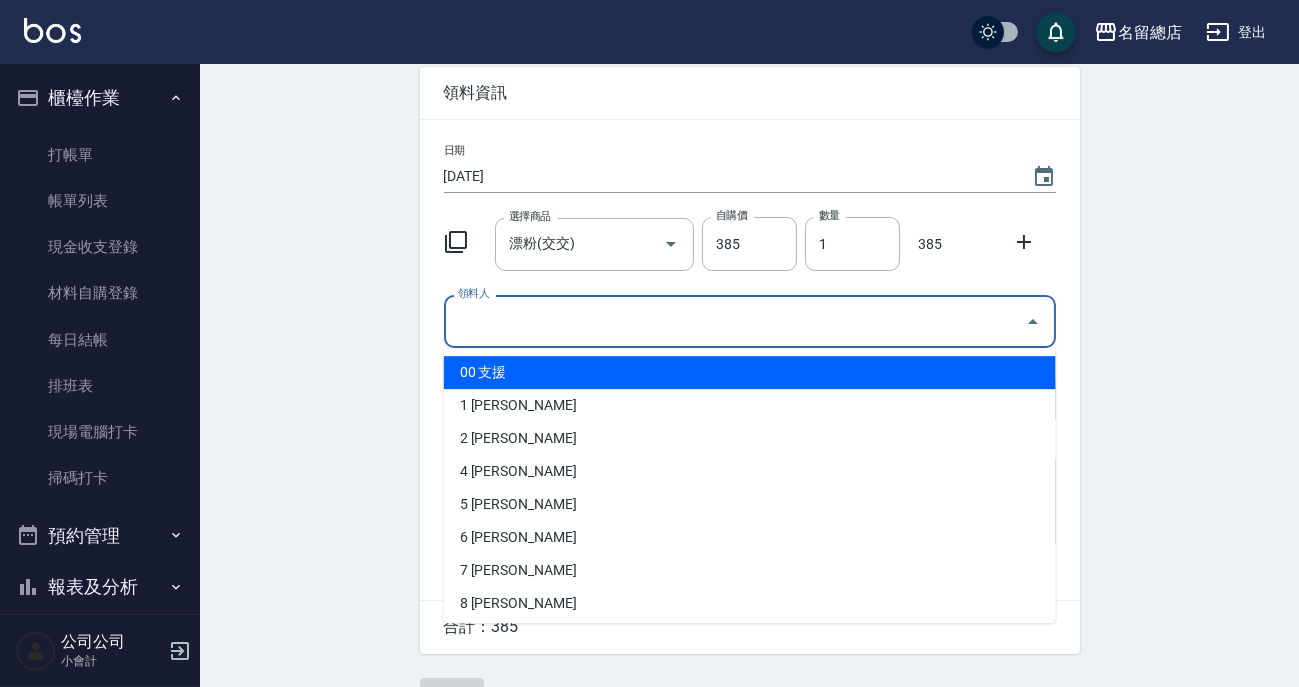 click on "領料人" at bounding box center (735, 321) 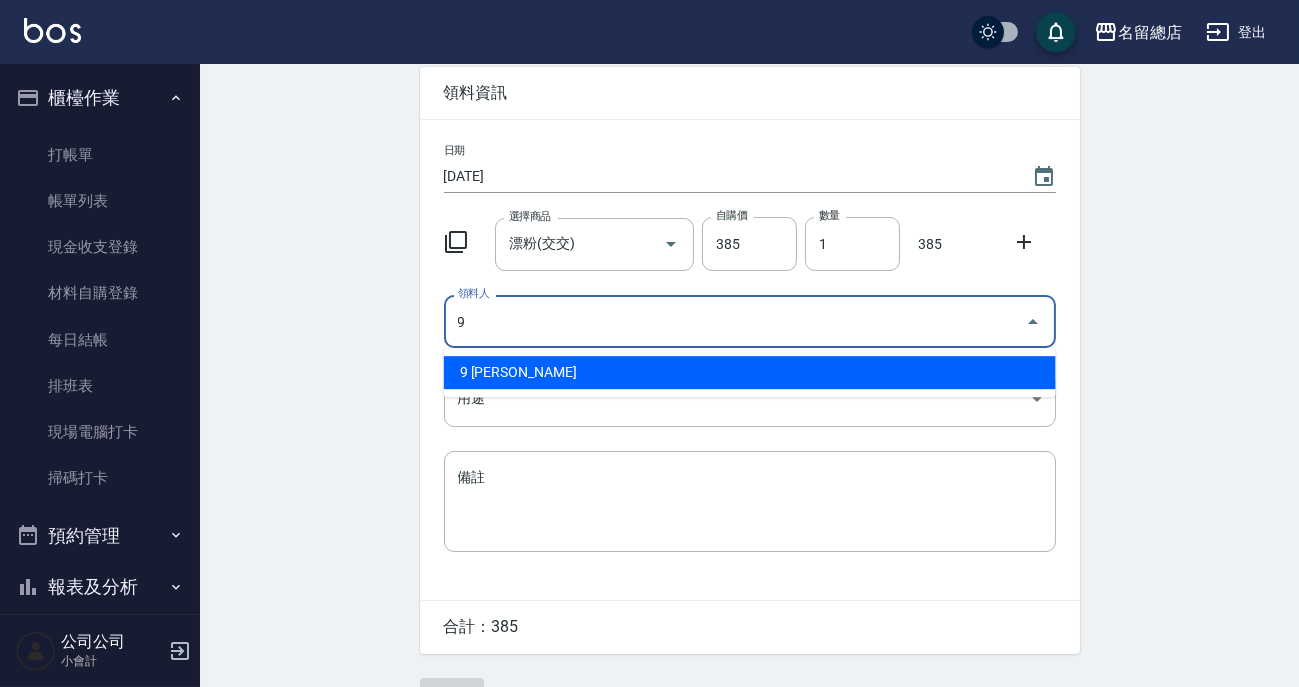type on "9 [PERSON_NAME]" 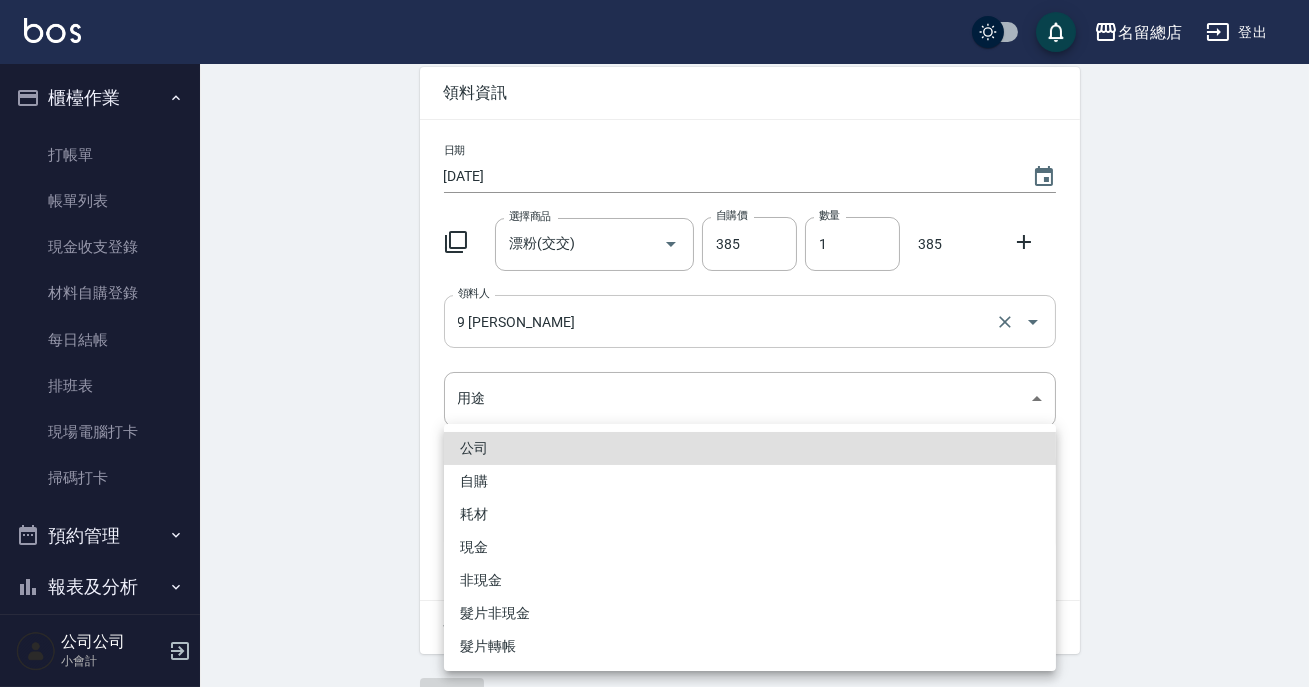 type 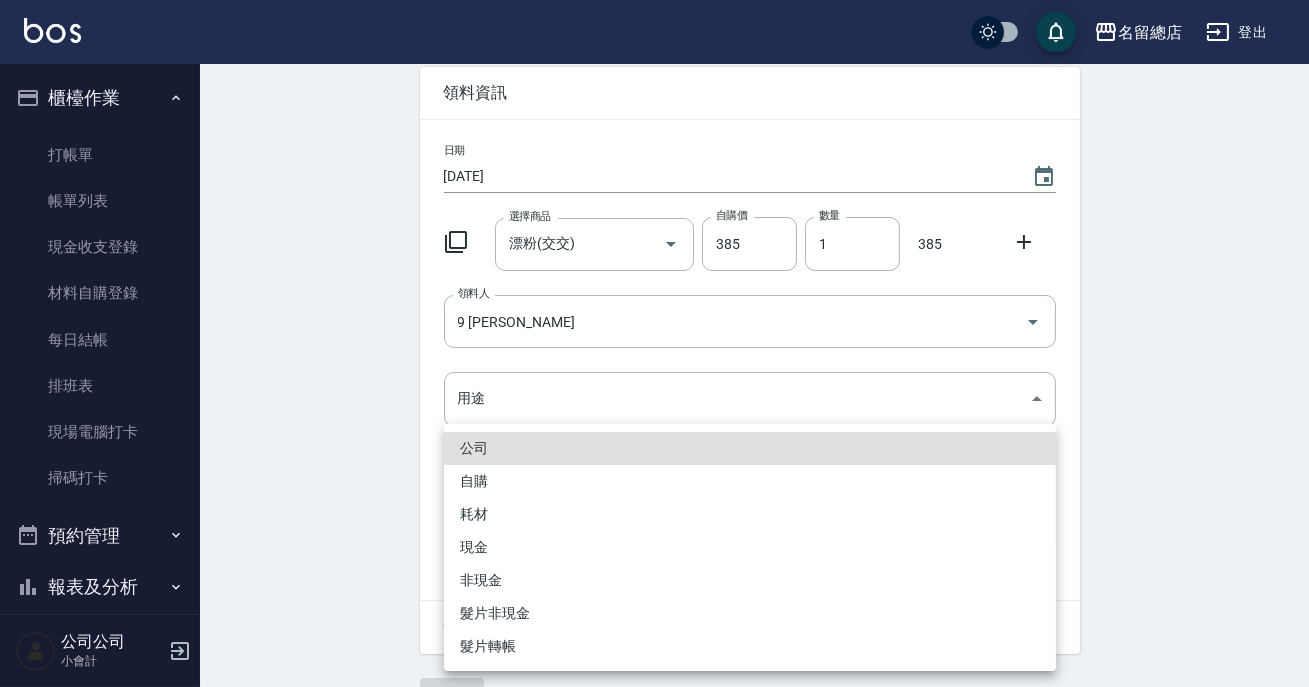 click on "自購" at bounding box center [750, 481] 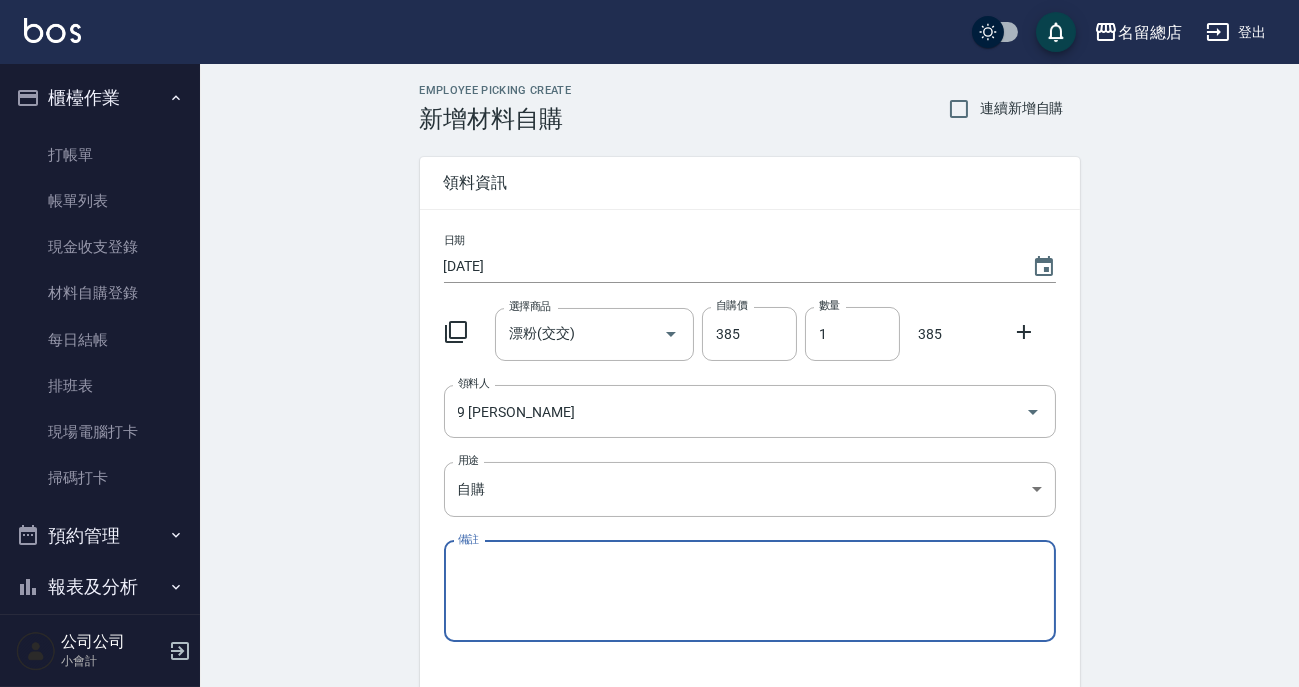 scroll, scrollTop: 138, scrollLeft: 0, axis: vertical 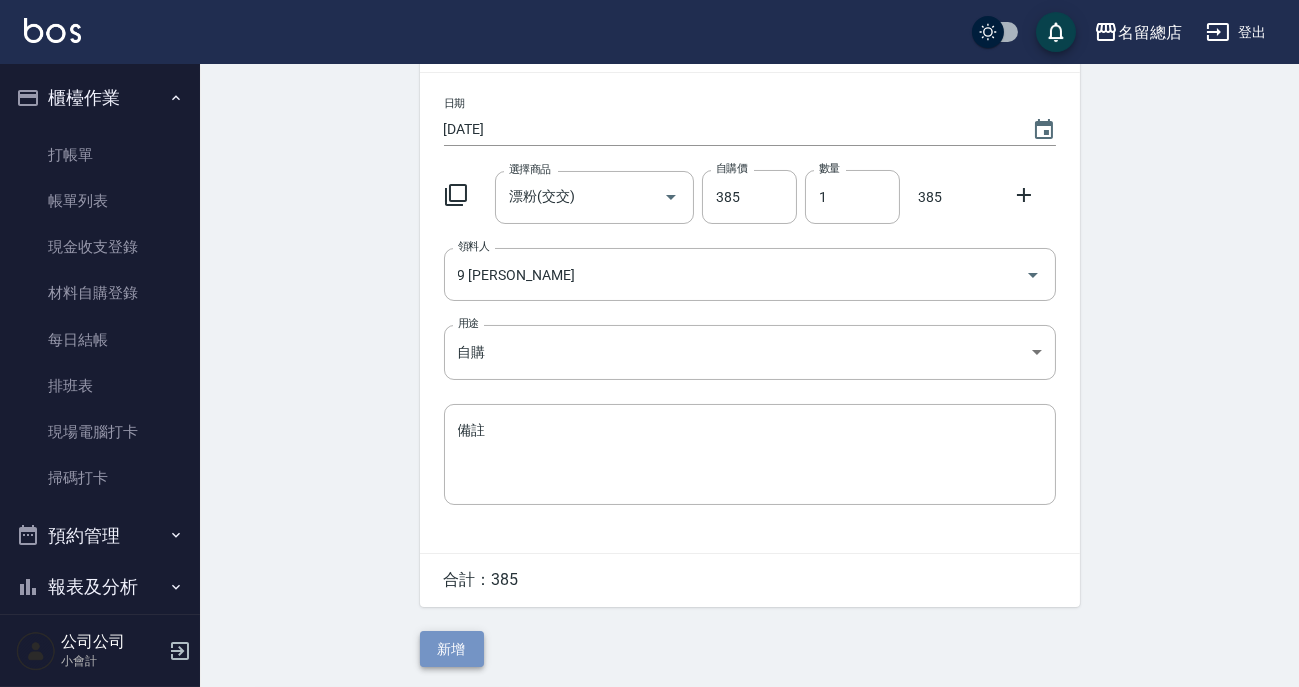 click on "新增" at bounding box center [452, 649] 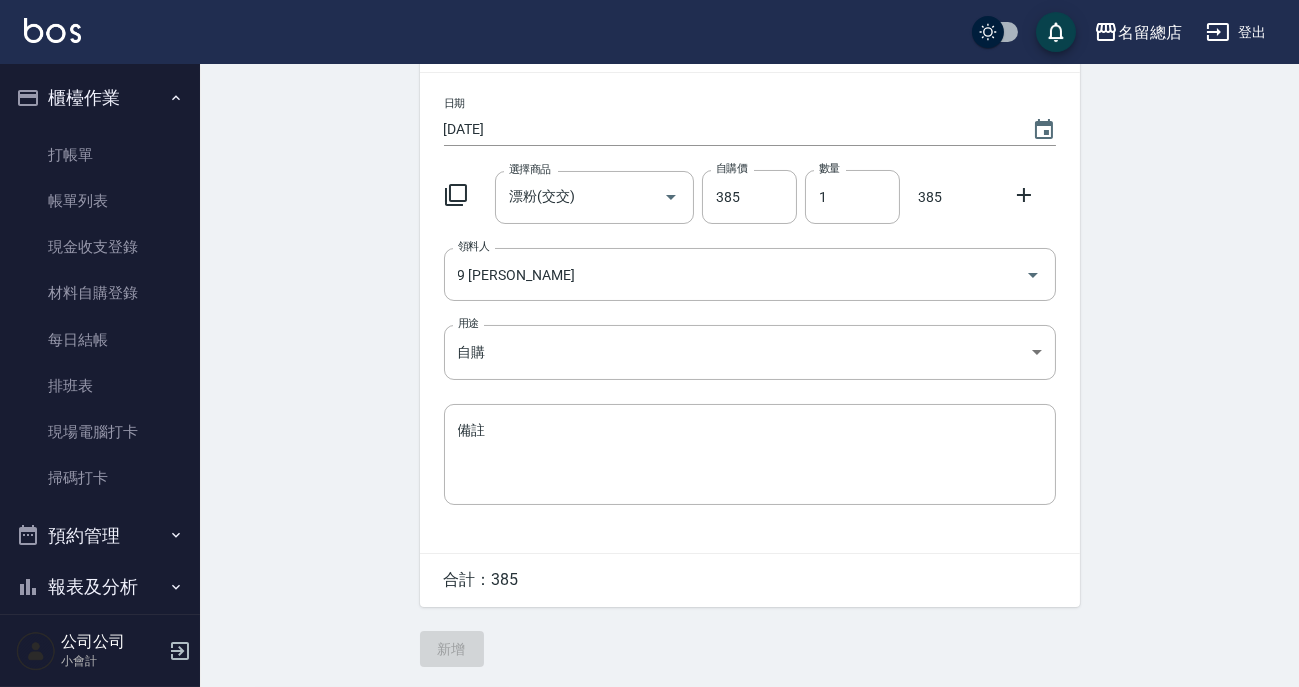 scroll, scrollTop: 0, scrollLeft: 0, axis: both 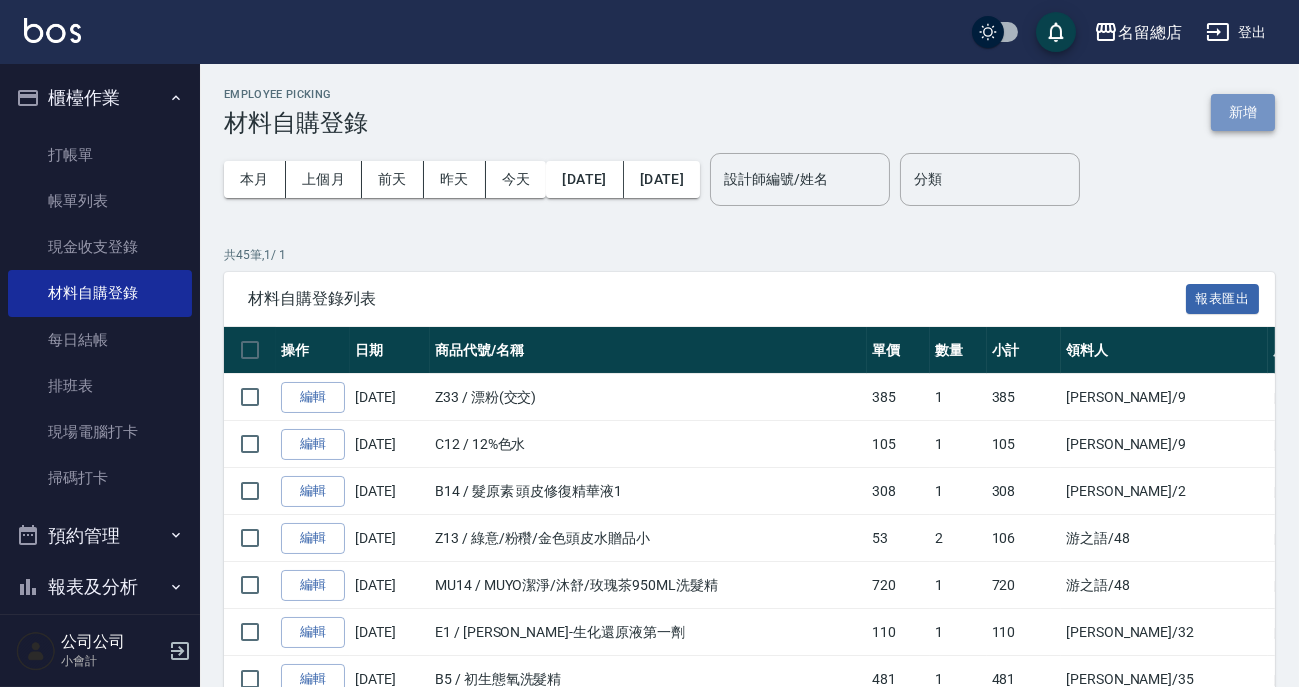 click on "新增" at bounding box center [1243, 112] 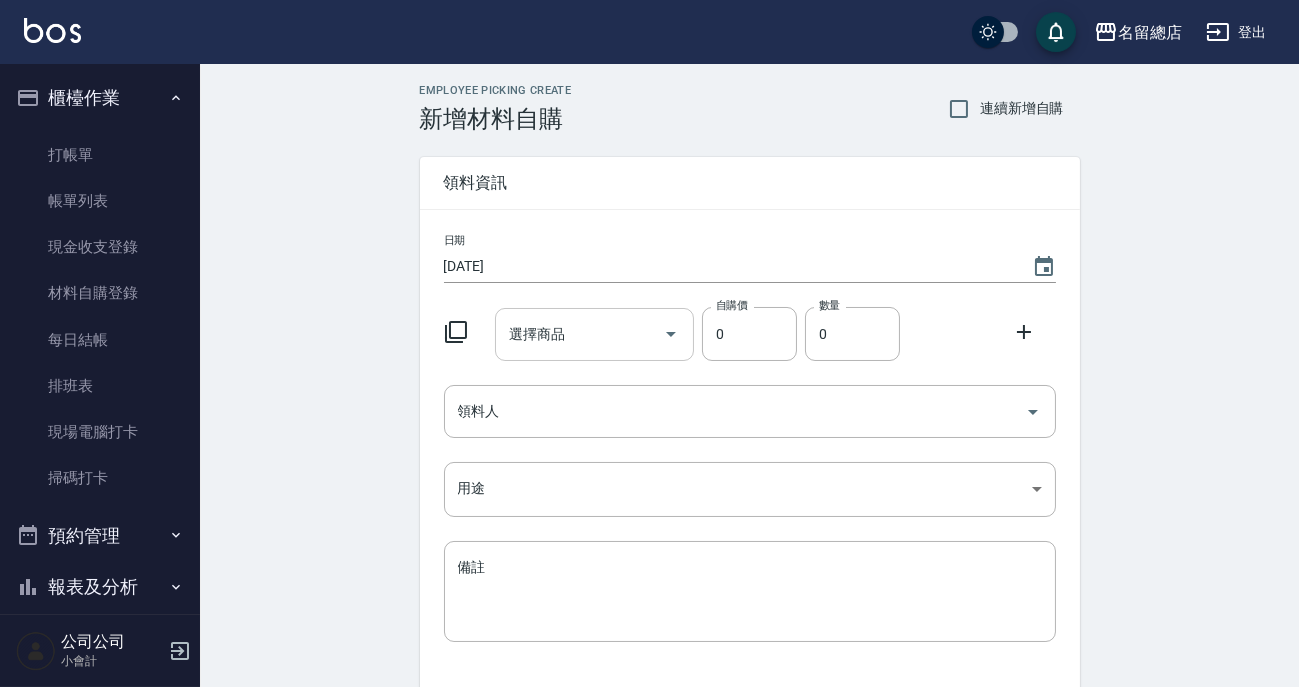 click on "選擇商品" at bounding box center [579, 334] 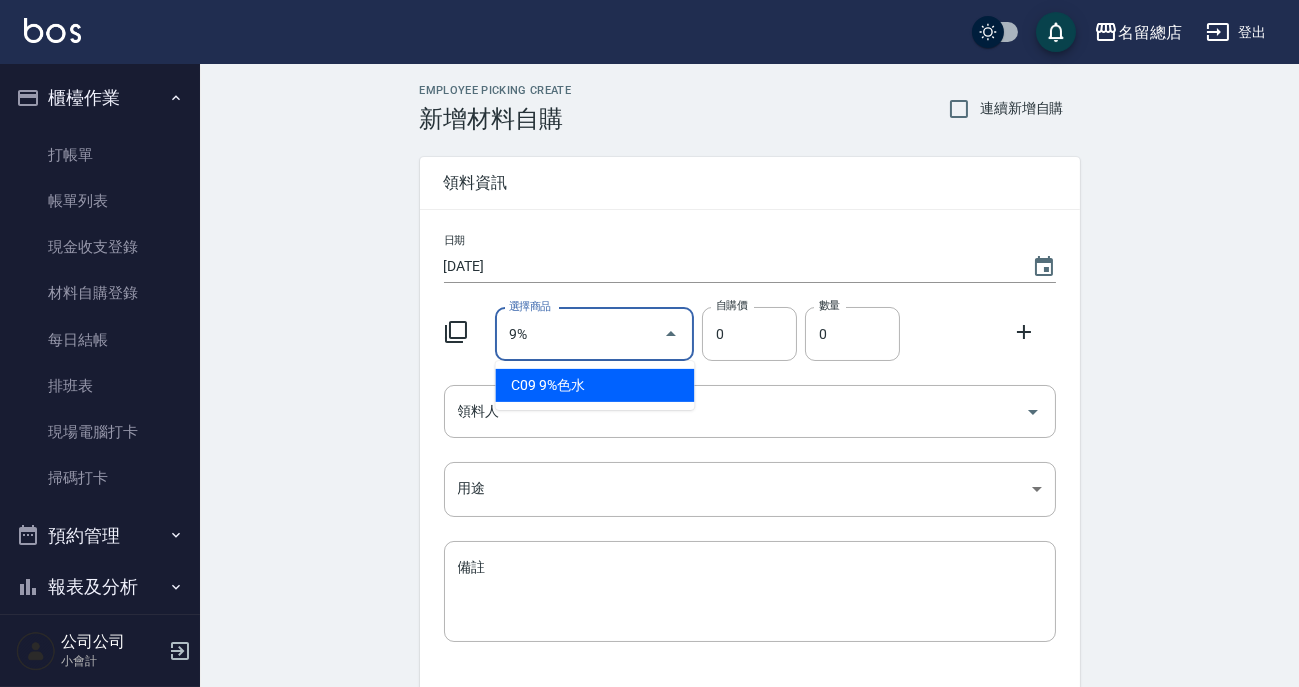 type on "9%色水" 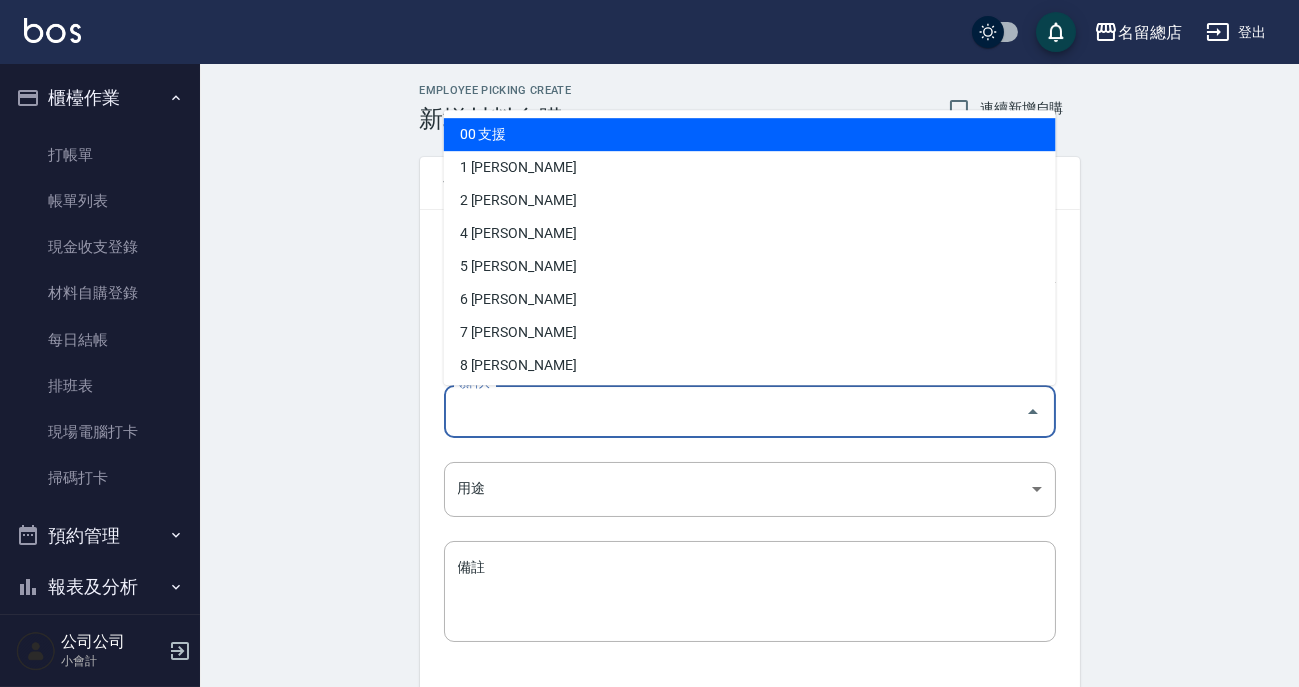 click on "領料人" at bounding box center [735, 411] 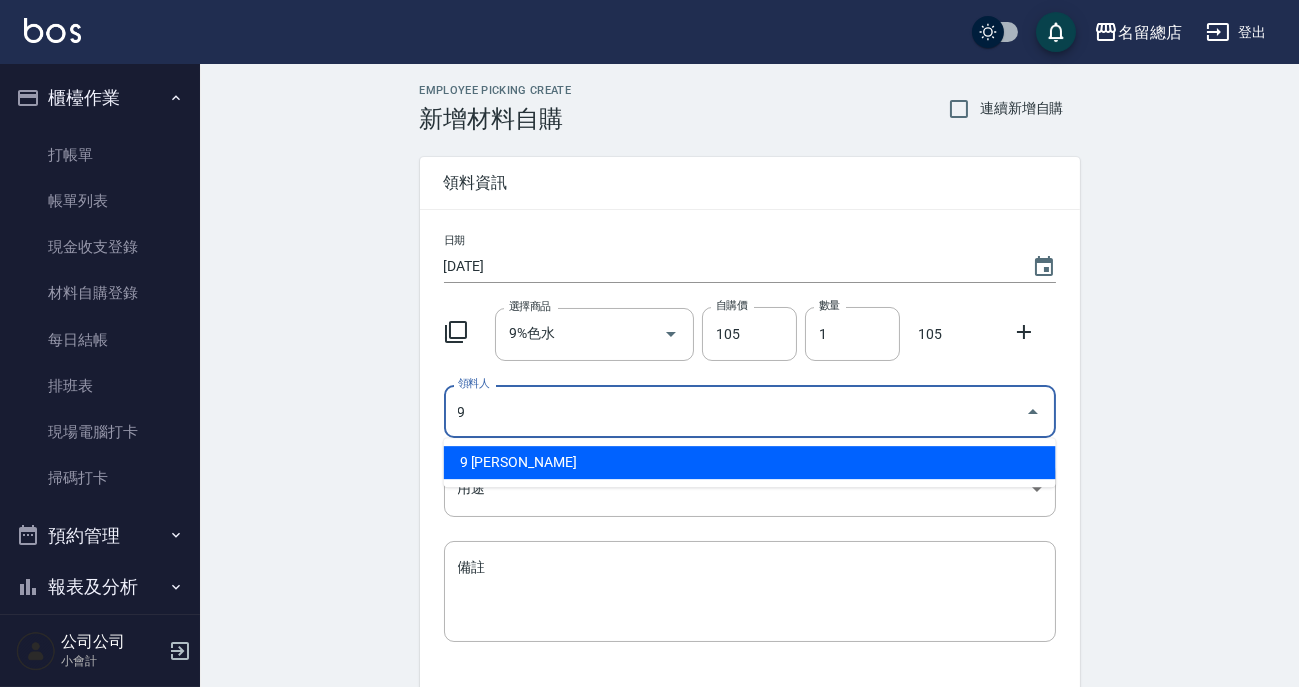 type on "9 [PERSON_NAME]" 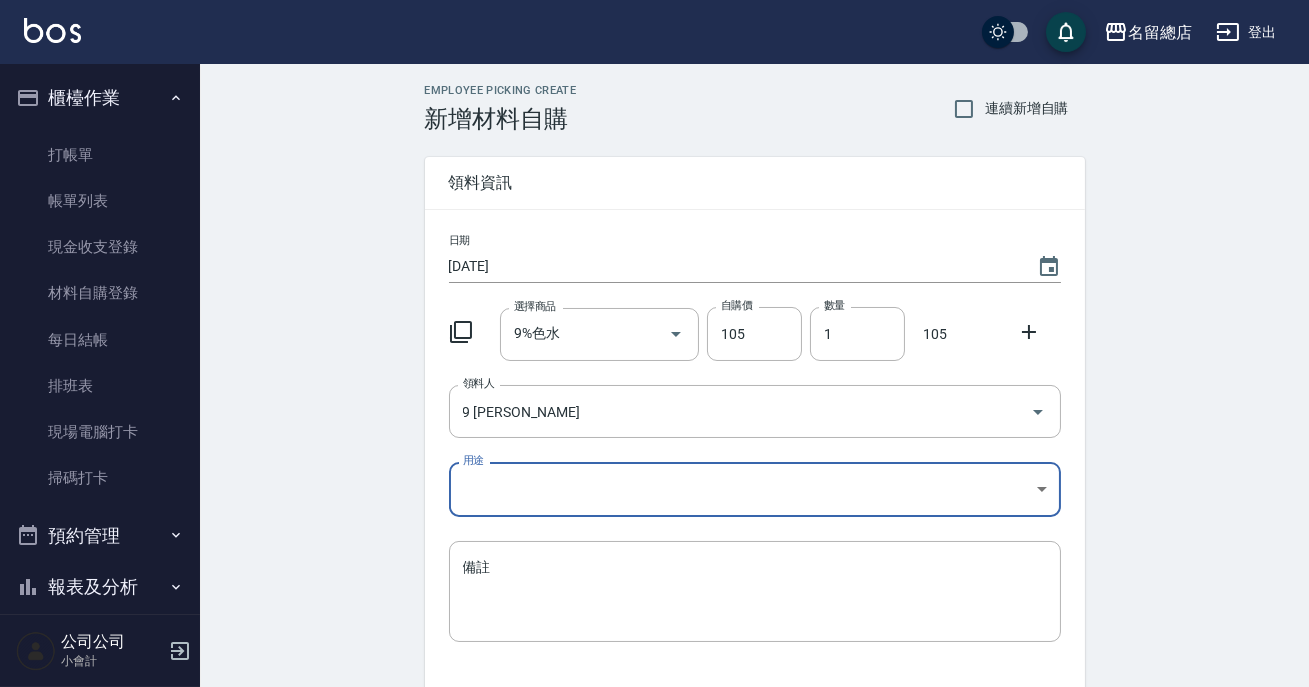 click on "名留總店 登出 櫃檯作業 打帳單 帳單列表 現金收支登錄 材料自購登錄 每日結帳 排班表 現場電腦打卡 掃碼打卡 預約管理 預約管理 單日預約紀錄 單週預約紀錄 報表及分析 報表目錄 店家區間累計表 店家日報表 互助日報表 互助排行榜 設計師日報表 客戶管理 客戶列表 卡券管理 入金管理 員工及薪資 員工列表 商品管理 商品列表 紅利點數設定 紅利點數紀錄 公司公司 小會計 Employee Picking Create 新增材料自購 連續新增自購 領料資訊 日期 [DATE] 選擇商品 9%色水 選擇商品 自購價 105 自購價 數量 1 數量 105 領料人 9 [PERSON_NAME] 領料人 用途 ​ 用途 備註 x 備註 合計： 105 新增" at bounding box center (654, 412) 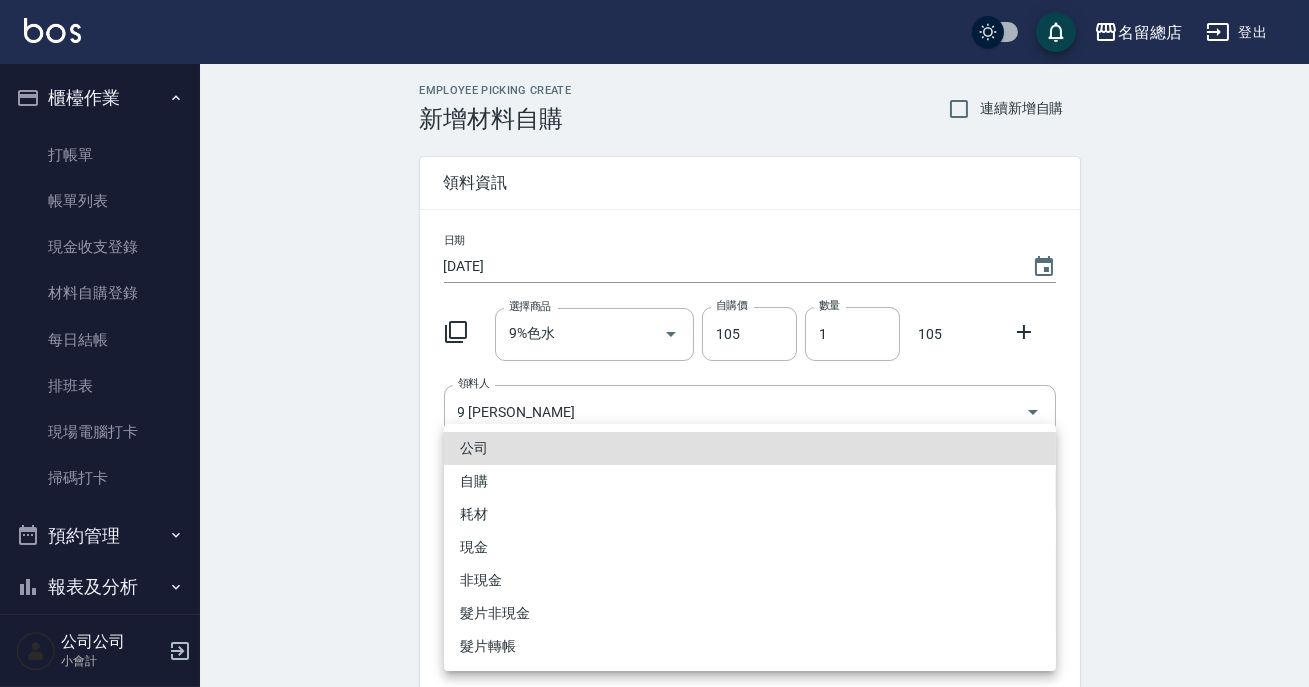 click on "自購" at bounding box center (750, 481) 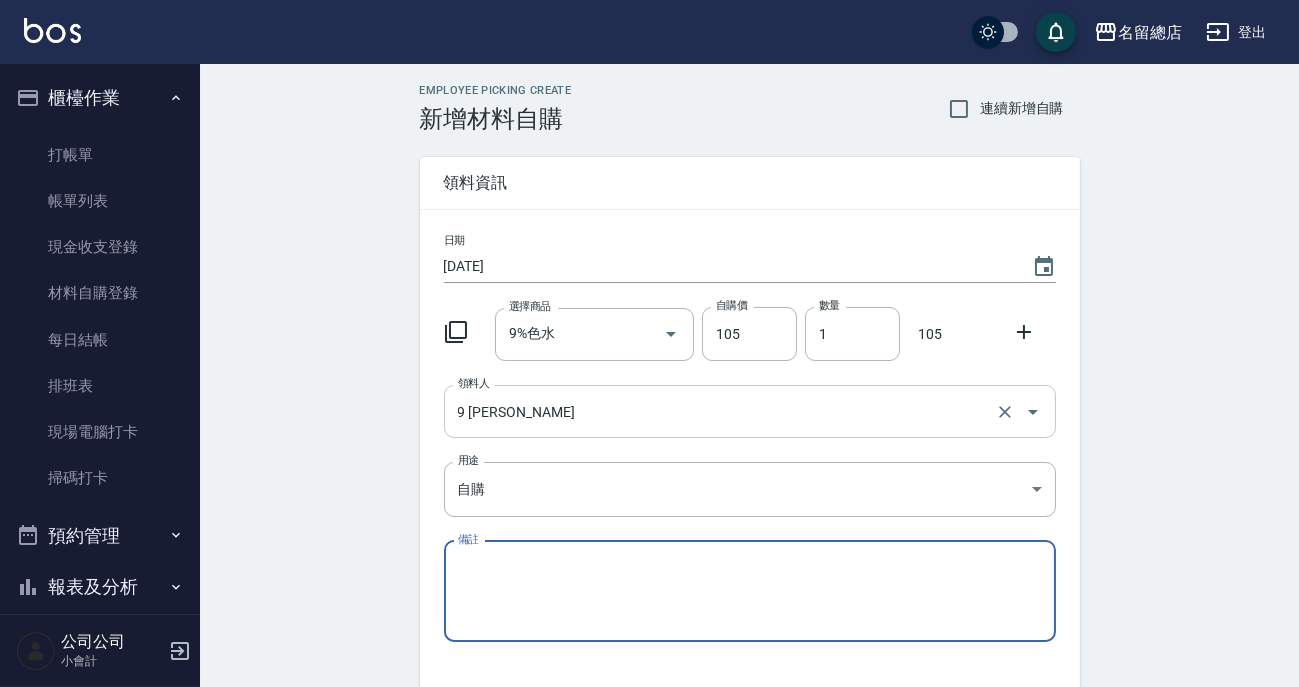 scroll, scrollTop: 138, scrollLeft: 0, axis: vertical 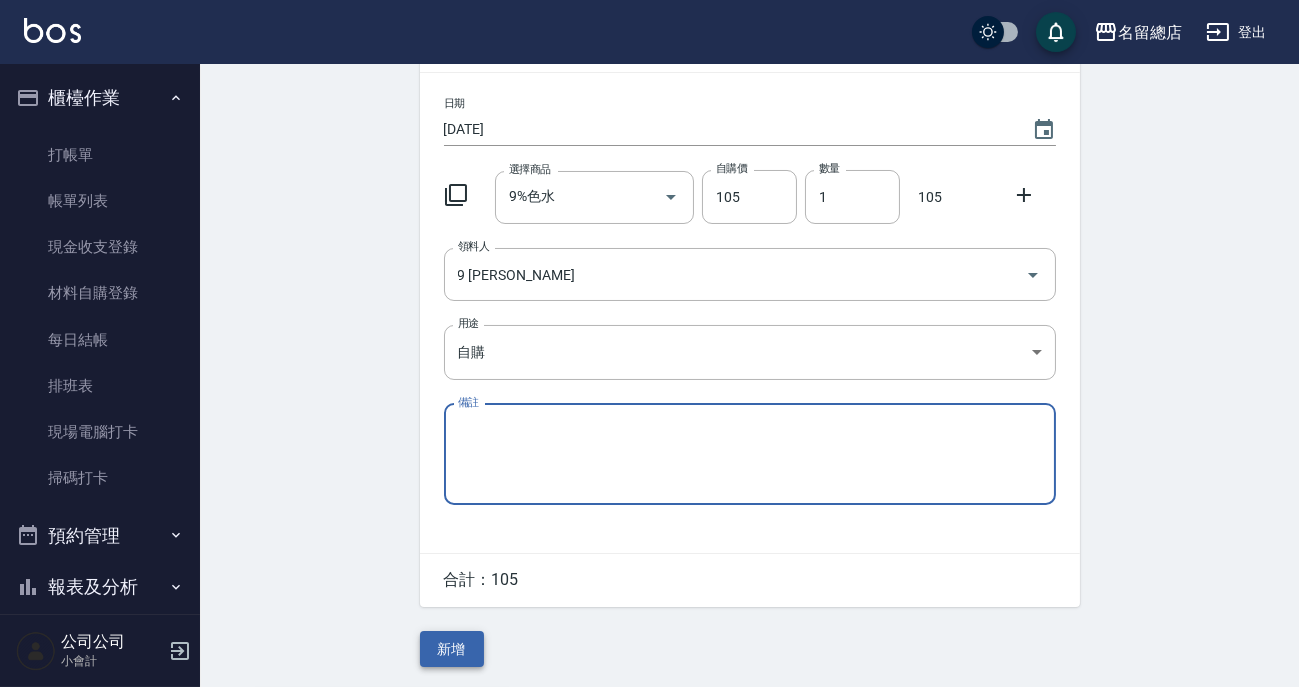 click on "新增" at bounding box center (452, 649) 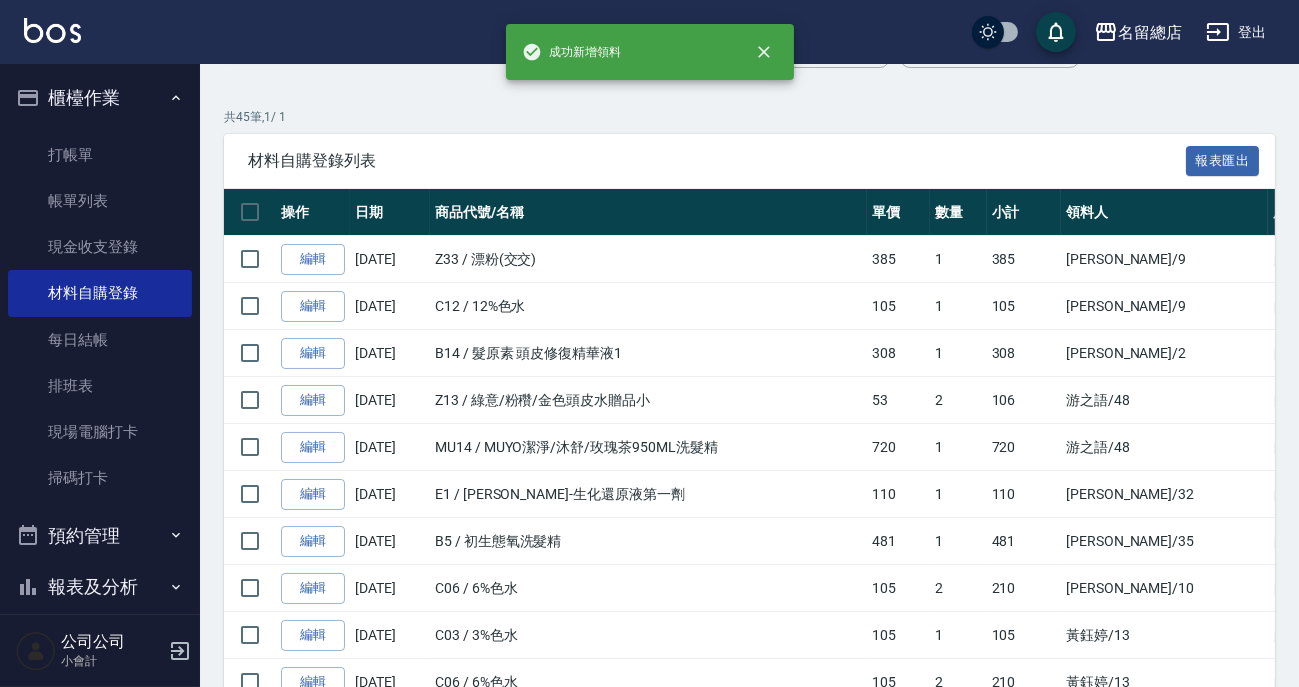 scroll, scrollTop: 0, scrollLeft: 0, axis: both 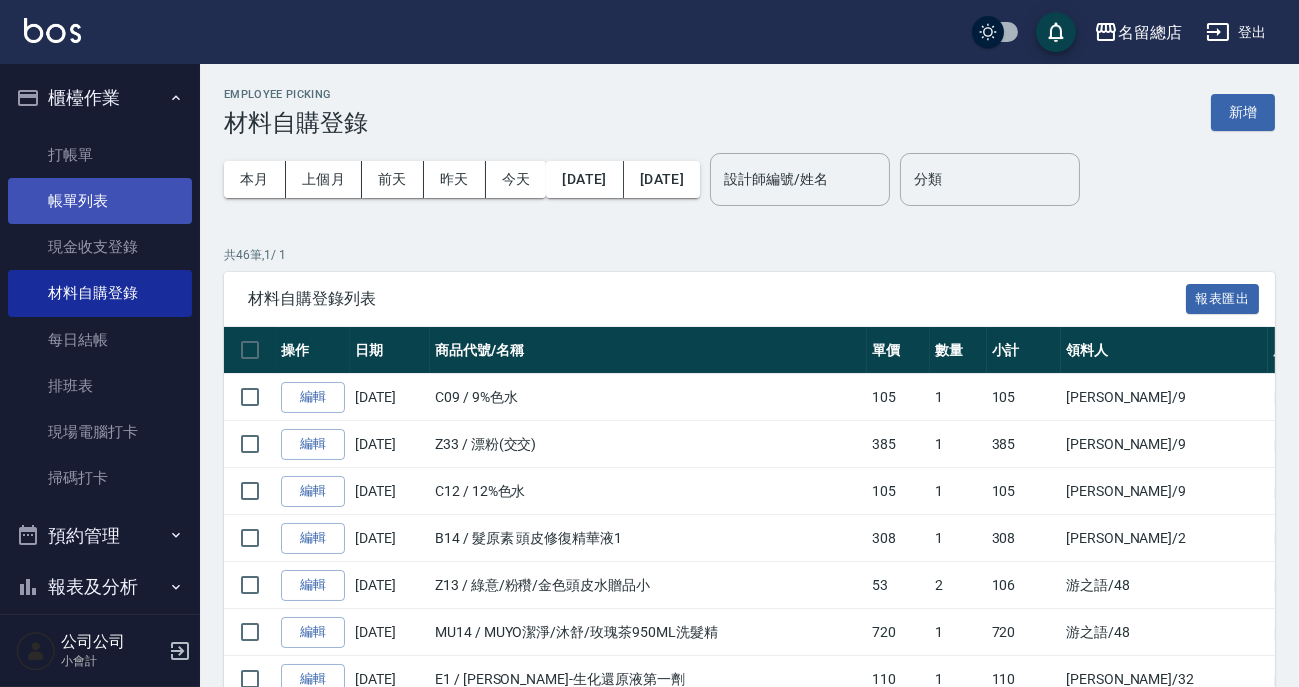 click on "帳單列表" at bounding box center [100, 201] 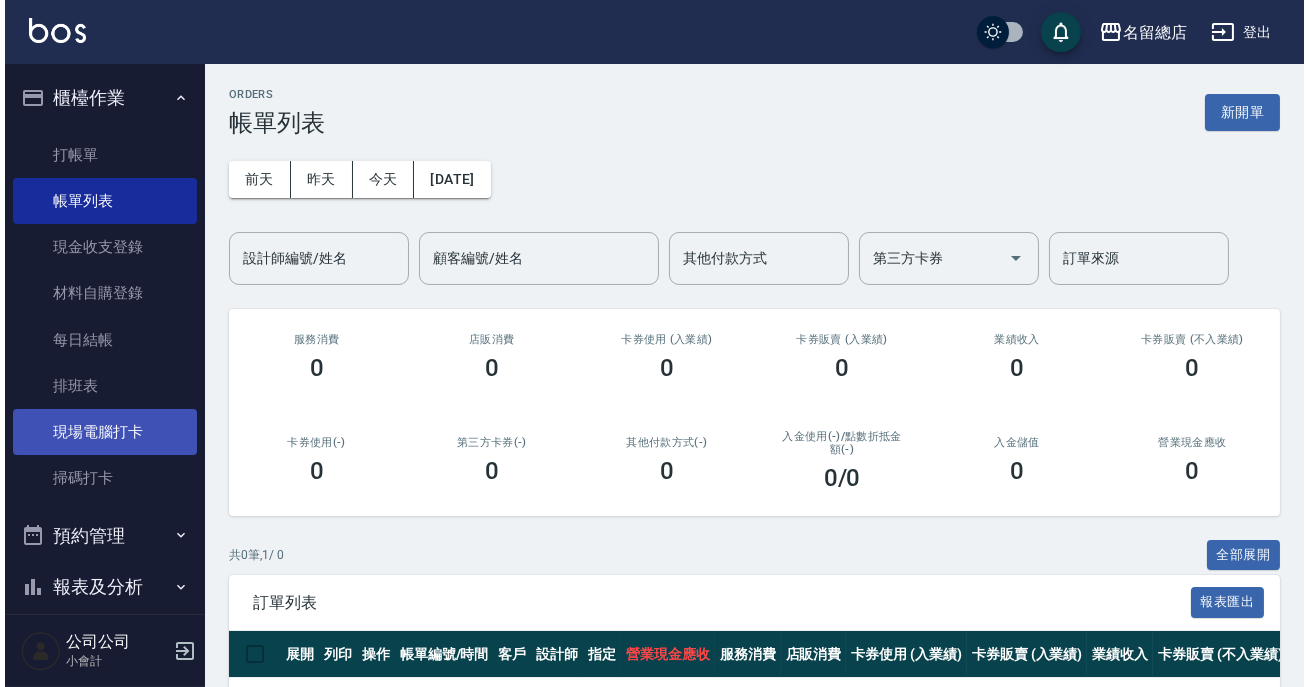 scroll, scrollTop: 90, scrollLeft: 0, axis: vertical 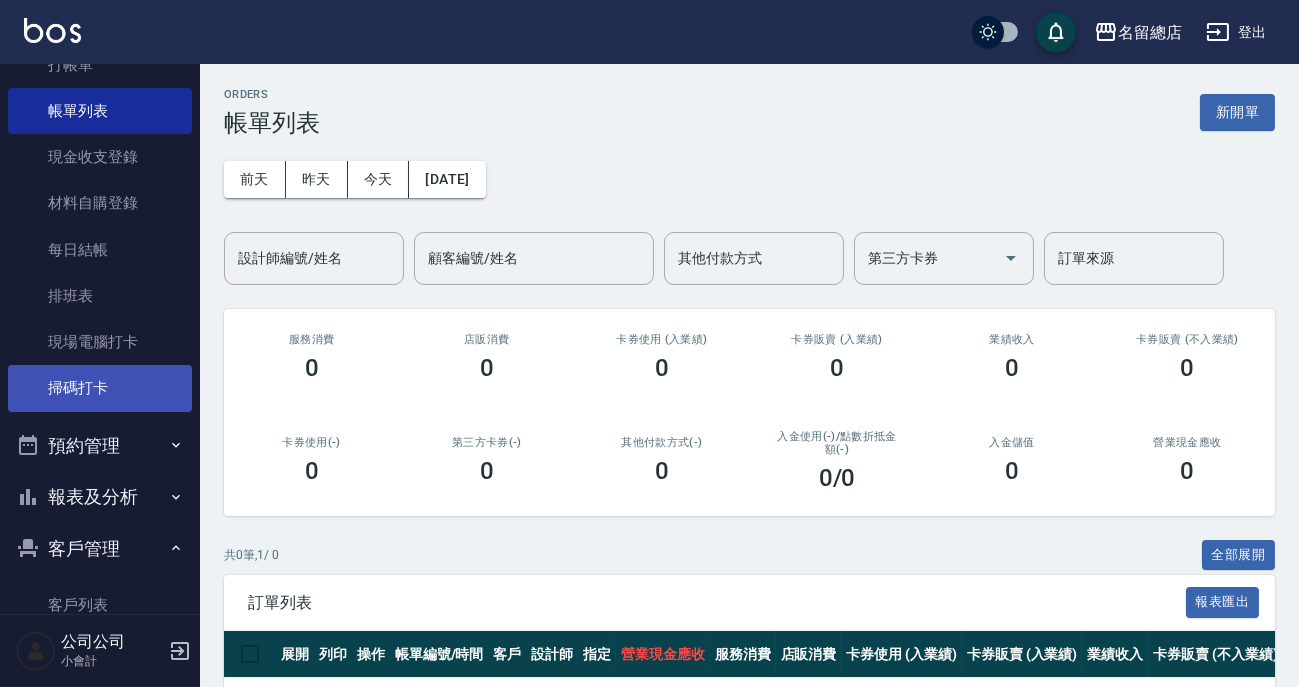 click on "掃碼打卡" at bounding box center [100, 388] 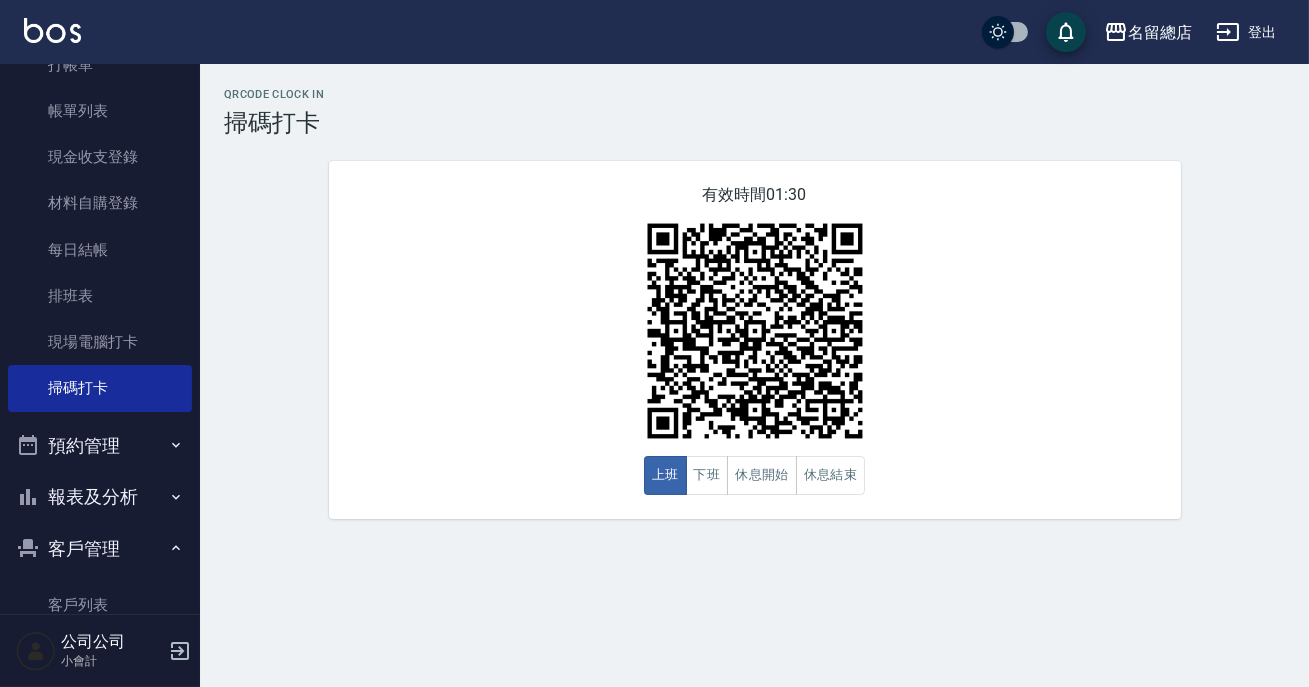 drag, startPoint x: 538, startPoint y: 403, endPoint x: 540, endPoint y: 417, distance: 14.142136 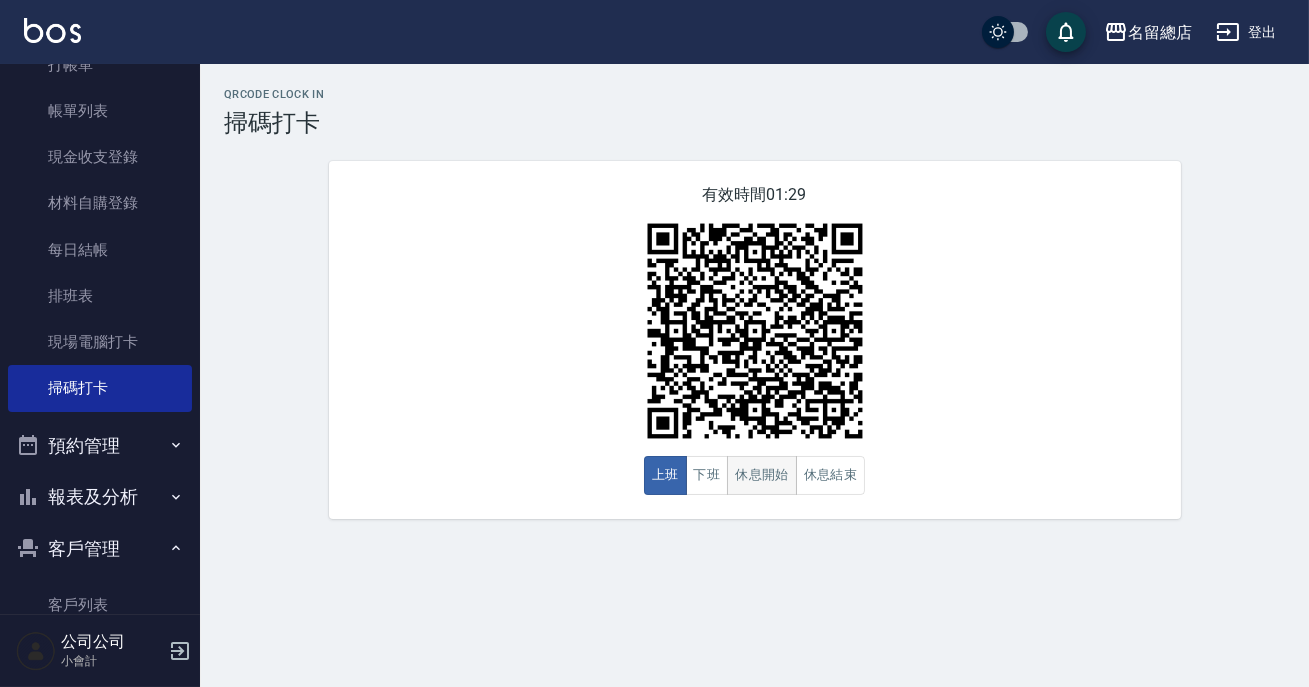 click on "休息開始" at bounding box center [762, 475] 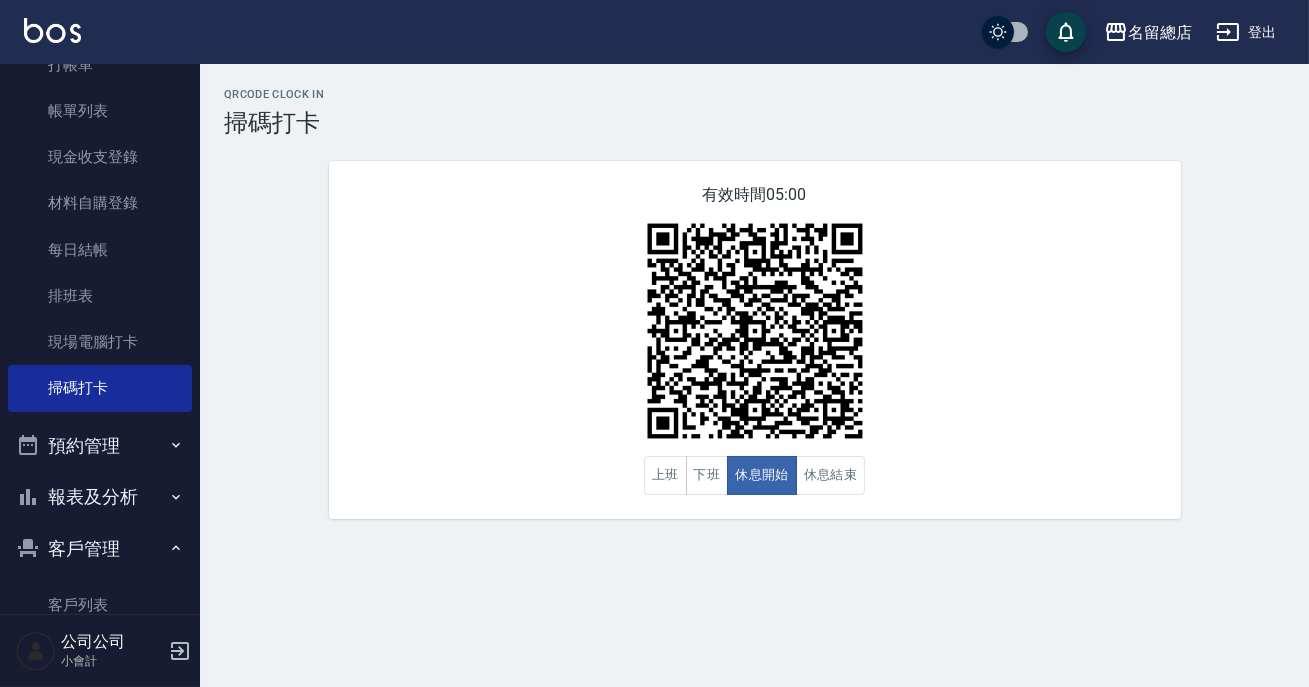click on "有效時間 05:00 上班 下班 休息開始 休息結束" at bounding box center (755, 340) 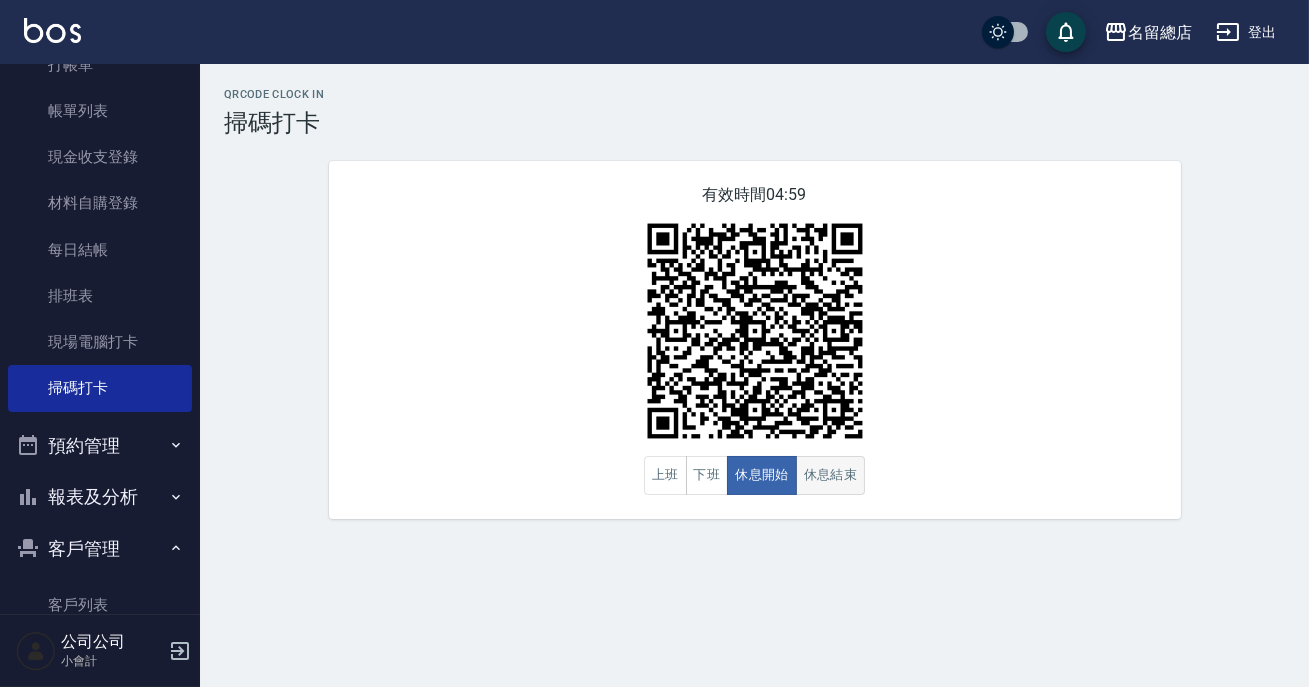 click on "休息結束" at bounding box center (831, 475) 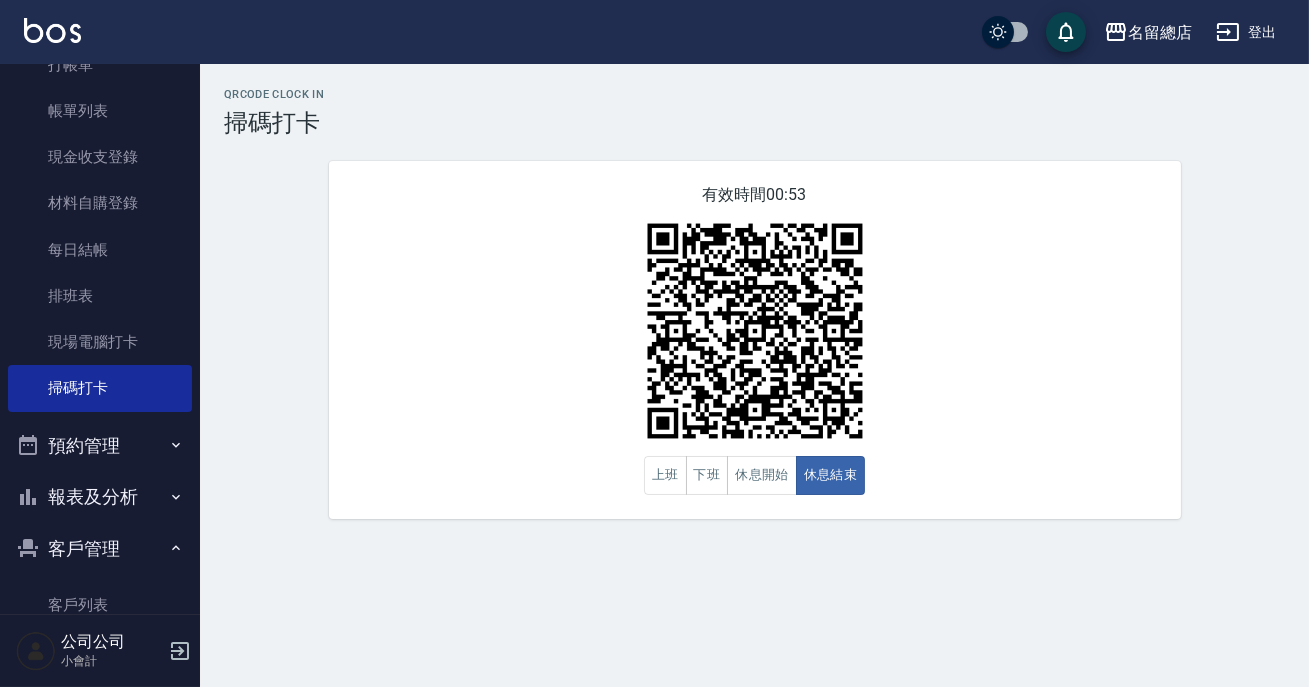 drag, startPoint x: 964, startPoint y: 409, endPoint x: 872, endPoint y: 448, distance: 99.92497 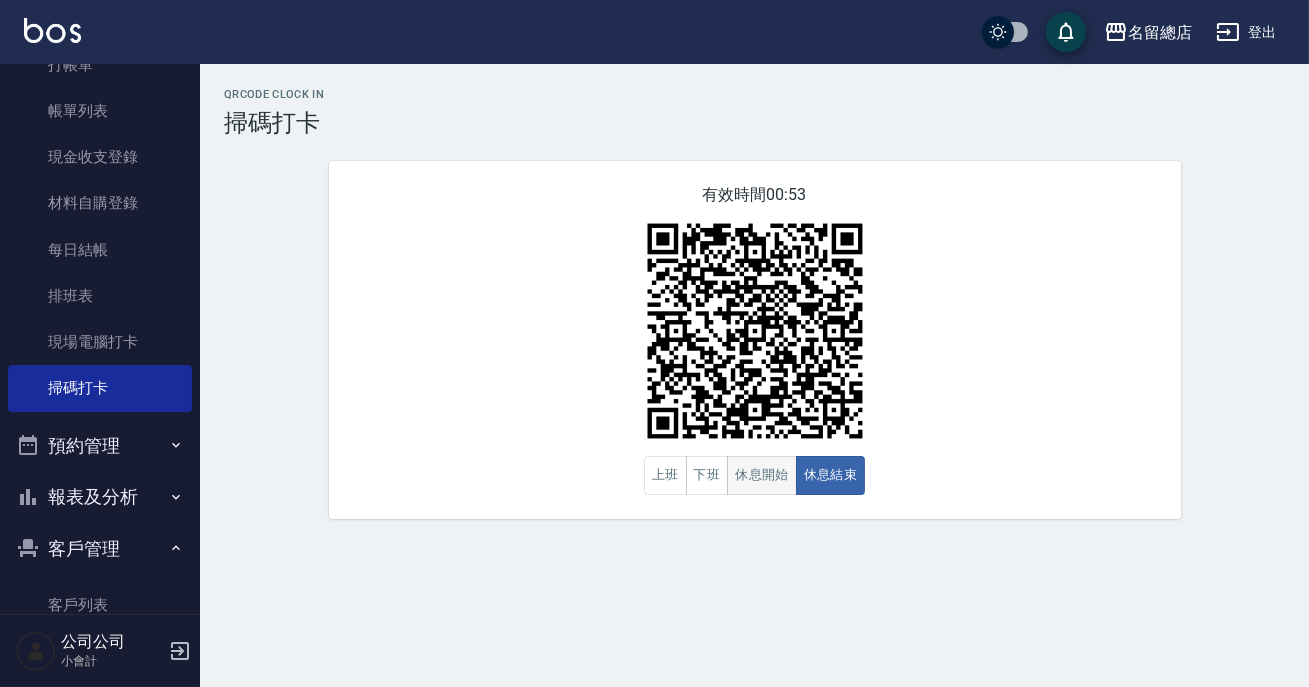 click on "休息開始" at bounding box center (762, 475) 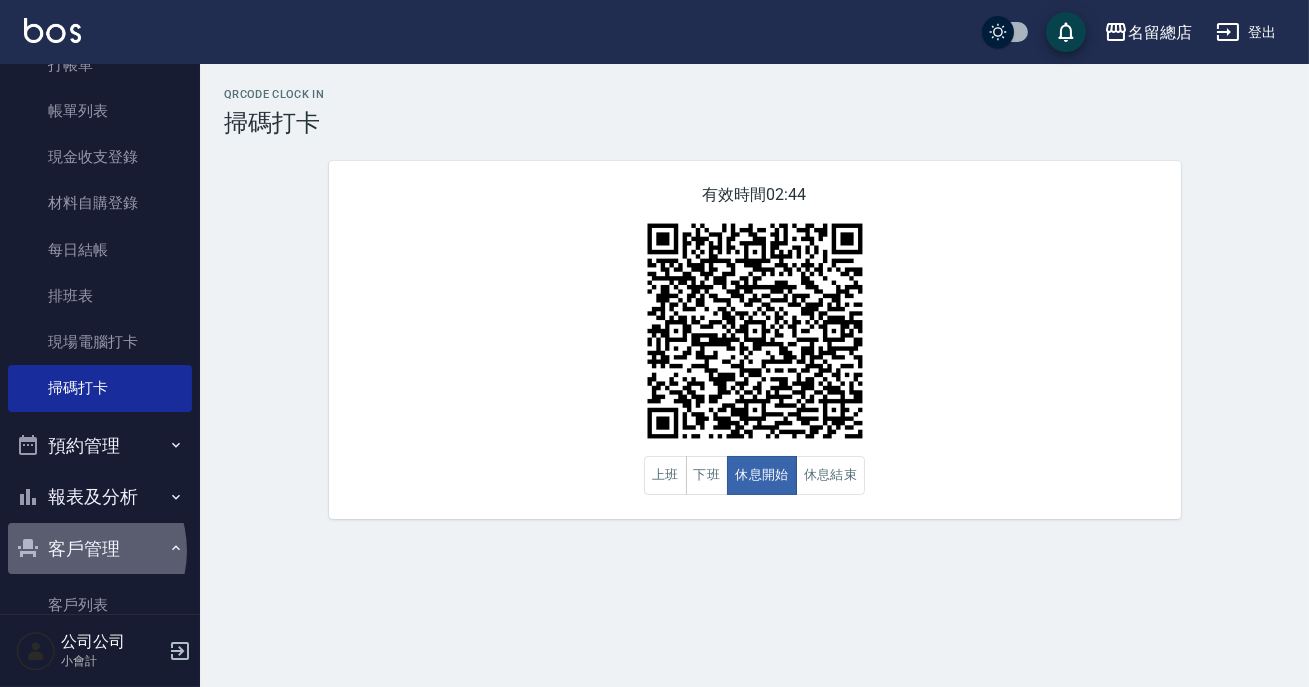 click on "客戶管理" at bounding box center (100, 549) 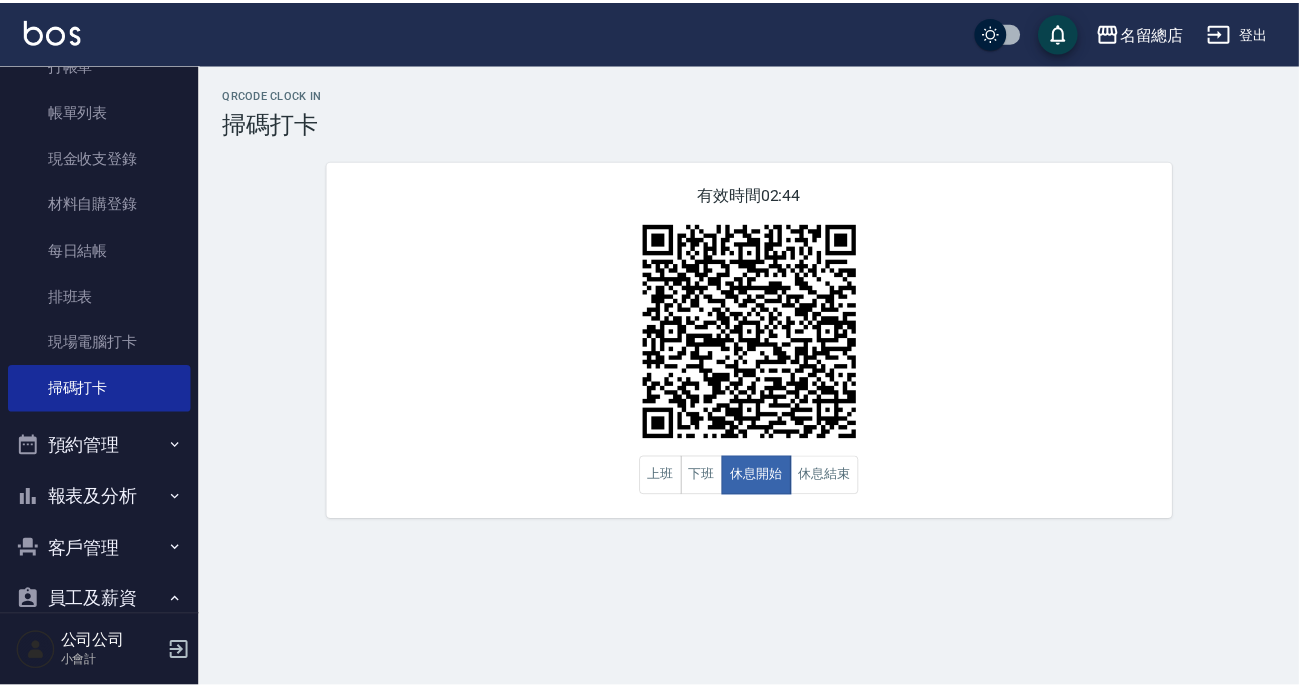 scroll, scrollTop: 290, scrollLeft: 0, axis: vertical 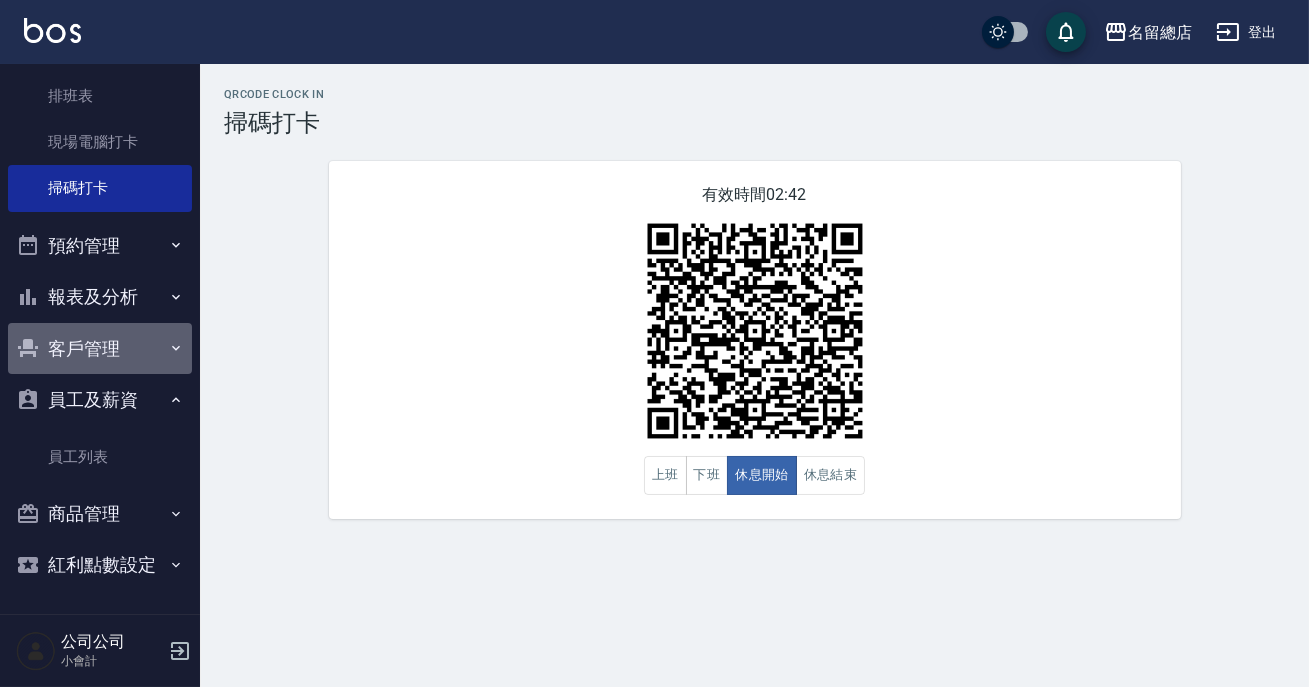 click on "客戶管理" at bounding box center (100, 349) 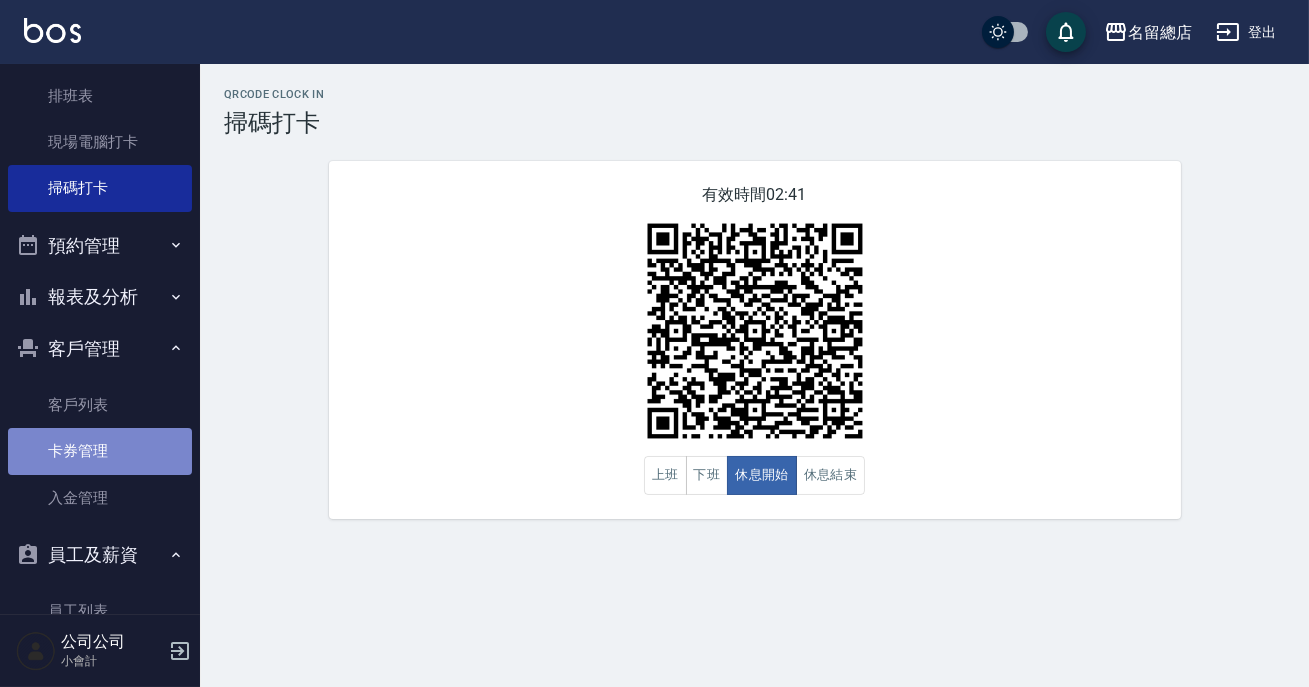 click on "卡券管理" at bounding box center (100, 451) 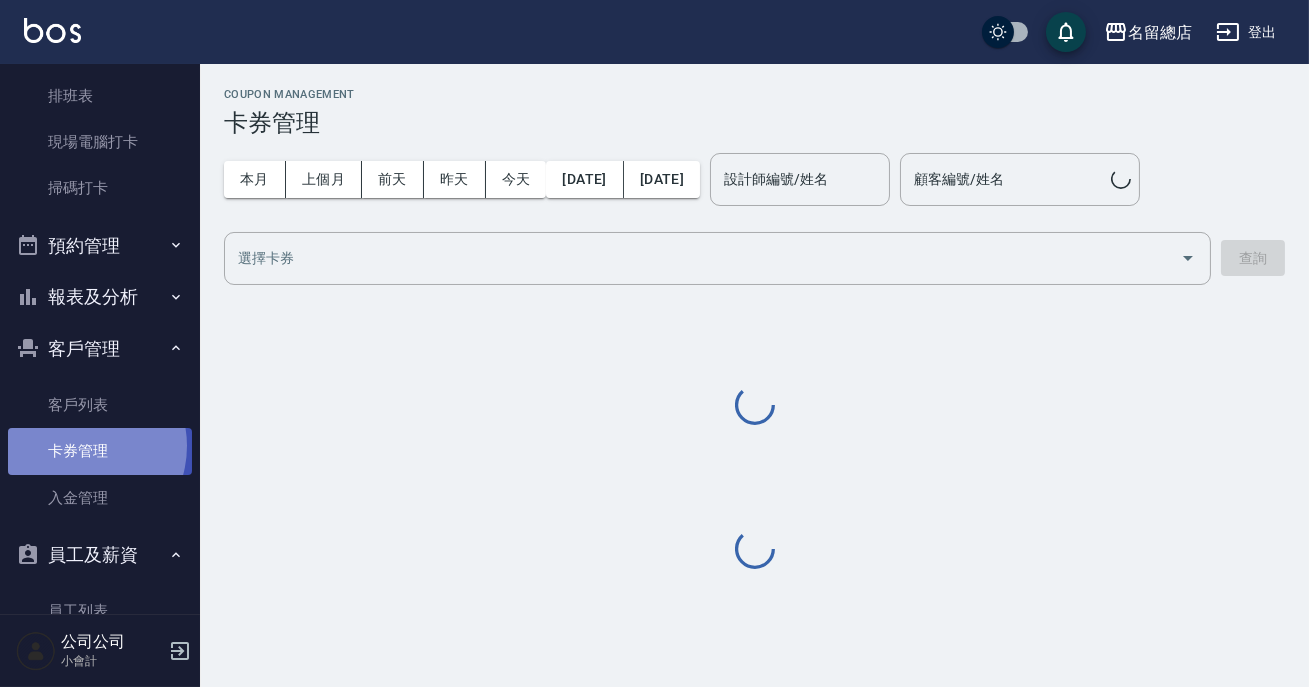 click on "卡券管理" at bounding box center (100, 451) 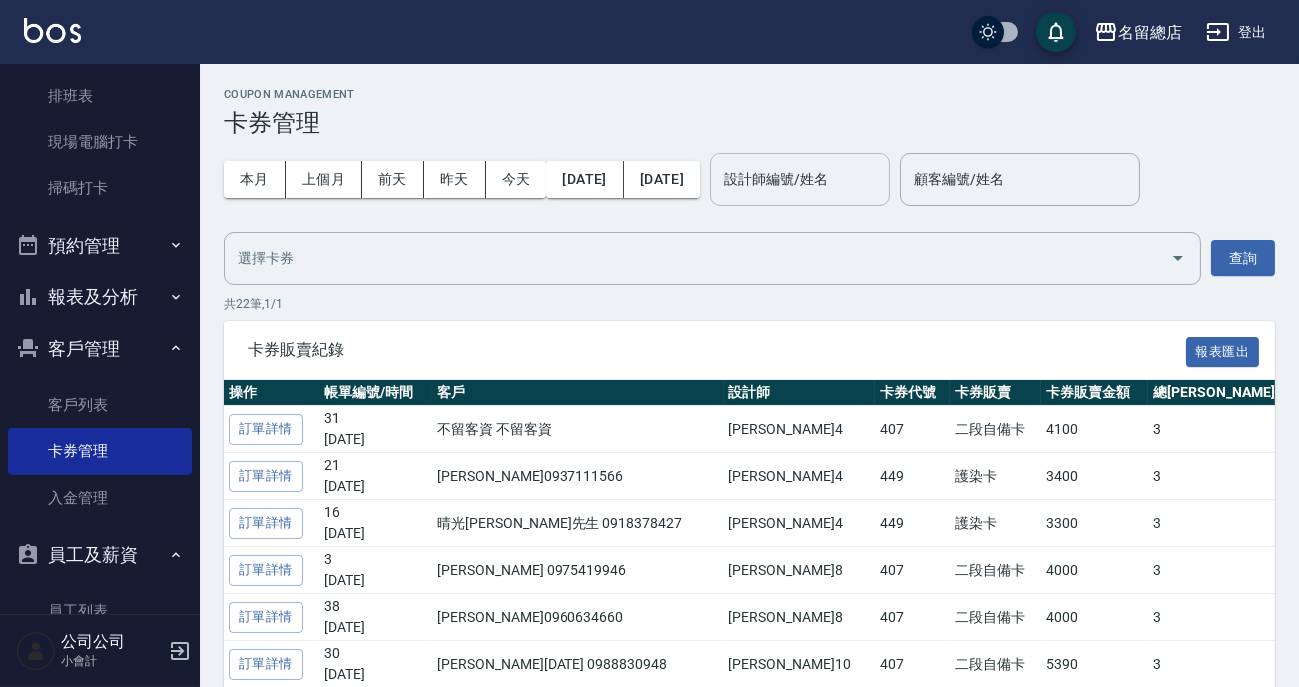 click on "設計師編號/姓名" at bounding box center (800, 179) 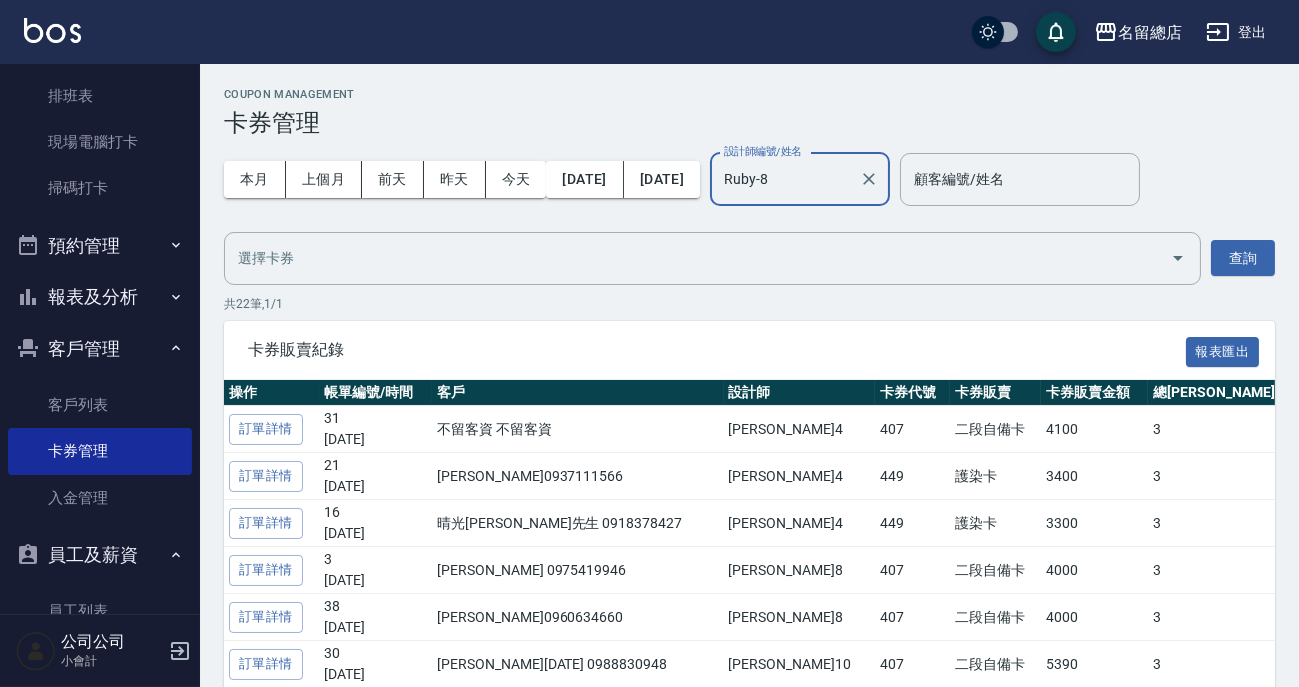 type on "Ruby-8" 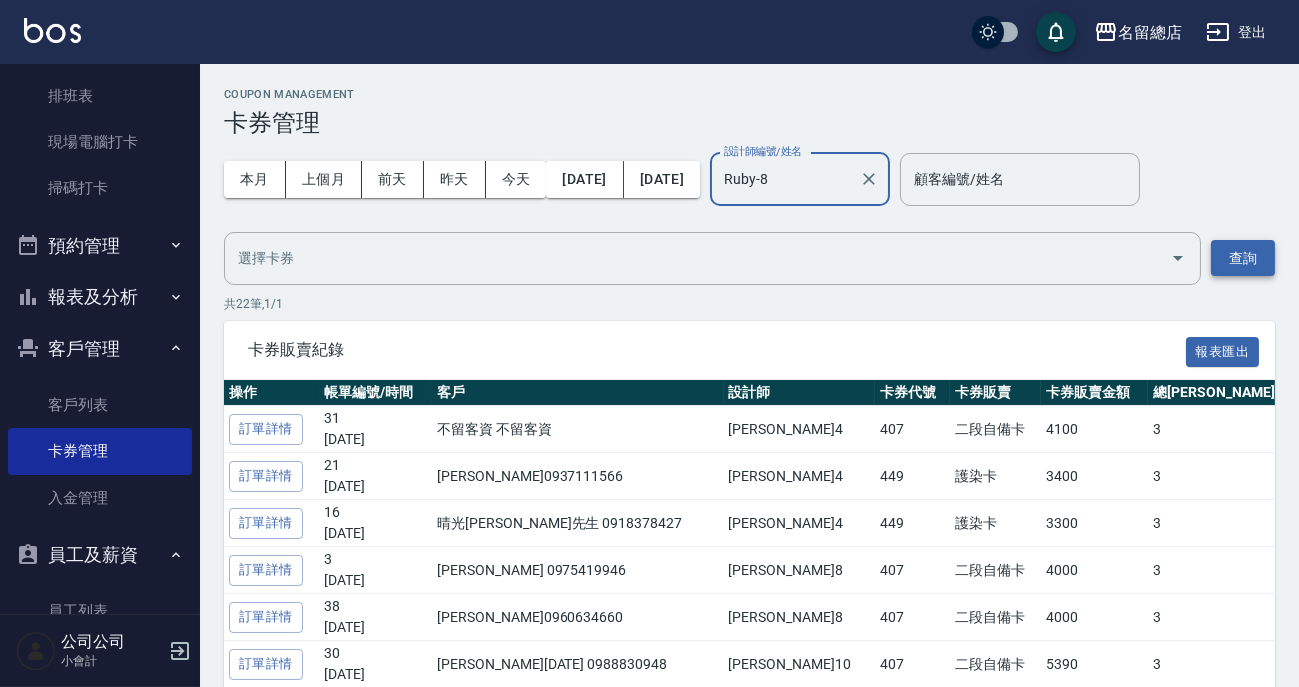 click on "查詢" at bounding box center [1243, 258] 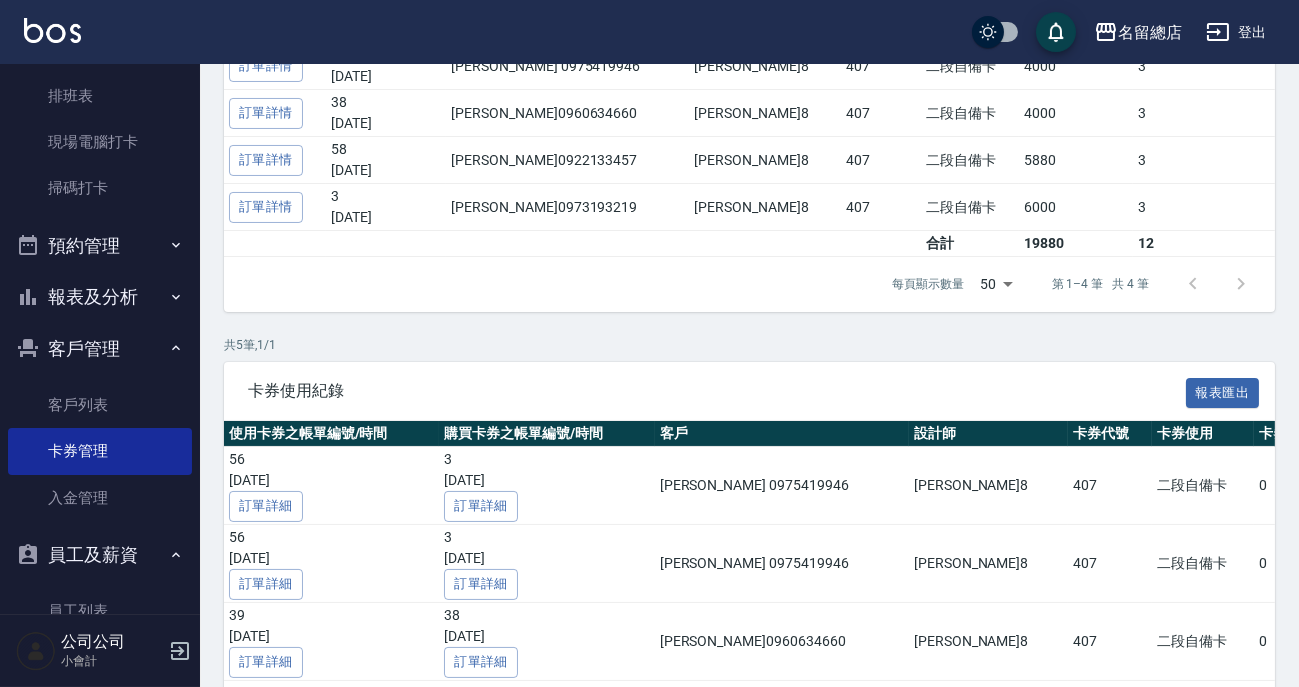 scroll, scrollTop: 272, scrollLeft: 0, axis: vertical 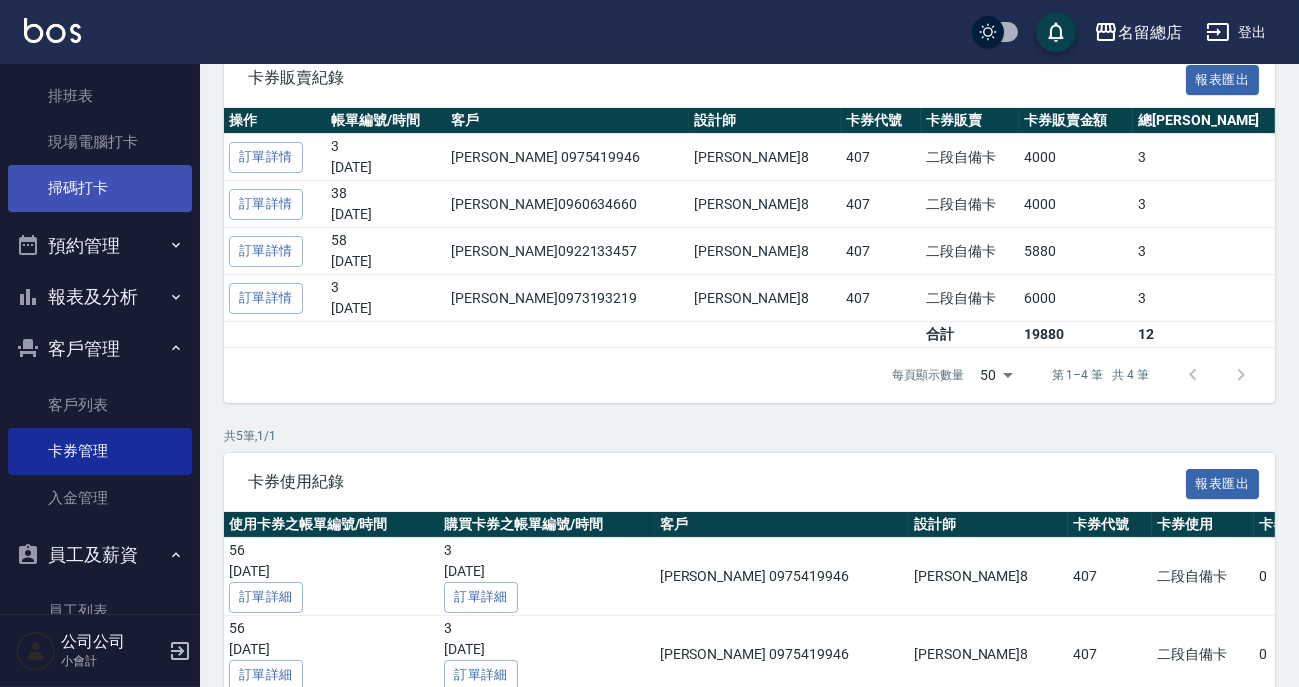 click on "掃碼打卡" at bounding box center [100, 188] 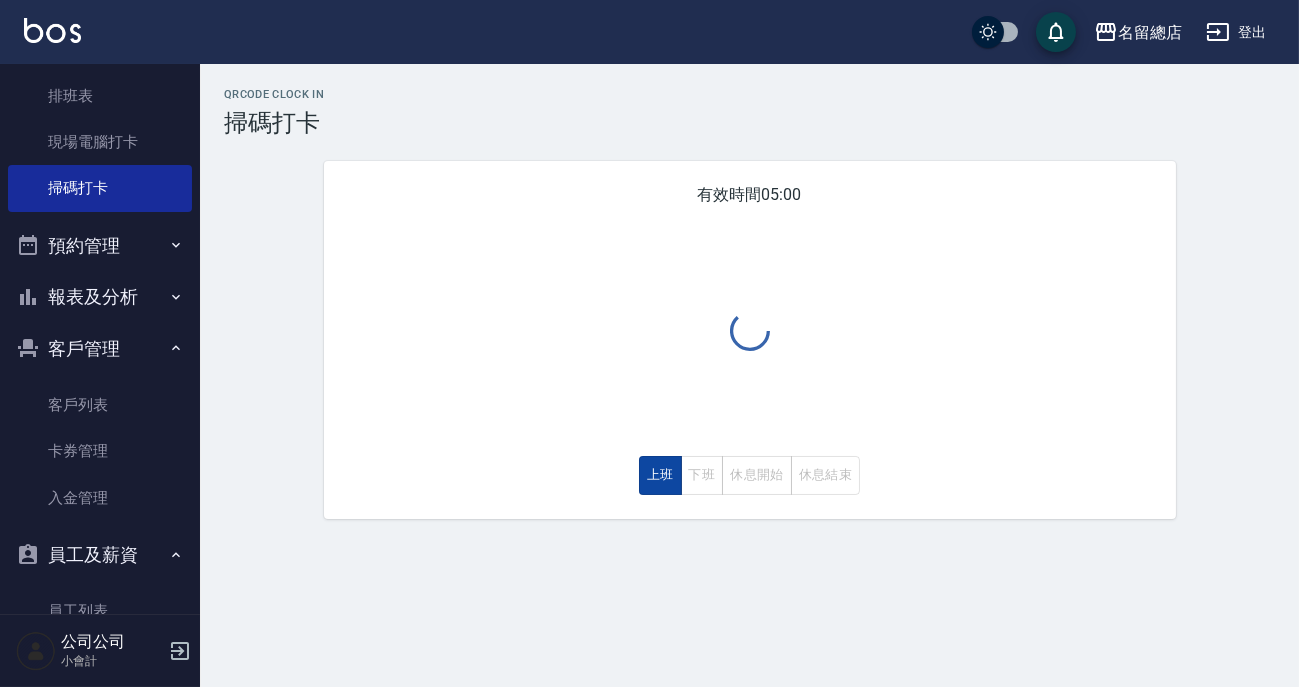 scroll, scrollTop: 0, scrollLeft: 0, axis: both 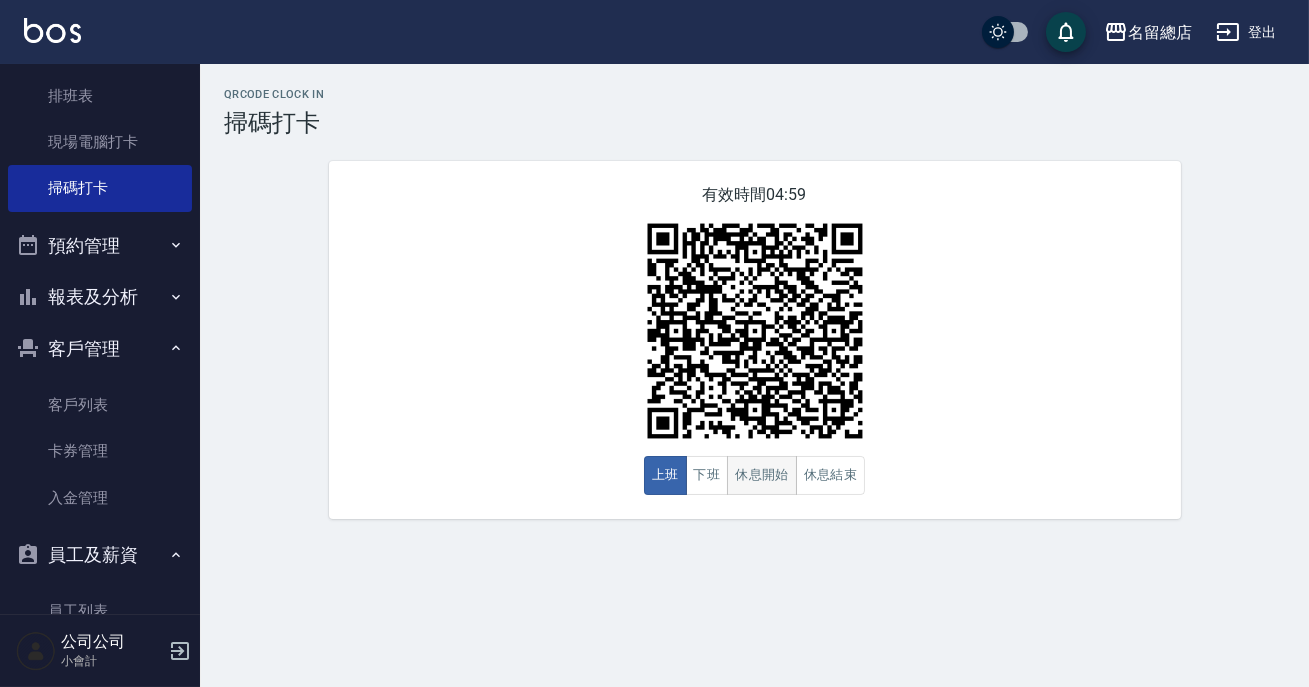 click on "休息開始" at bounding box center [762, 475] 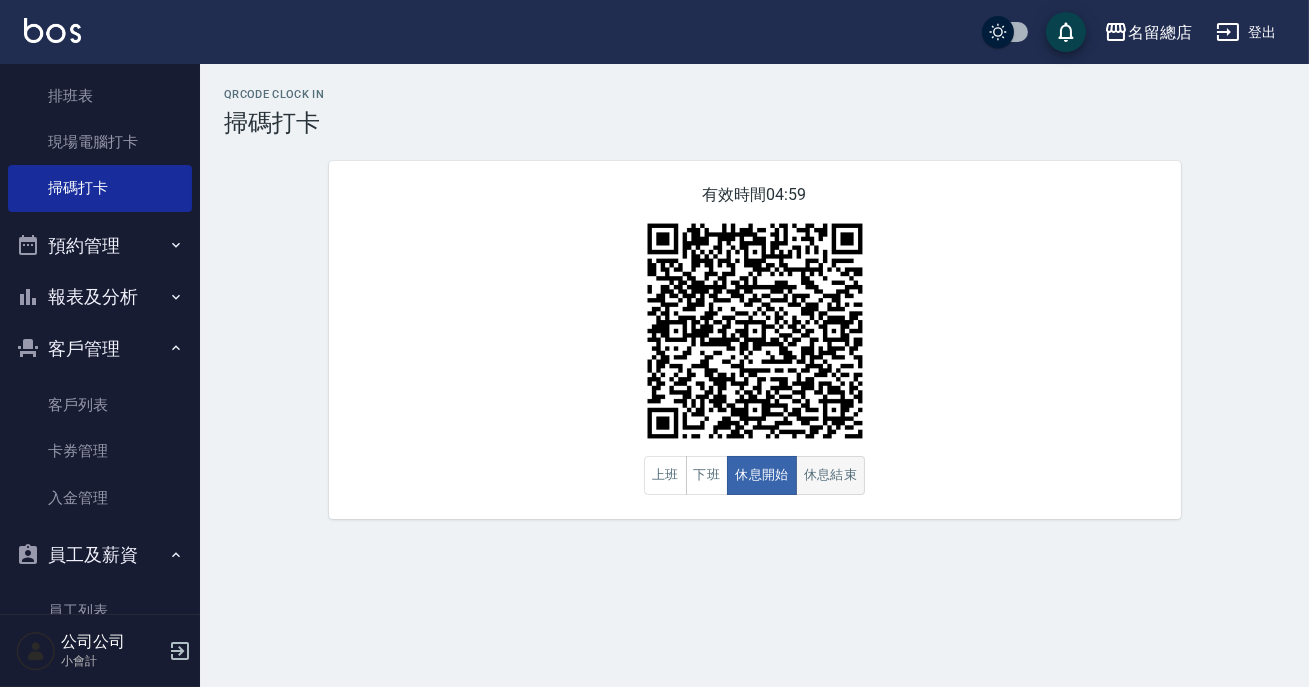 click on "休息結束" at bounding box center (831, 475) 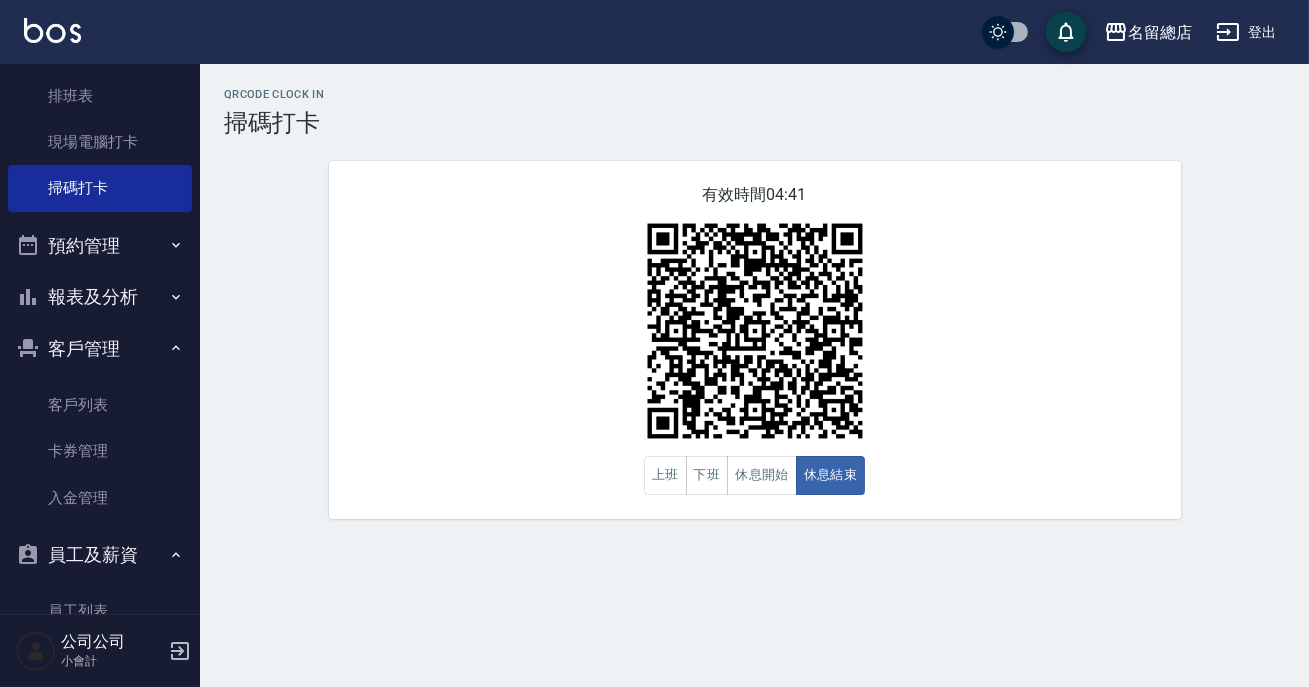 drag, startPoint x: 583, startPoint y: 247, endPoint x: 596, endPoint y: 294, distance: 48.76474 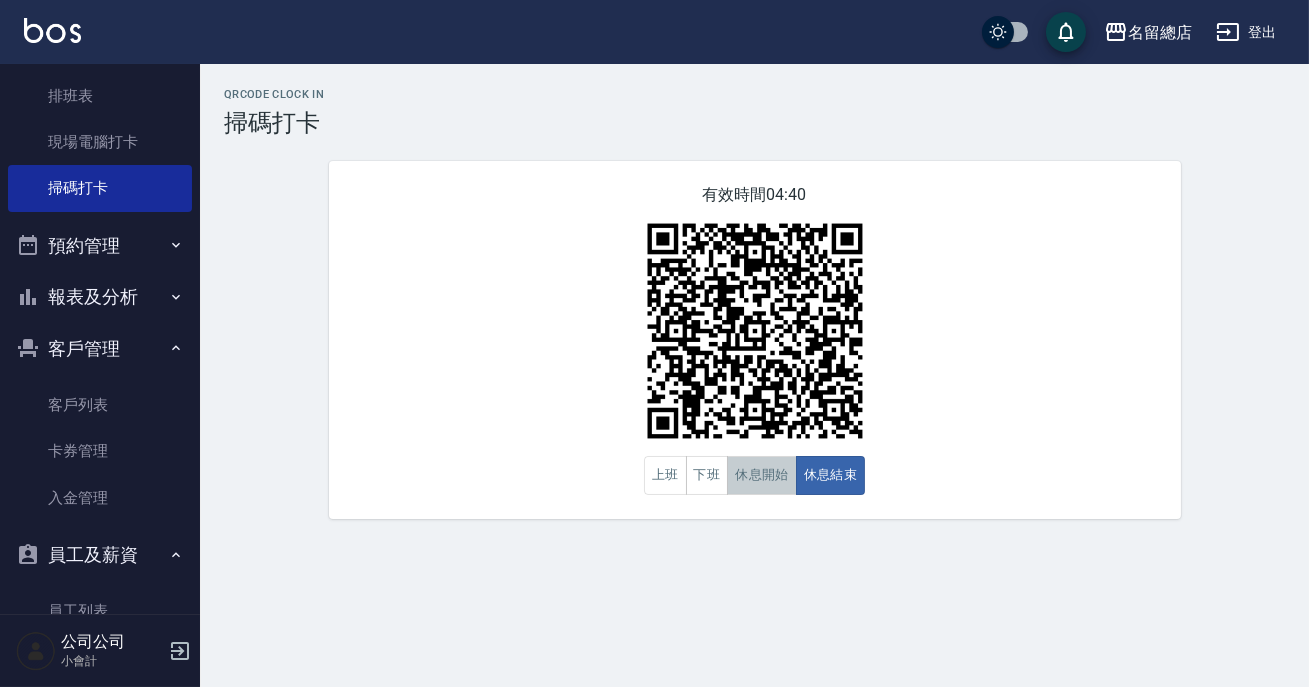 click on "休息開始" at bounding box center [762, 475] 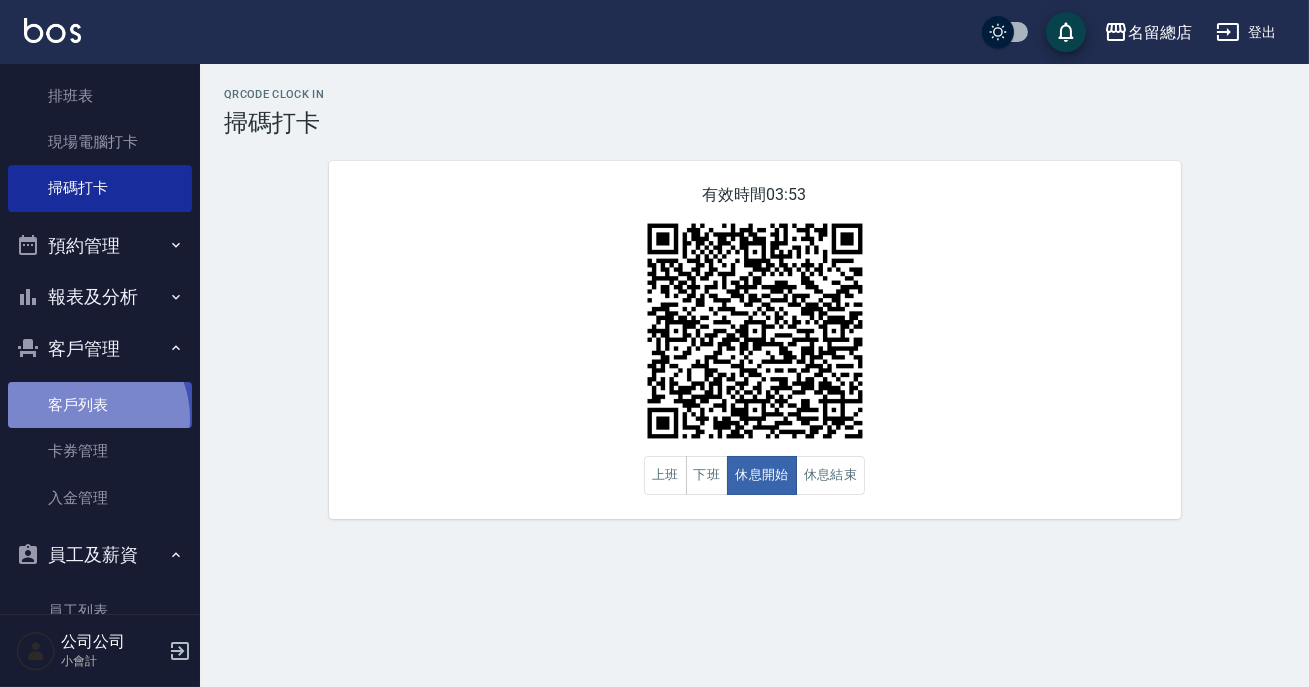 click on "客戶列表" at bounding box center (100, 405) 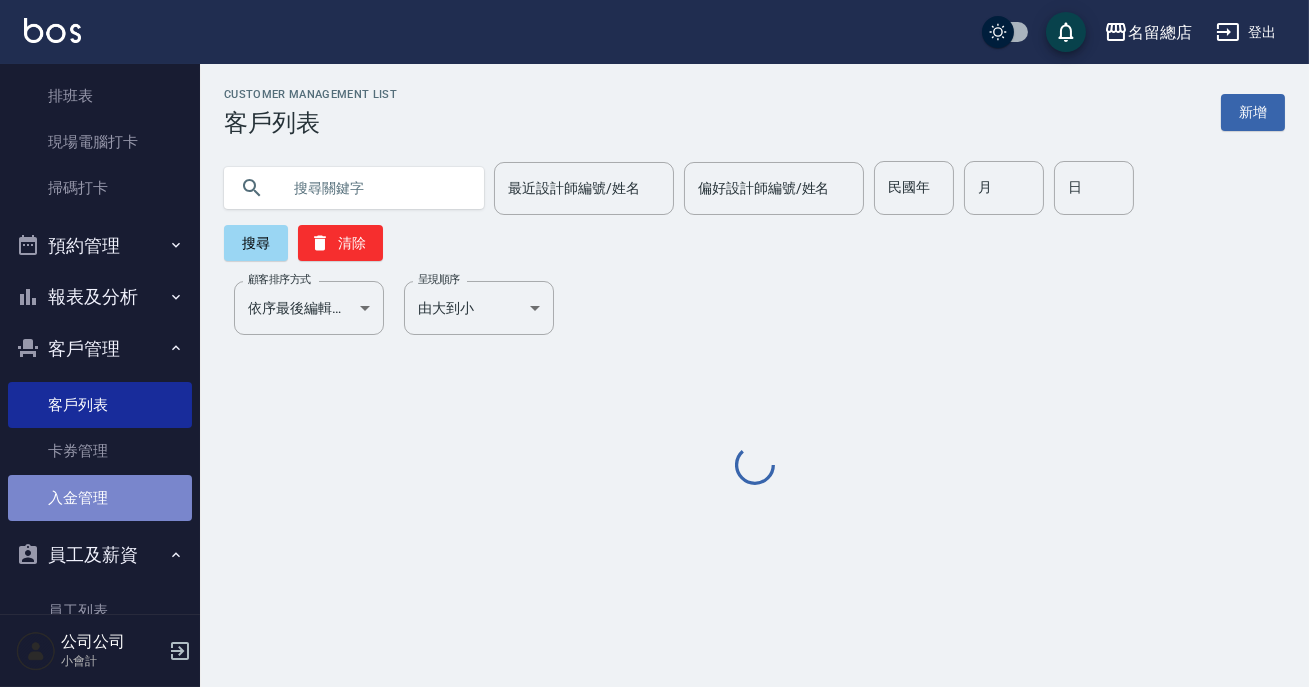 click on "入金管理" at bounding box center (100, 498) 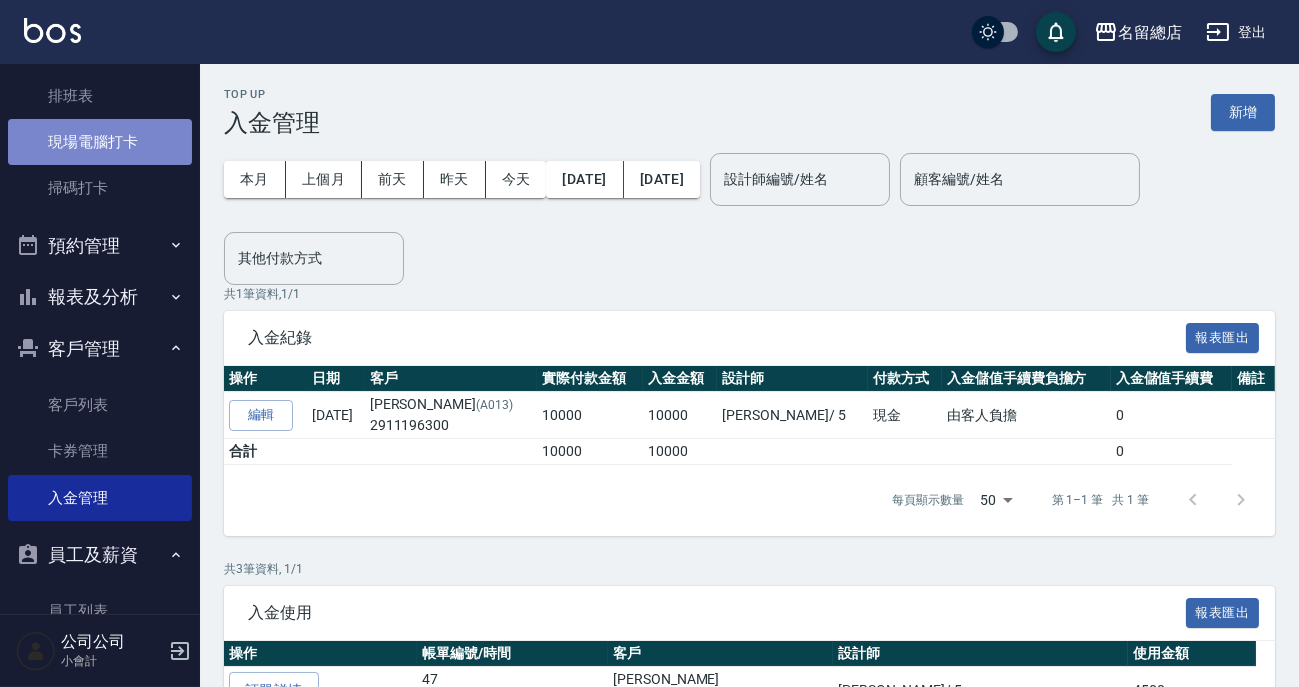 click on "現場電腦打卡" at bounding box center [100, 142] 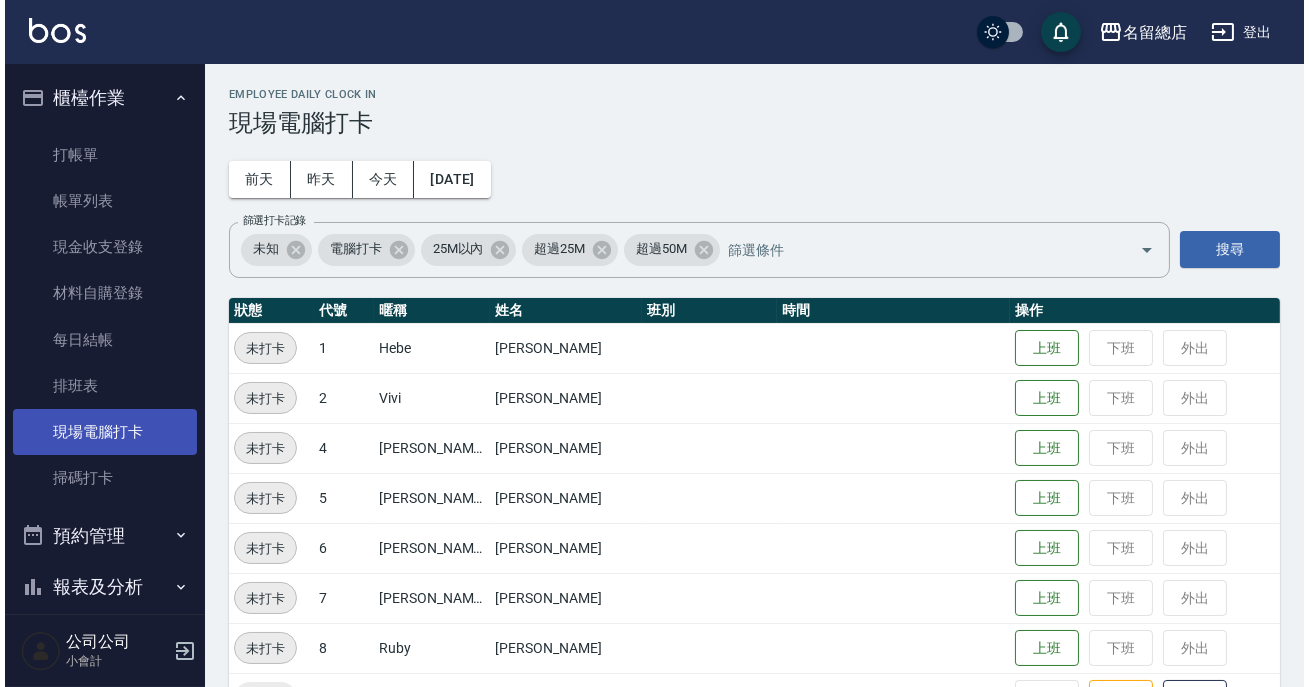 scroll, scrollTop: 181, scrollLeft: 0, axis: vertical 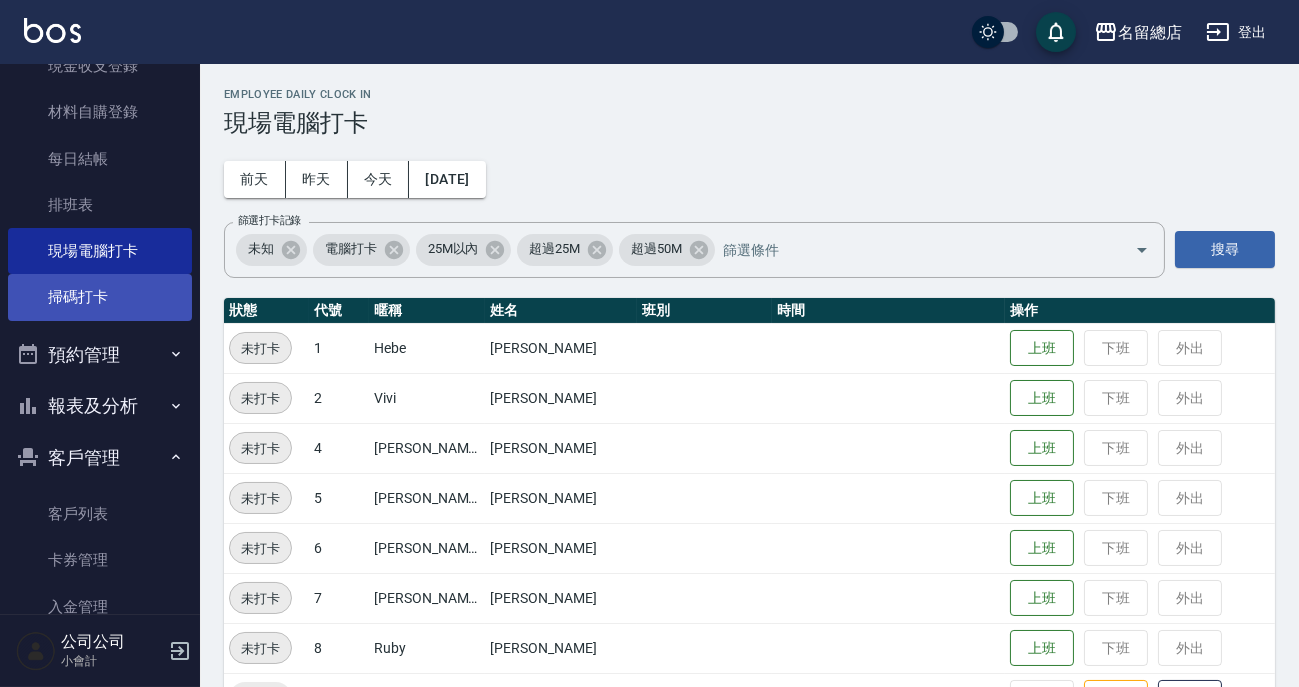 click on "掃碼打卡" at bounding box center (100, 297) 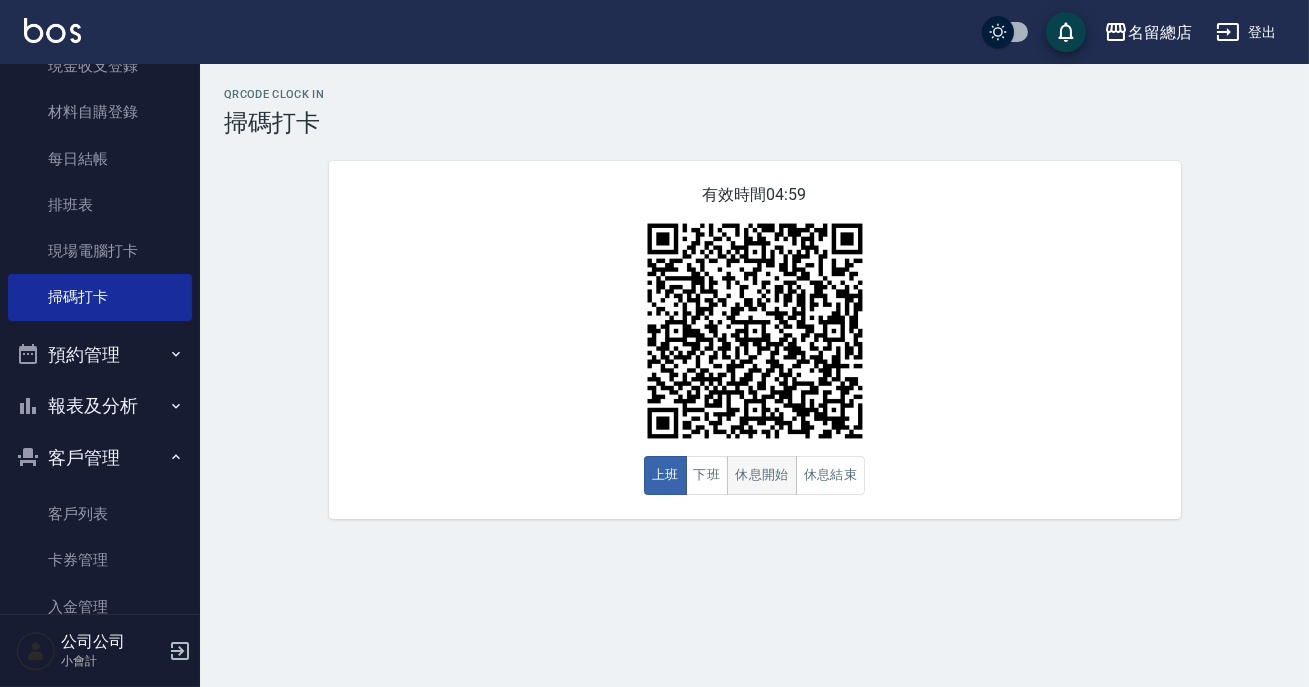 click on "休息開始" at bounding box center [762, 475] 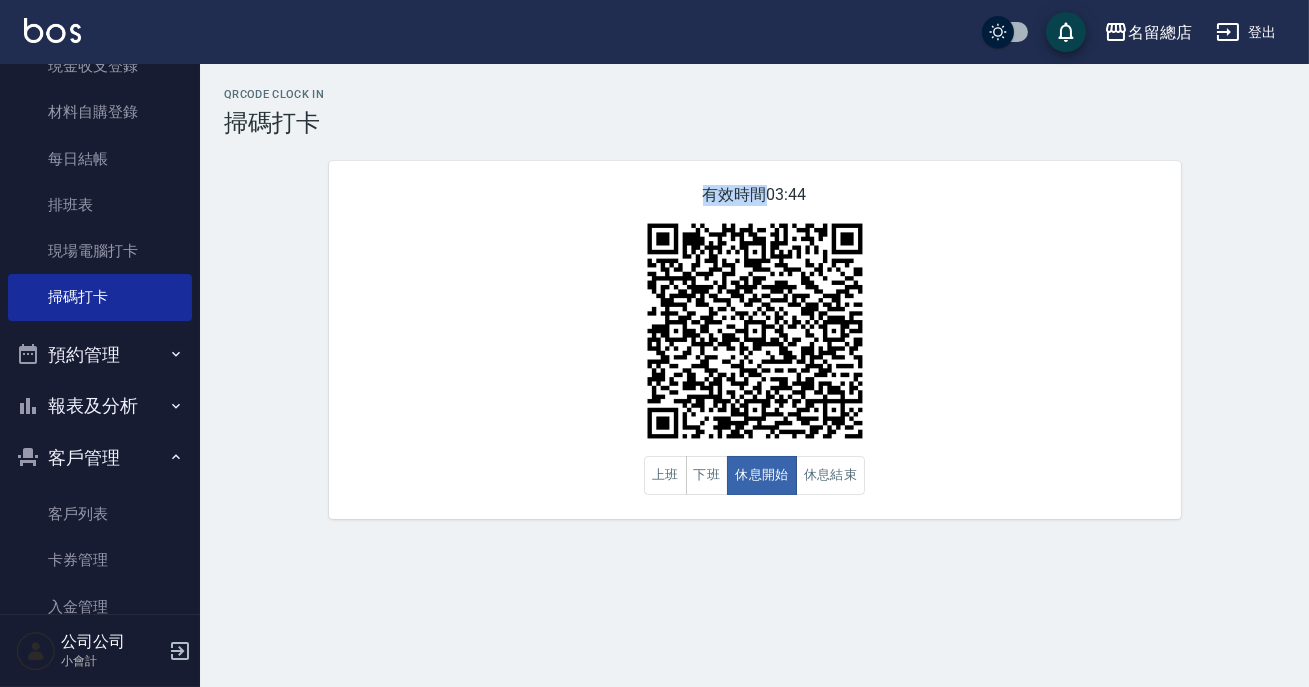 drag, startPoint x: 459, startPoint y: 27, endPoint x: 768, endPoint y: 215, distance: 361.6974 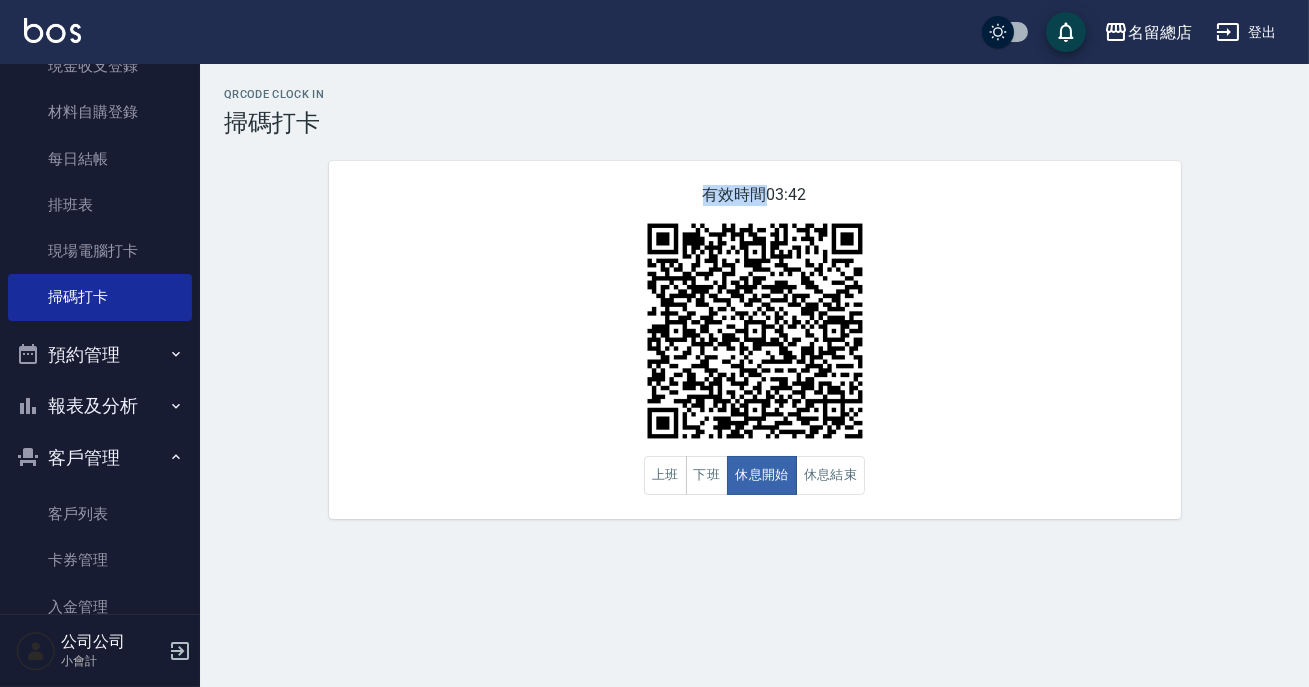 click on "QRcode Clock In 掃碼打卡 有效時間 03:42 上班 下班 休息開始 休息結束" at bounding box center [654, 343] 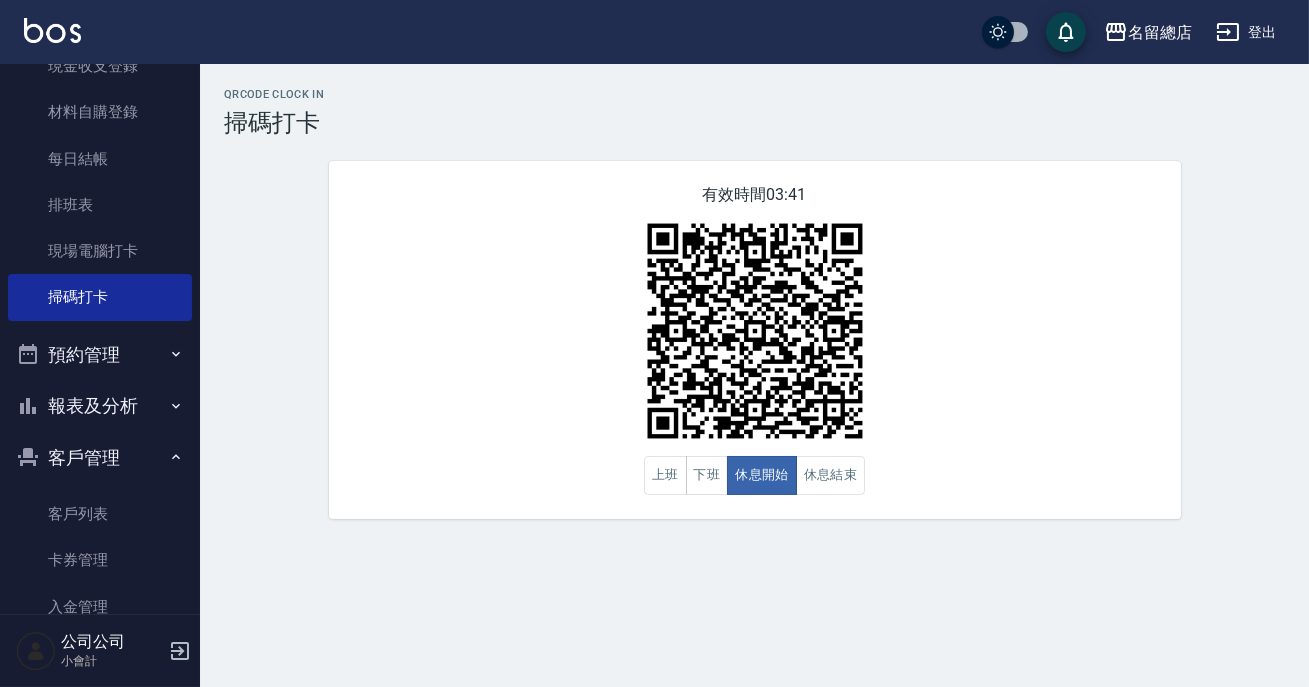 click on "有效時間 03:41 上班 下班 休息開始 休息結束" at bounding box center [755, 340] 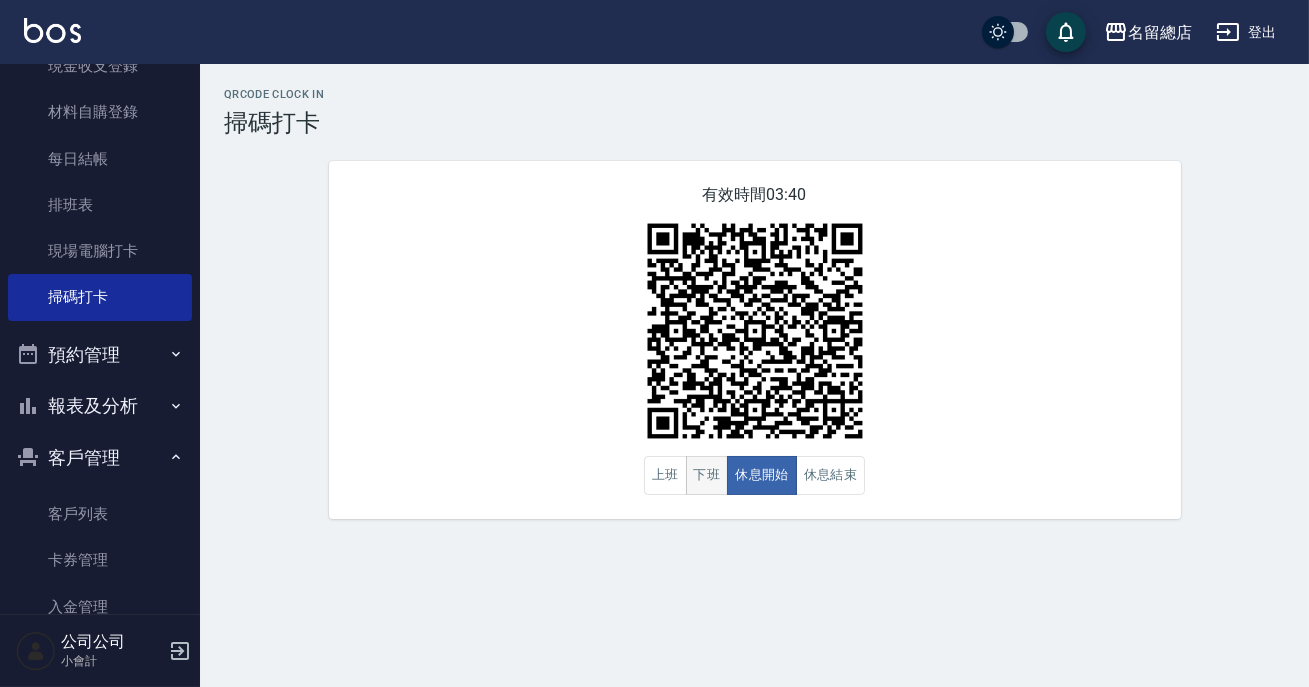 click on "下班" at bounding box center [707, 475] 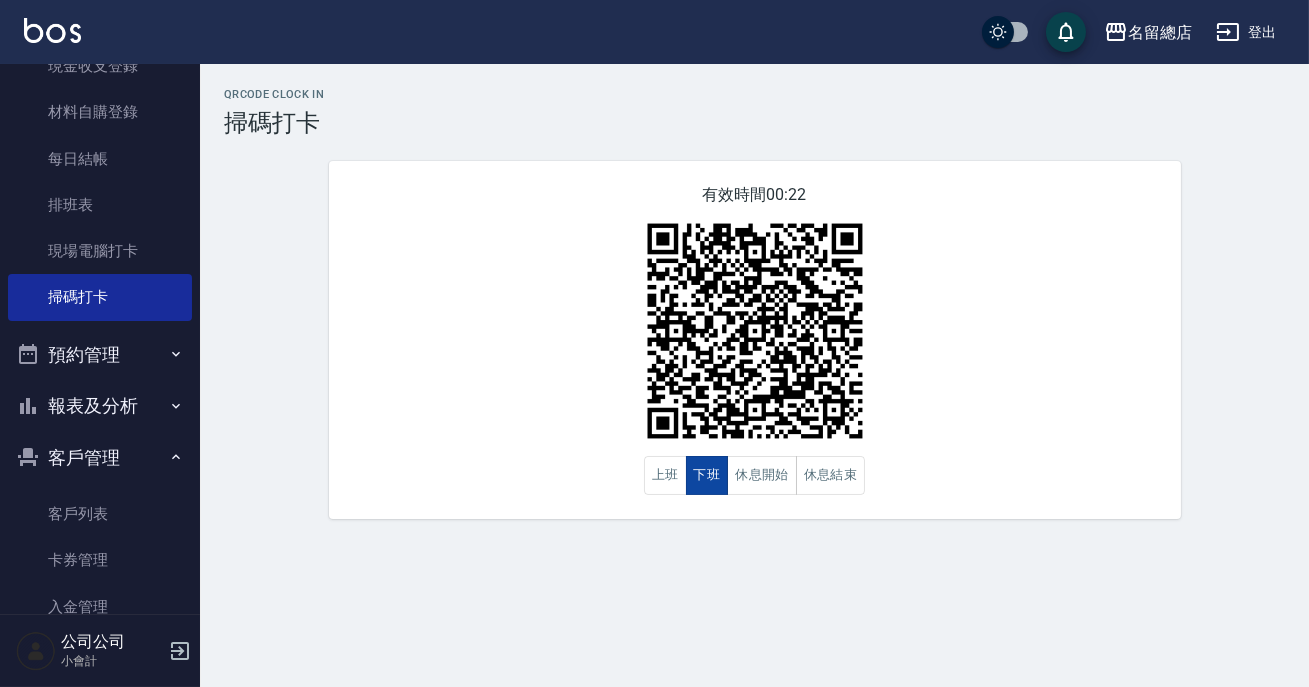 click on "下班" at bounding box center [707, 475] 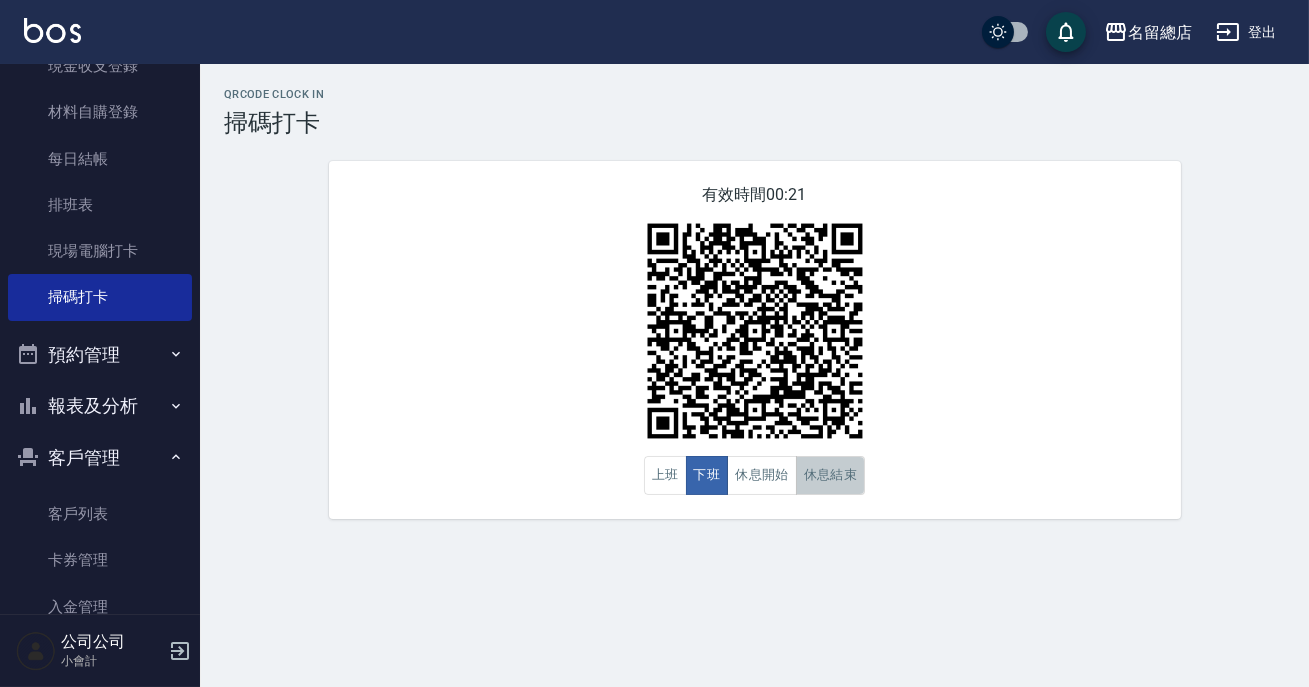 click on "休息結束" at bounding box center [831, 475] 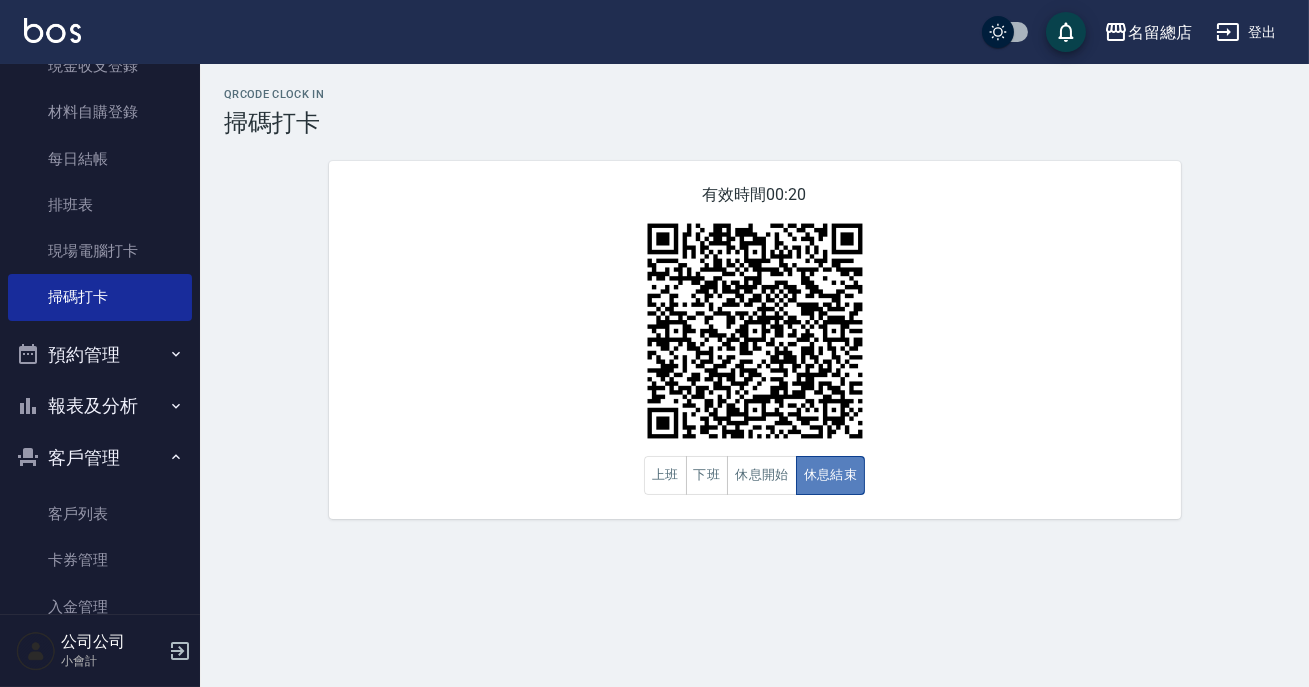 click on "休息結束" at bounding box center [831, 475] 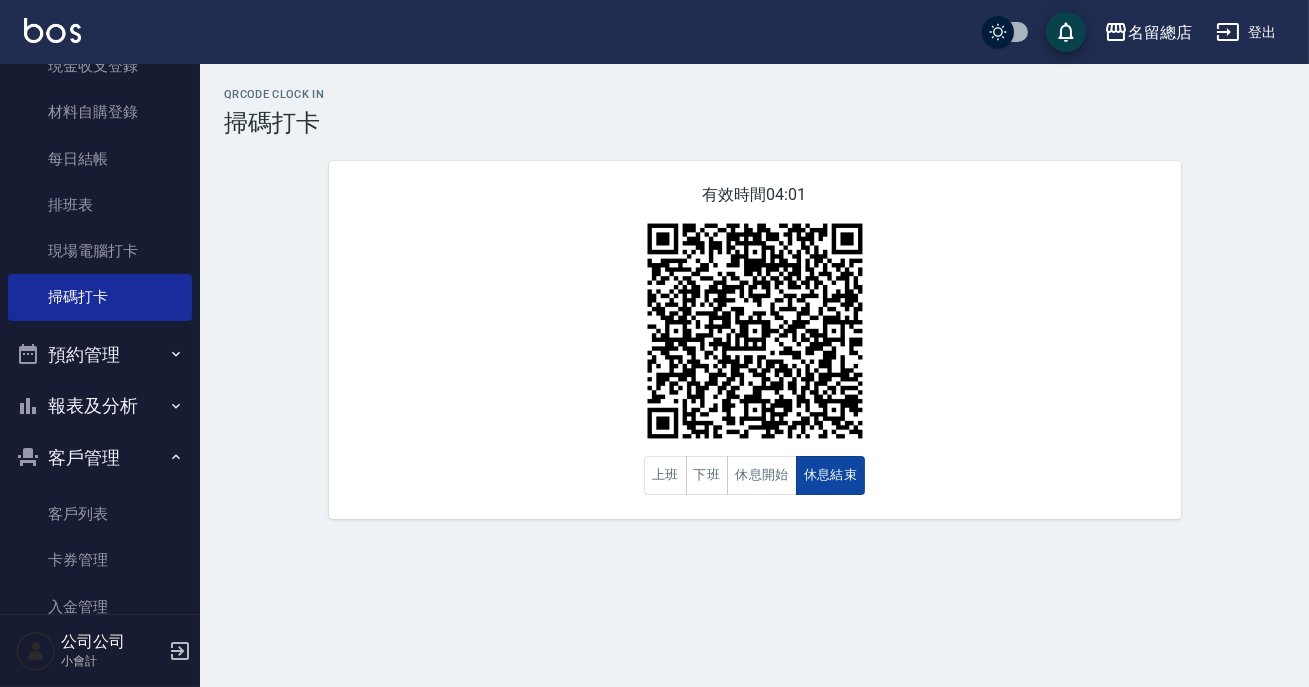 click on "休息結束" at bounding box center (831, 475) 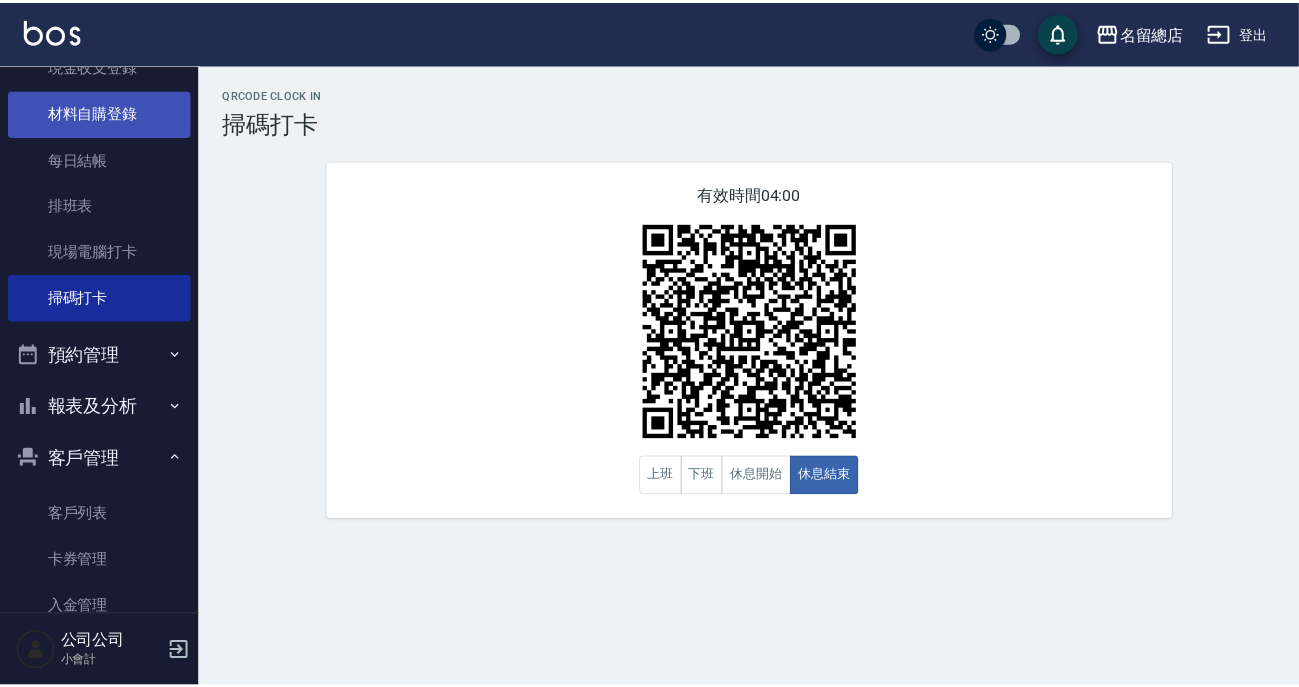 scroll, scrollTop: 0, scrollLeft: 0, axis: both 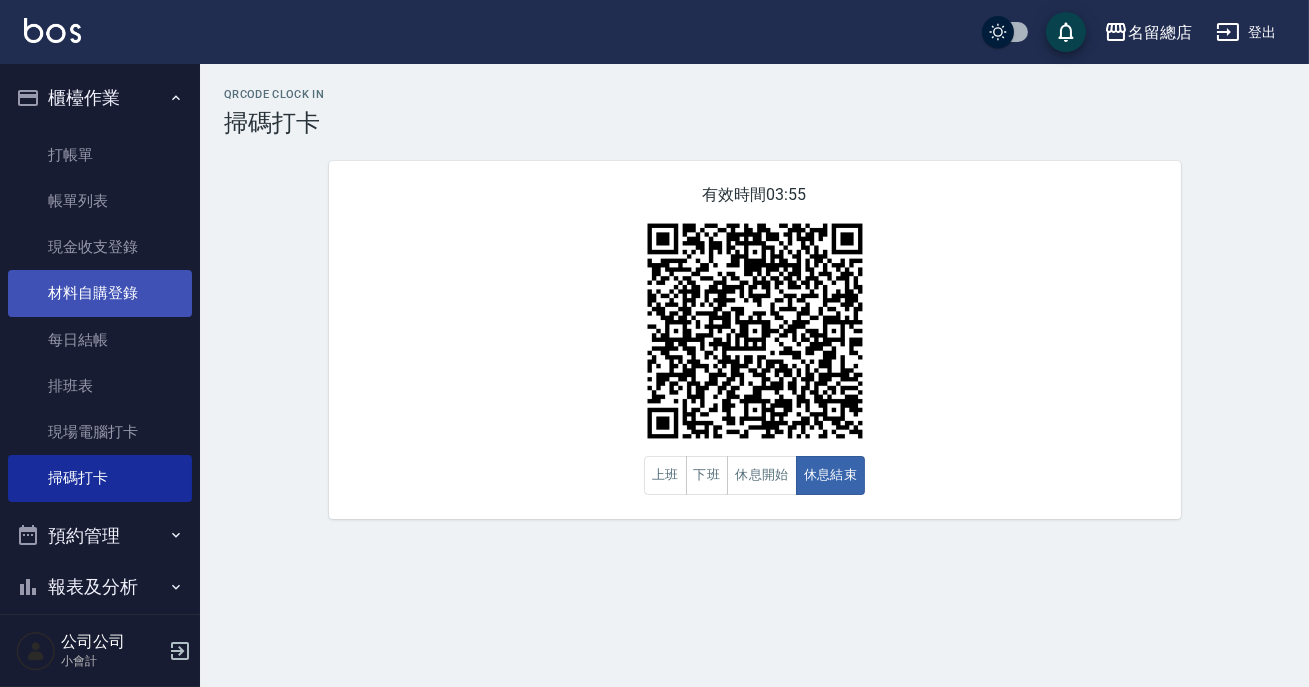 click on "材料自購登錄" at bounding box center [100, 293] 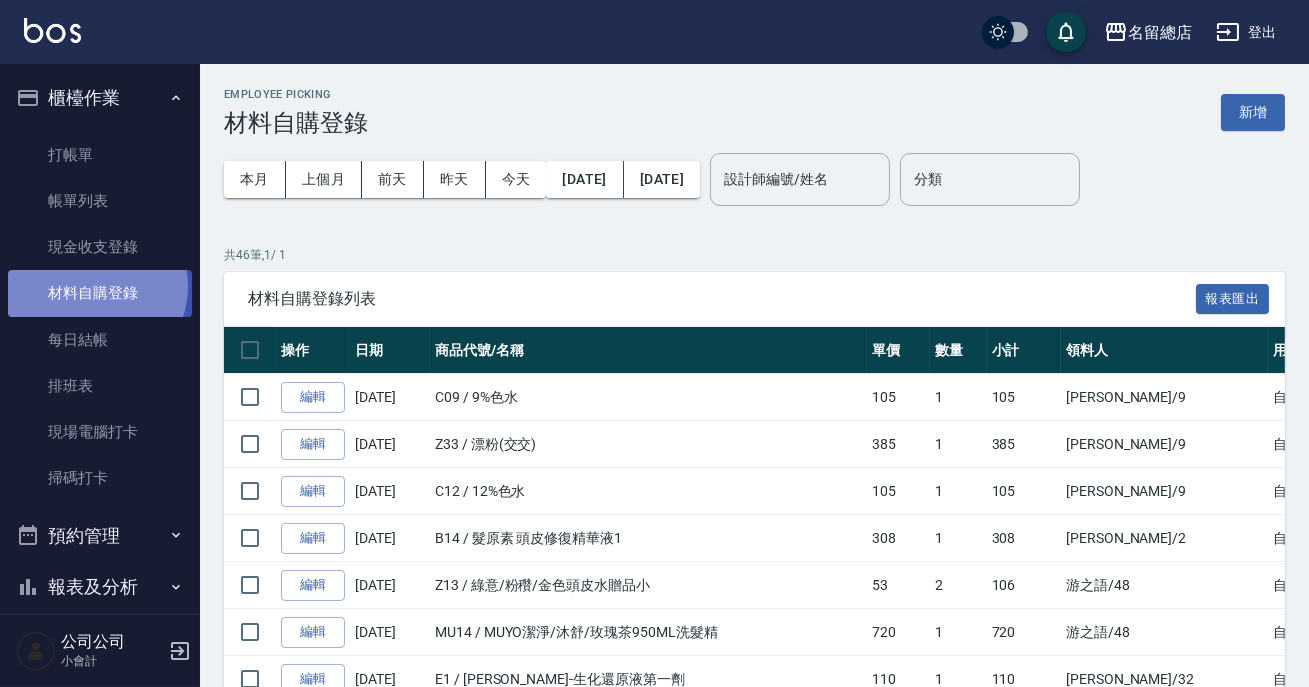 click on "材料自購登錄" at bounding box center [100, 293] 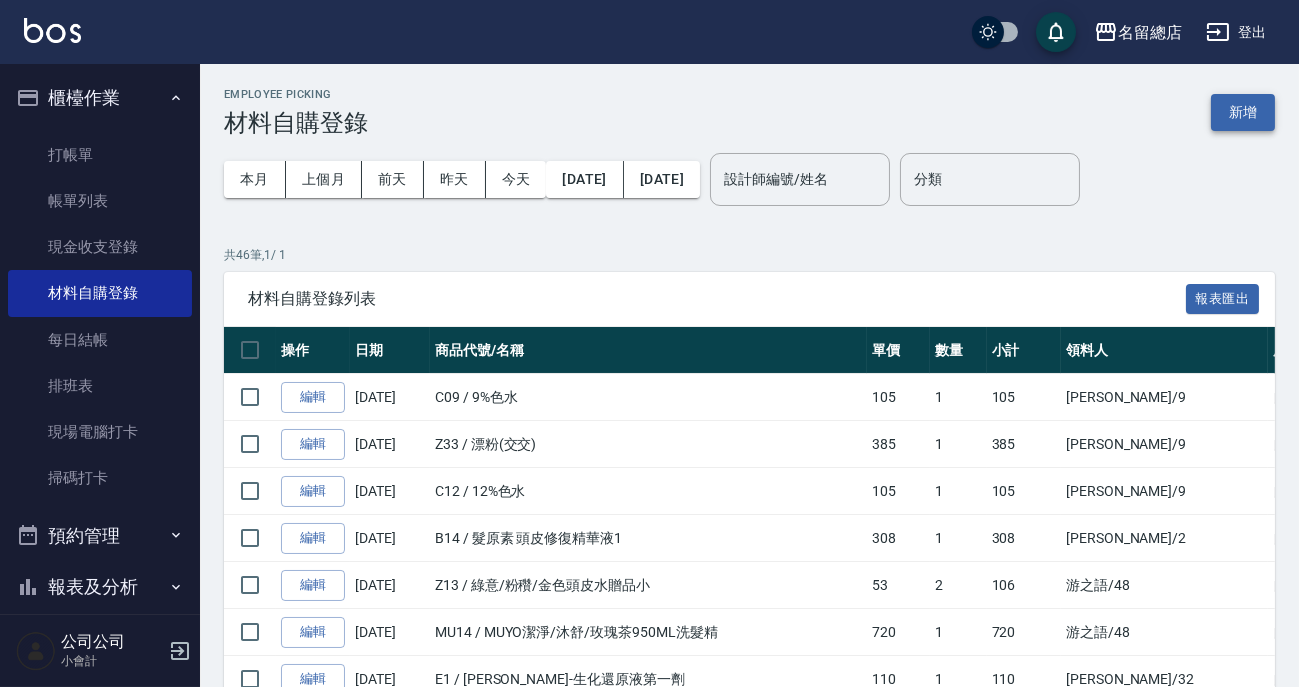click on "新增" at bounding box center [1243, 112] 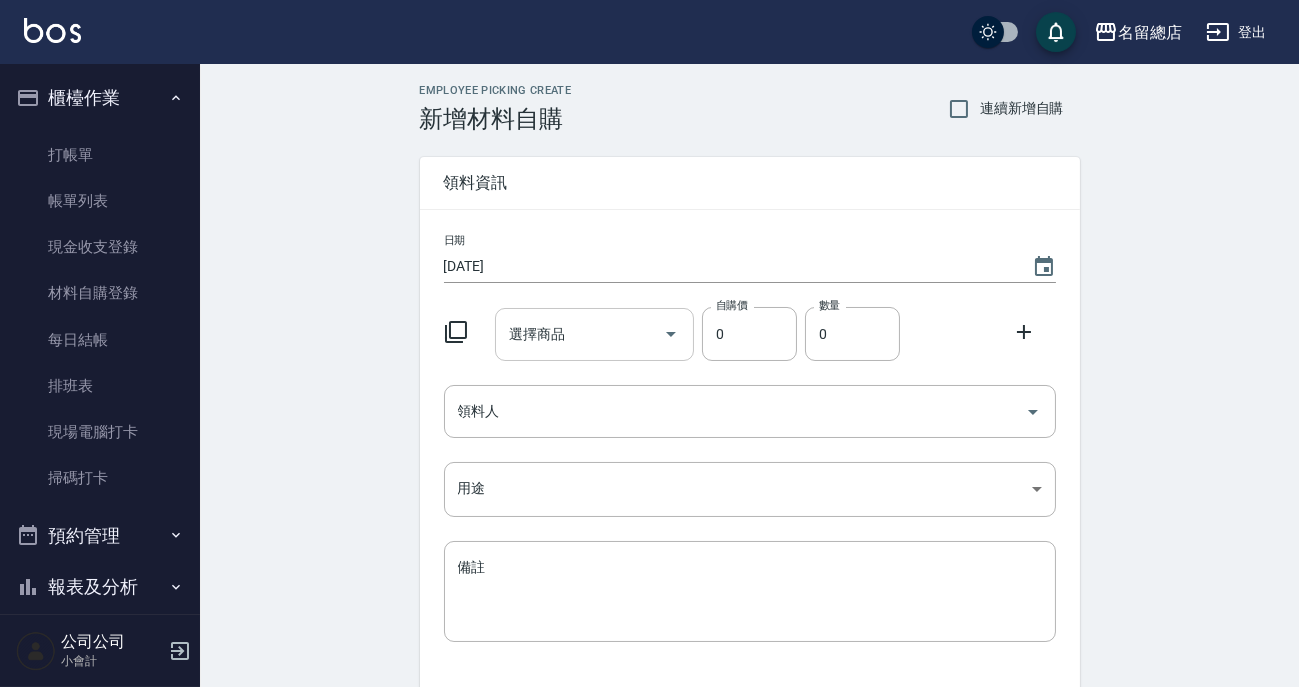 click on "選擇商品" at bounding box center (579, 334) 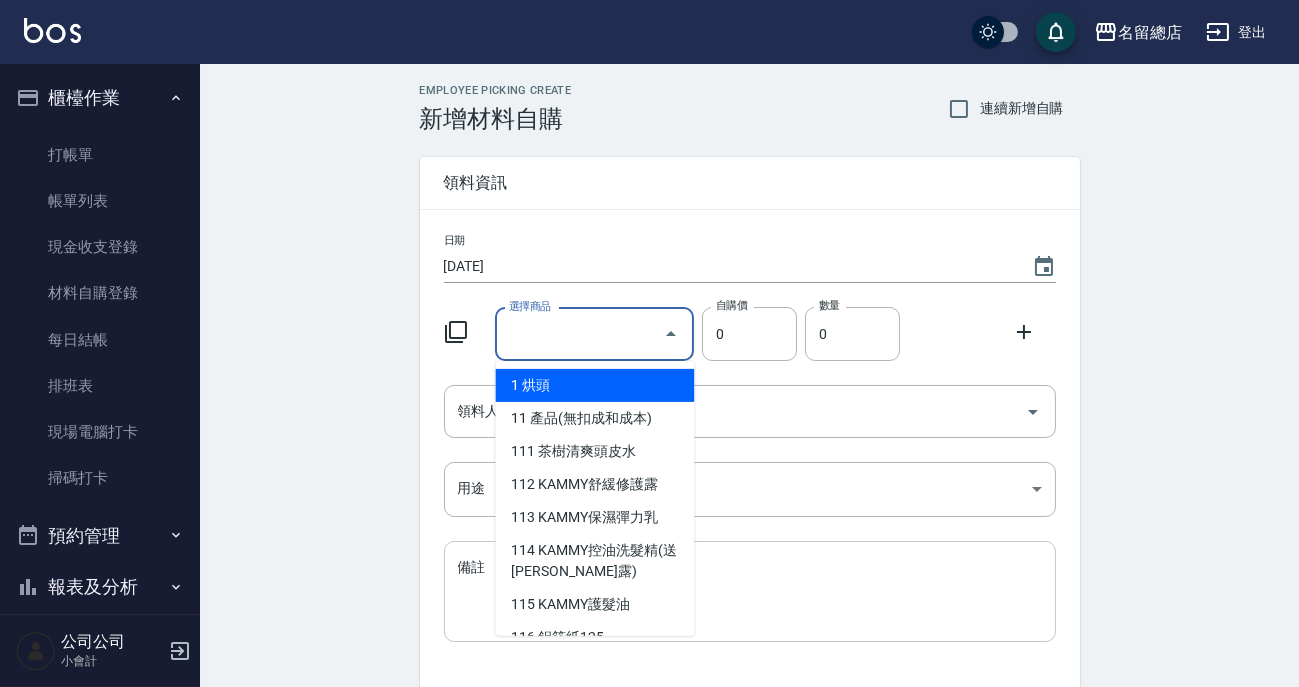 type on "q" 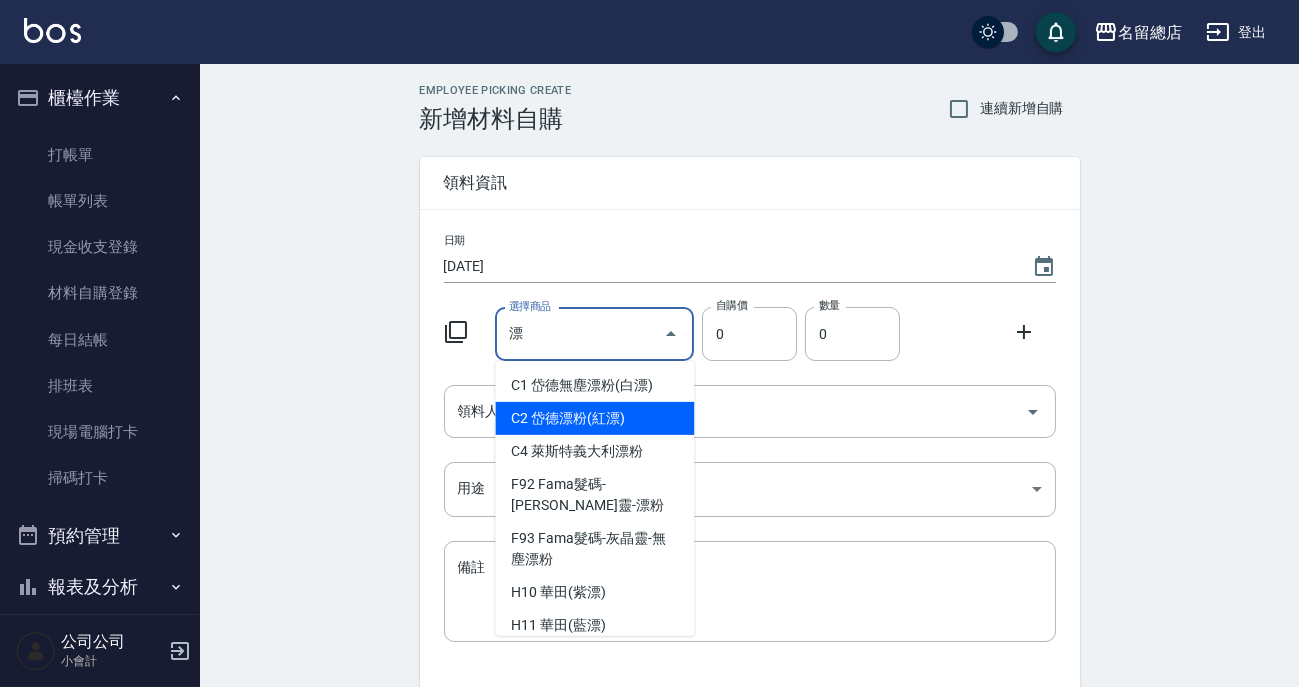 type on "漂粉(交交)" 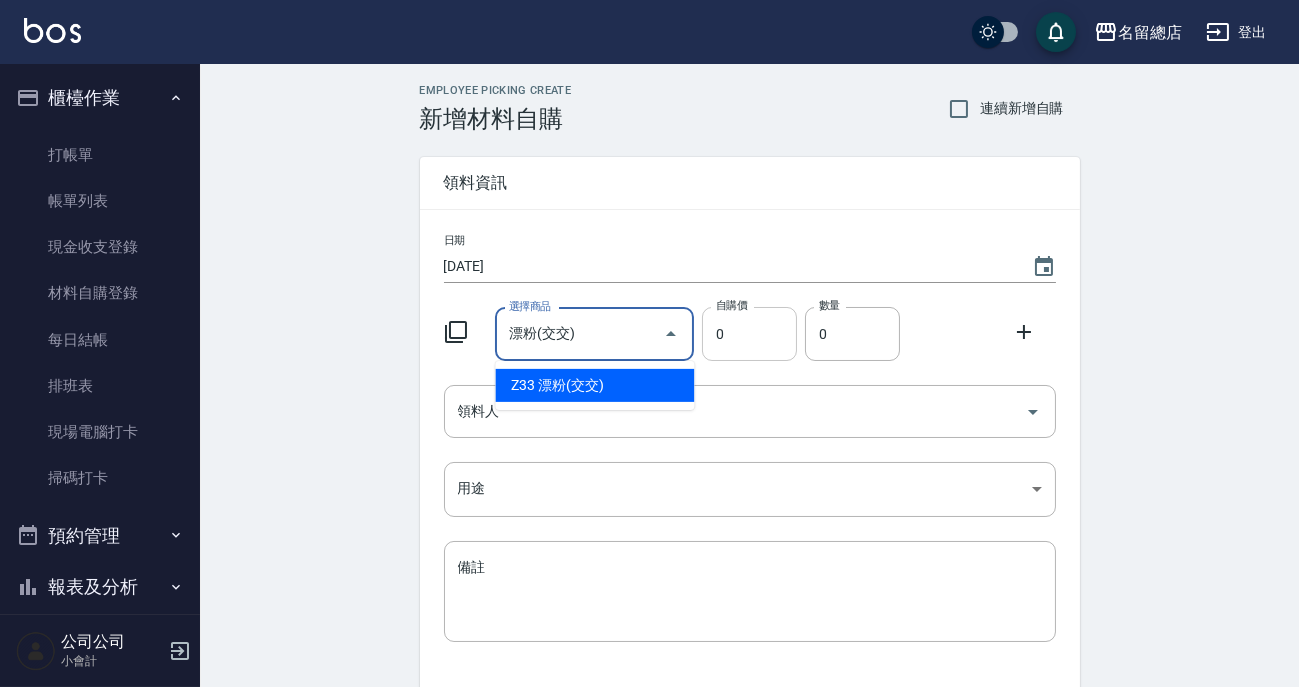 click on "0" at bounding box center (749, 334) 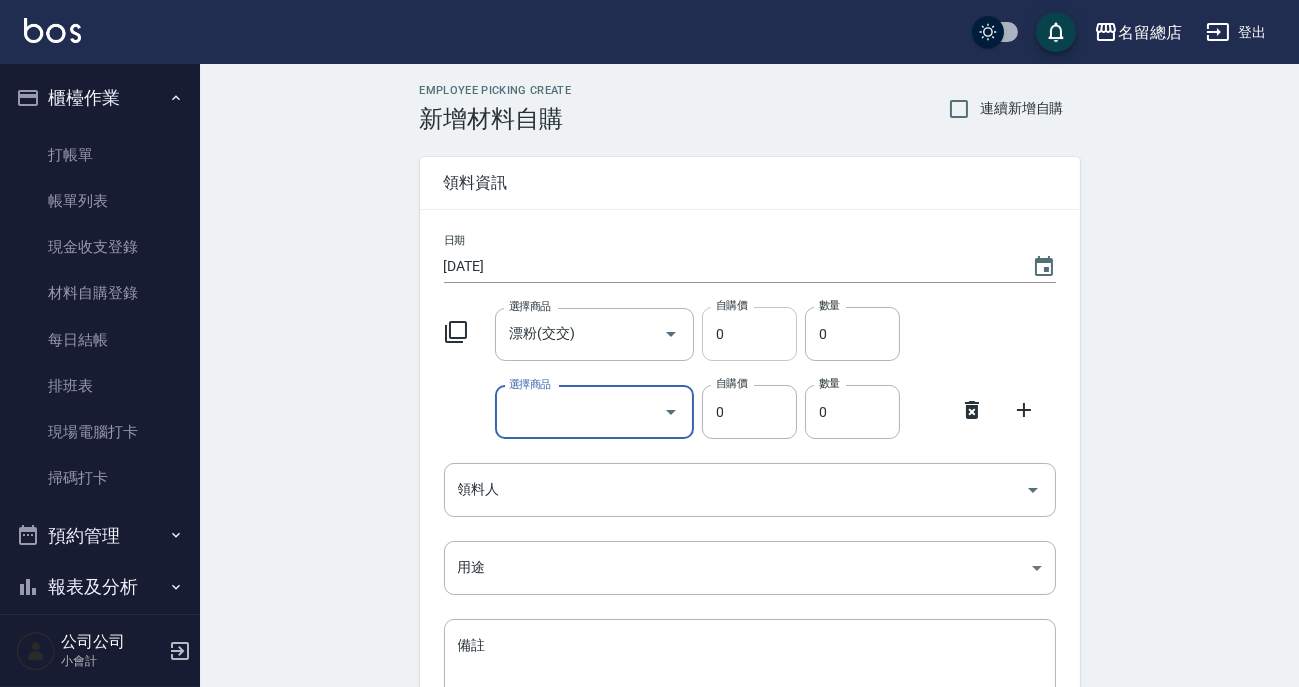 click on "0" at bounding box center (749, 334) 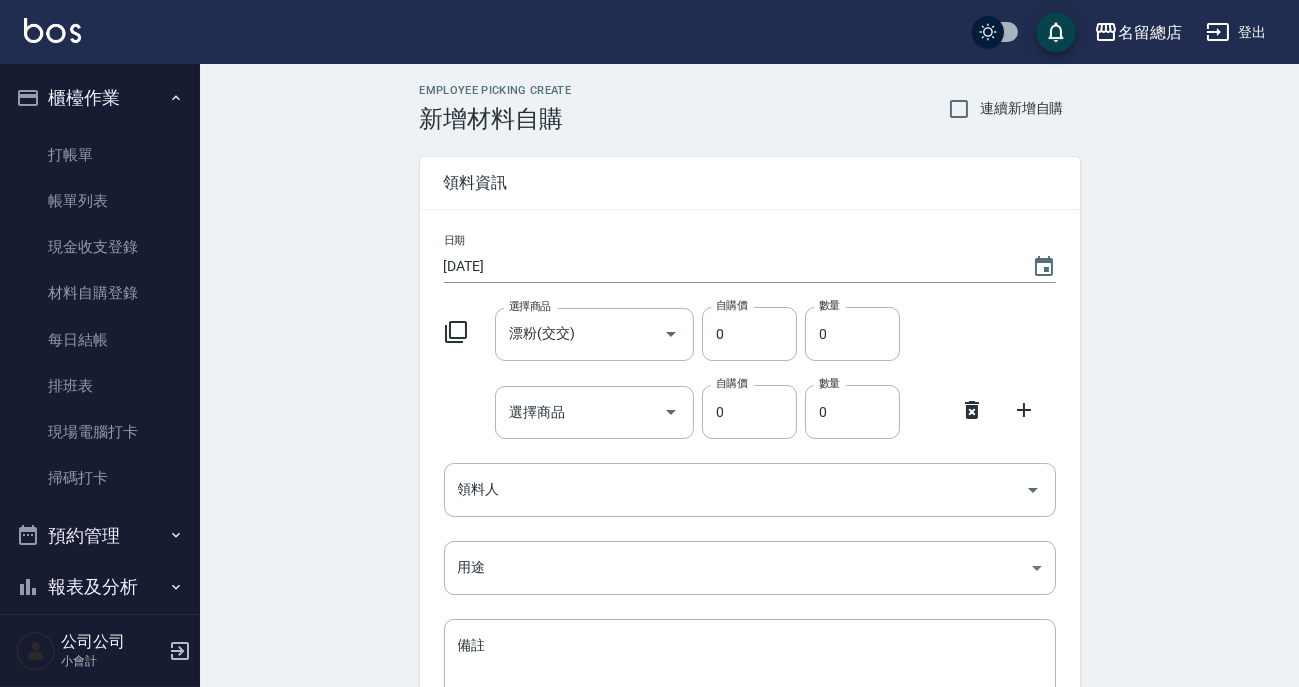 click 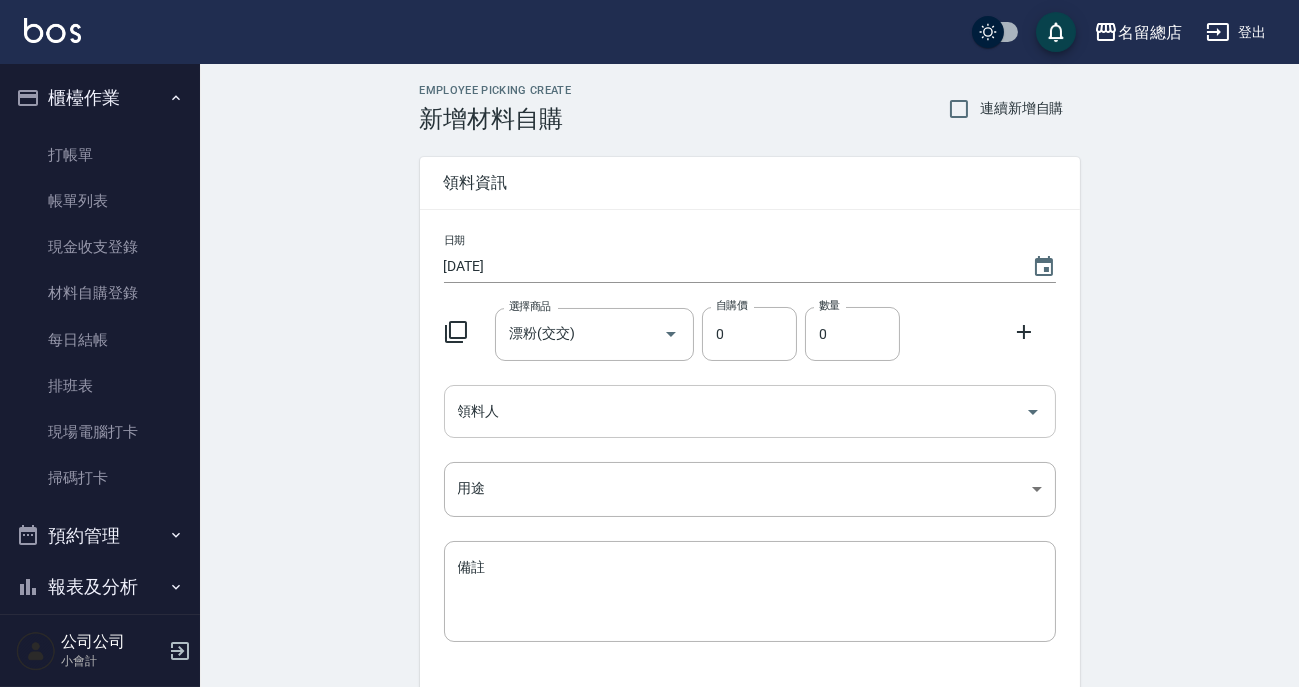 click on "領料人" at bounding box center [735, 411] 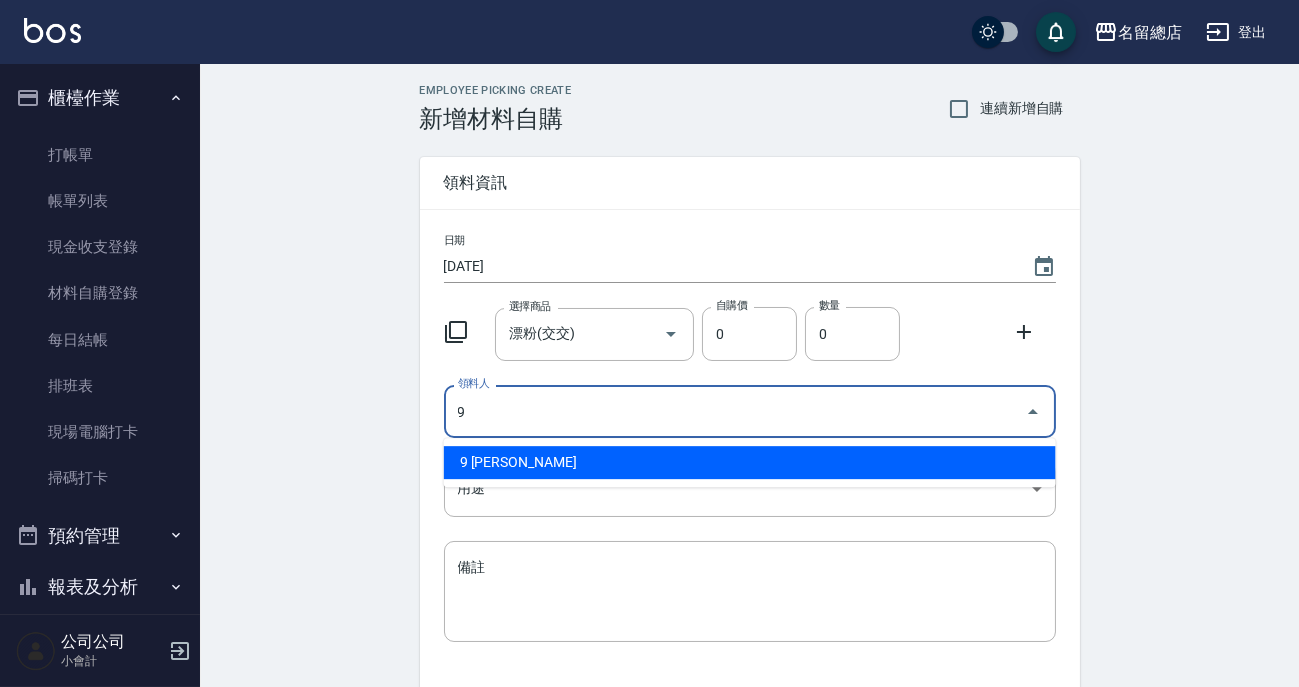type on "9 [PERSON_NAME]" 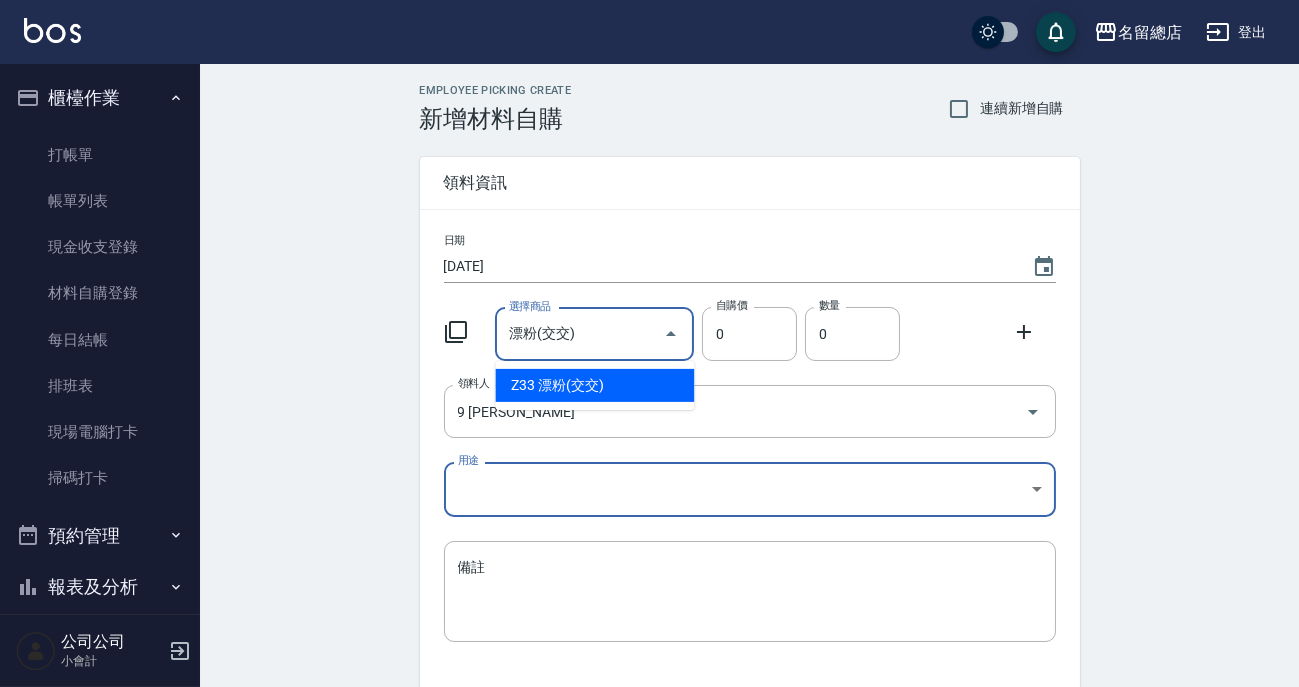 click on "漂粉(交交)" at bounding box center [579, 334] 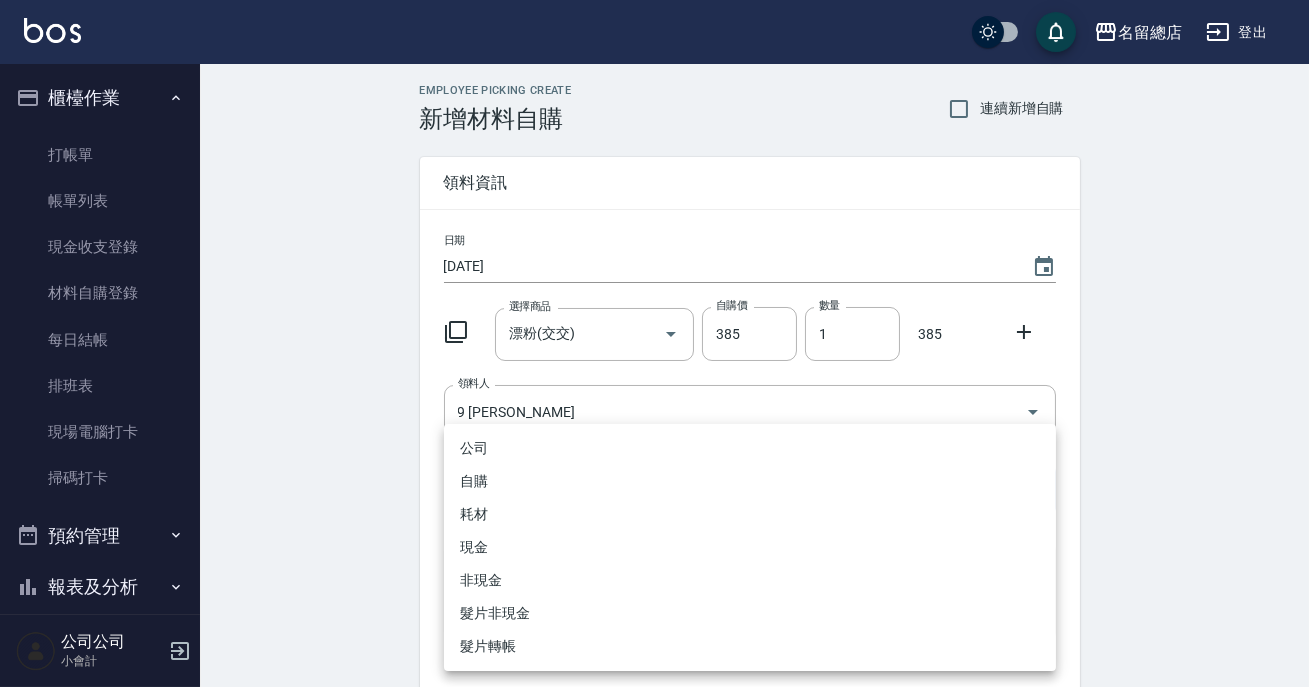 click on "名留總店 登出 櫃檯作業 打帳單 帳單列表 現金收支登錄 材料自購登錄 每日結帳 排班表 現場電腦打卡 掃碼打卡 預約管理 預約管理 單日預約紀錄 單週預約紀錄 報表及分析 報表目錄 店家區間累計表 店家日報表 互助日報表 互助排行榜 設計師日報表 客戶管理 客戶列表 卡券管理 入金管理 員工及薪資 員工列表 商品管理 商品列表 紅利點數設定 紅利點數紀錄 公司公司 小會計 Employee Picking Create 新增材料自購 連續新增自購 領料資訊 日期 [DATE] 選擇商品 漂粉(交交) 選擇商品 自購價 385 自購價 數量 1 數量 385 領料人 9 [PERSON_NAME] 領料人 用途 ​ 用途 備註 x 備註 合計： 385 新增 公司 自購 耗材 現金 非現金 髮片非現金 髮片轉帳" at bounding box center [654, 412] 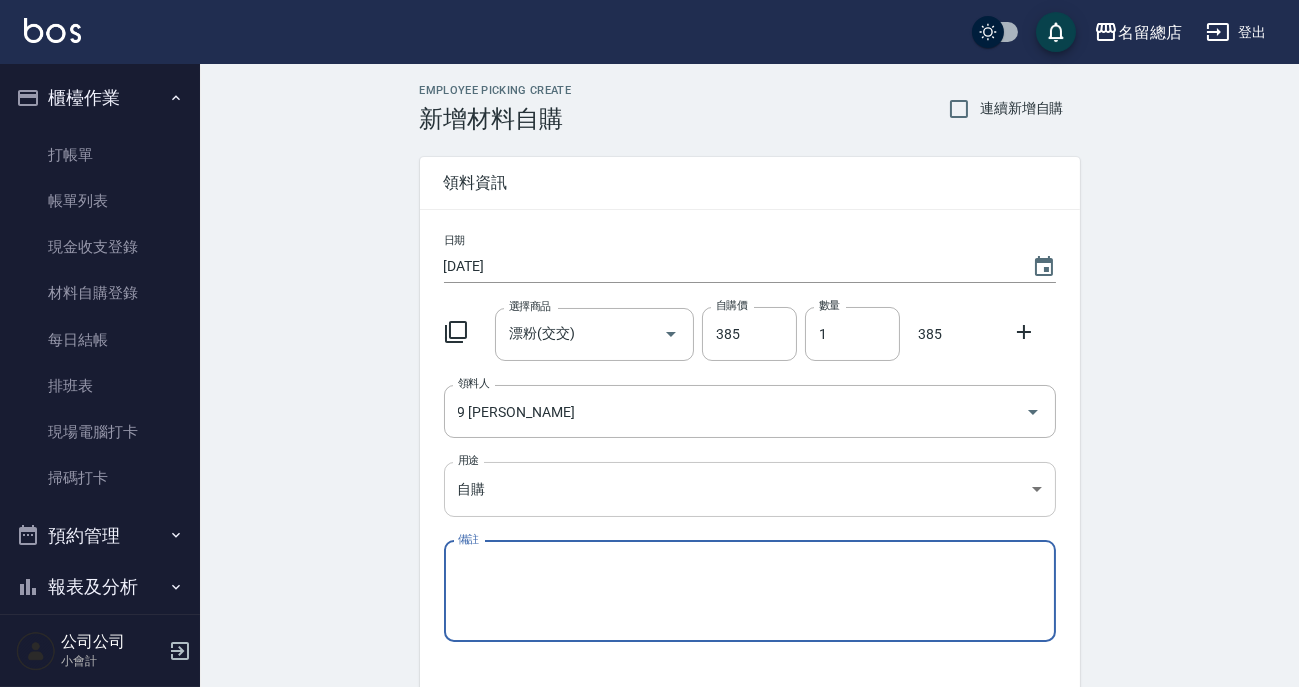 scroll, scrollTop: 138, scrollLeft: 0, axis: vertical 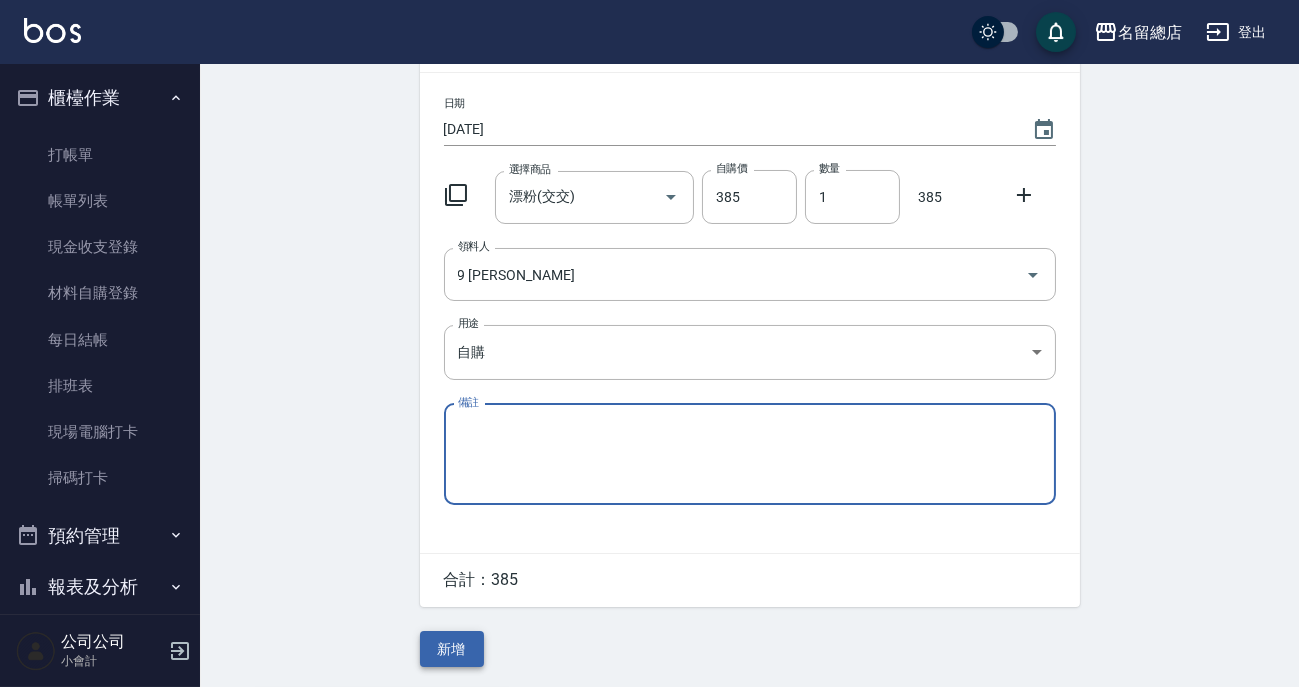 click on "新增" at bounding box center (452, 649) 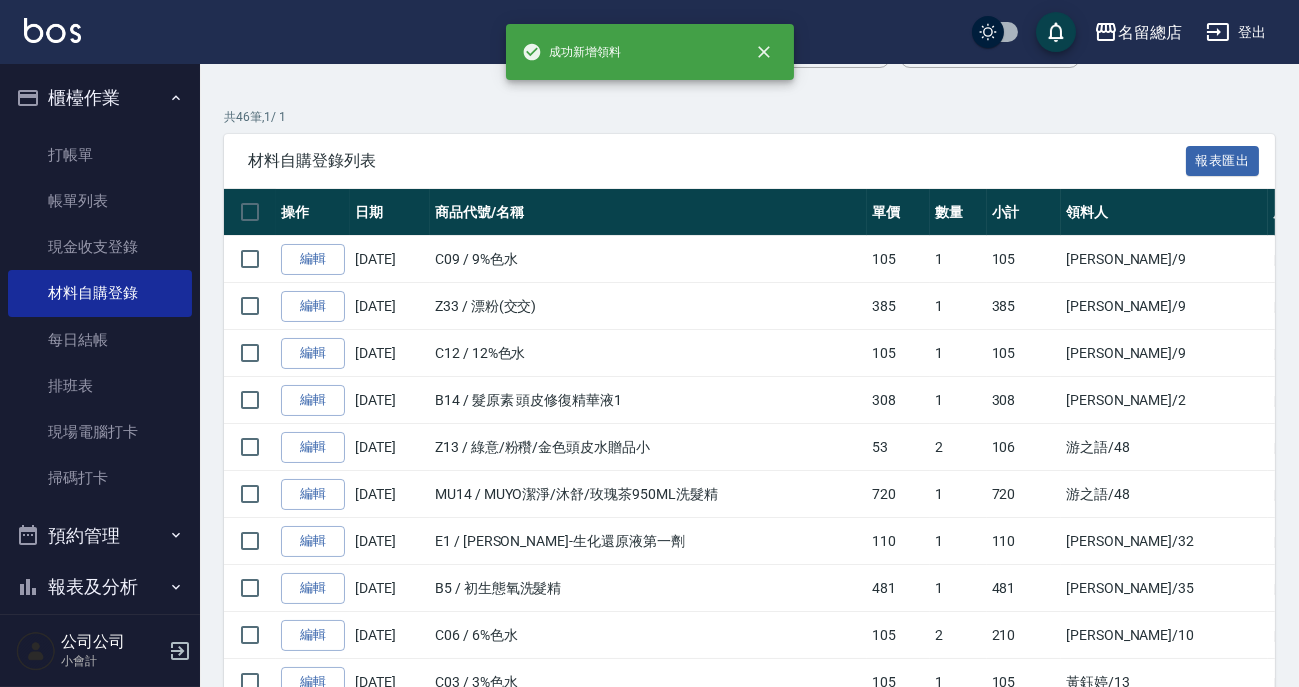 scroll, scrollTop: 0, scrollLeft: 0, axis: both 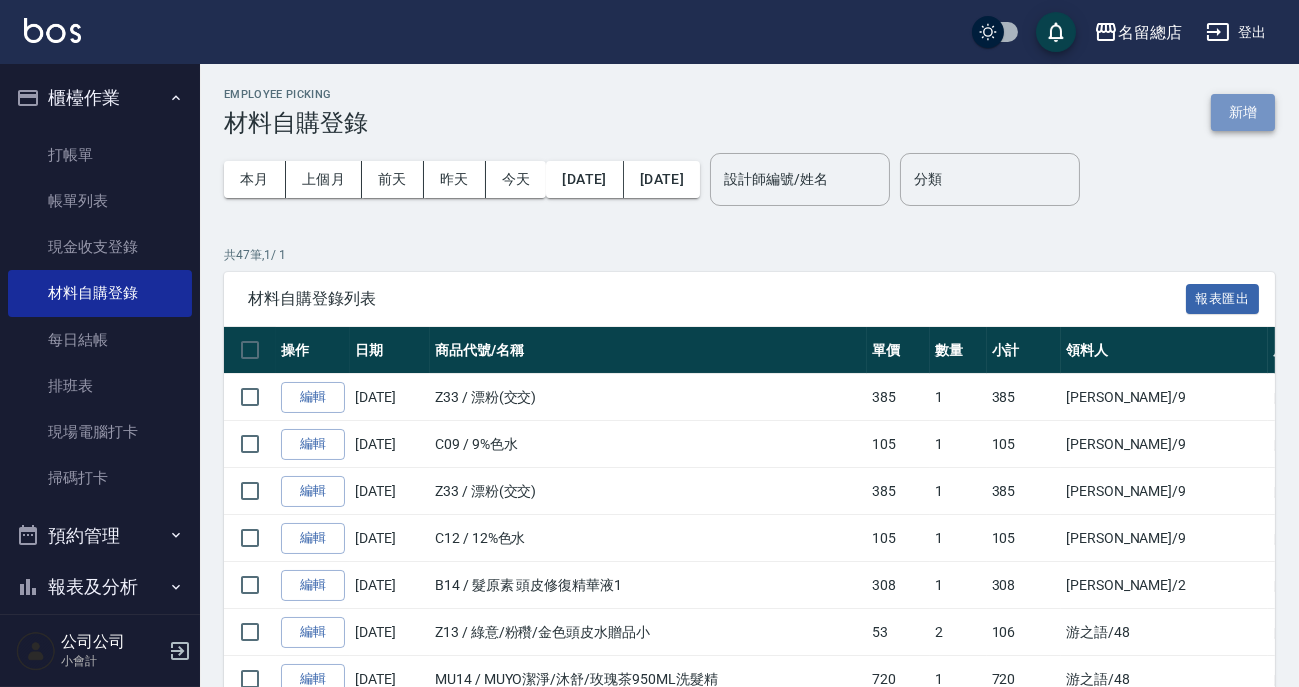 click on "新增" at bounding box center [1243, 112] 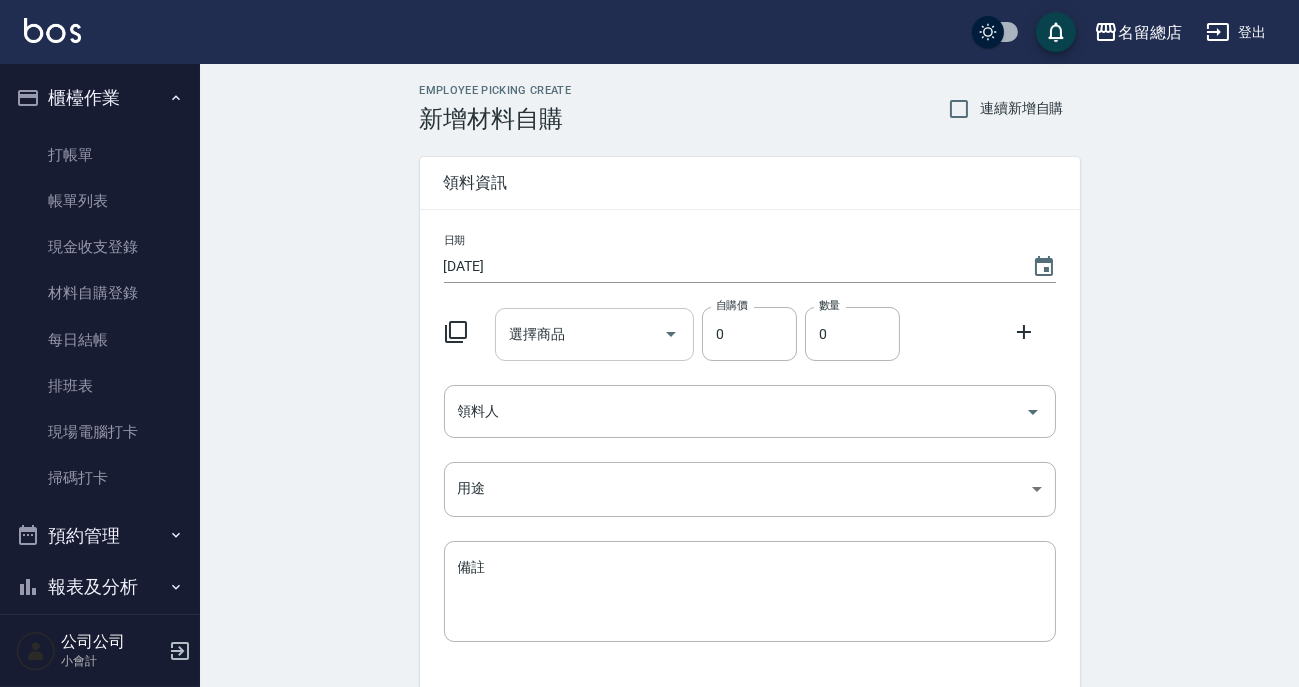 click on "選擇商品" at bounding box center (579, 334) 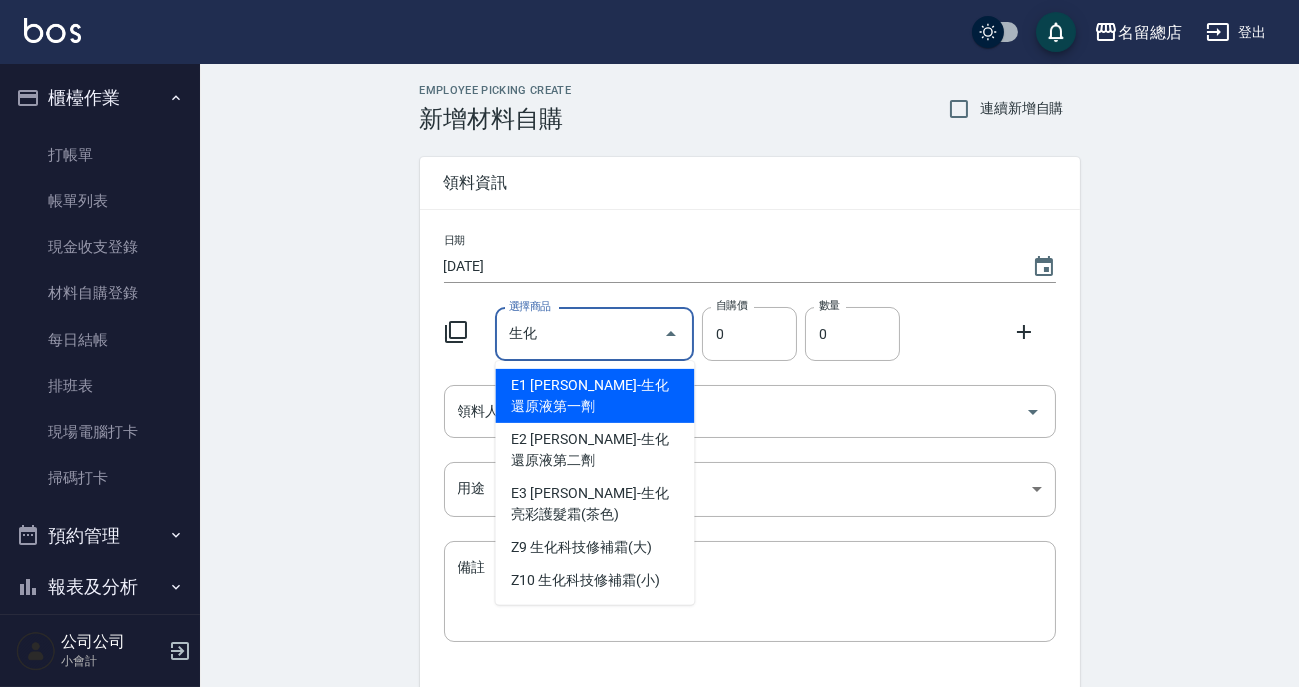 scroll, scrollTop: 90, scrollLeft: 0, axis: vertical 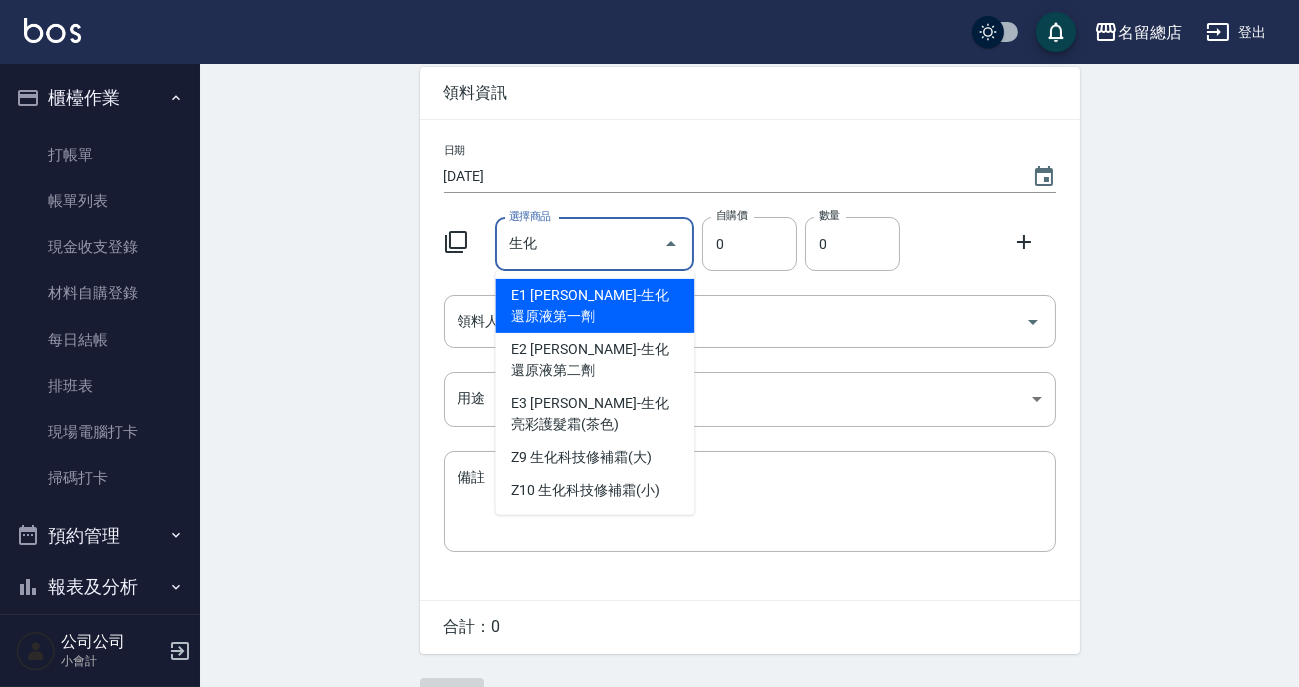 click on "E1 [PERSON_NAME]-生化還原液第一劑" at bounding box center [594, 306] 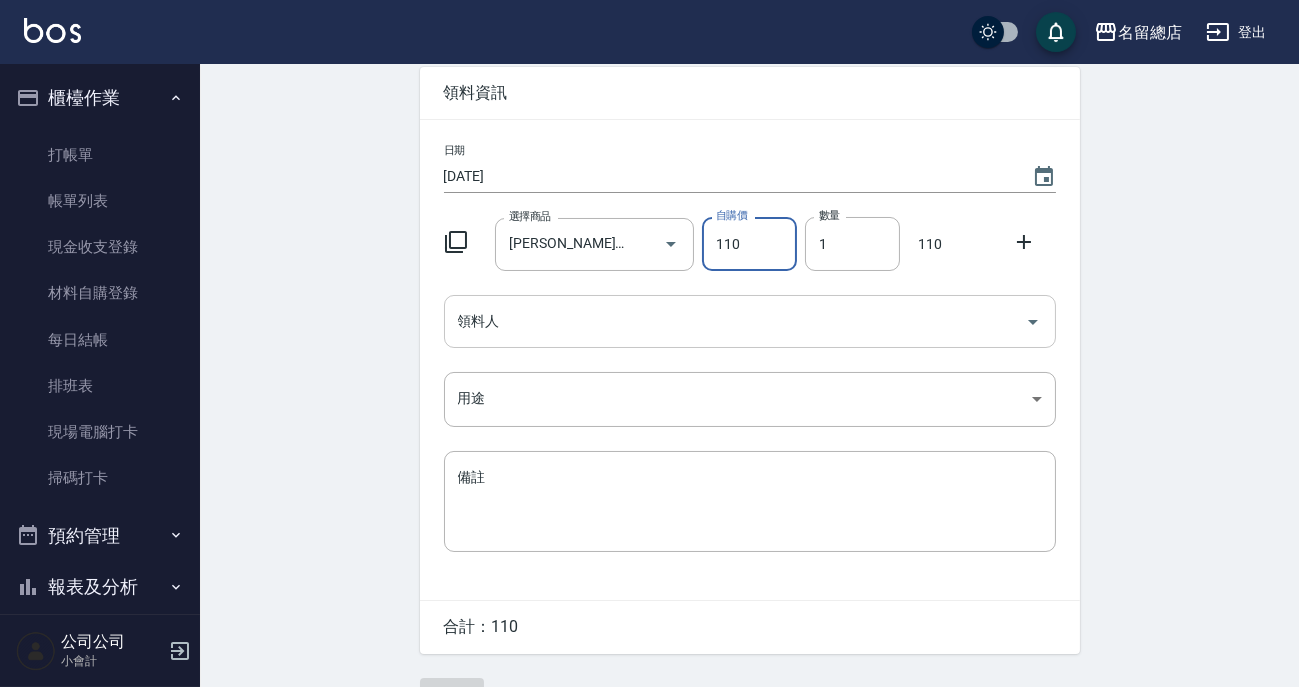 click on "領料人" at bounding box center [735, 321] 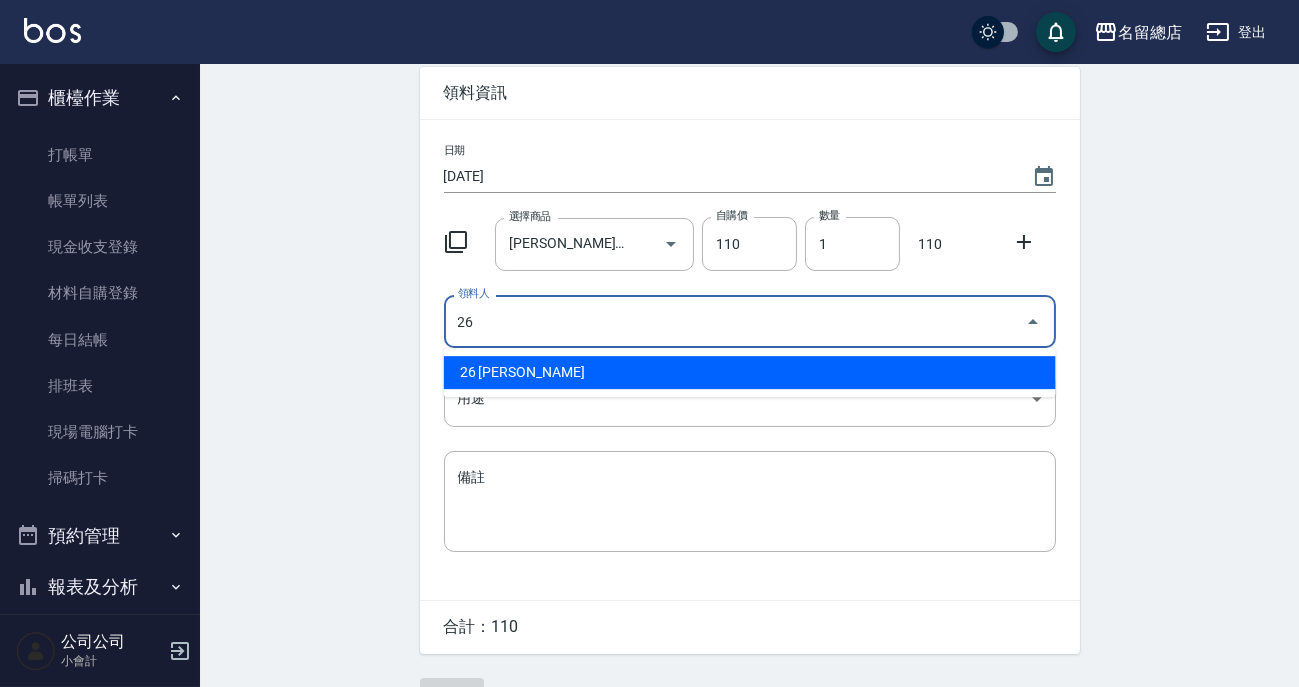 type on "26 [PERSON_NAME]" 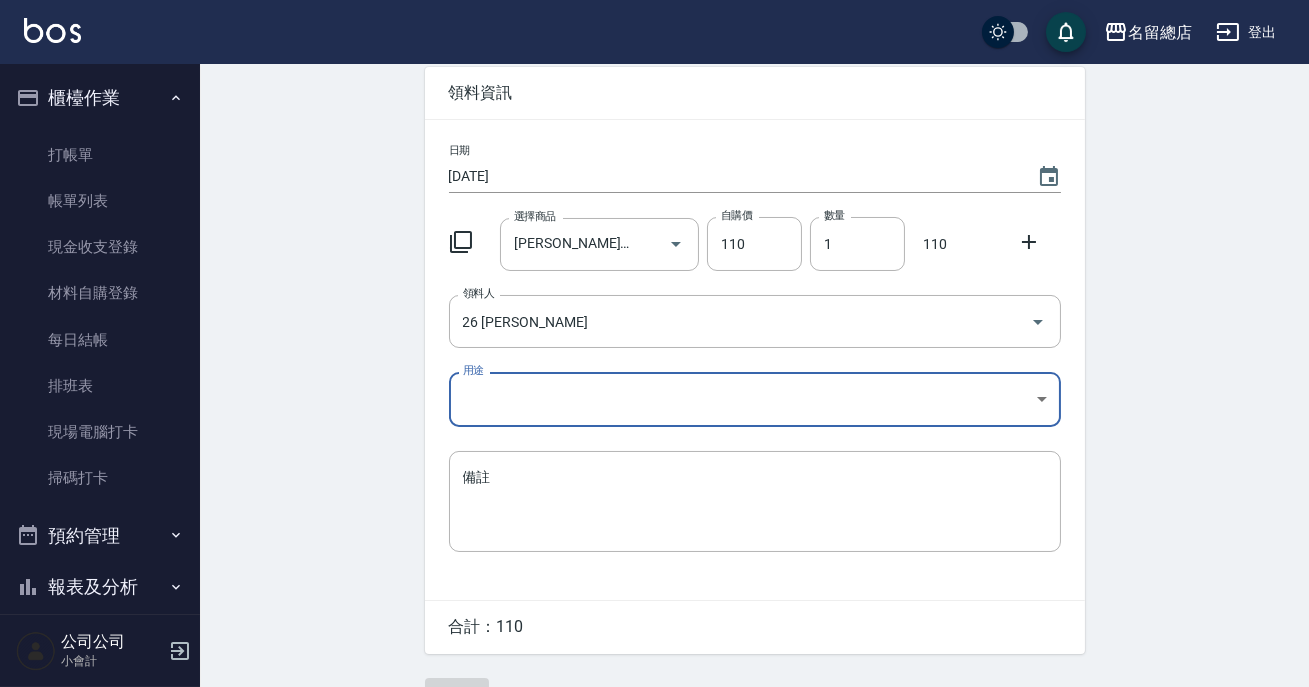 click on "名留總店 登出 櫃檯作業 打帳單 帳單列表 現金收支登錄 材料自購登錄 每日結帳 排班表 現場電腦打卡 掃碼打卡 預約管理 預約管理 單日預約紀錄 單週預約紀錄 報表及分析 報表目錄 店家區間累計表 店家日報表 互助日報表 互助排行榜 設計師日報表 客戶管理 客戶列表 卡券管理 入金管理 員工及薪資 員工列表 商品管理 商品列表 紅利點數設定 紅利點數紀錄 公司公司 小會計 Employee Picking Create 新增材料自購 連續新增自購 領料資訊 日期 [DATE] 選擇商品 [PERSON_NAME]-生化還原液第一劑 選擇商品 自購價 110 自購價 數量 1 數量 110 領料人 26 [PERSON_NAME] 領料人 用途 ​ 用途 備註 x 備註 合計： 110 新增" at bounding box center [654, 322] 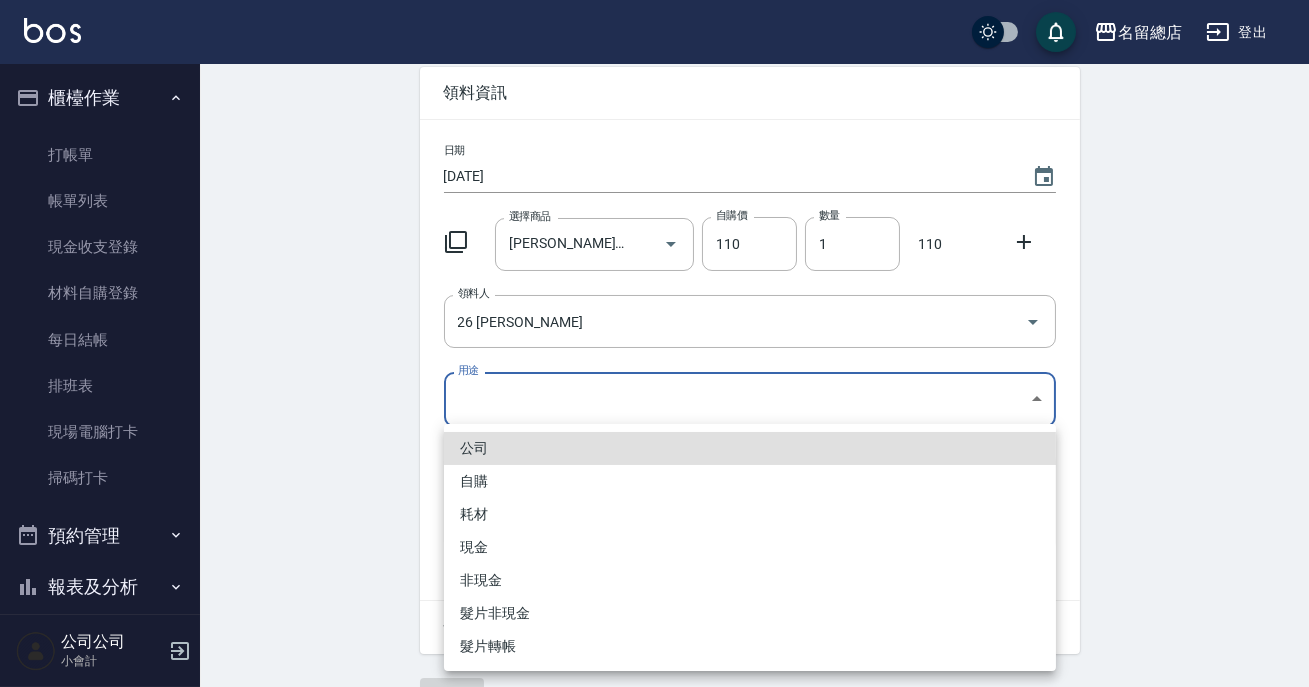 click on "自購" at bounding box center (750, 481) 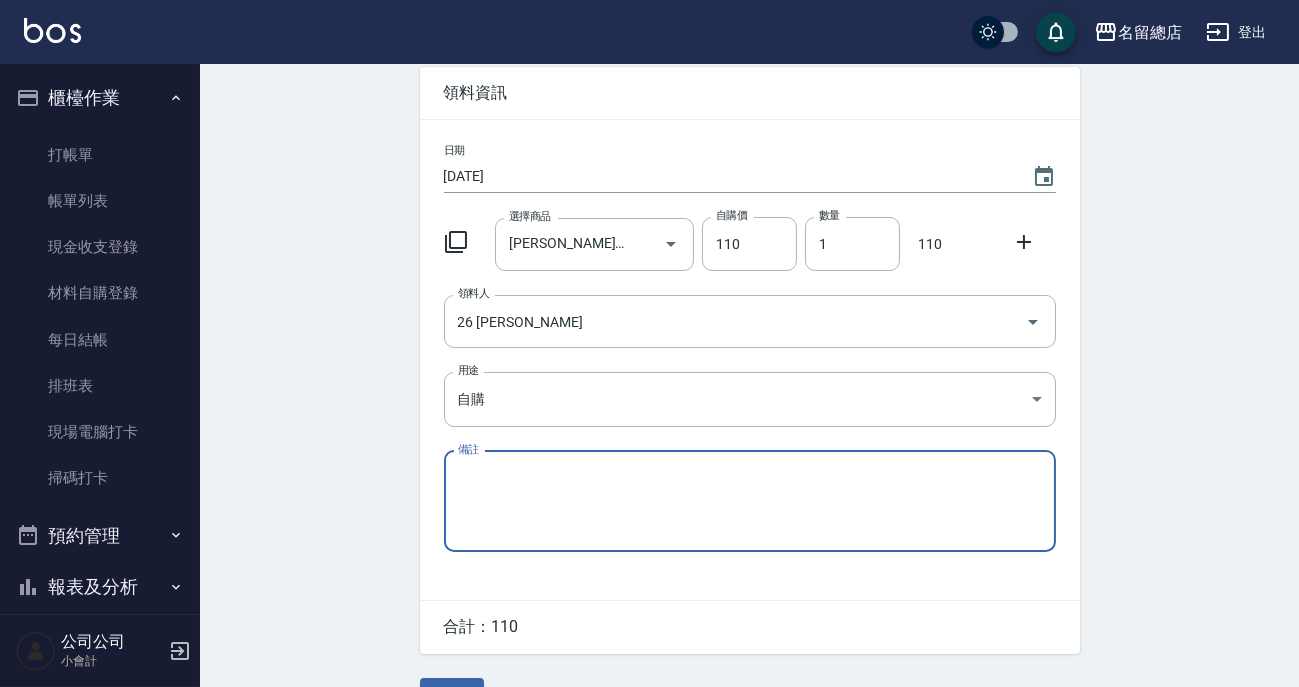 scroll, scrollTop: 138, scrollLeft: 0, axis: vertical 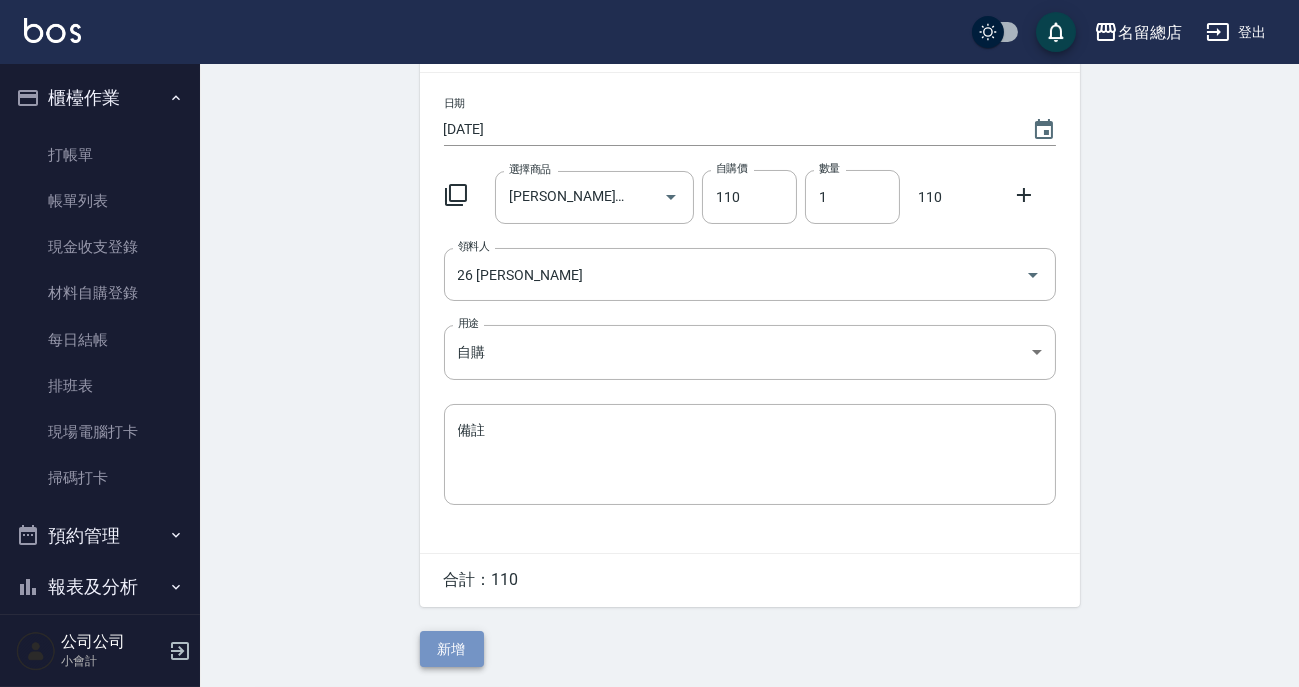 click on "新增" at bounding box center (452, 649) 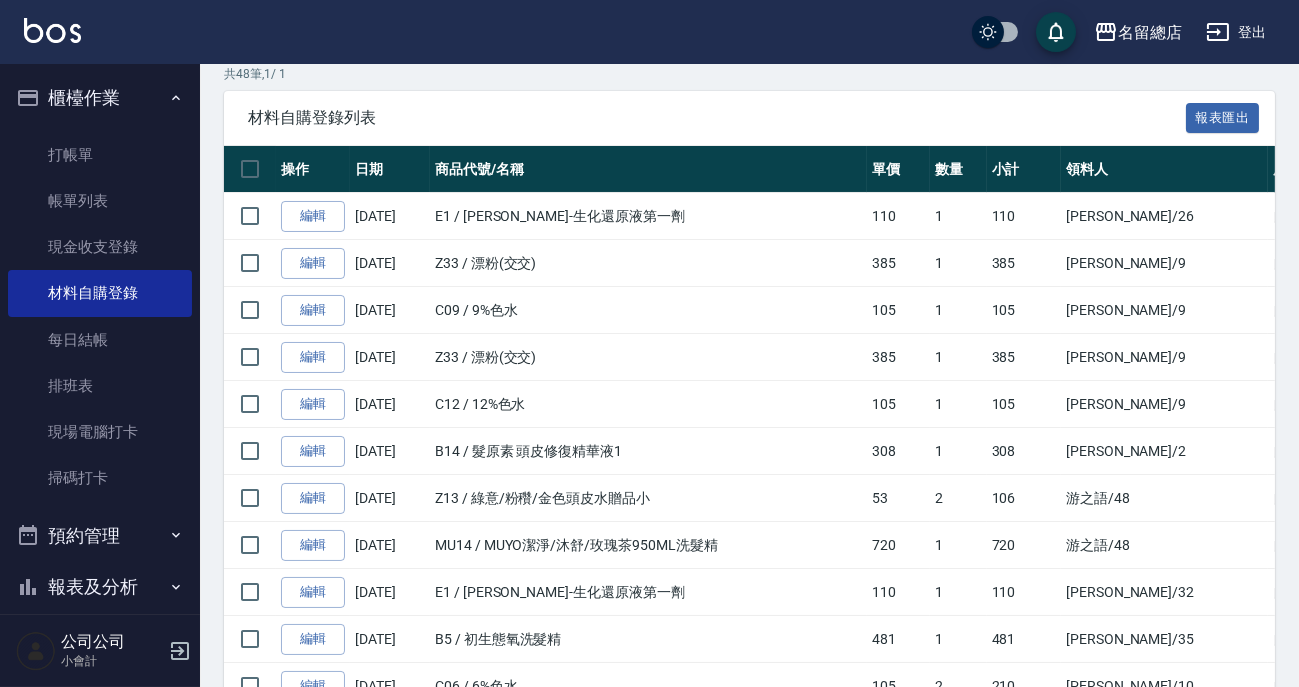 scroll, scrollTop: 0, scrollLeft: 0, axis: both 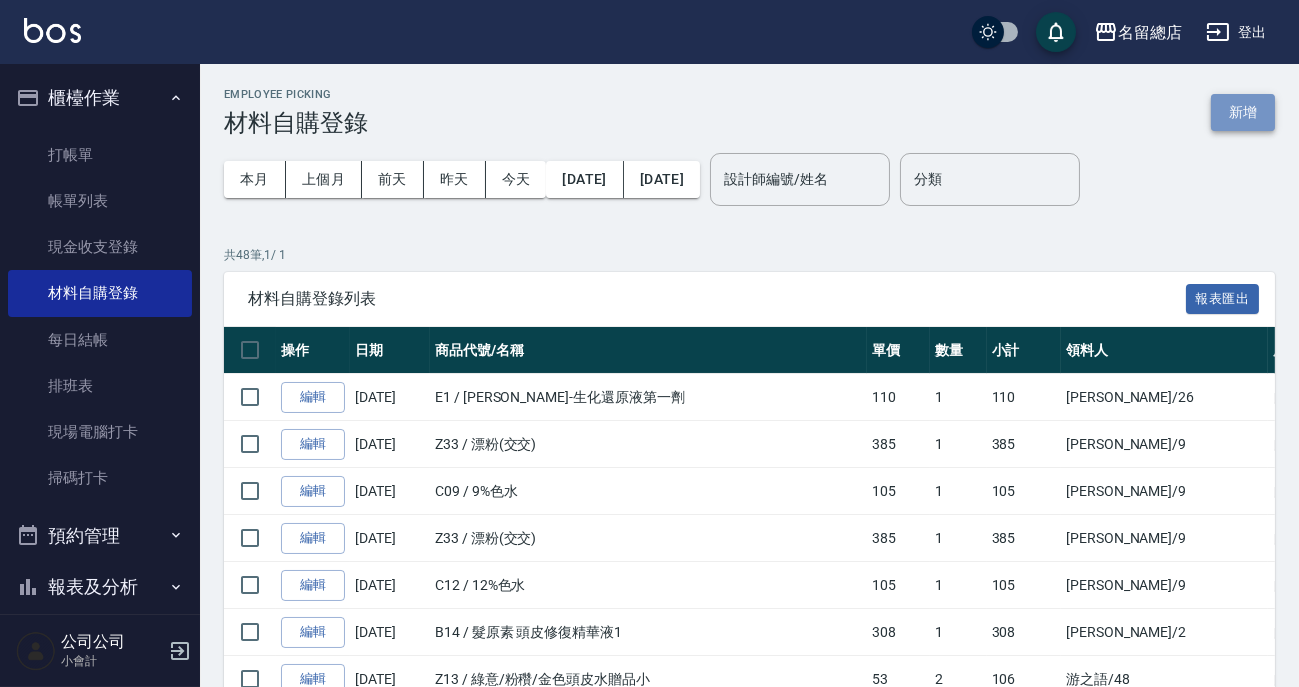 click on "新增" at bounding box center [1243, 112] 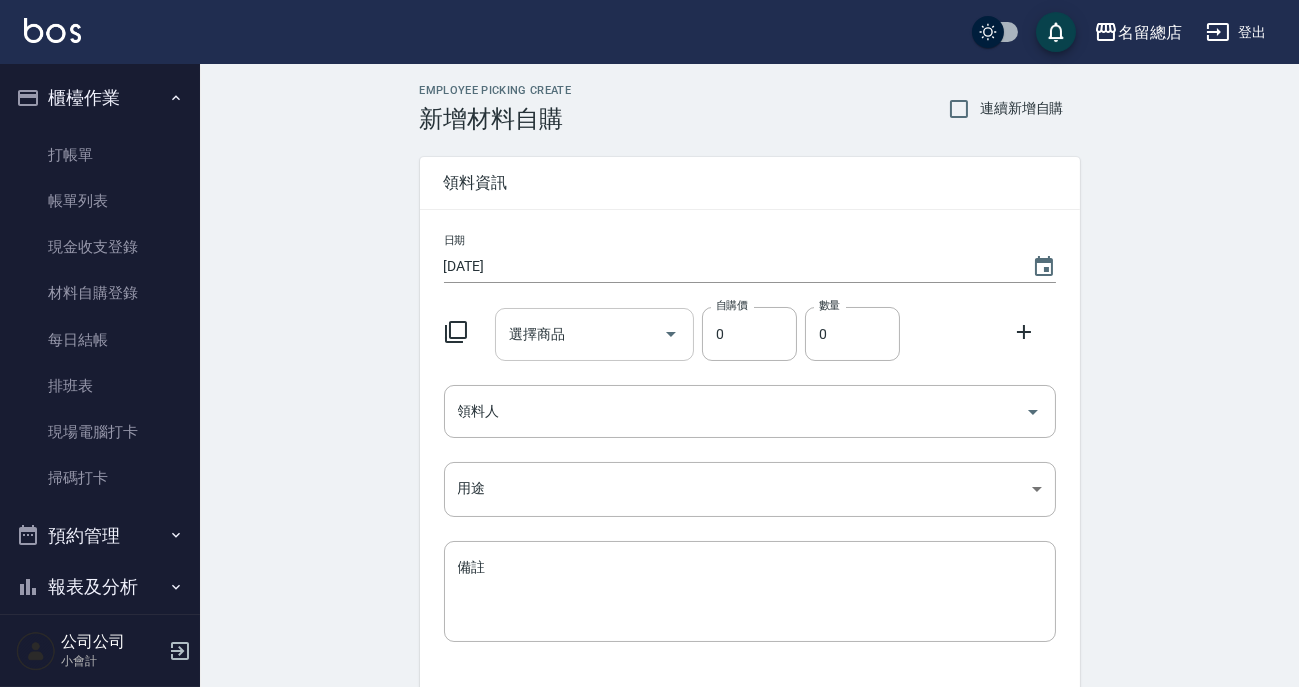 click on "選擇商品" at bounding box center [579, 334] 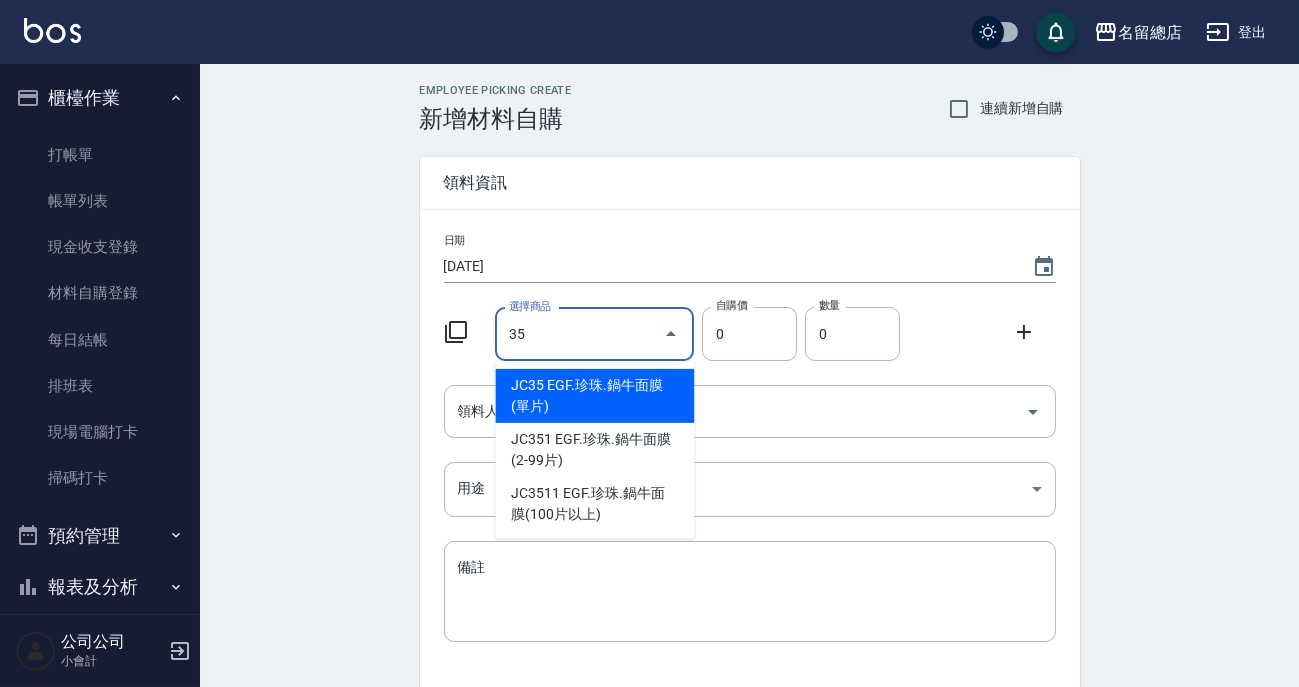 type on "3" 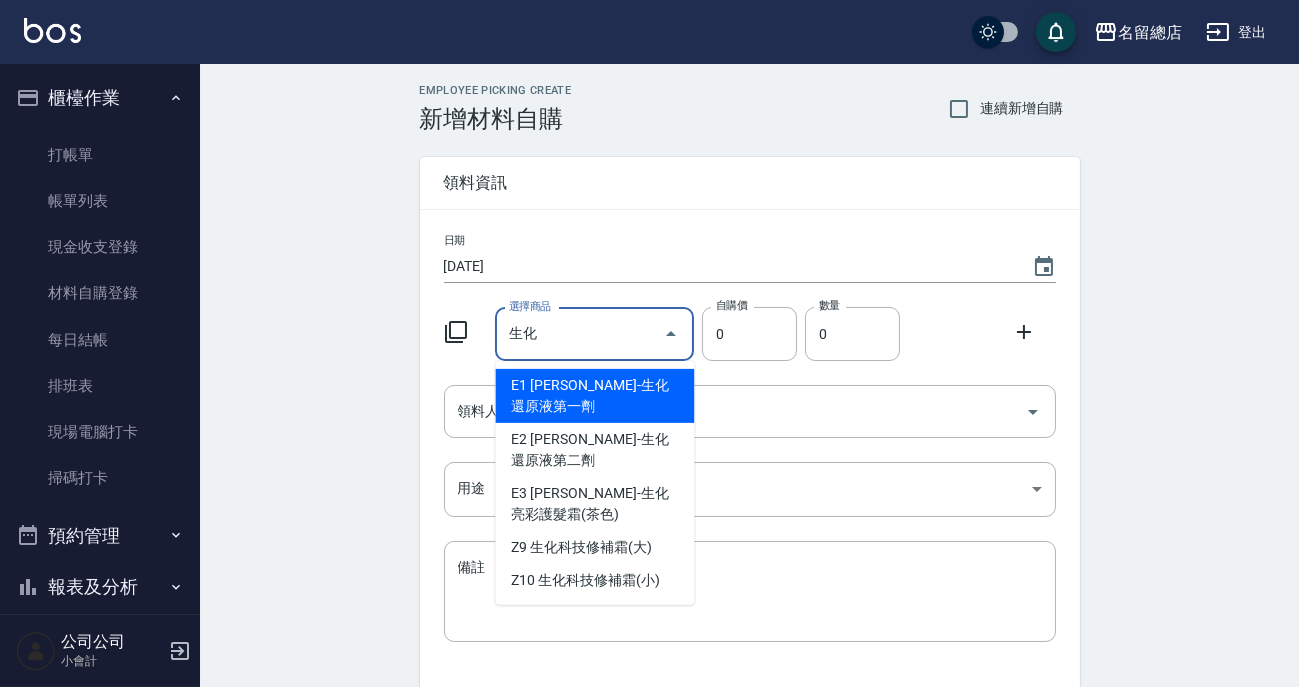 click on "E1 [PERSON_NAME]-生化還原液第一劑" at bounding box center (594, 396) 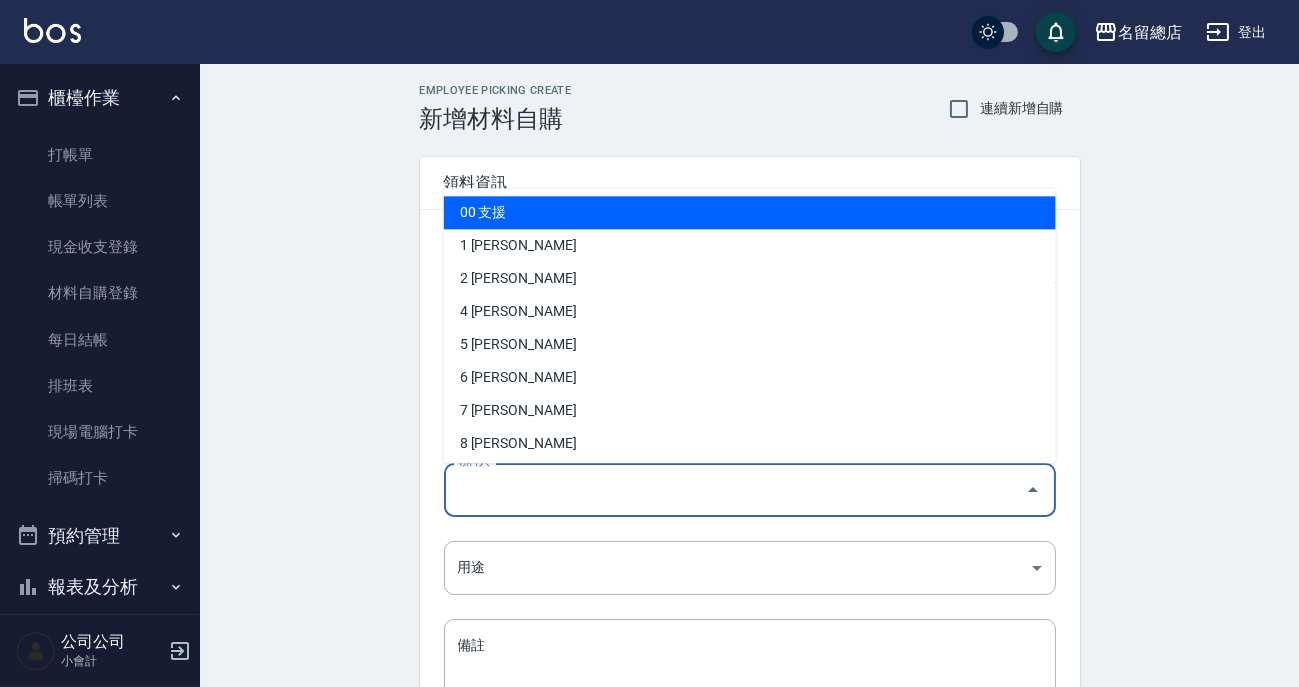 click on "領料人" at bounding box center [735, 489] 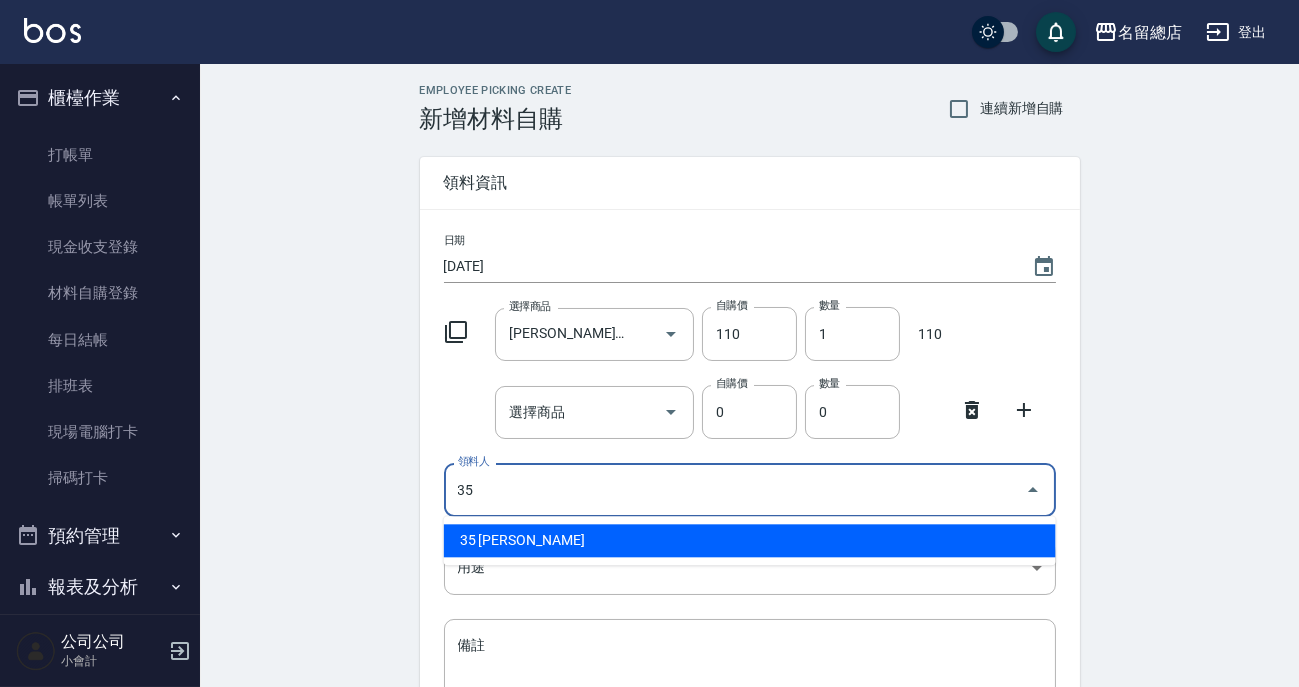 type on "35 [PERSON_NAME]" 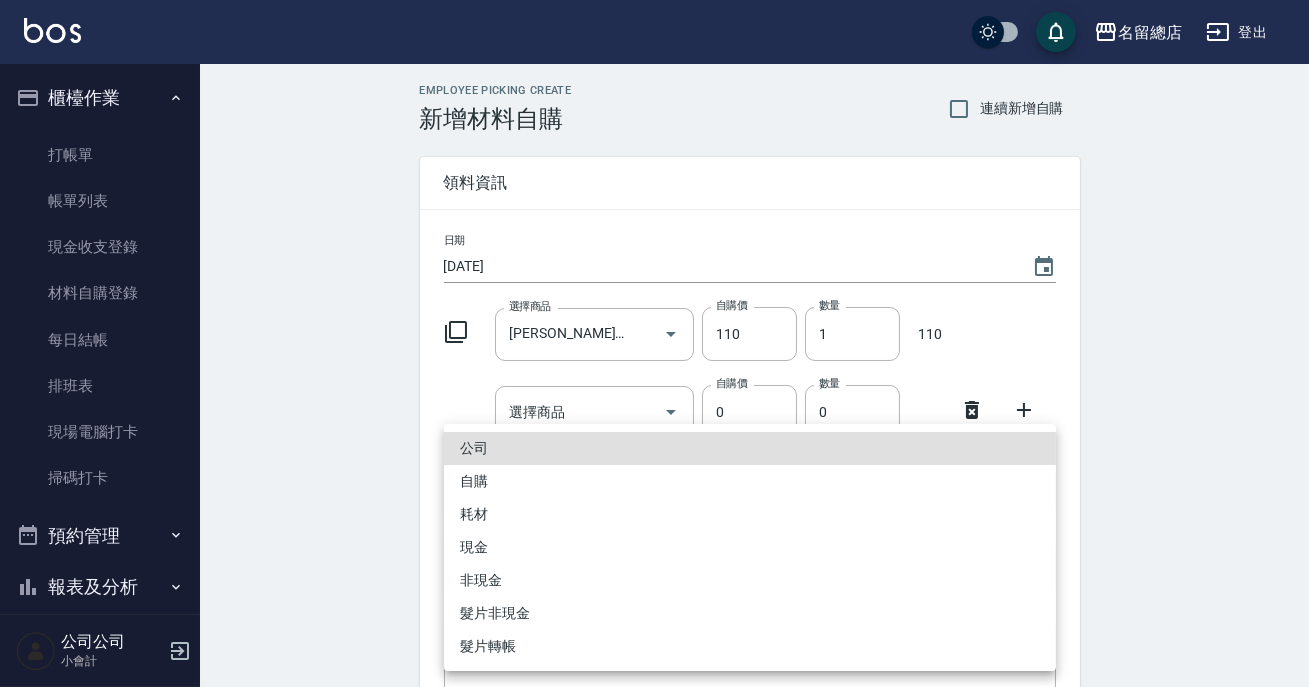 type 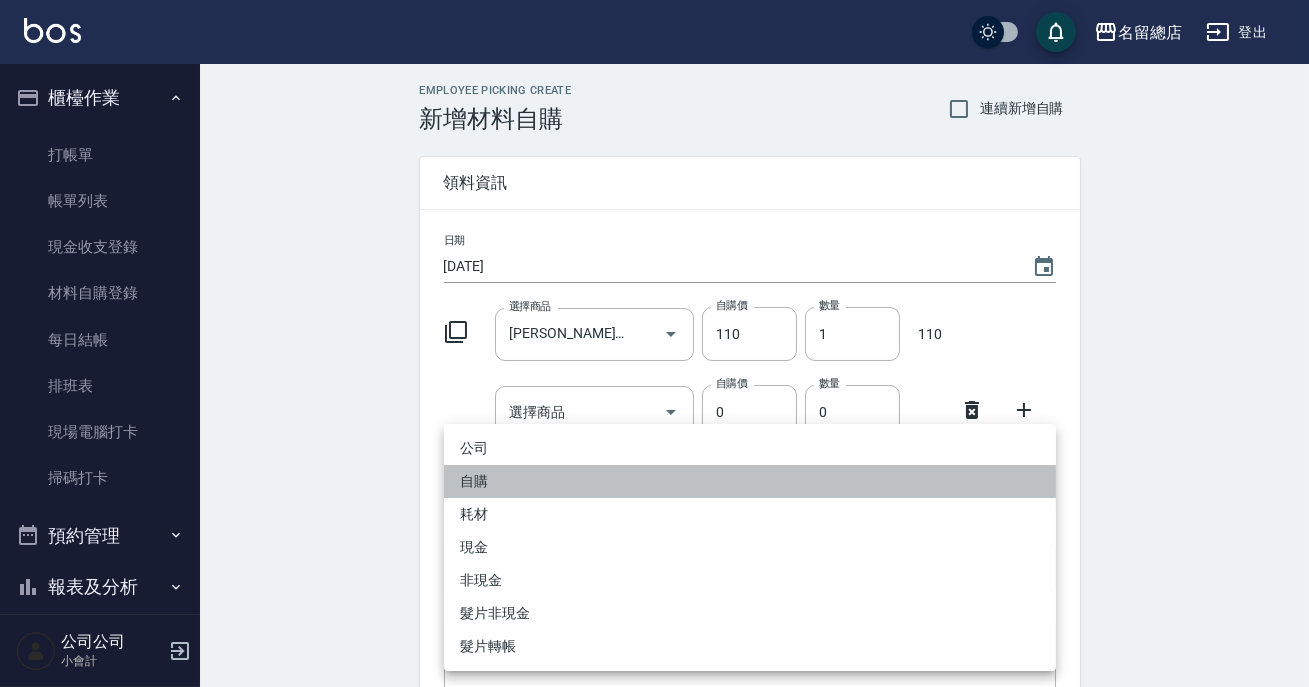 click on "自購" at bounding box center [750, 481] 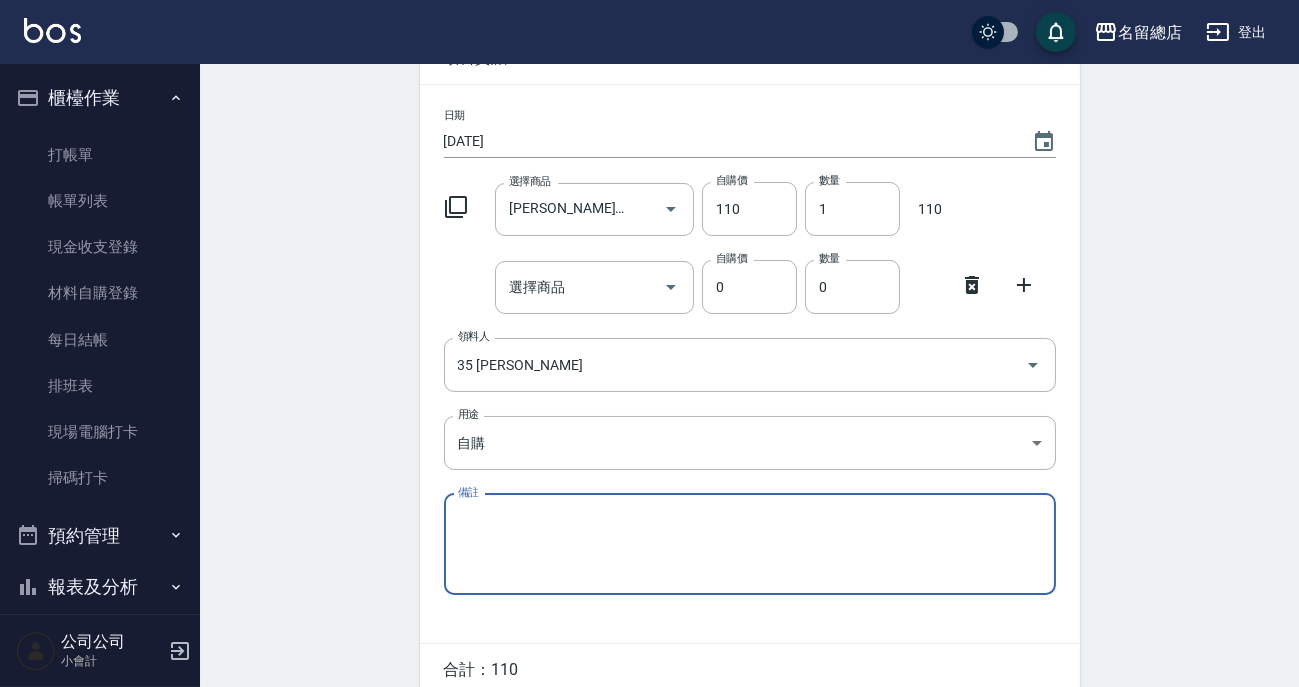 scroll, scrollTop: 34, scrollLeft: 0, axis: vertical 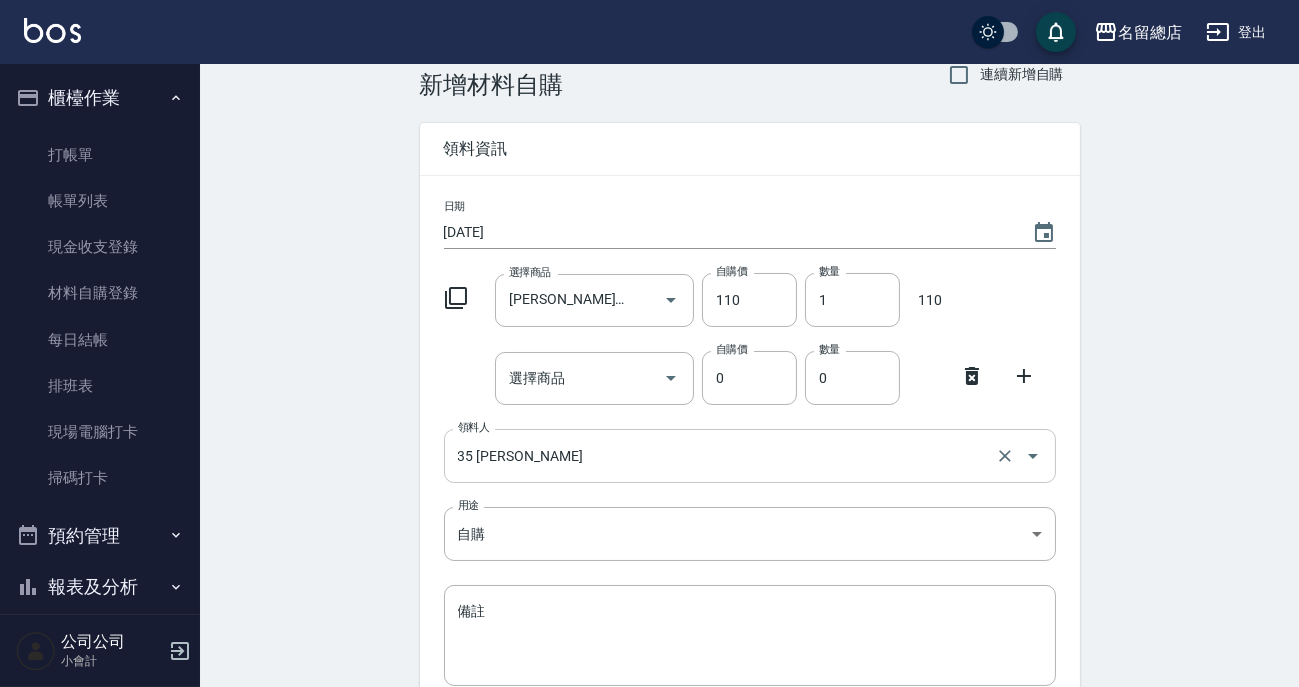 click 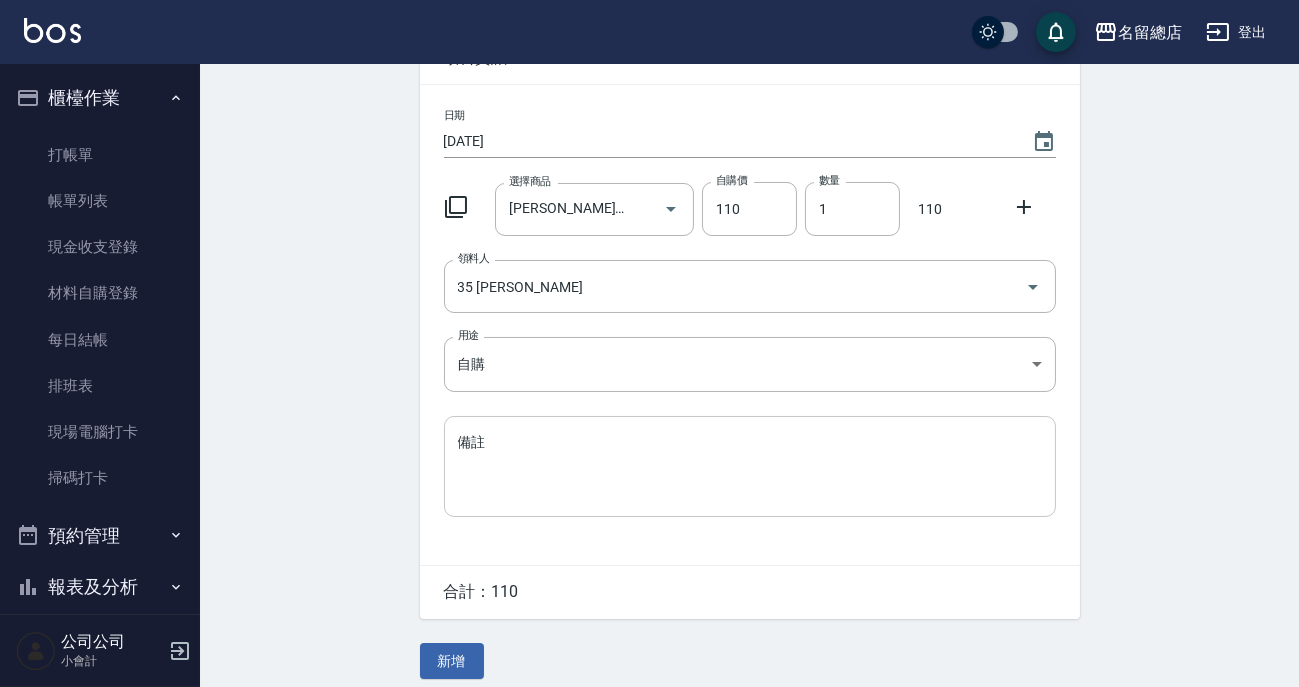 scroll, scrollTop: 138, scrollLeft: 0, axis: vertical 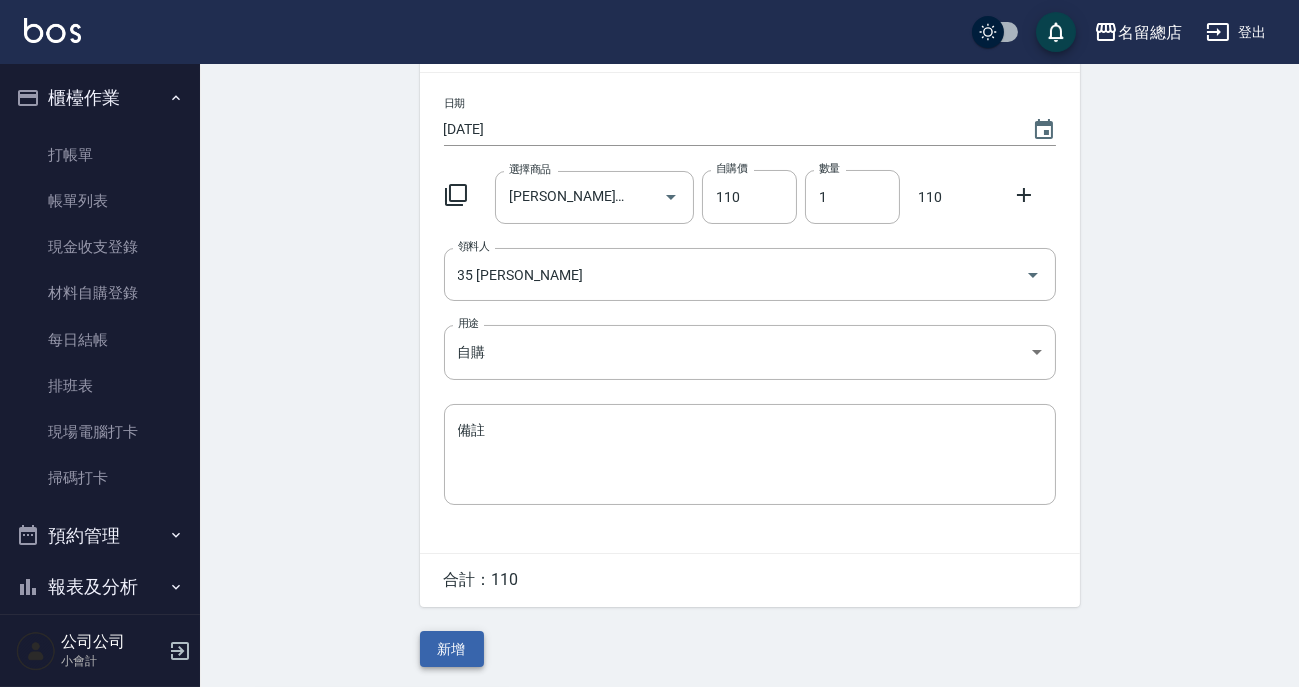 click on "新增" at bounding box center (452, 649) 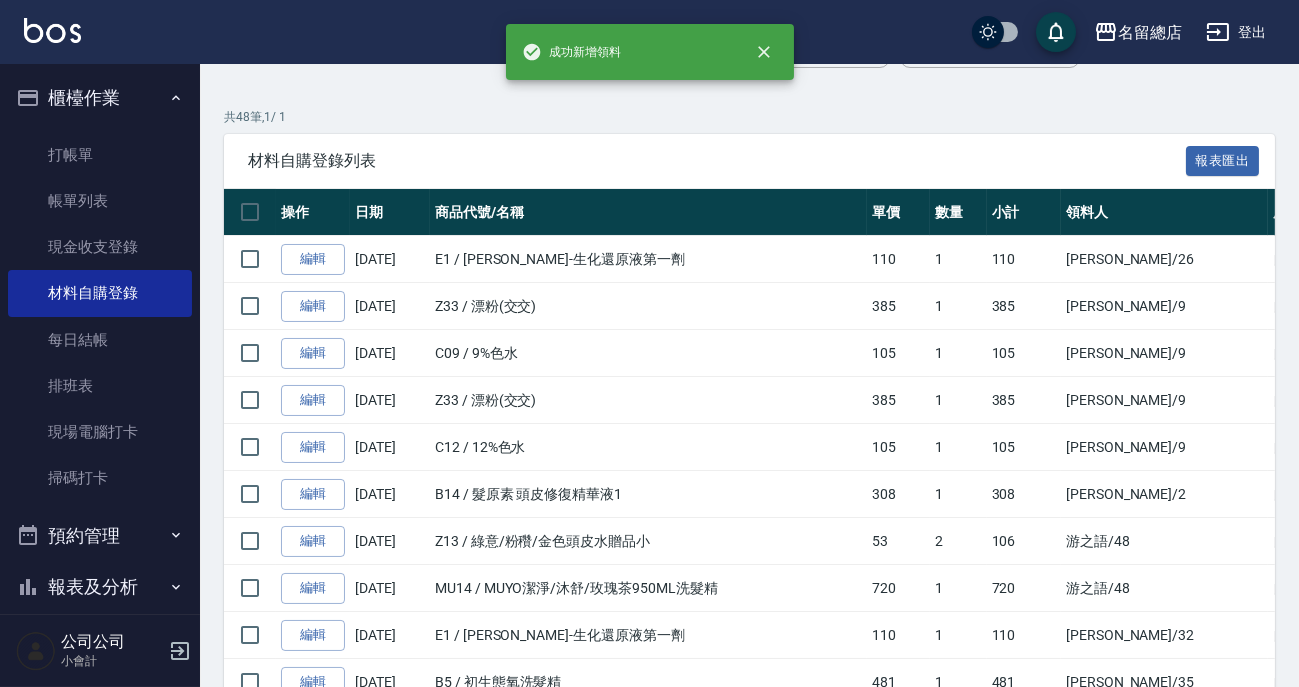 scroll, scrollTop: 0, scrollLeft: 0, axis: both 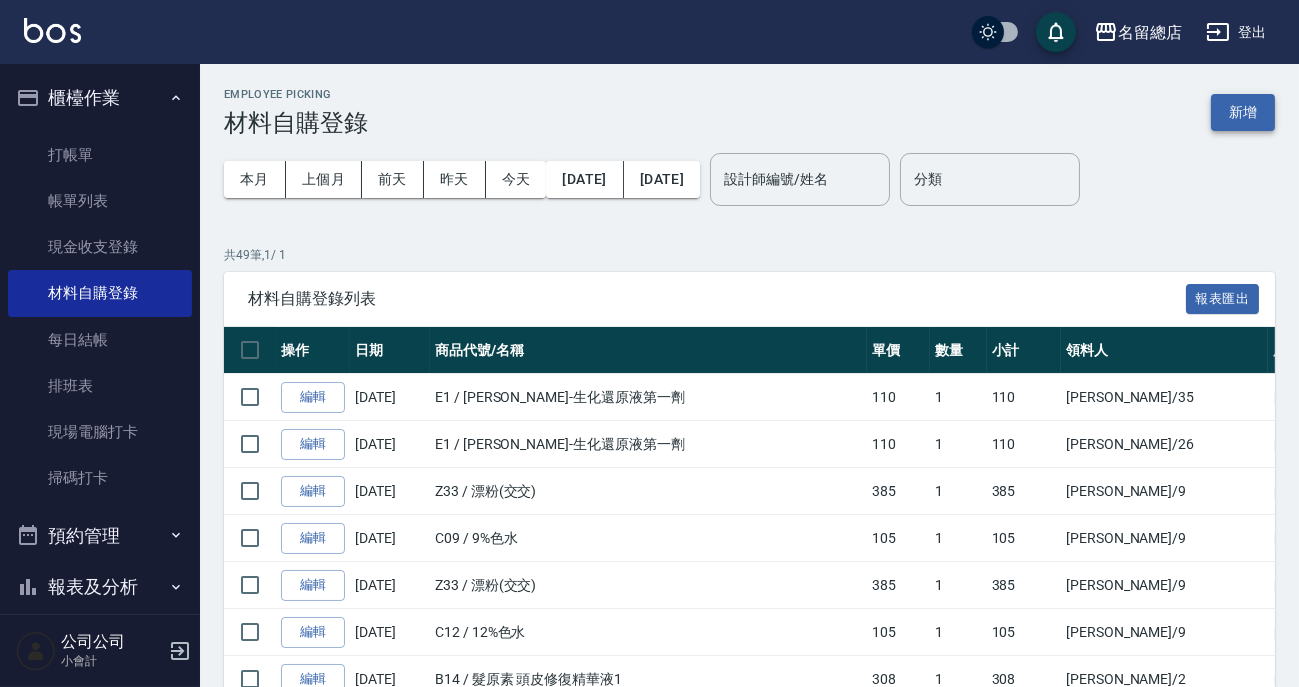 click on "新增" at bounding box center (1243, 112) 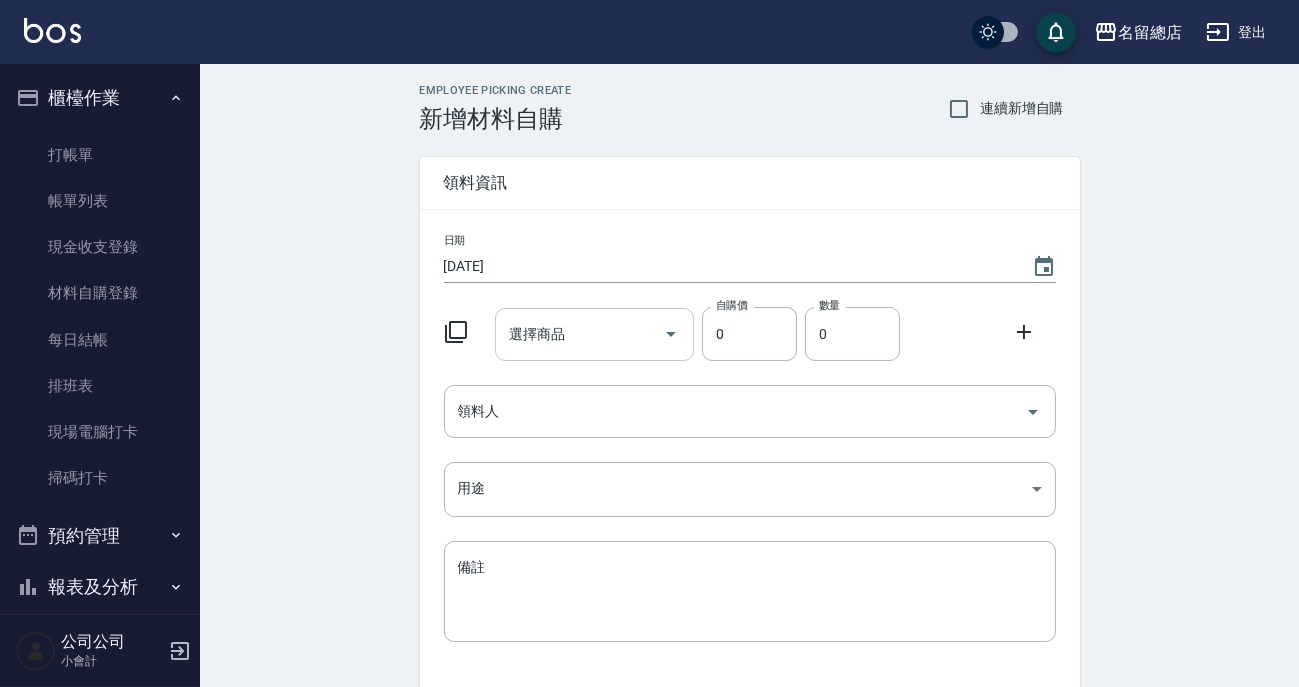 click on "選擇商品" at bounding box center (579, 334) 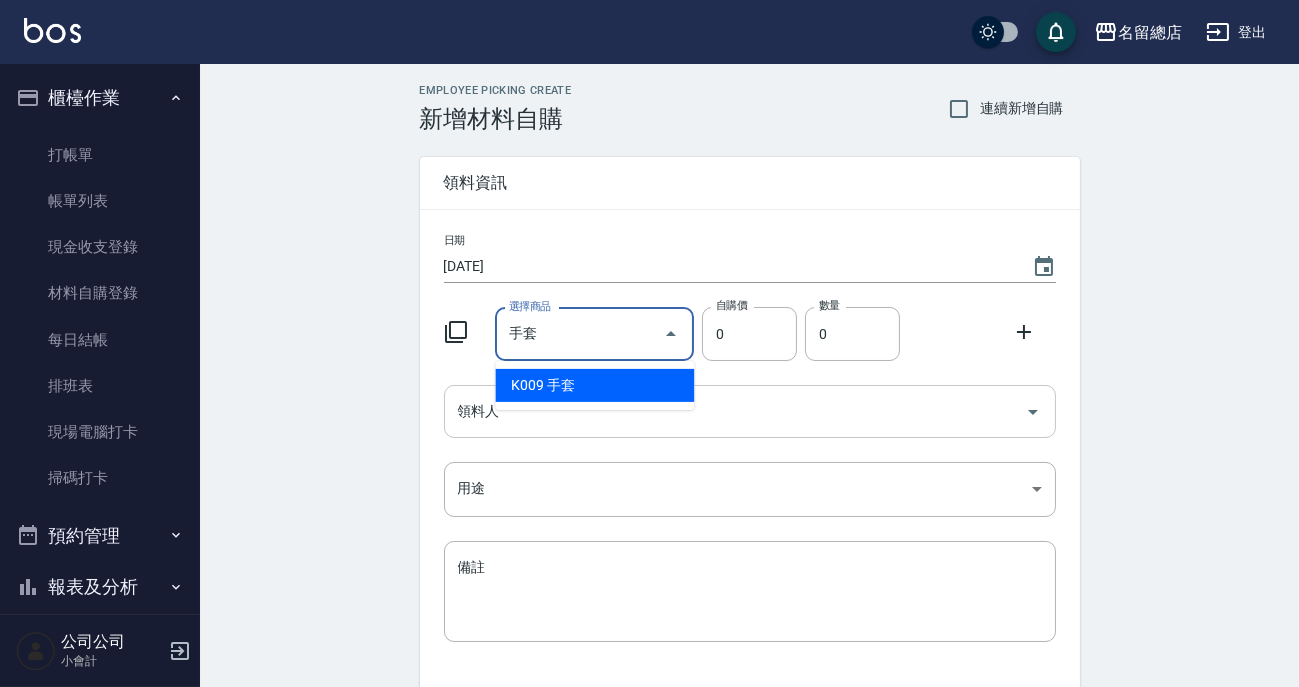 click on "K009 手套" at bounding box center (594, 385) 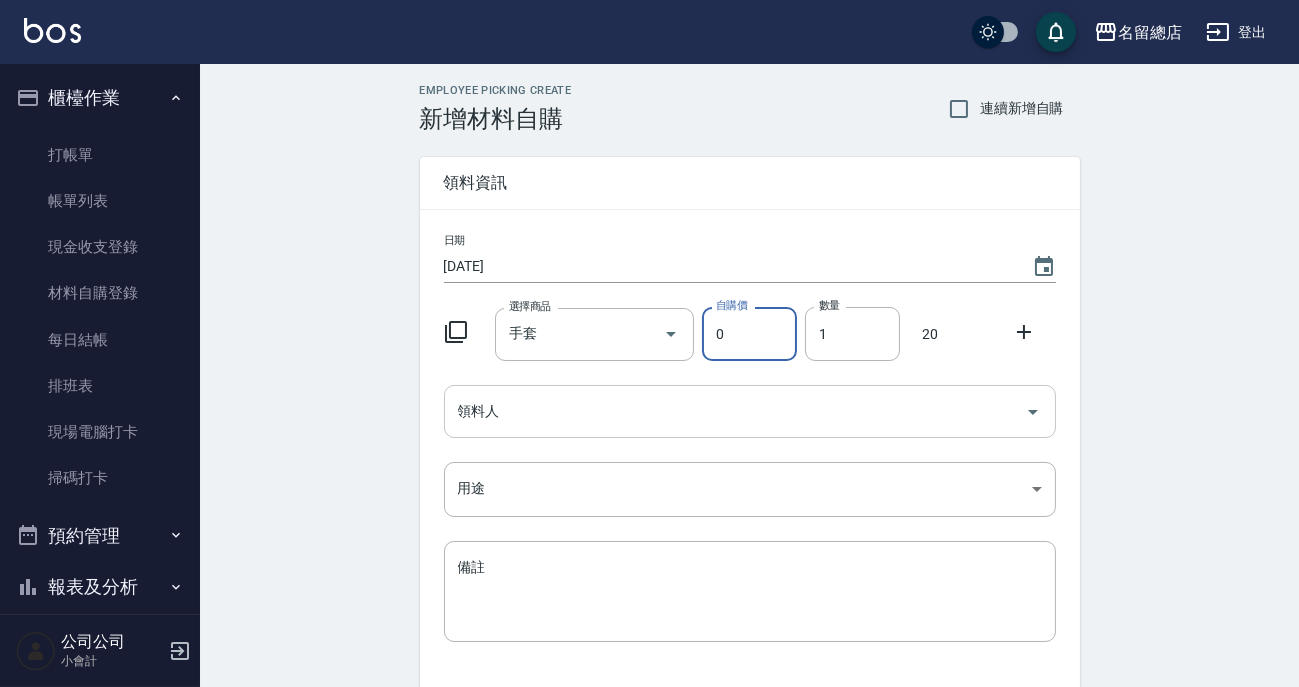 type on "20" 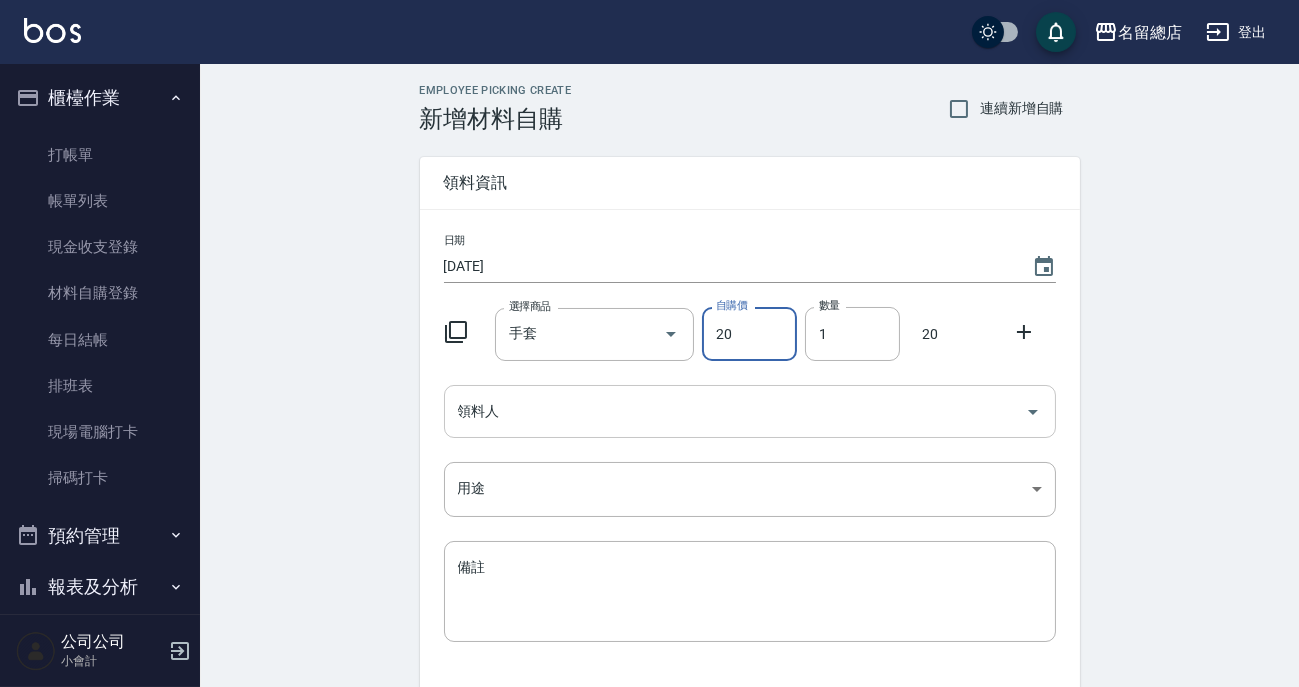 click on "領料人" at bounding box center (735, 411) 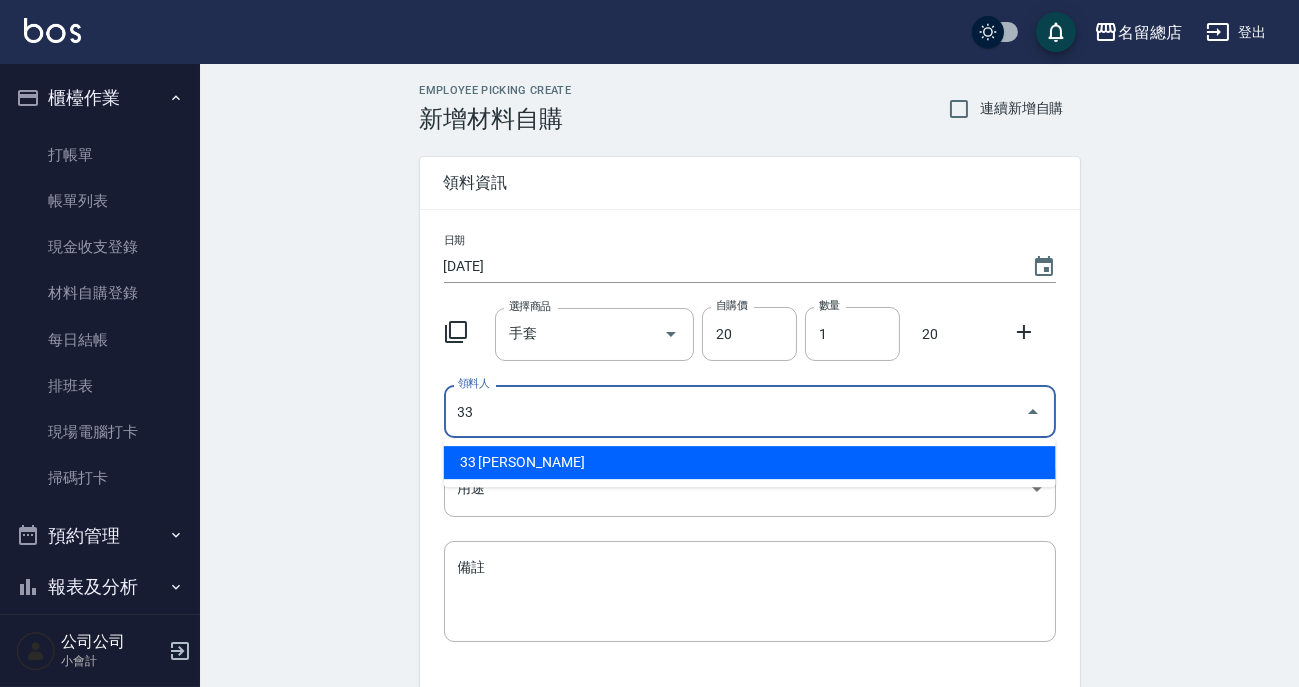 type on "33 [PERSON_NAME]" 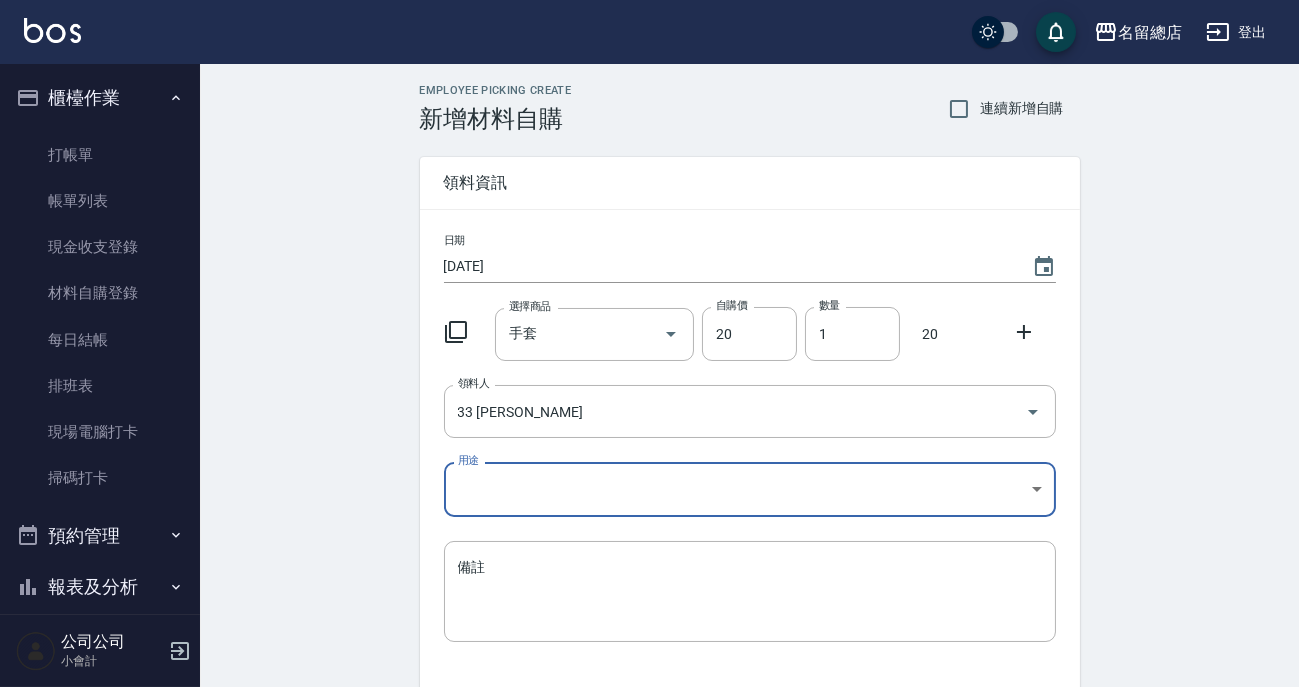 click on "名留總店 登出 櫃檯作業 打帳單 帳單列表 現金收支登錄 材料自購登錄 每日結帳 排班表 現場電腦打卡 掃碼打卡 預約管理 預約管理 單日預約紀錄 單週預約紀錄 報表及分析 報表目錄 店家區間累計表 店家日報表 互助日報表 互助排行榜 設計師日報表 客戶管理 客戶列表 卡券管理 入金管理 員工及薪資 員工列表 商品管理 商品列表 紅利點數設定 紅利點數紀錄 公司公司 小會計 Employee Picking Create 新增材料自購 連續新增自購 領料資訊 日期 [DATE] 選擇商品 手套 選擇商品 自購價 20 自購價 數量 1 數量 20 領料人 33 [PERSON_NAME] 領料人 用途 ​ 用途 備註 x 備註 合計： 20 新增" at bounding box center (649, 412) 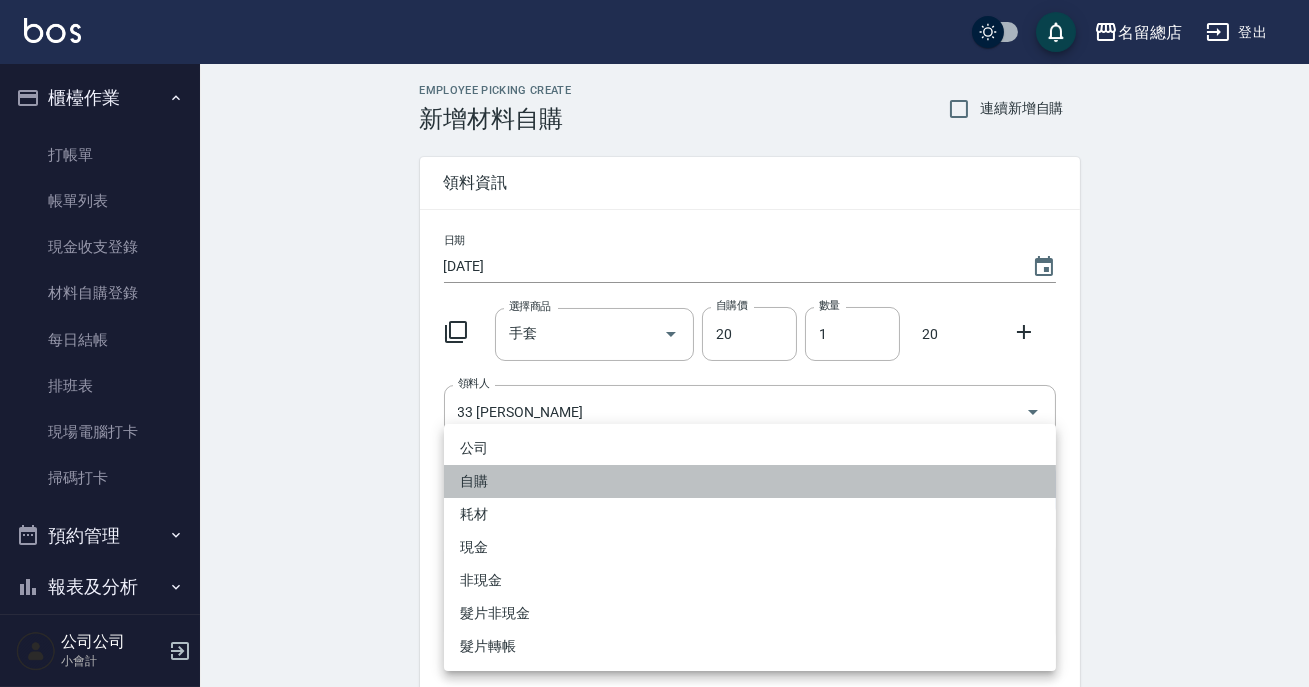 click on "自購" at bounding box center [750, 481] 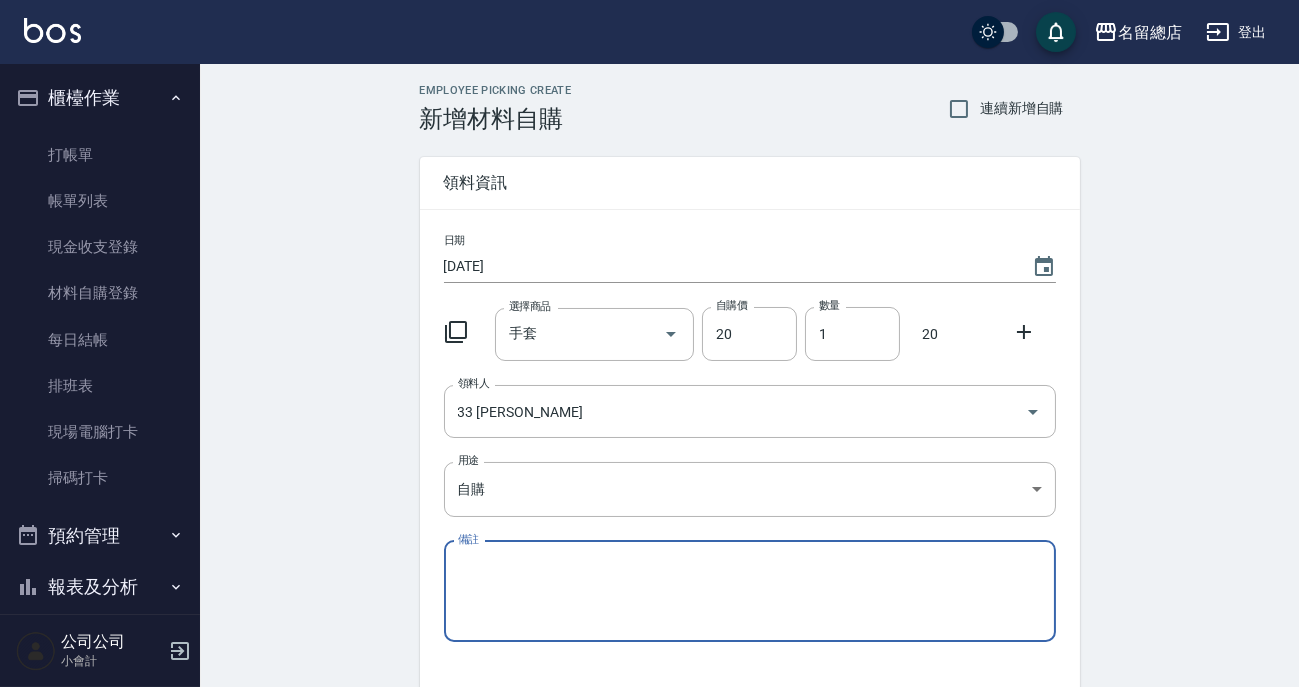 scroll, scrollTop: 138, scrollLeft: 0, axis: vertical 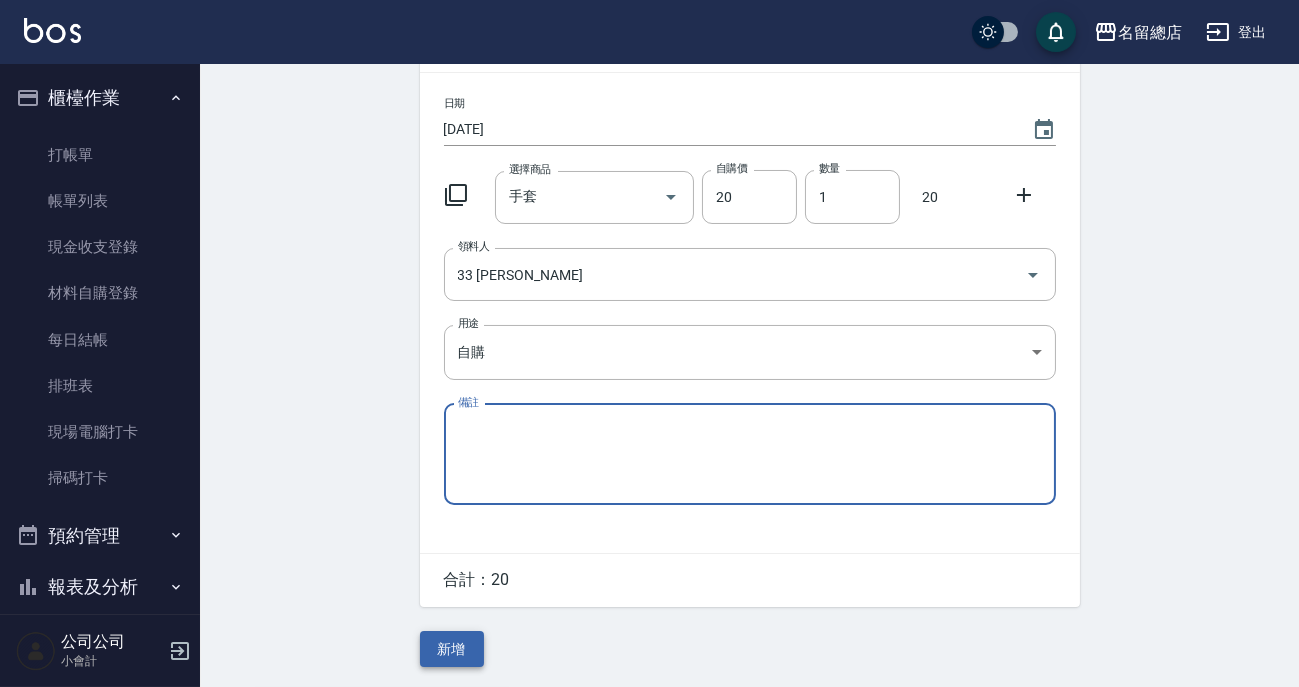 click on "新增" at bounding box center [452, 649] 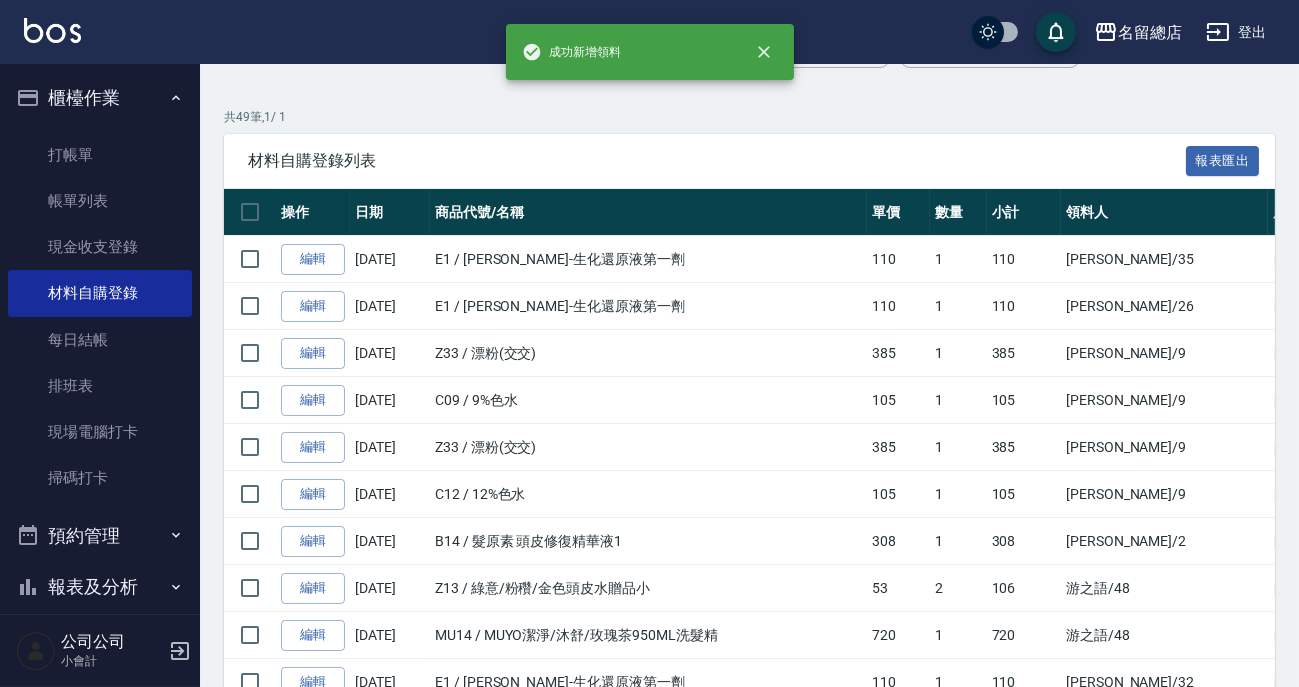 scroll, scrollTop: 0, scrollLeft: 0, axis: both 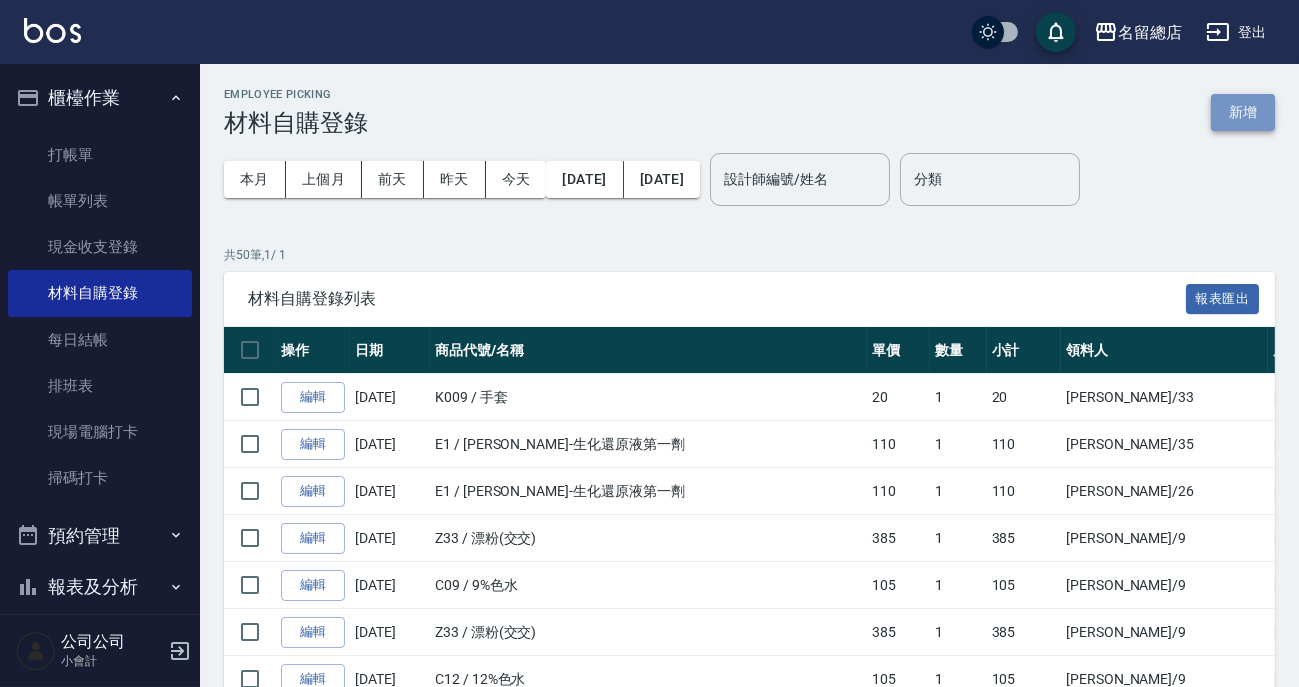 click on "新增" at bounding box center (1243, 112) 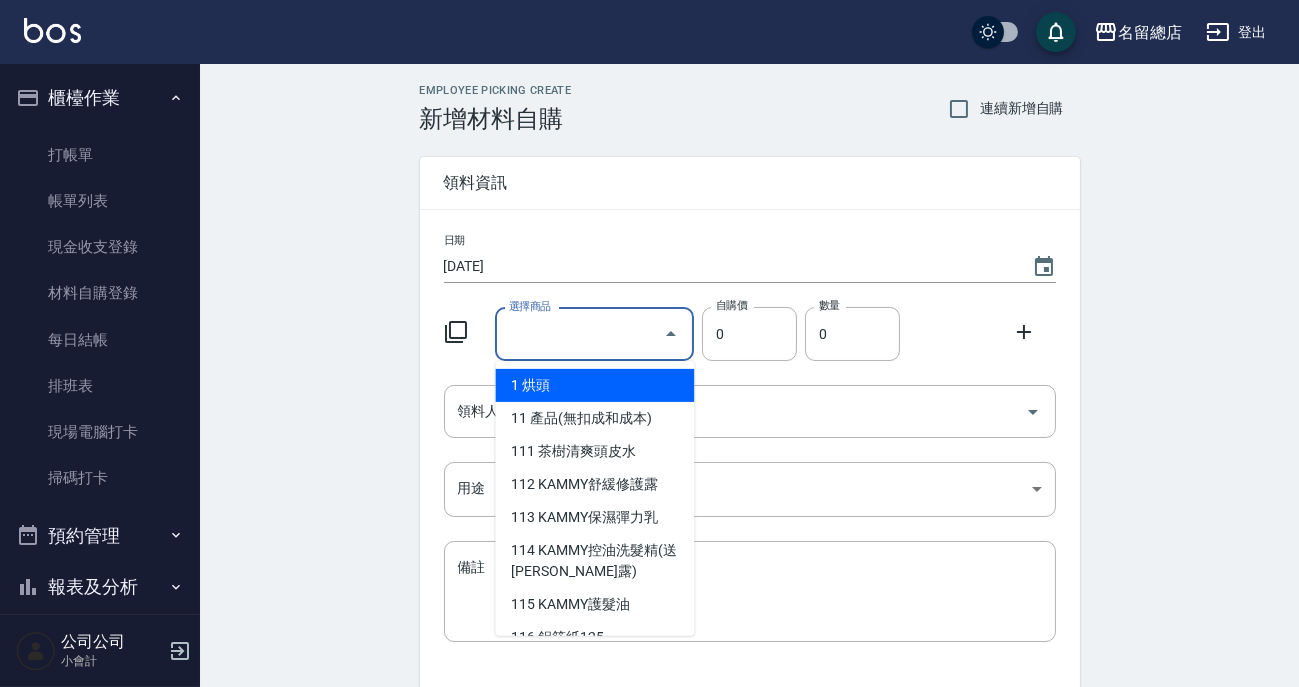 click on "選擇商品" at bounding box center [579, 334] 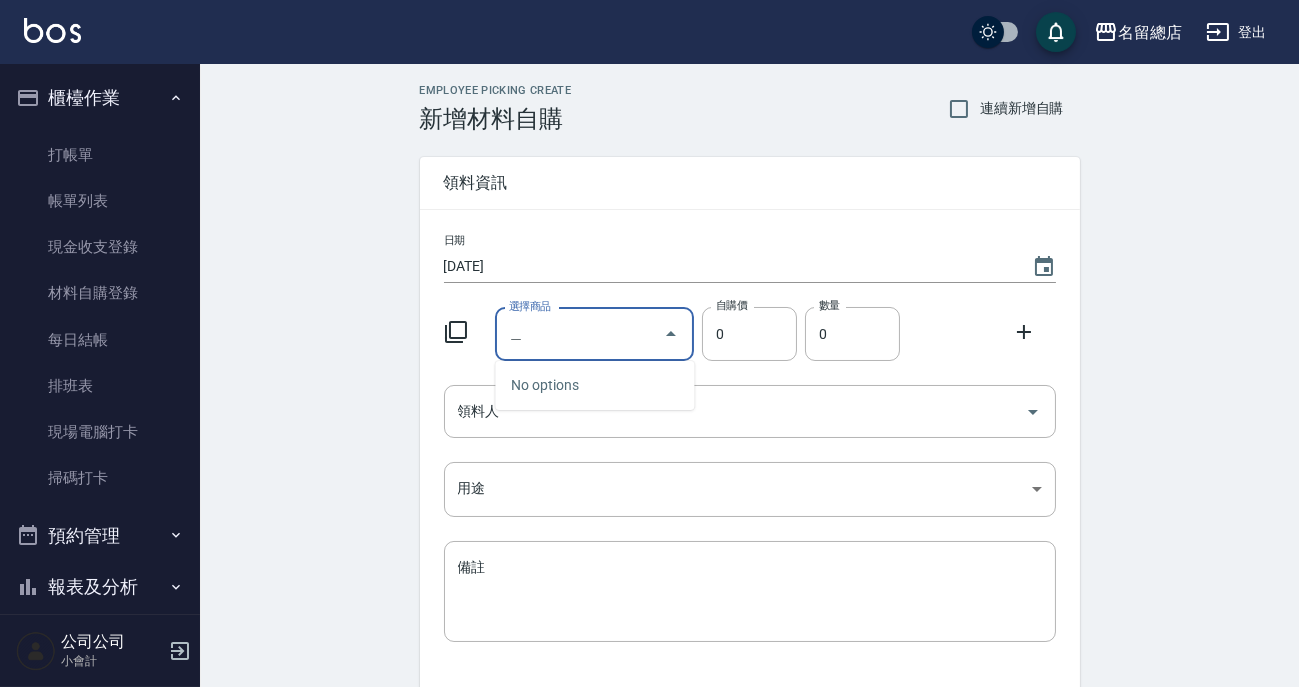 type on "極" 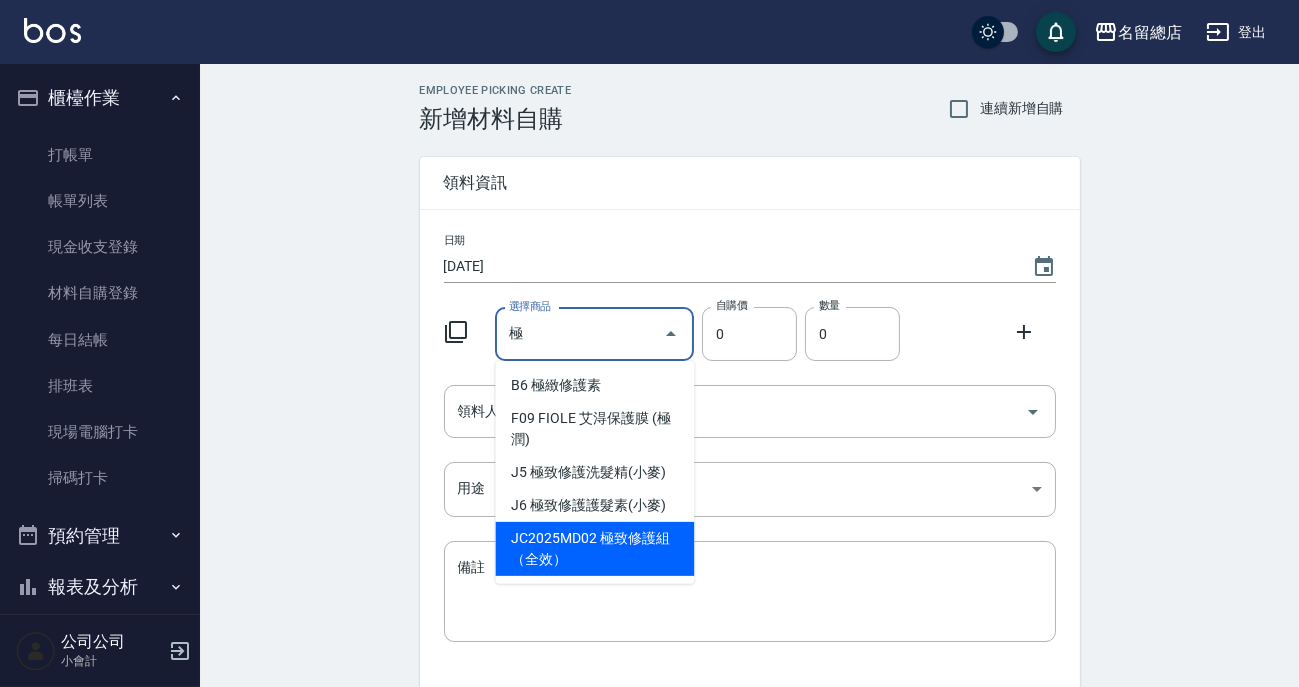 scroll, scrollTop: 90, scrollLeft: 0, axis: vertical 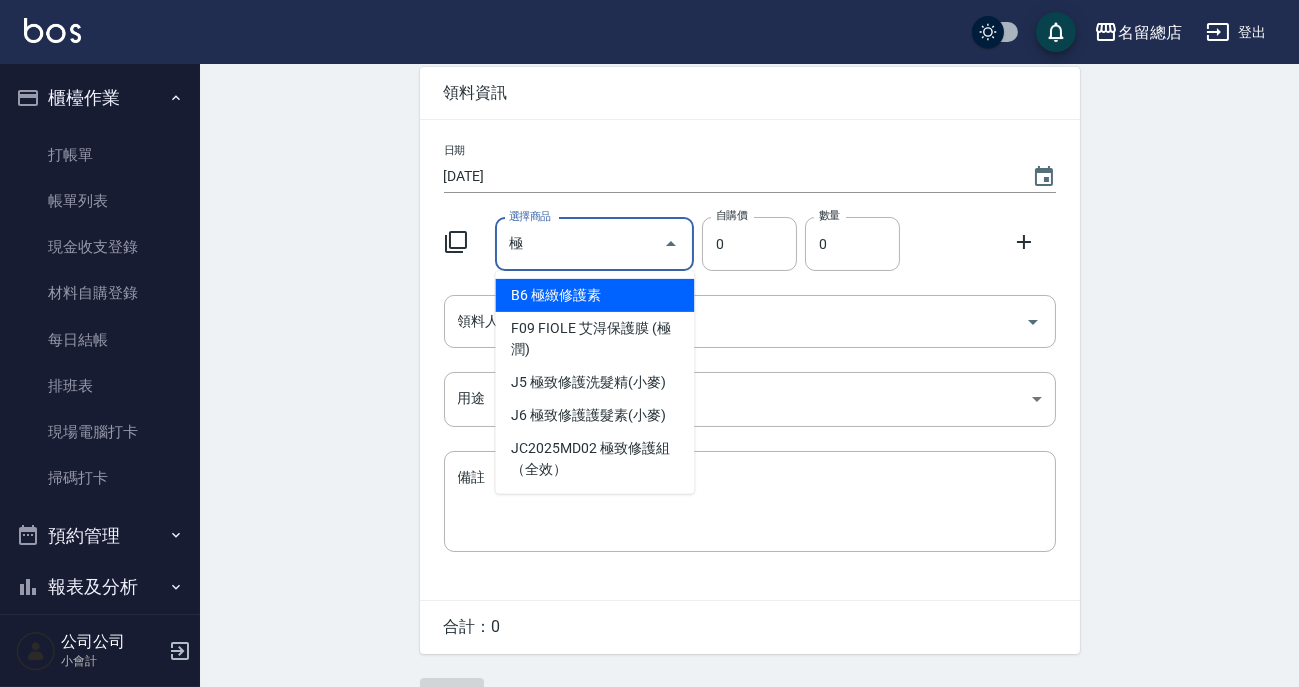 click on "極" at bounding box center (579, 244) 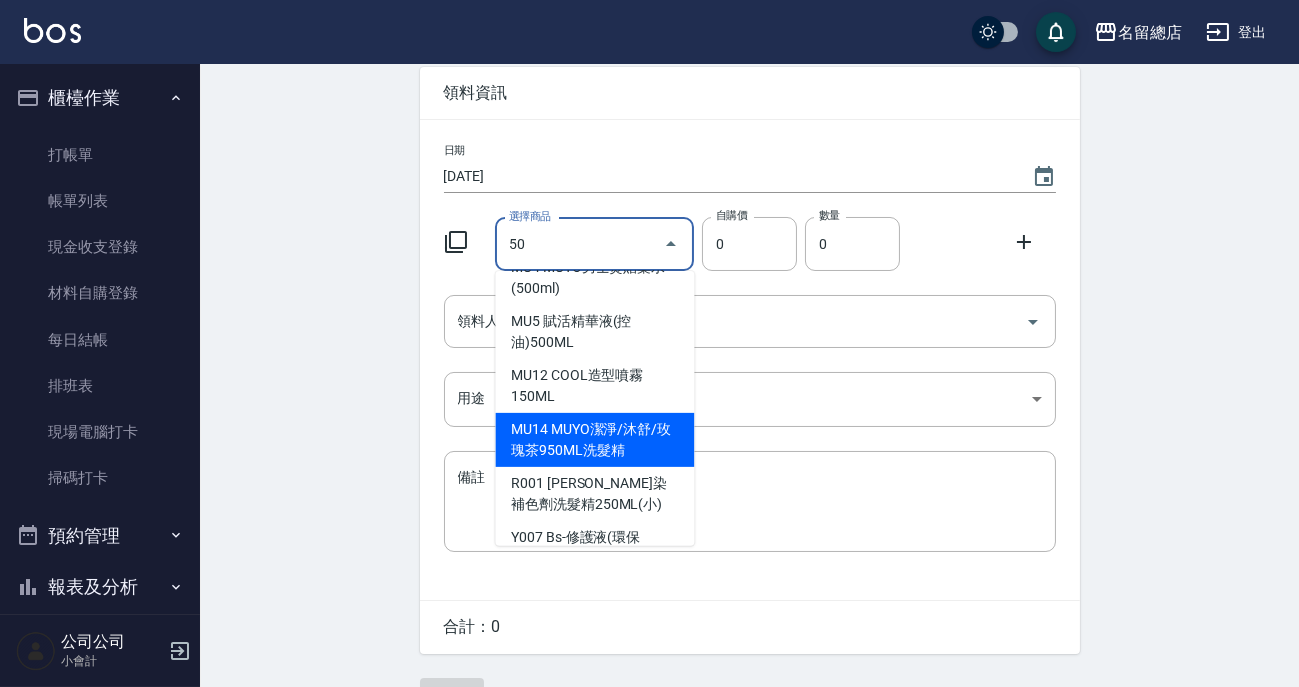 scroll, scrollTop: 725, scrollLeft: 0, axis: vertical 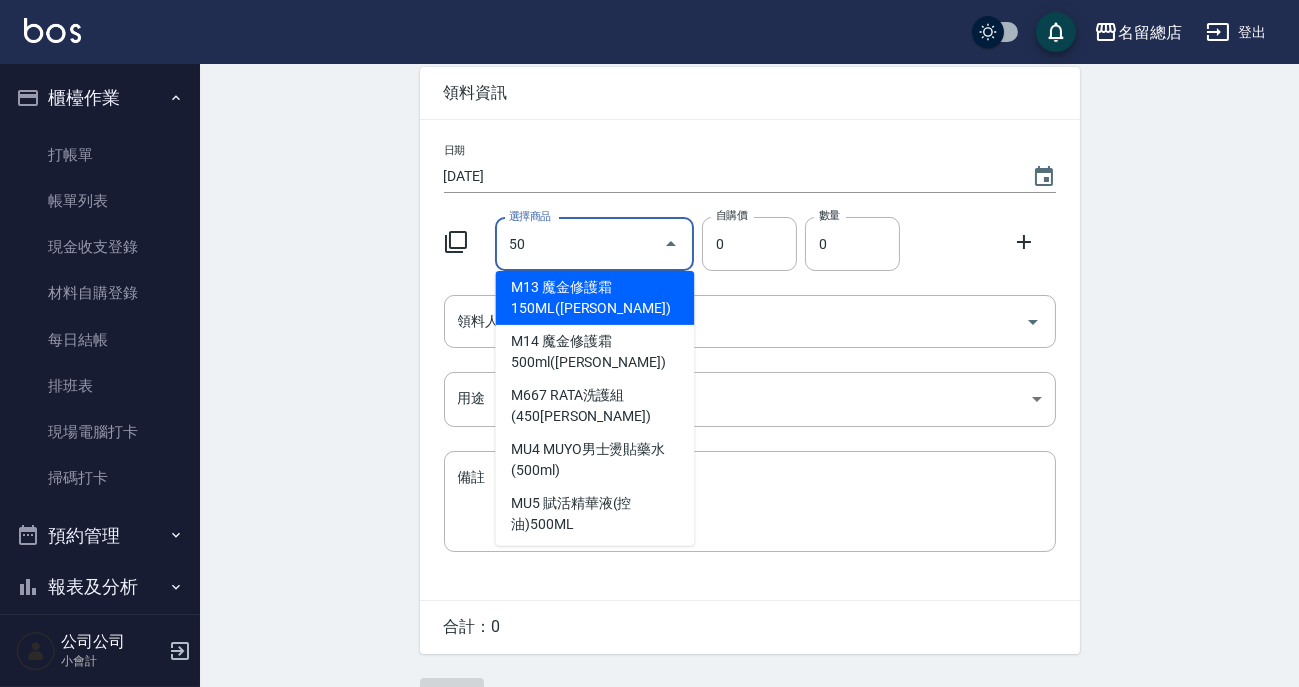 click on "50" at bounding box center (579, 244) 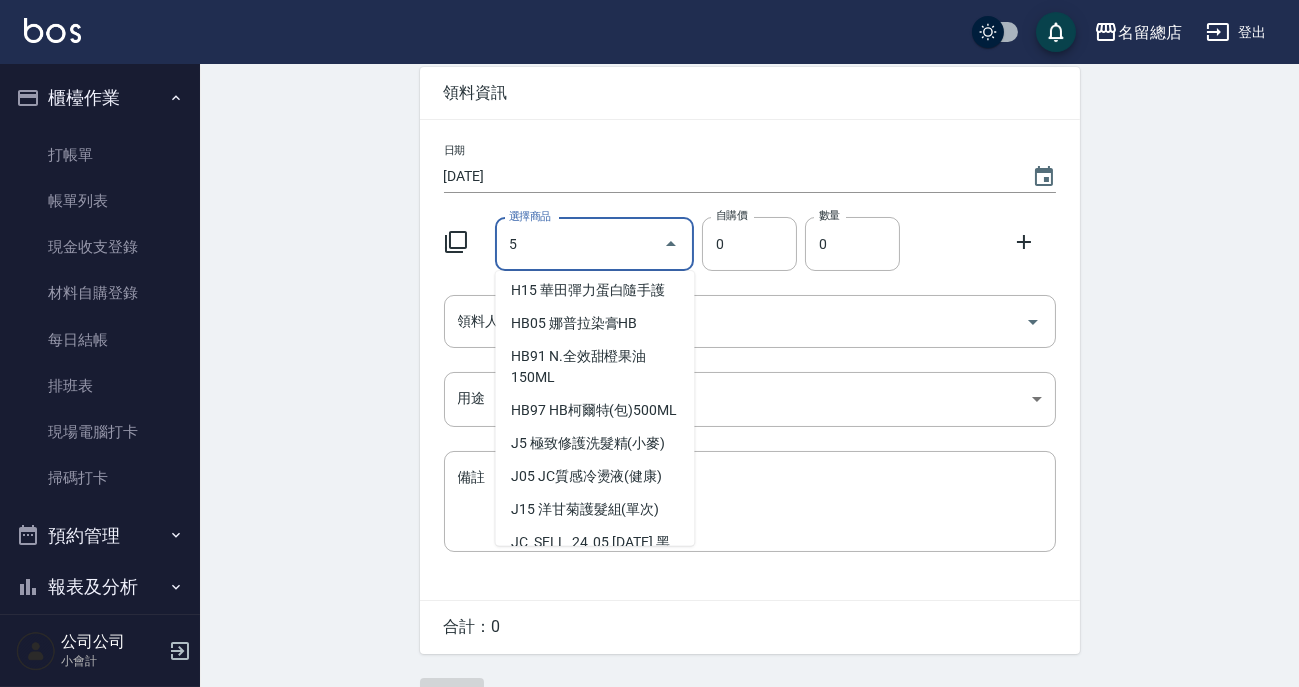 scroll, scrollTop: 7, scrollLeft: 0, axis: vertical 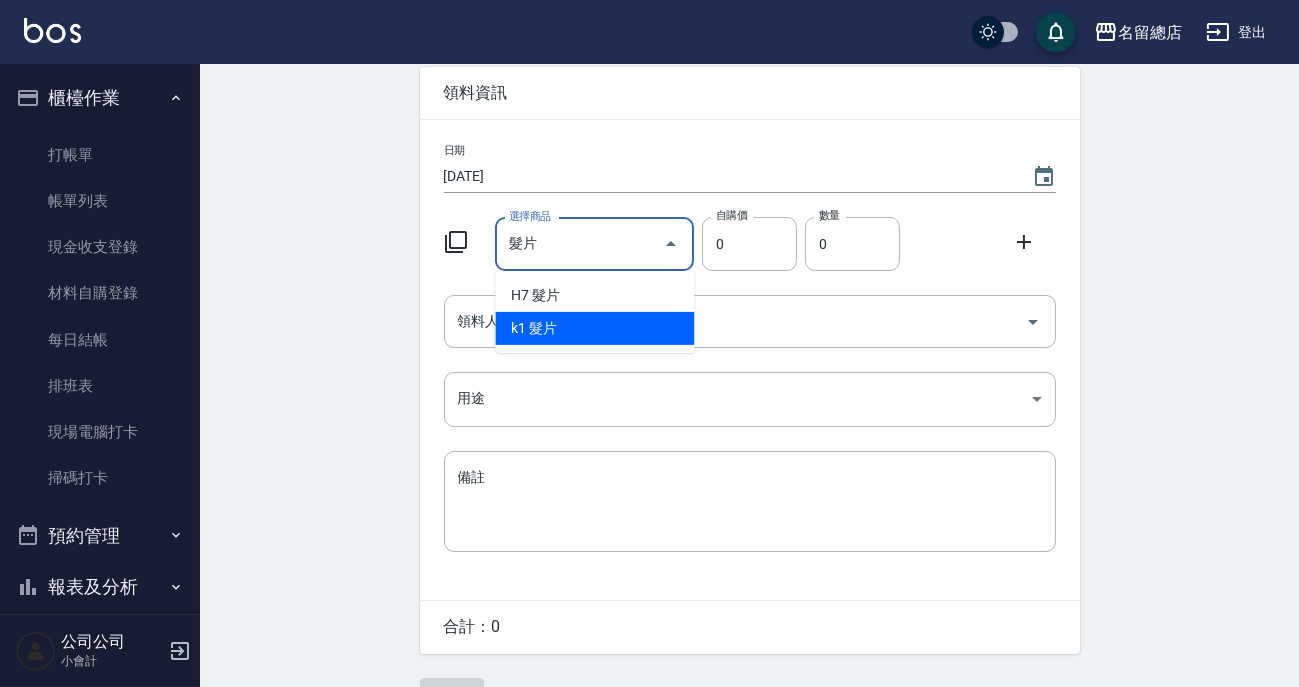 type on "髮片" 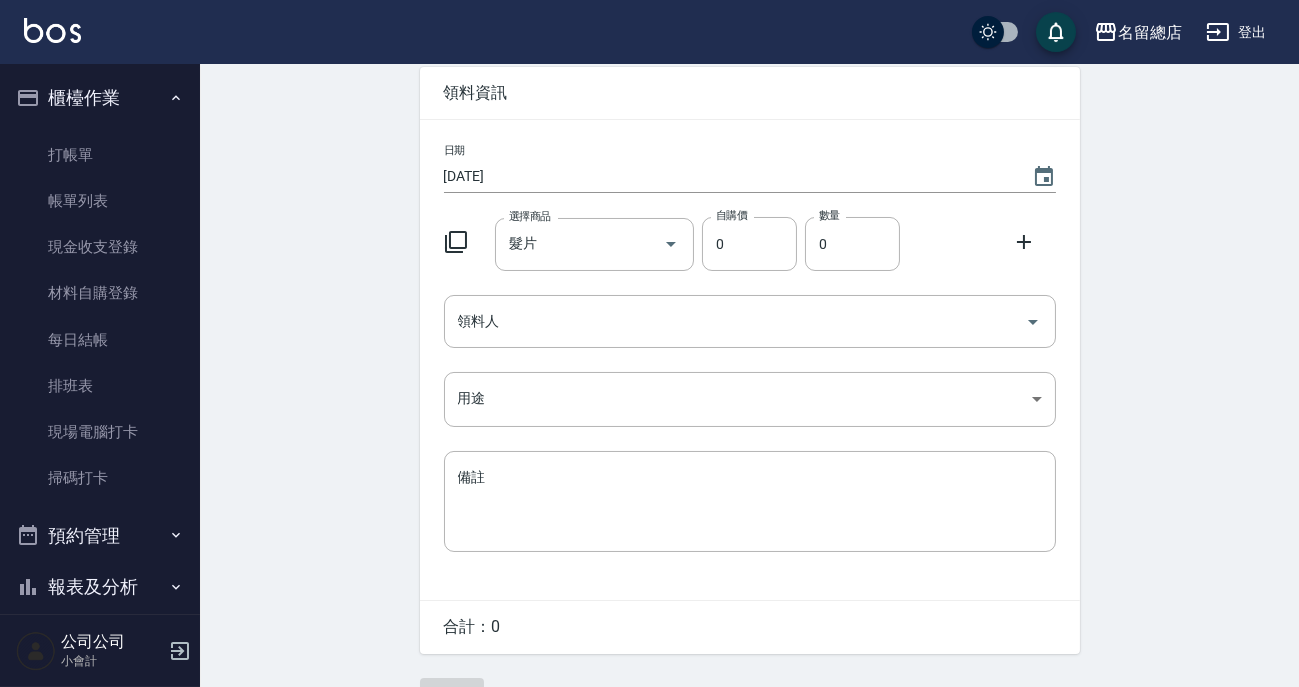 click on "Employee Picking Create 新增材料自購 連續新增自購 領料資訊 日期 [DATE] 選擇商品 髮片 選擇商品 自購價 0 自購價 數量 0 數量 領料人 領料人 用途 ​ 用途 備註 x 備註 合計： 0 新增" at bounding box center (749, 354) 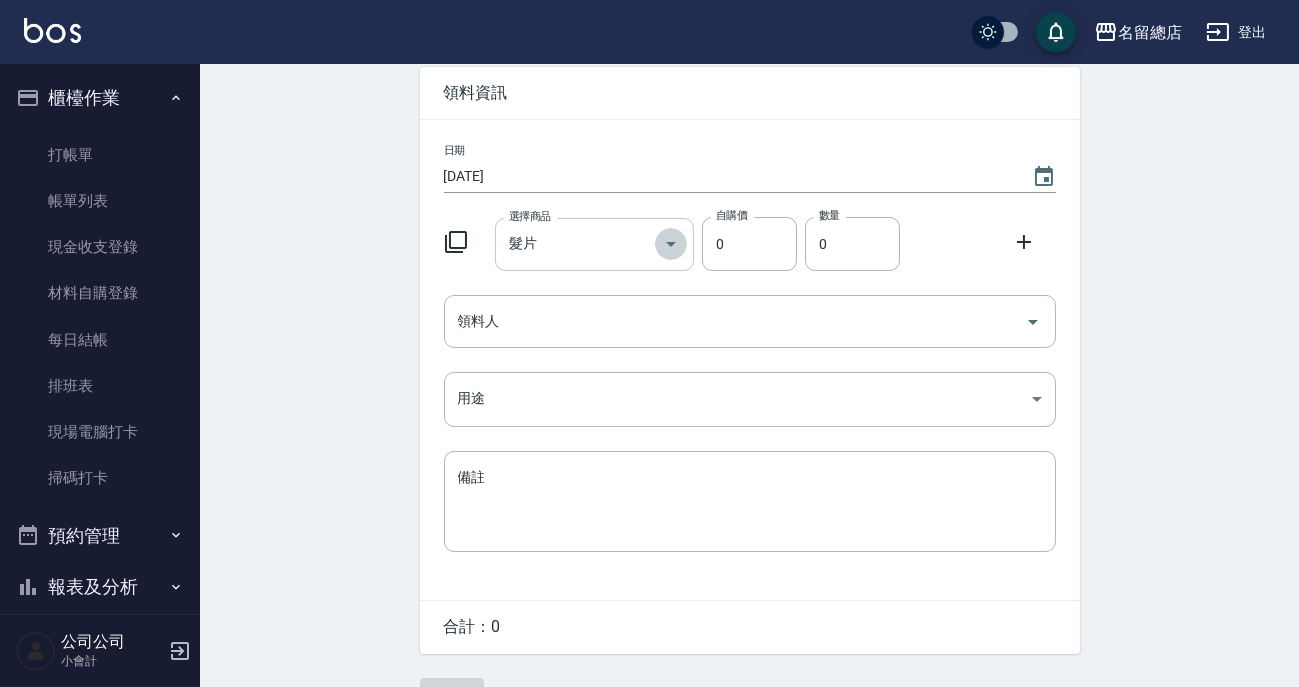 click 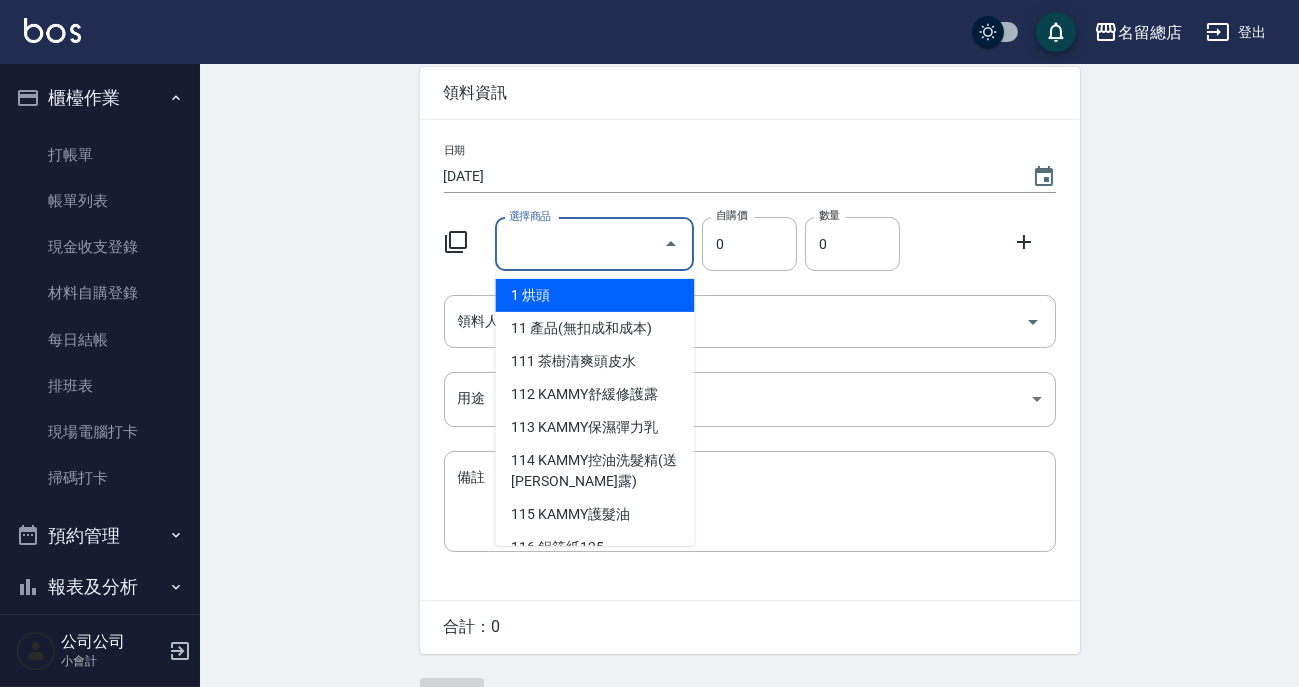type on "＿" 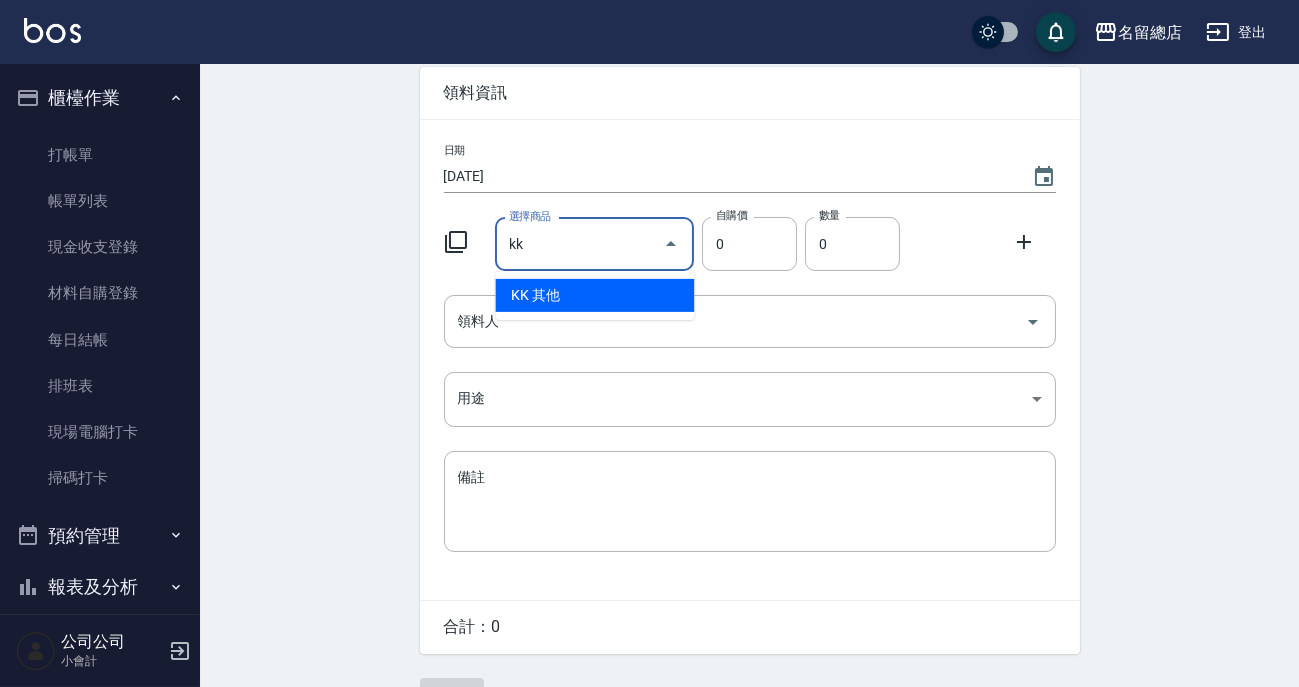 type on "其他" 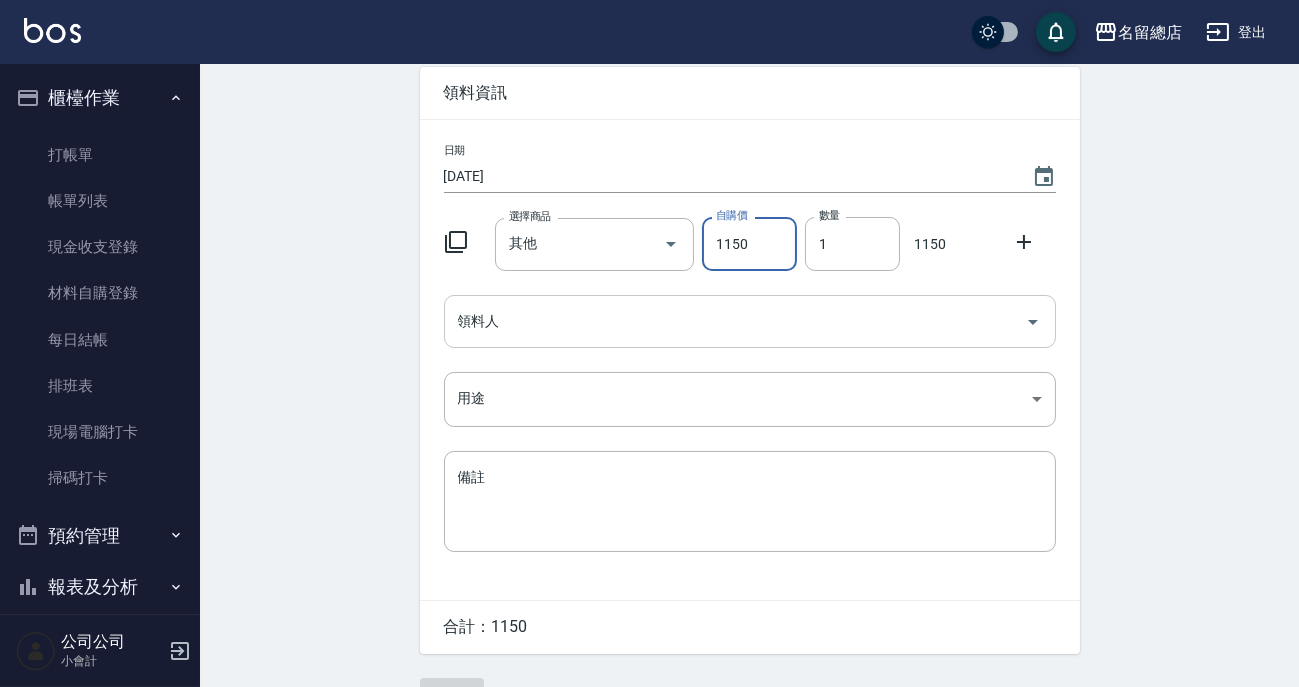 type on "1150" 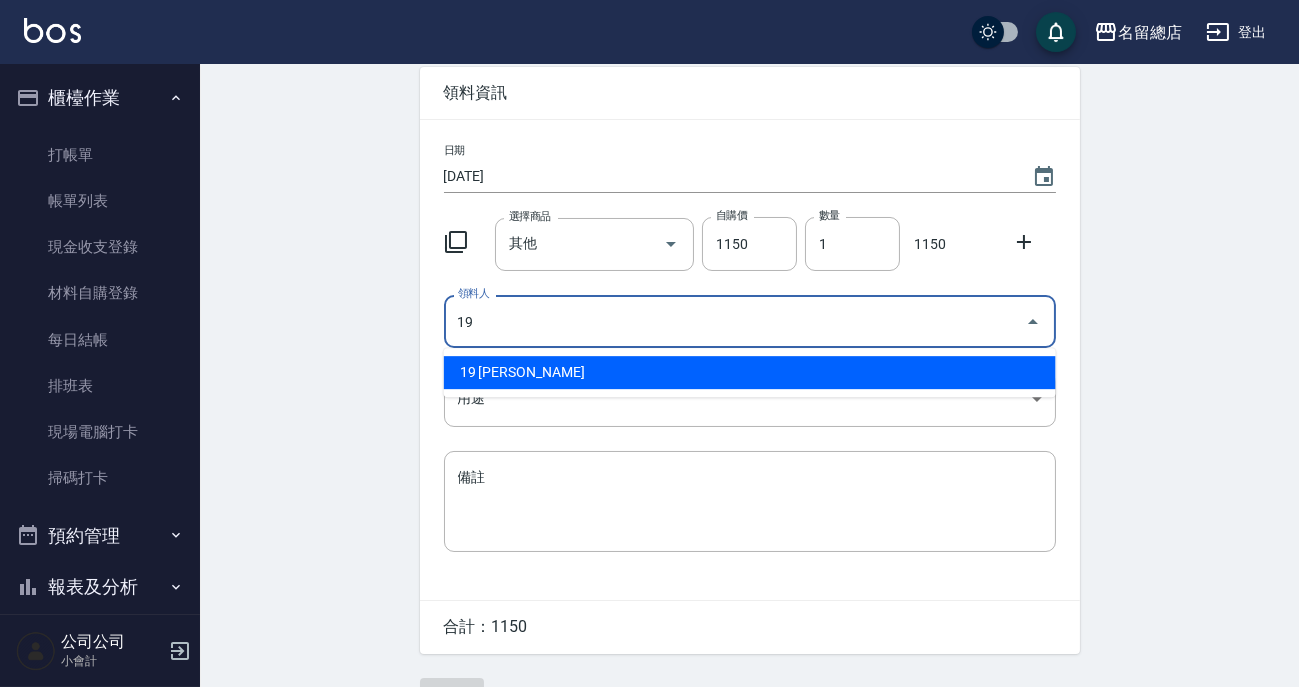 type on "19 [PERSON_NAME]" 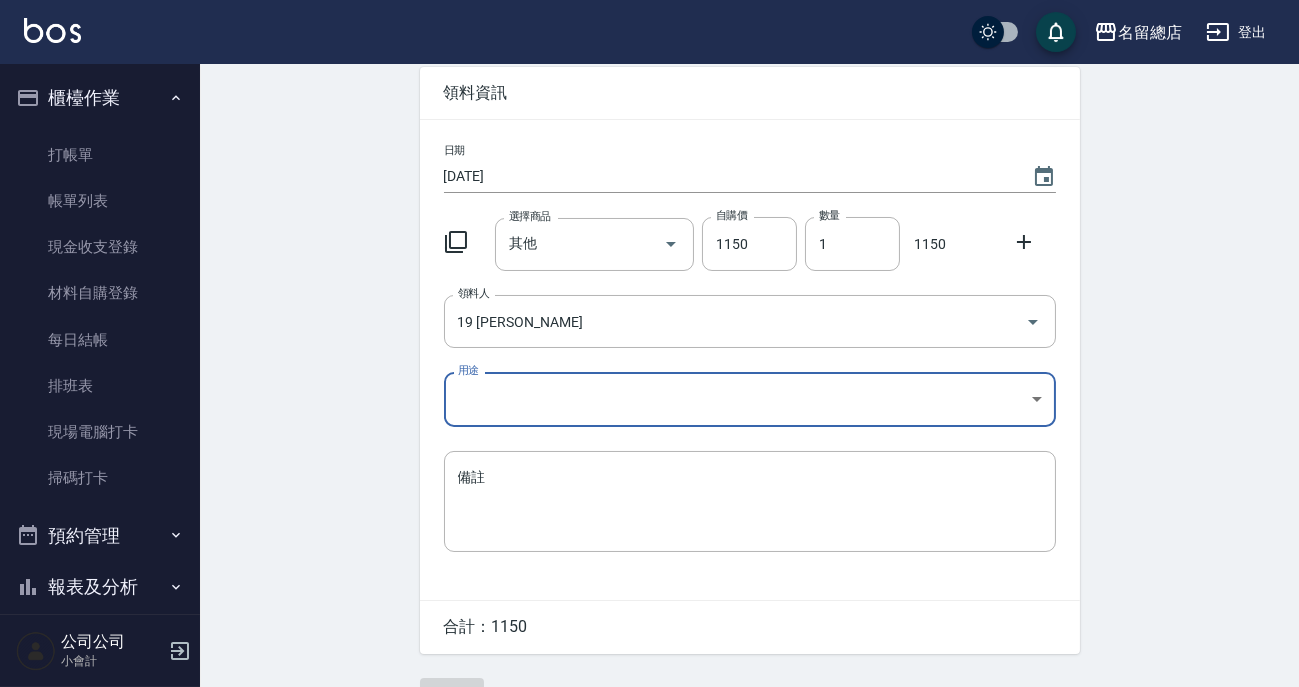 click 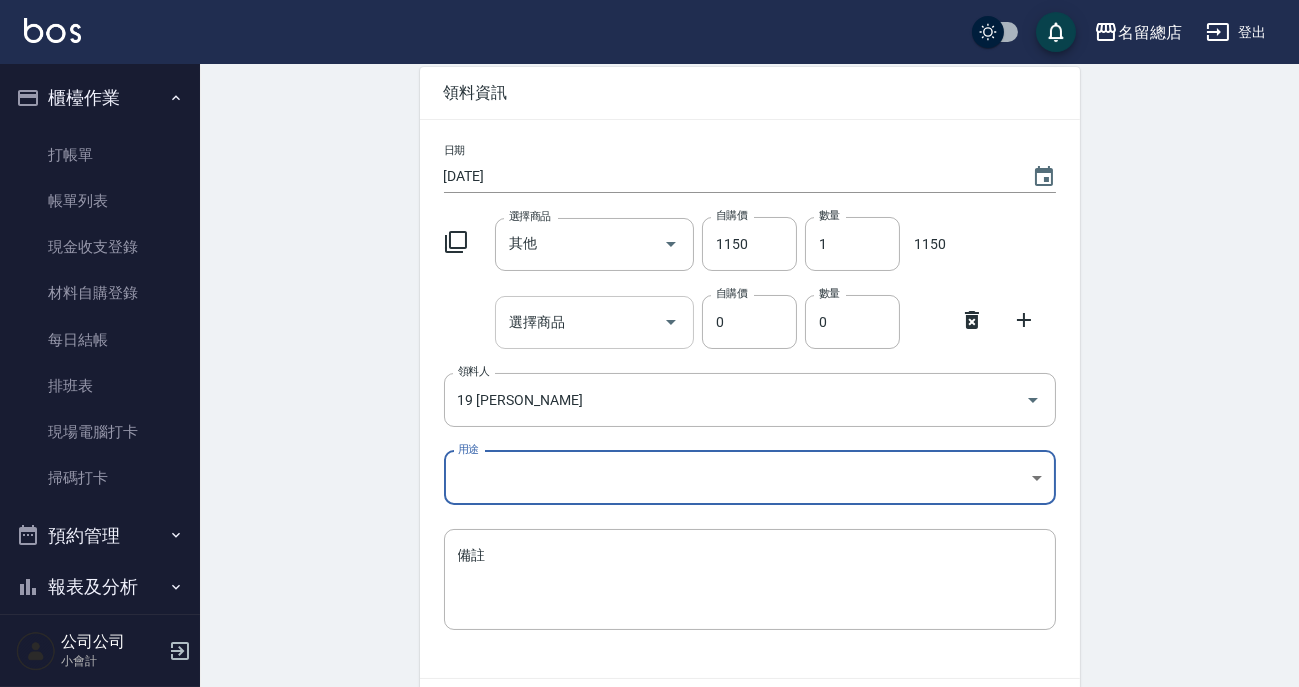 click 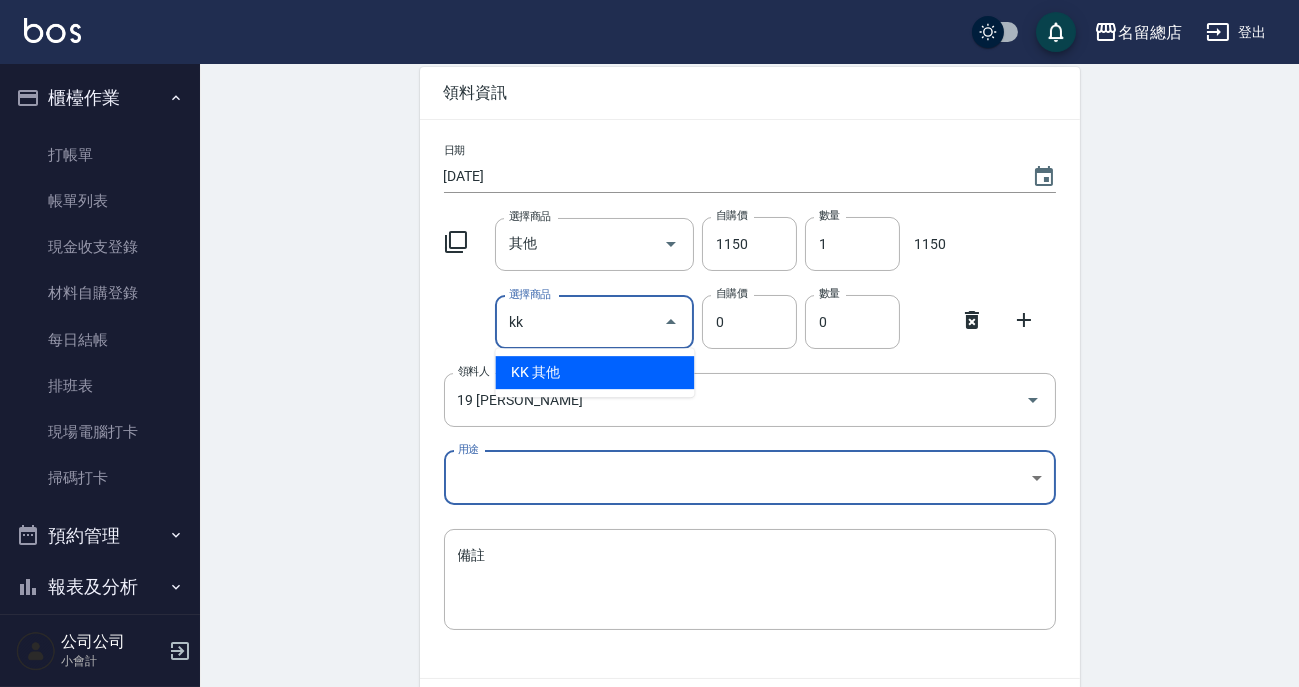 type on "其他" 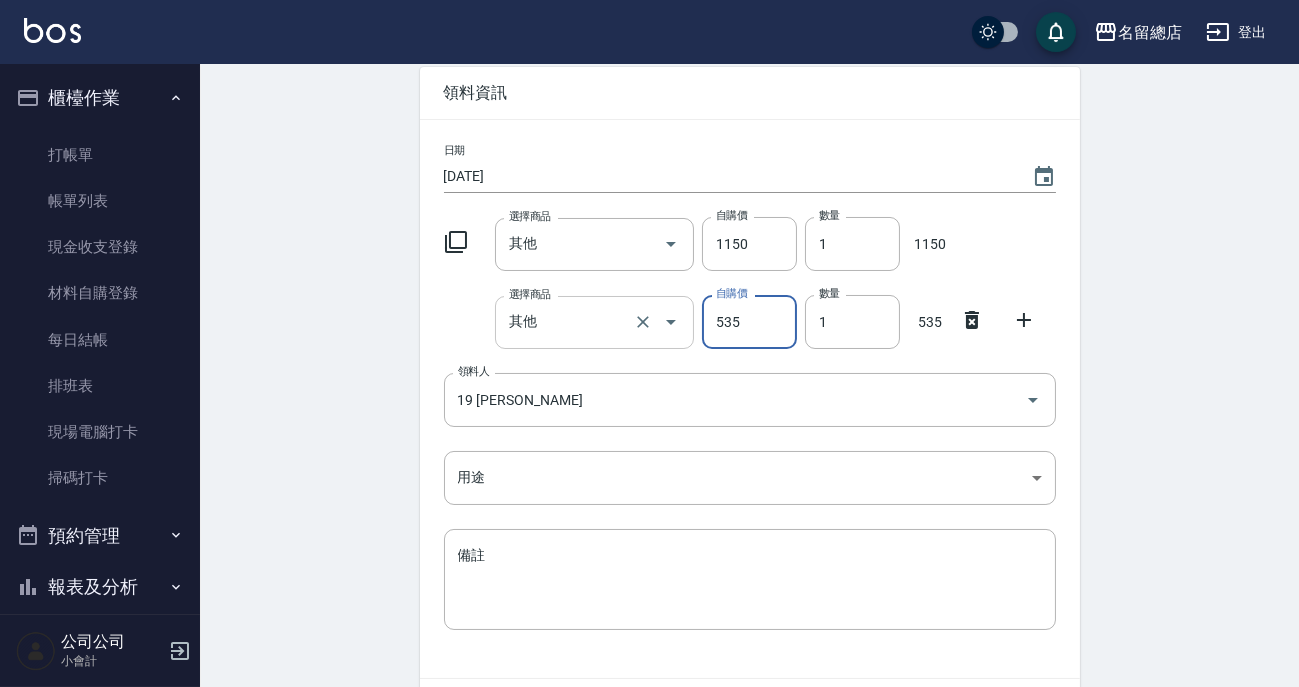 type on "535" 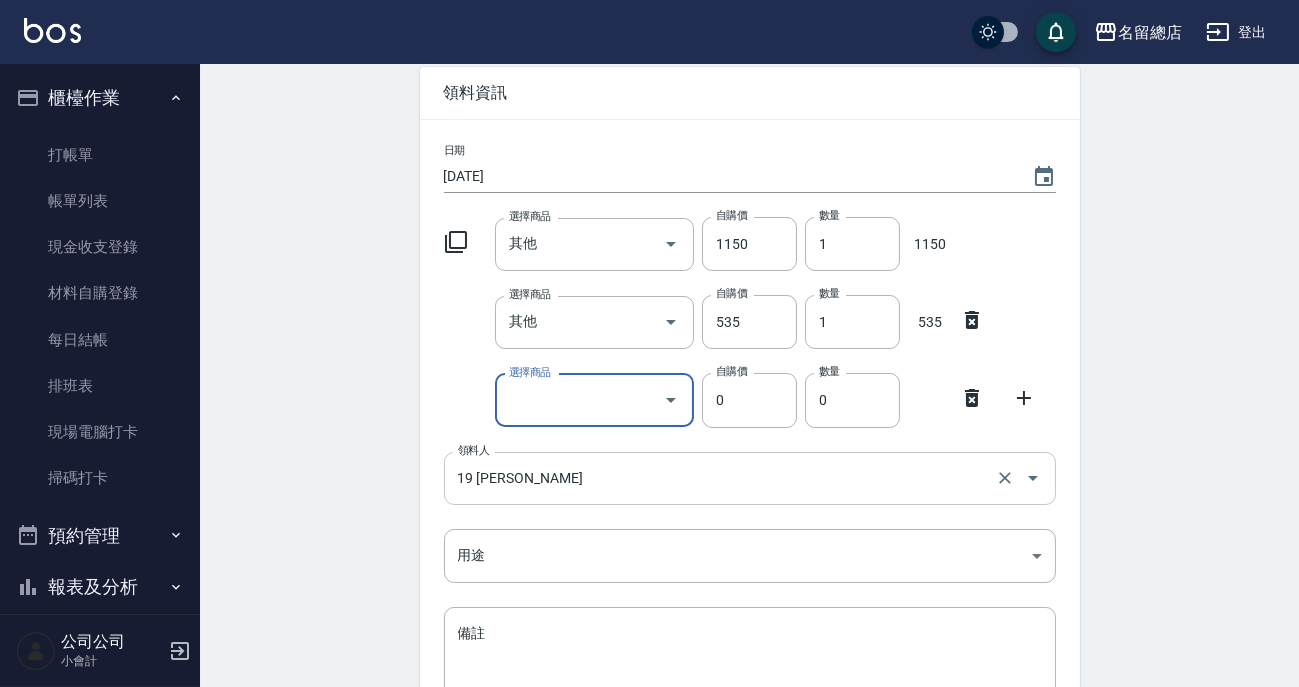 scroll, scrollTop: 181, scrollLeft: 0, axis: vertical 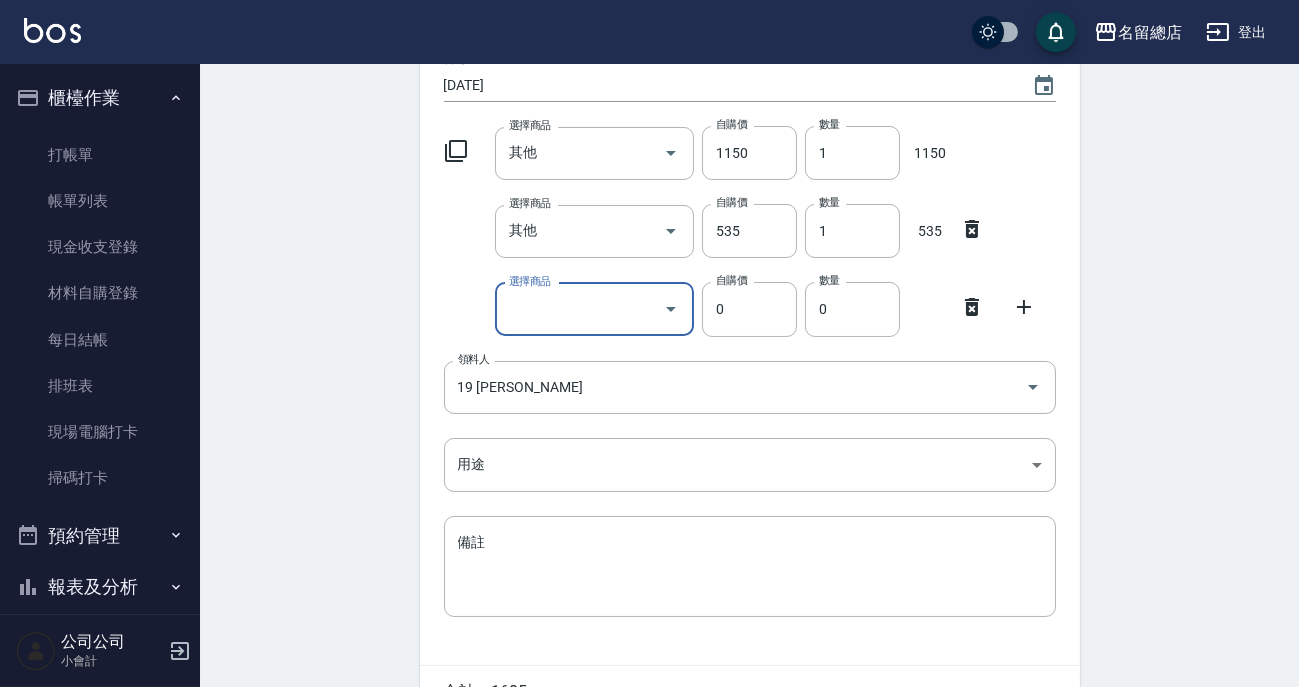 click 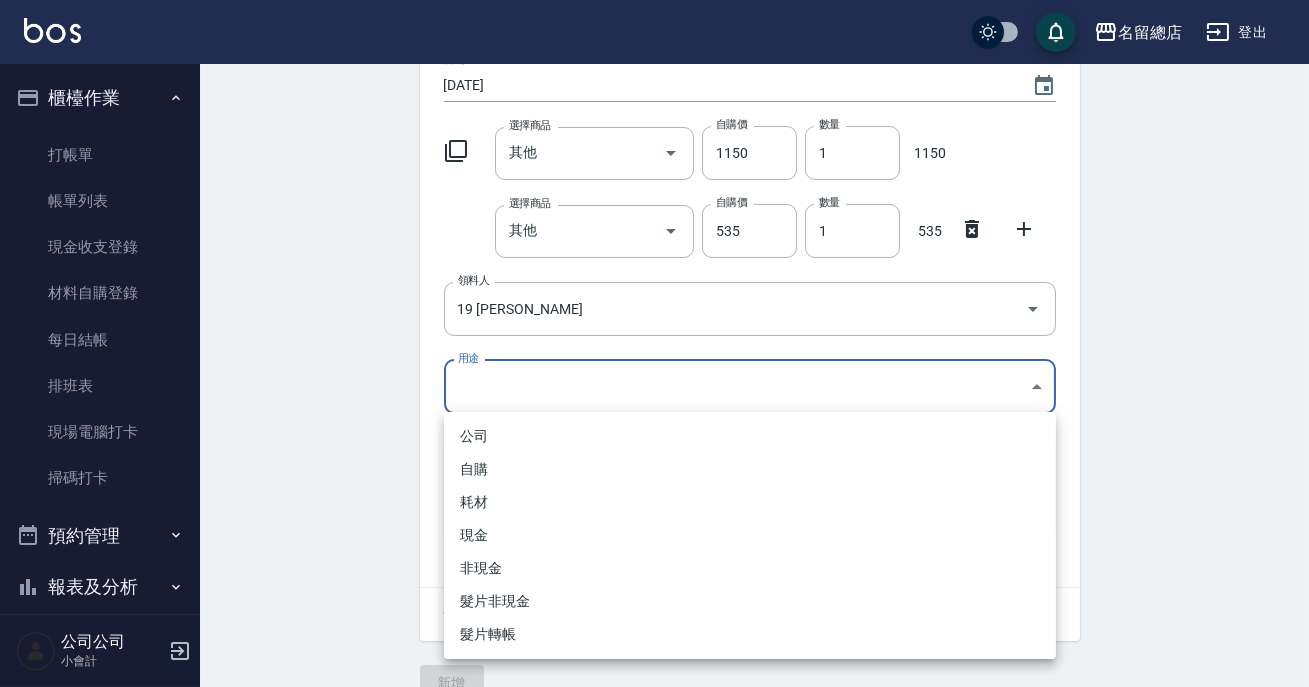 click on "名留總店 登出 櫃檯作業 打帳單 帳單列表 現金收支登錄 材料自購登錄 每日結帳 排班表 現場電腦打卡 掃碼打卡 預約管理 預約管理 單日預約紀錄 單週預約紀錄 報表及分析 報表目錄 店家區間累計表 店家日報表 互助日報表 互助排行榜 設計師日報表 客戶管理 客戶列表 卡券管理 入金管理 員工及薪資 員工列表 商品管理 商品列表 紅利點數設定 紅利點數紀錄 公司公司 小會計 Employee Picking Create 新增材料自購 連續新增自購 領料資訊 日期 [DATE] 選擇商品 其他 選擇商品 自購價 1150 自購價 數量 1 數量 1150 選擇商品 其他 選擇商品 自購價 535 自購價 數量 1 數量 535 領料人 19 [PERSON_NAME] 領料人 用途 ​ 用途 備註 x 備註 合計： 1685 新增 公司 自購 耗材 現金 非現金 髮片非現金 髮片轉帳" at bounding box center [654, 270] 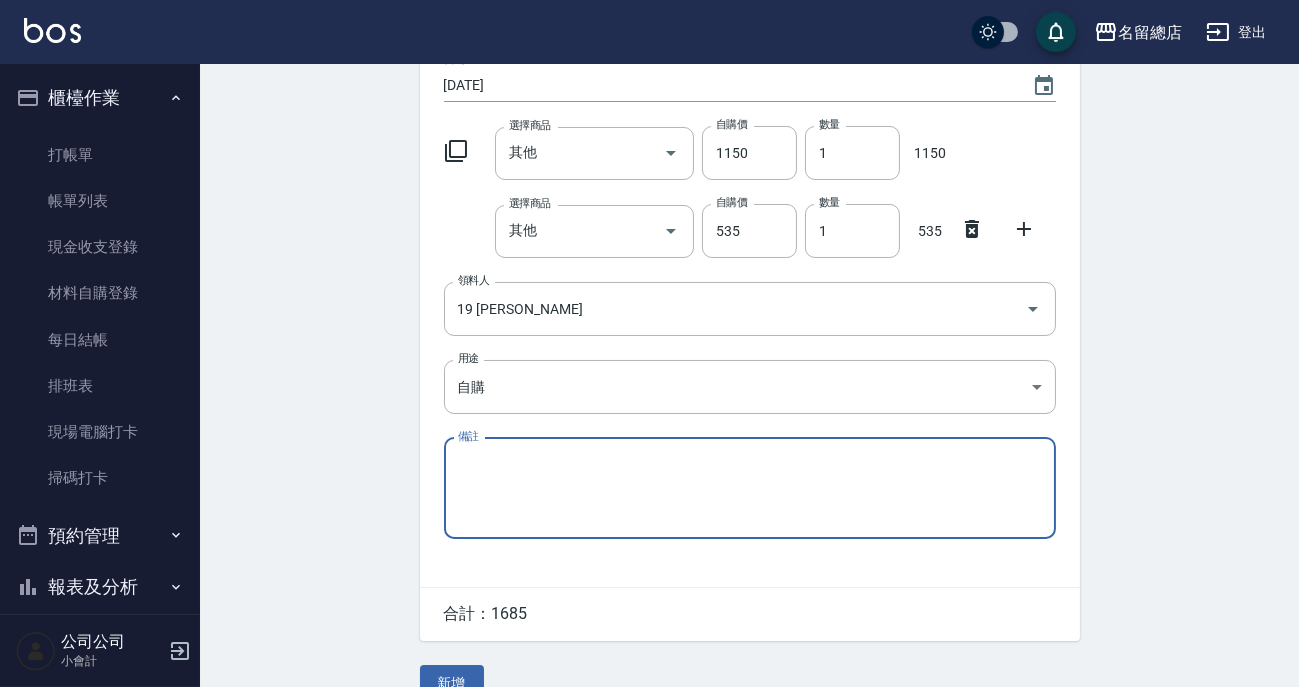 click on "備註" at bounding box center [750, 488] 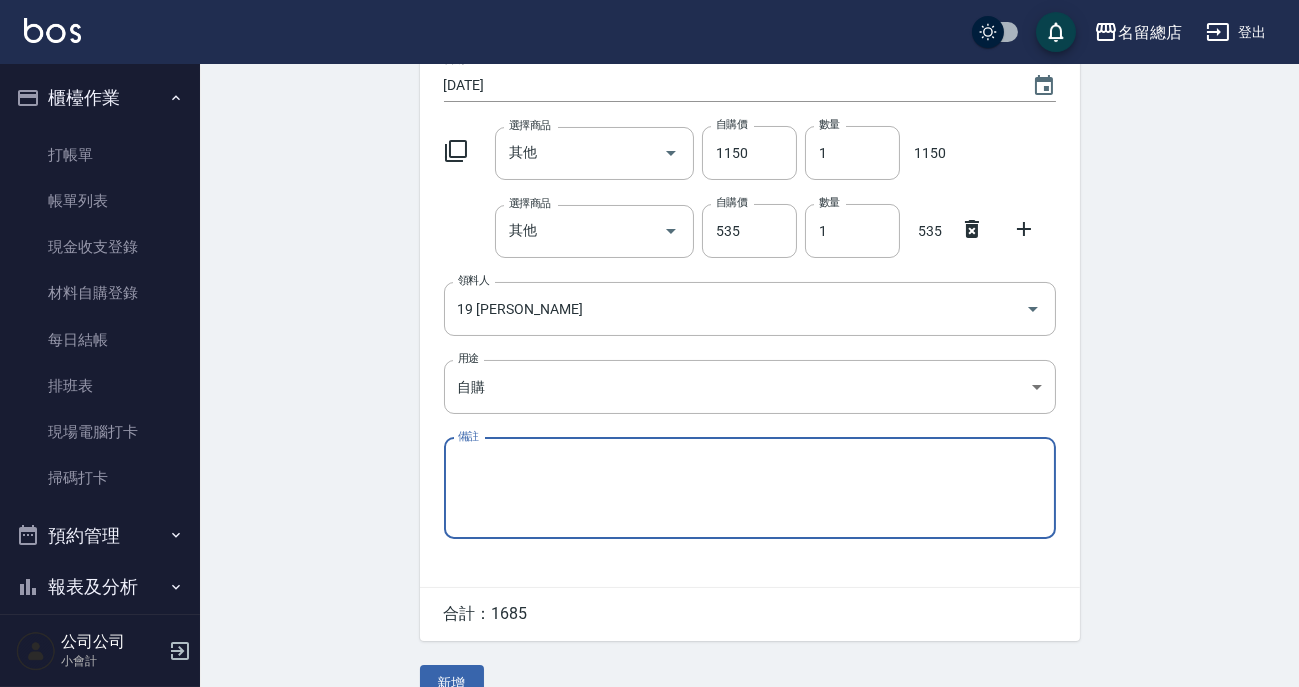 type on "r" 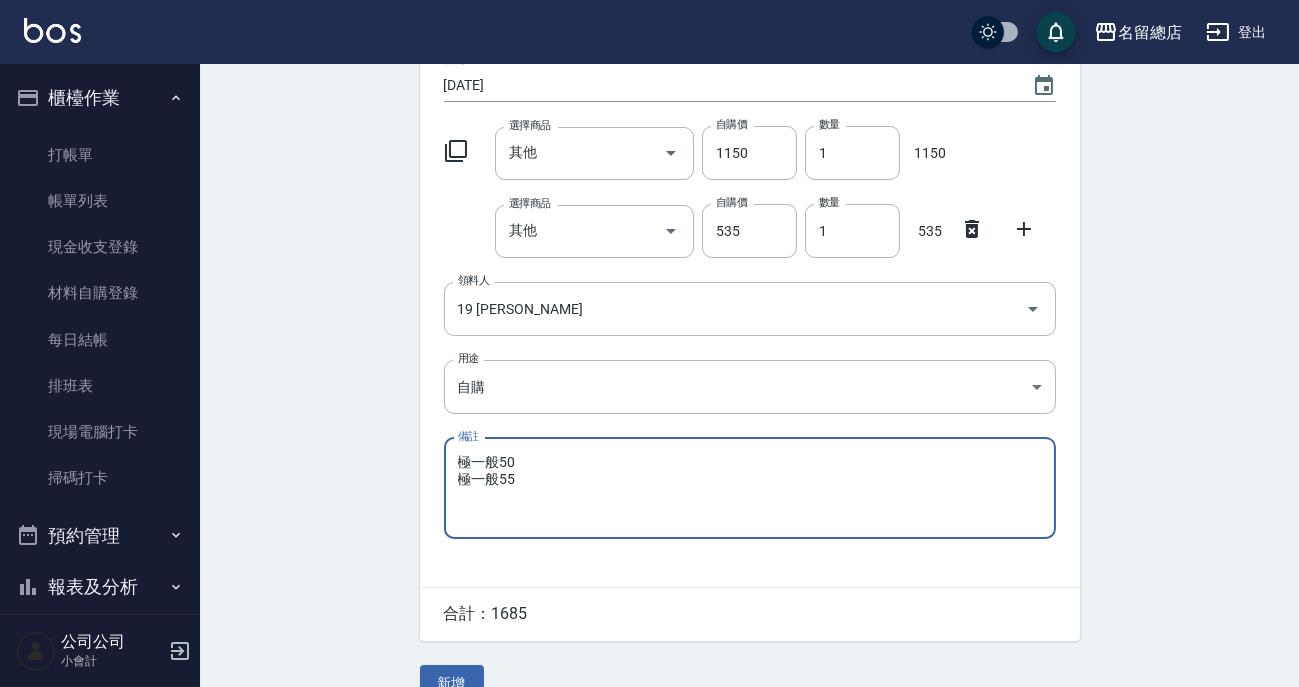 click on "極一般50
極一般55" at bounding box center [750, 488] 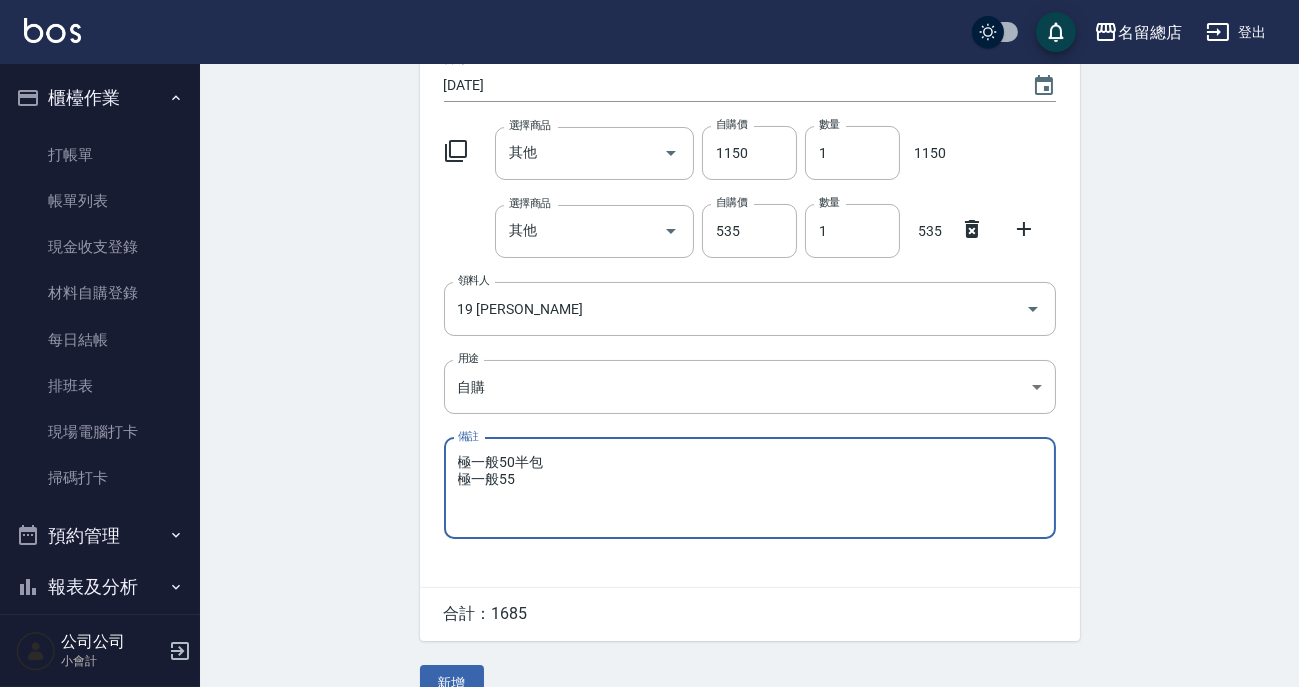 click on "極一般50半包
極一般55" at bounding box center [750, 488] 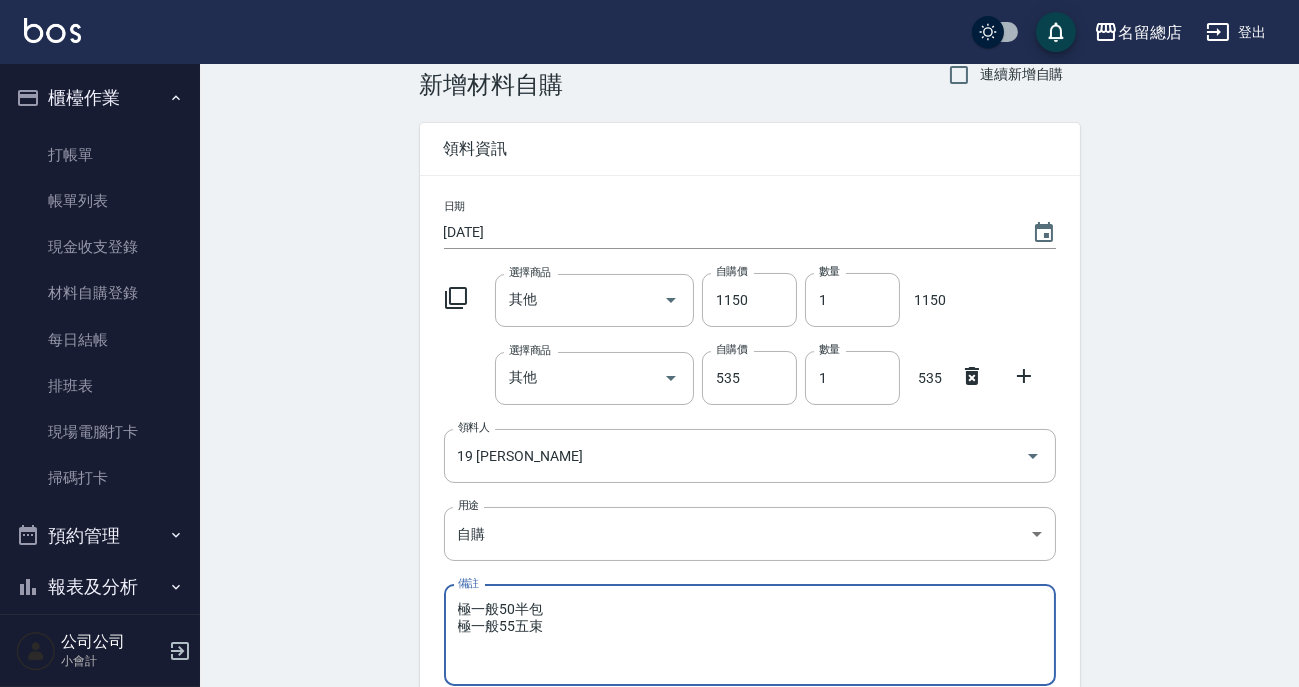 scroll, scrollTop: 216, scrollLeft: 0, axis: vertical 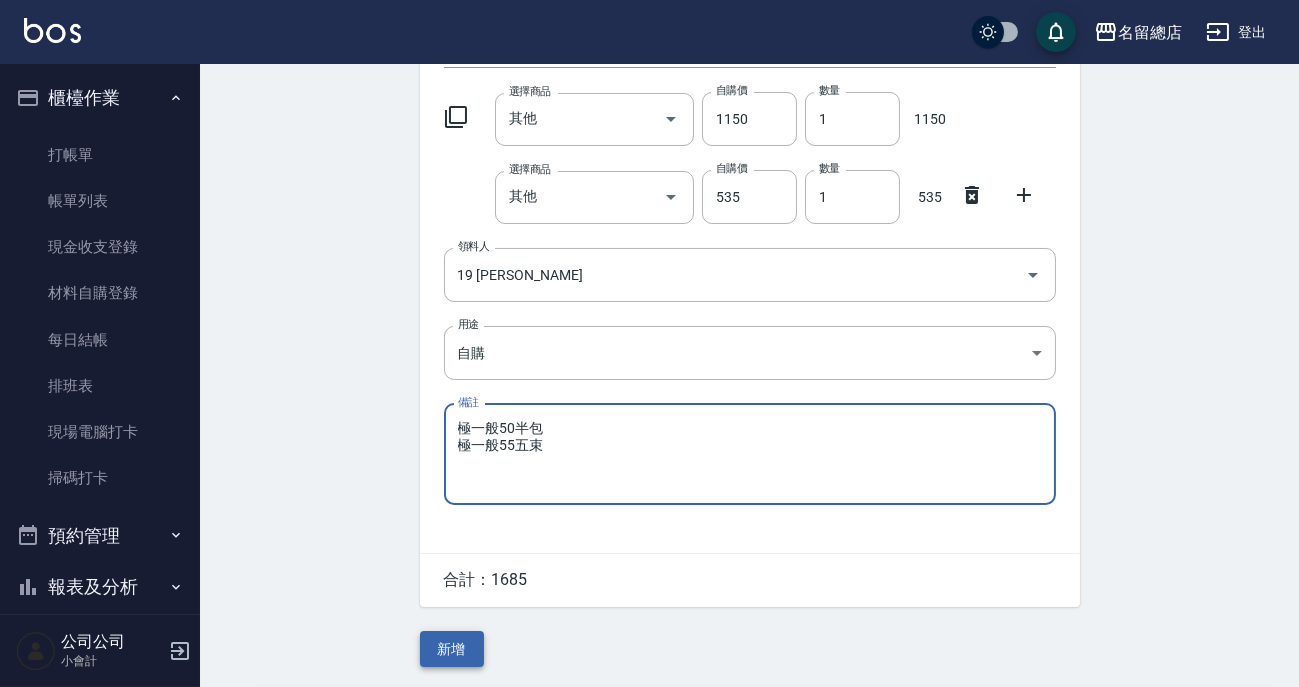 type on "極一般50半包
極一般55五束" 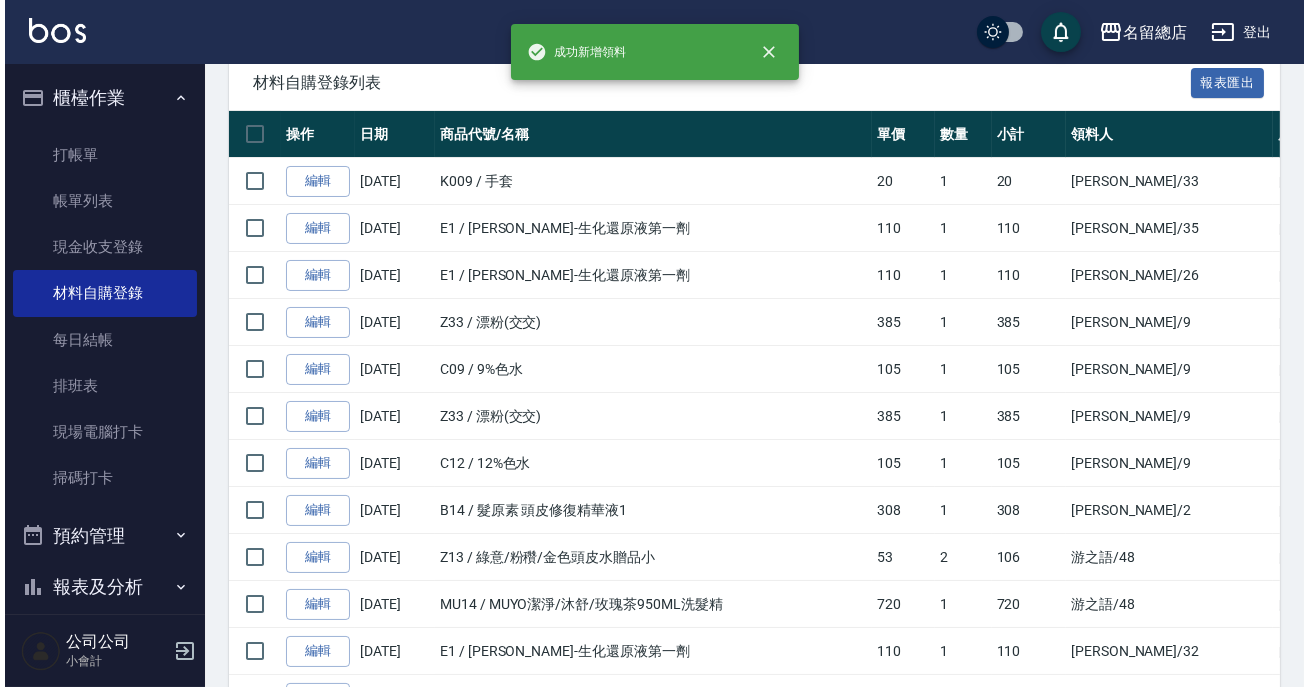 scroll, scrollTop: 0, scrollLeft: 0, axis: both 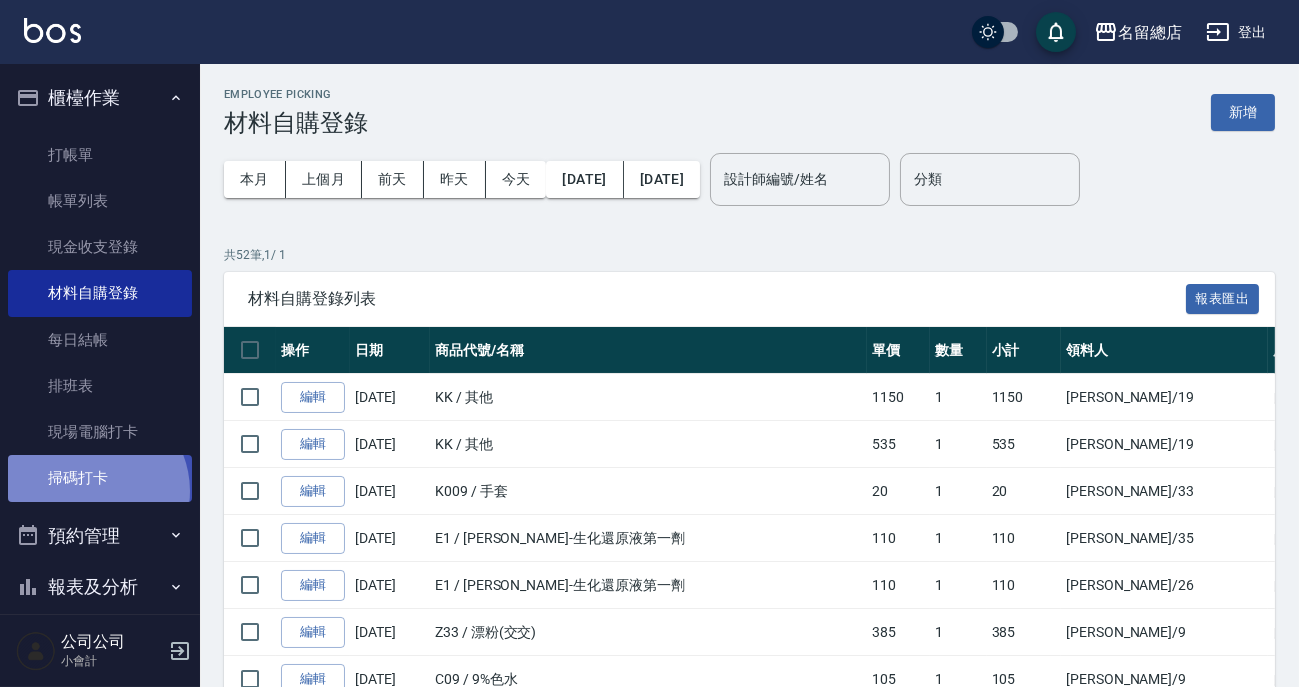 click on "掃碼打卡" at bounding box center [100, 478] 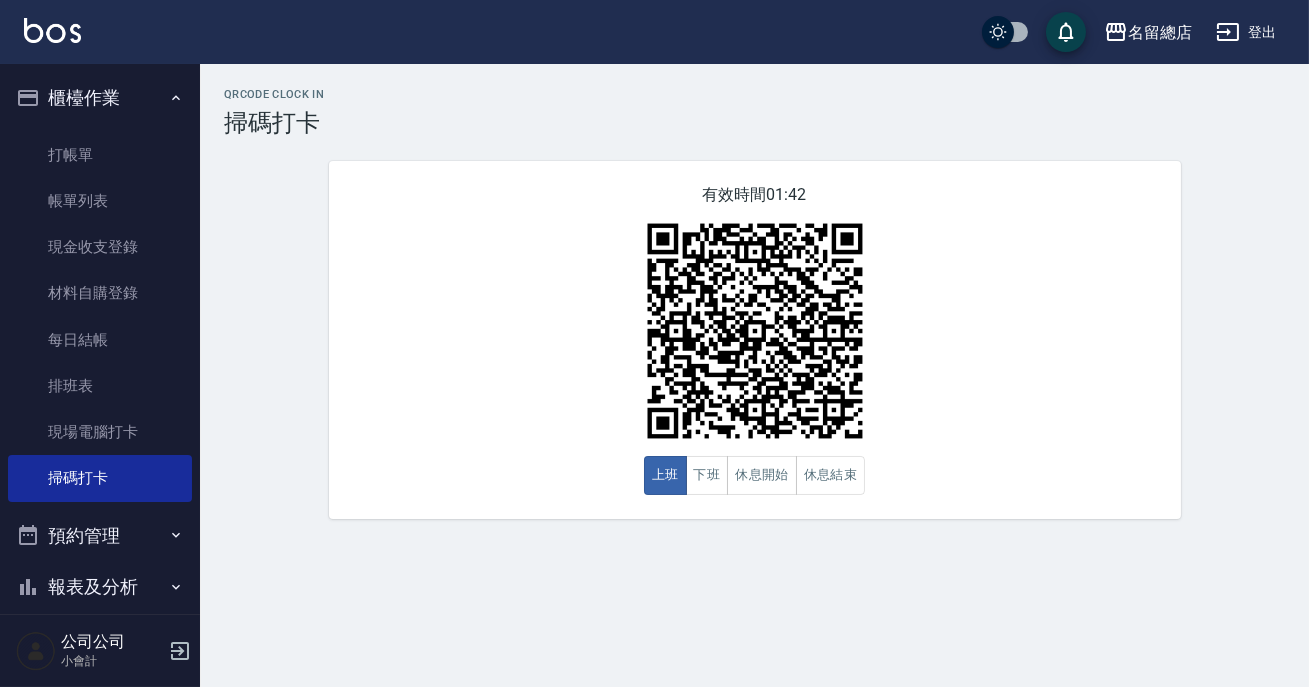 click on "QRcode Clock In 掃碼打卡 有效時間 01:42 上班 下班 休息開始 休息結束" at bounding box center [754, 303] 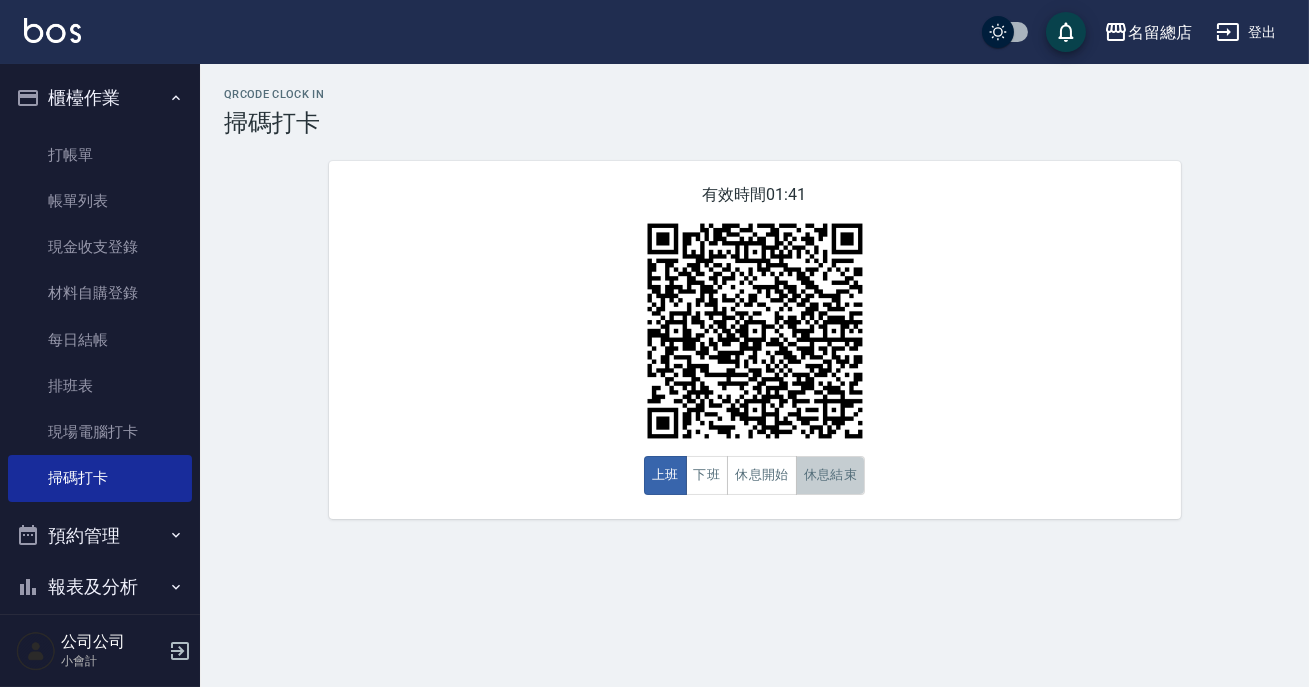 click on "休息結束" at bounding box center [831, 475] 